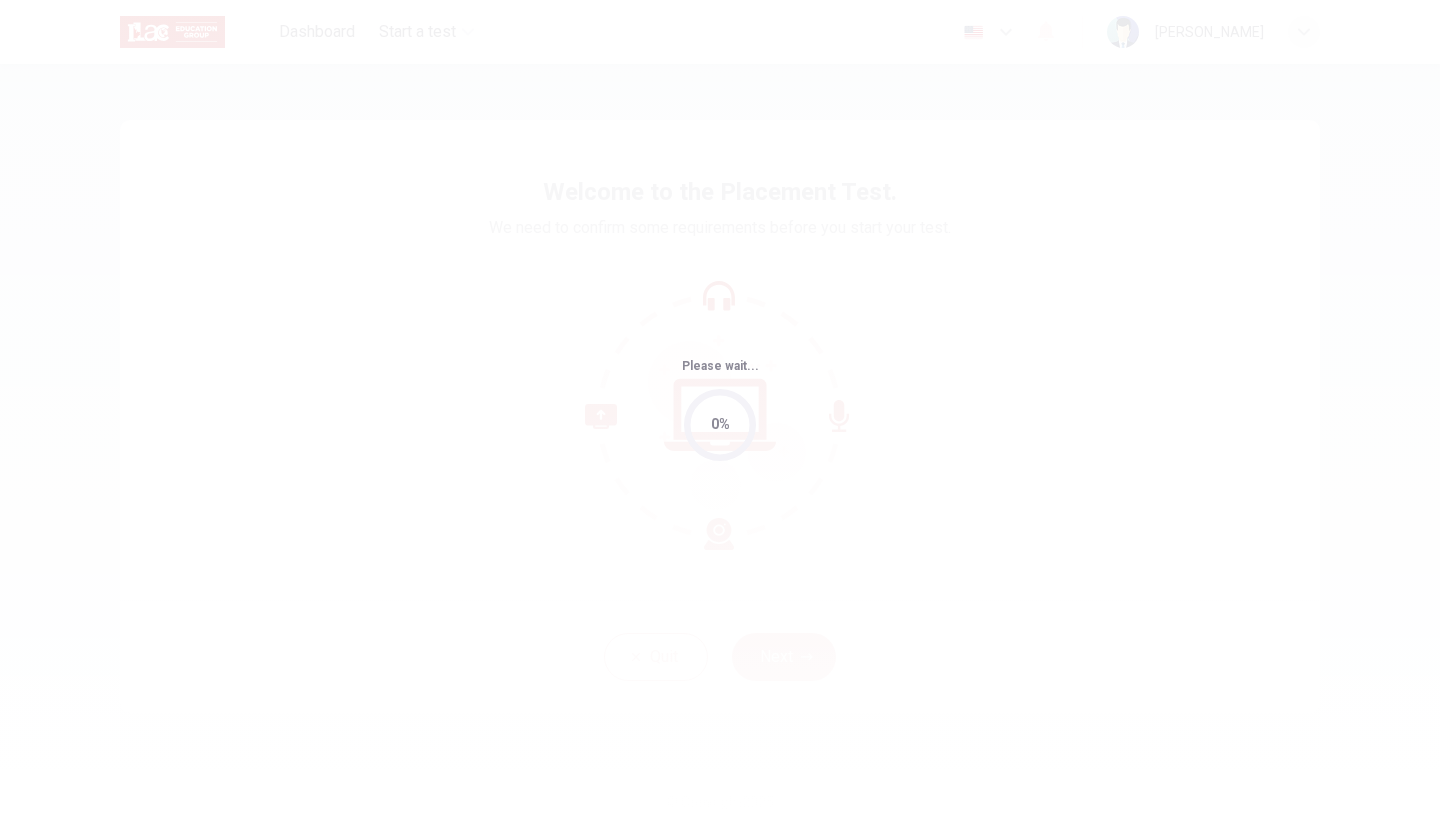 scroll, scrollTop: 0, scrollLeft: 0, axis: both 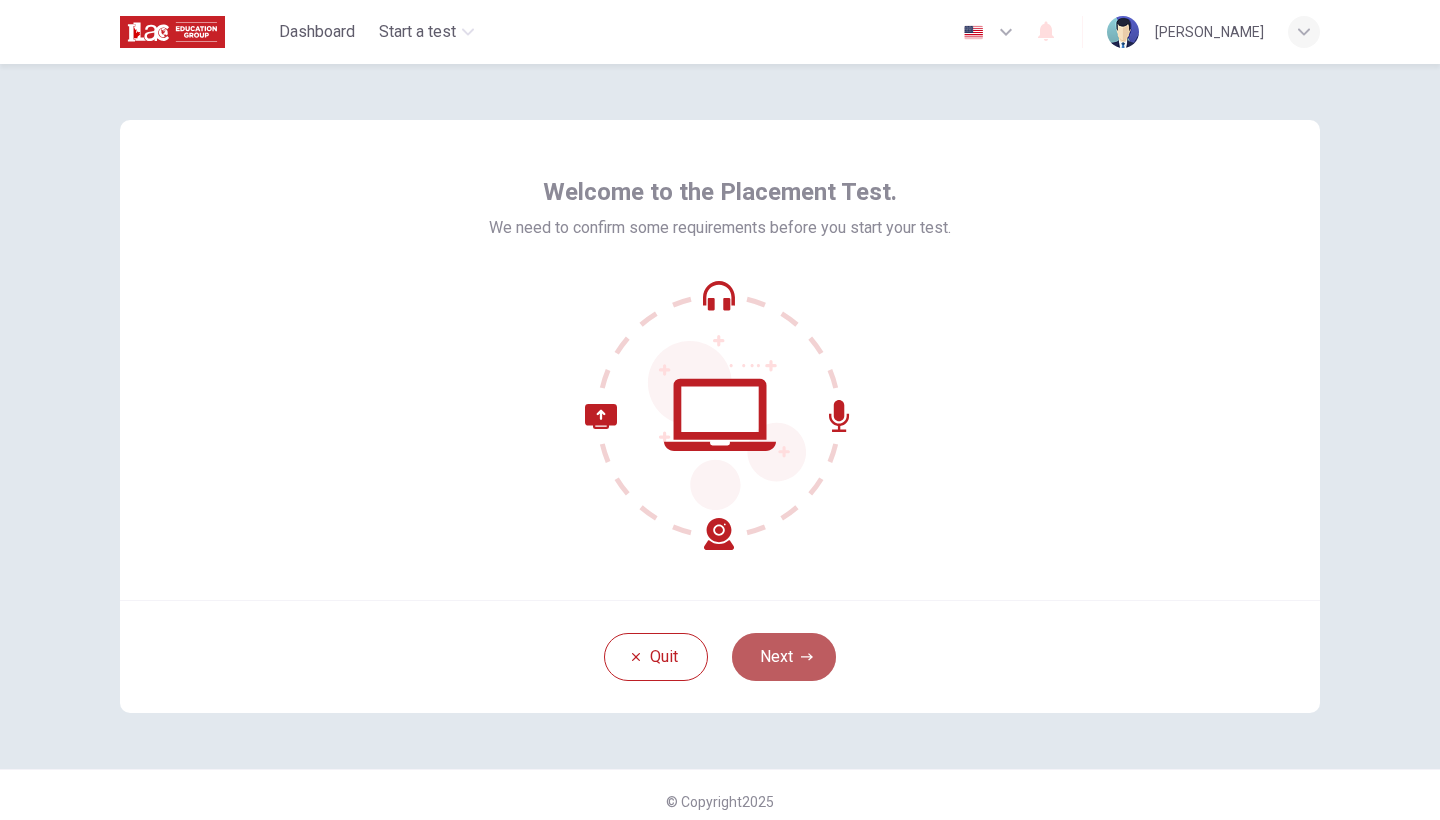 click 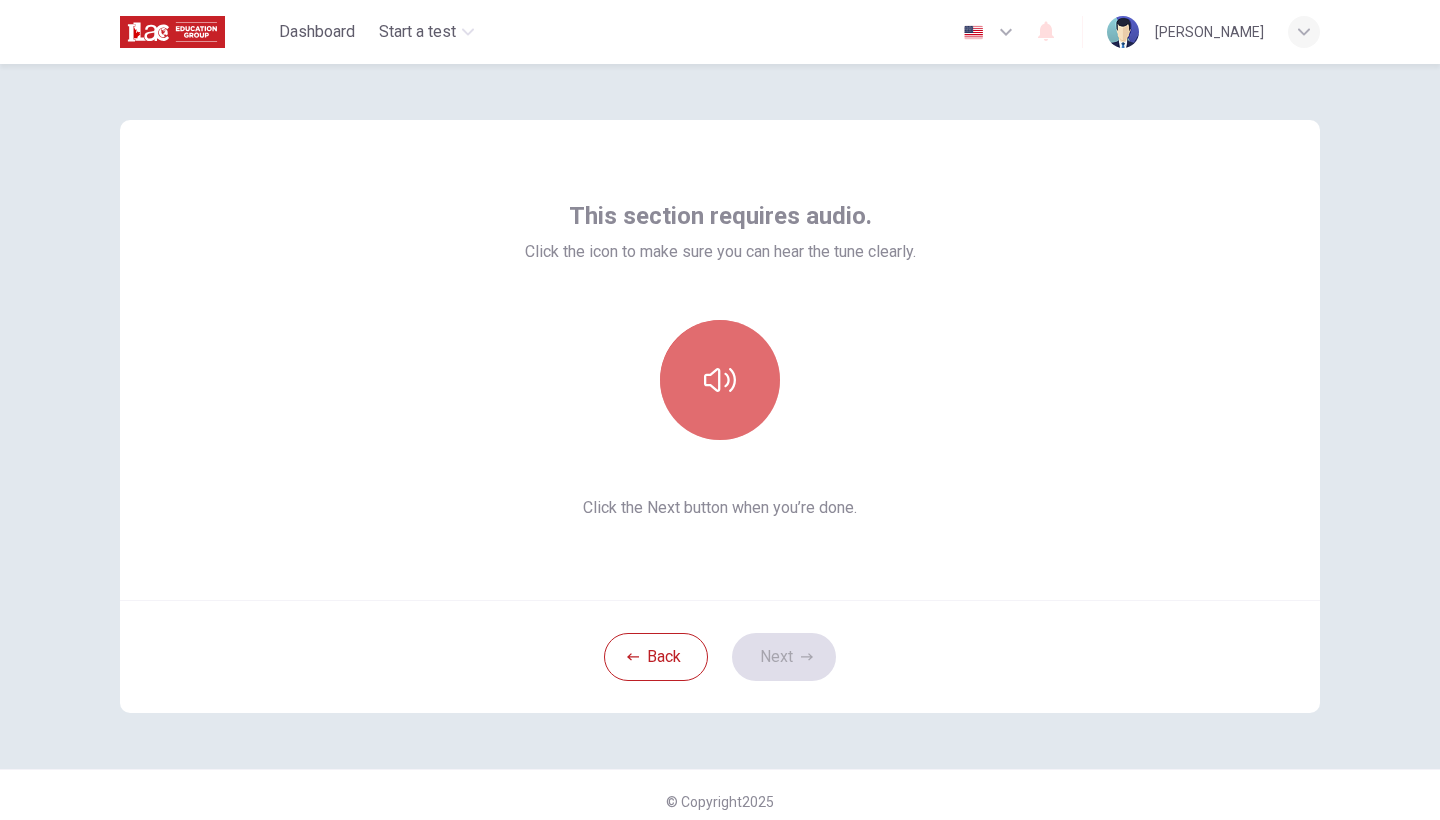 click at bounding box center [720, 380] 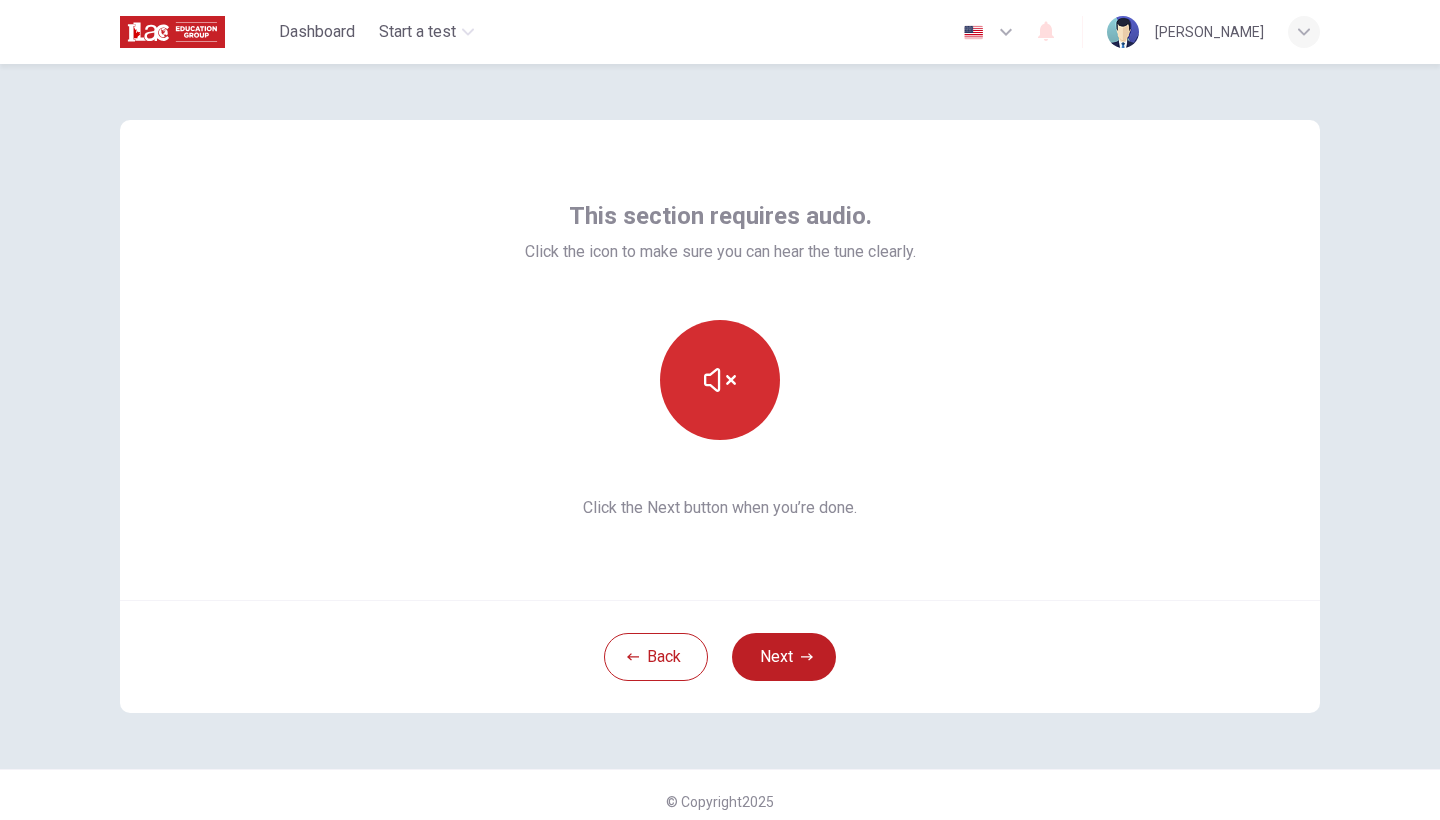 click at bounding box center (720, 380) 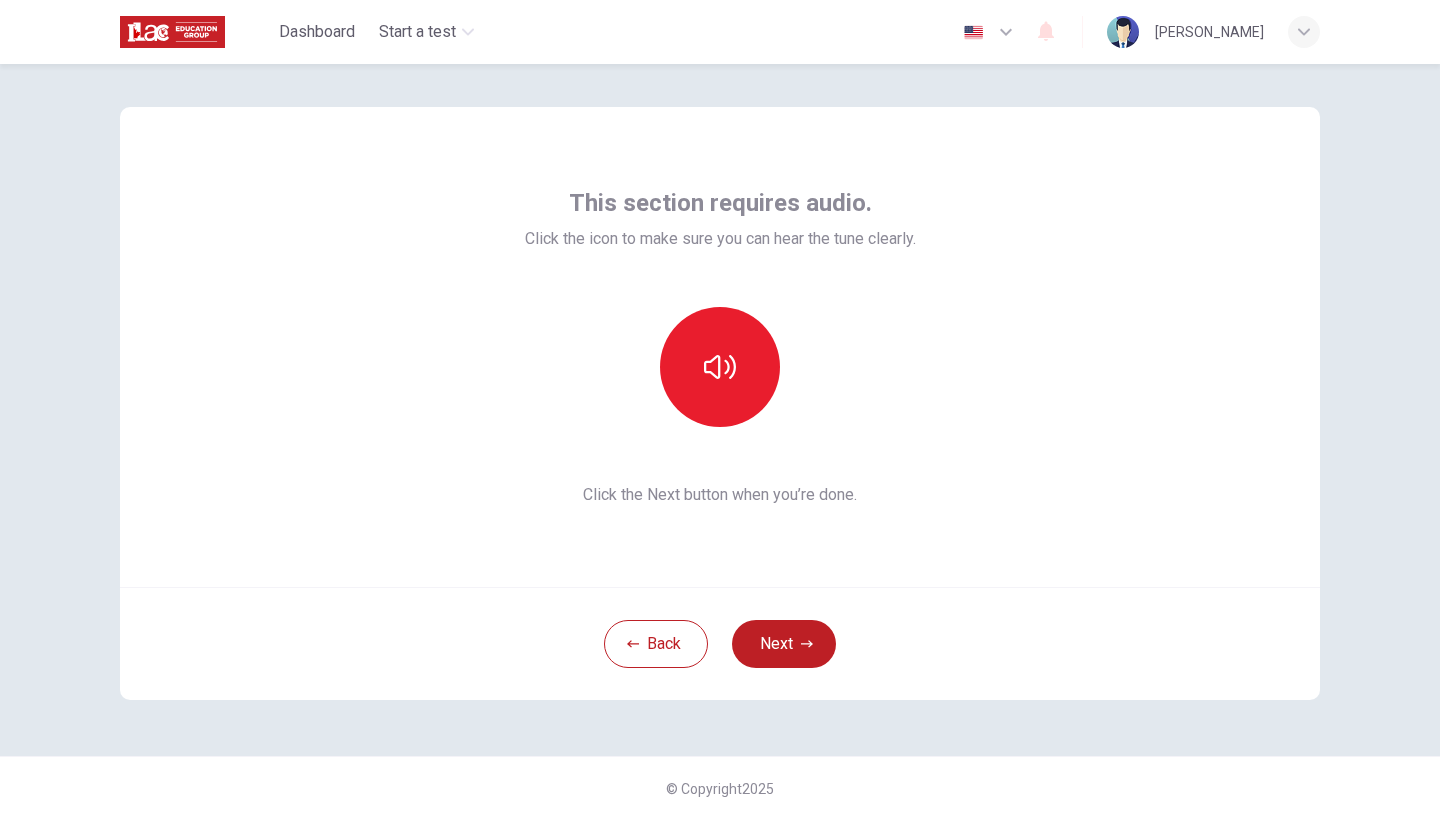 scroll, scrollTop: 13, scrollLeft: 0, axis: vertical 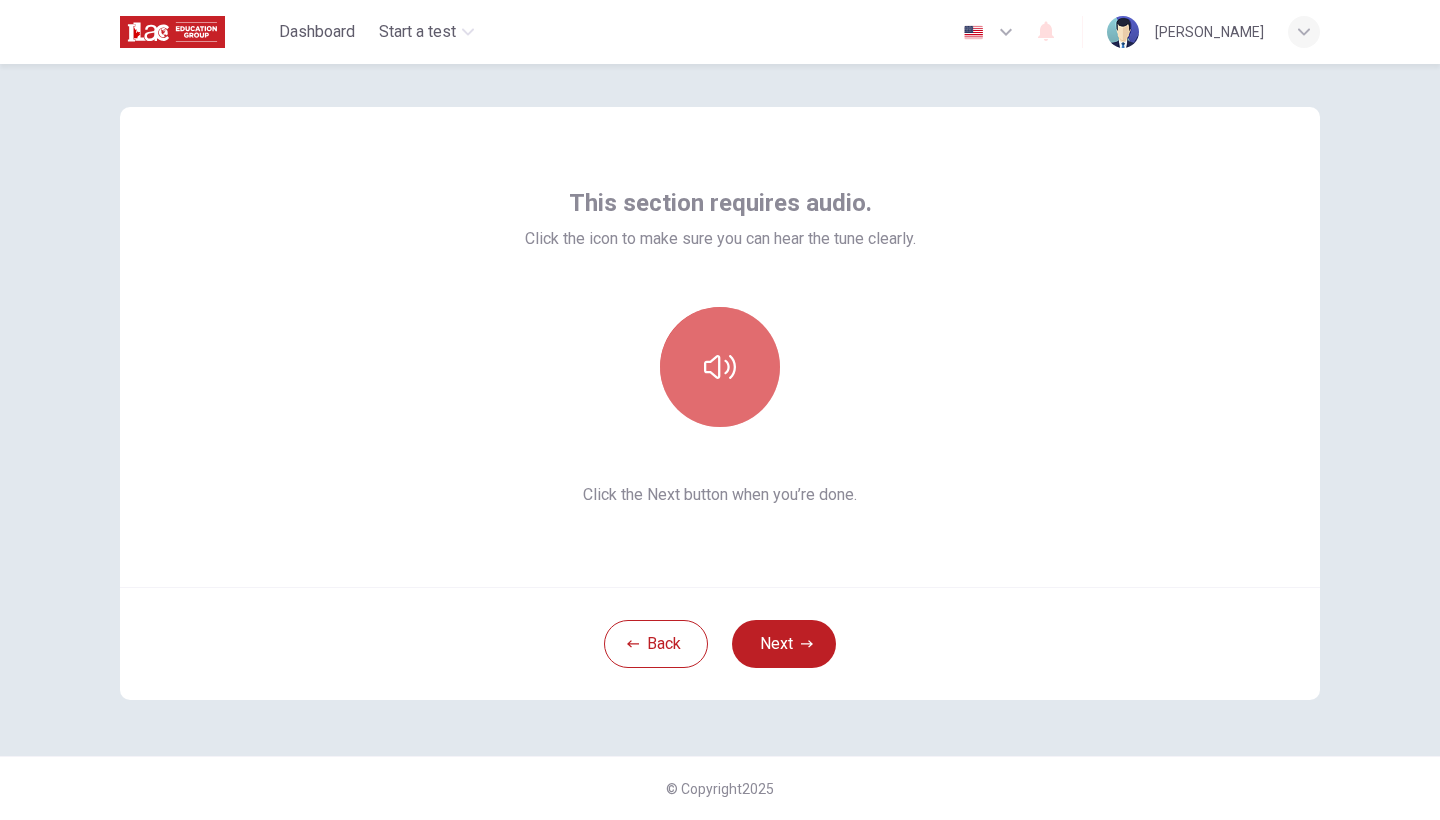 click at bounding box center [720, 367] 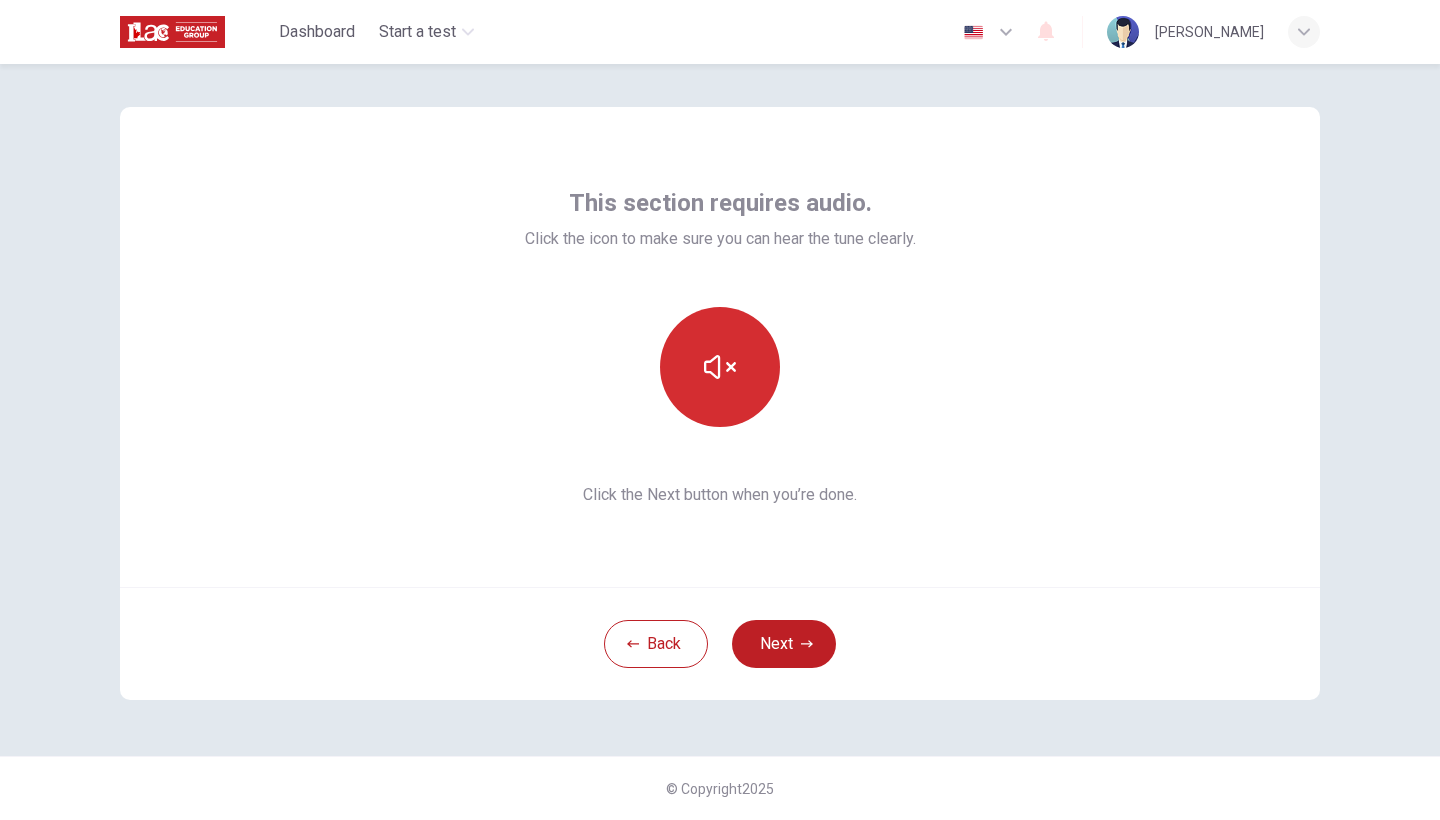 click at bounding box center (720, 367) 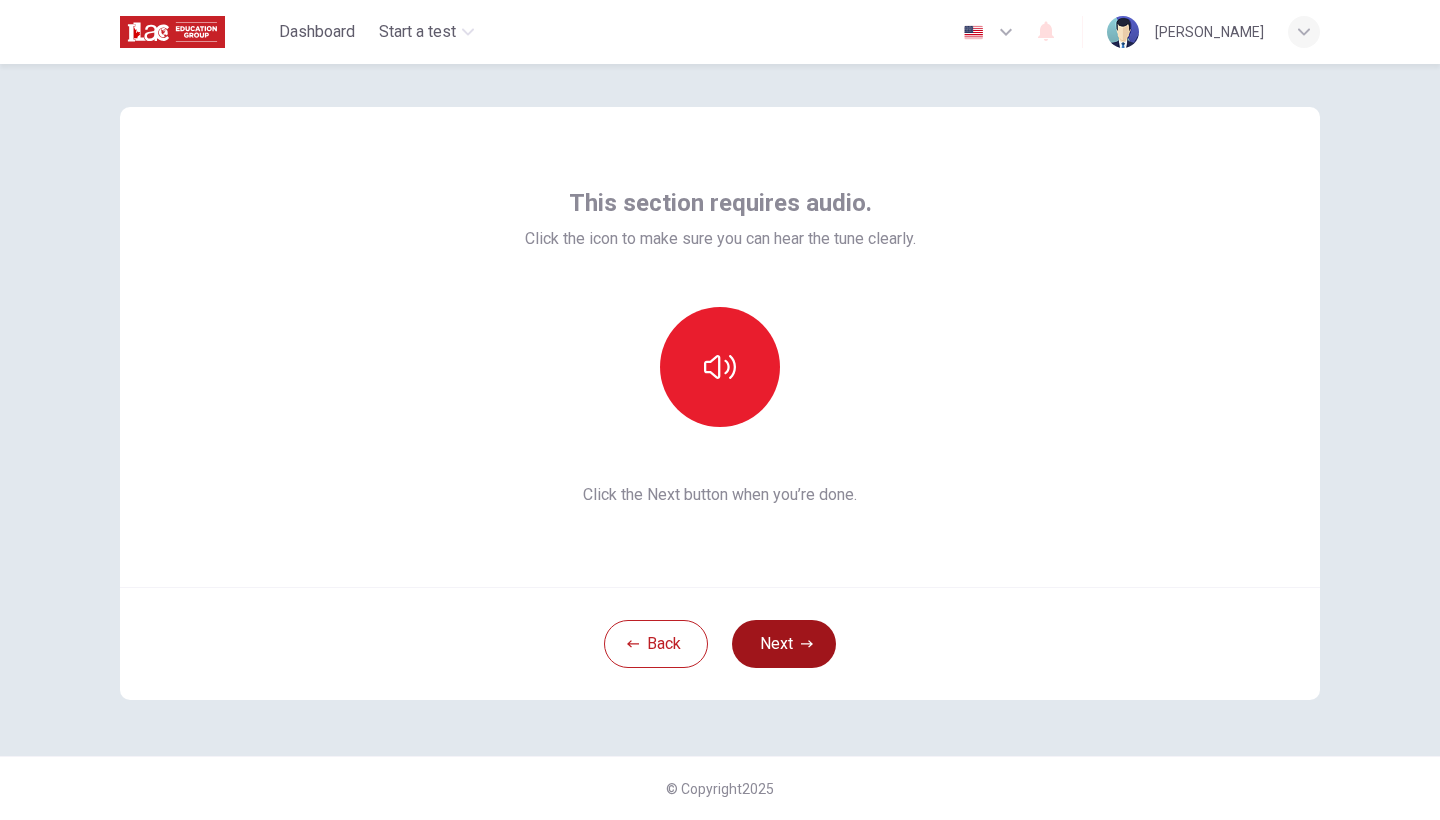 click on "Next" at bounding box center (784, 644) 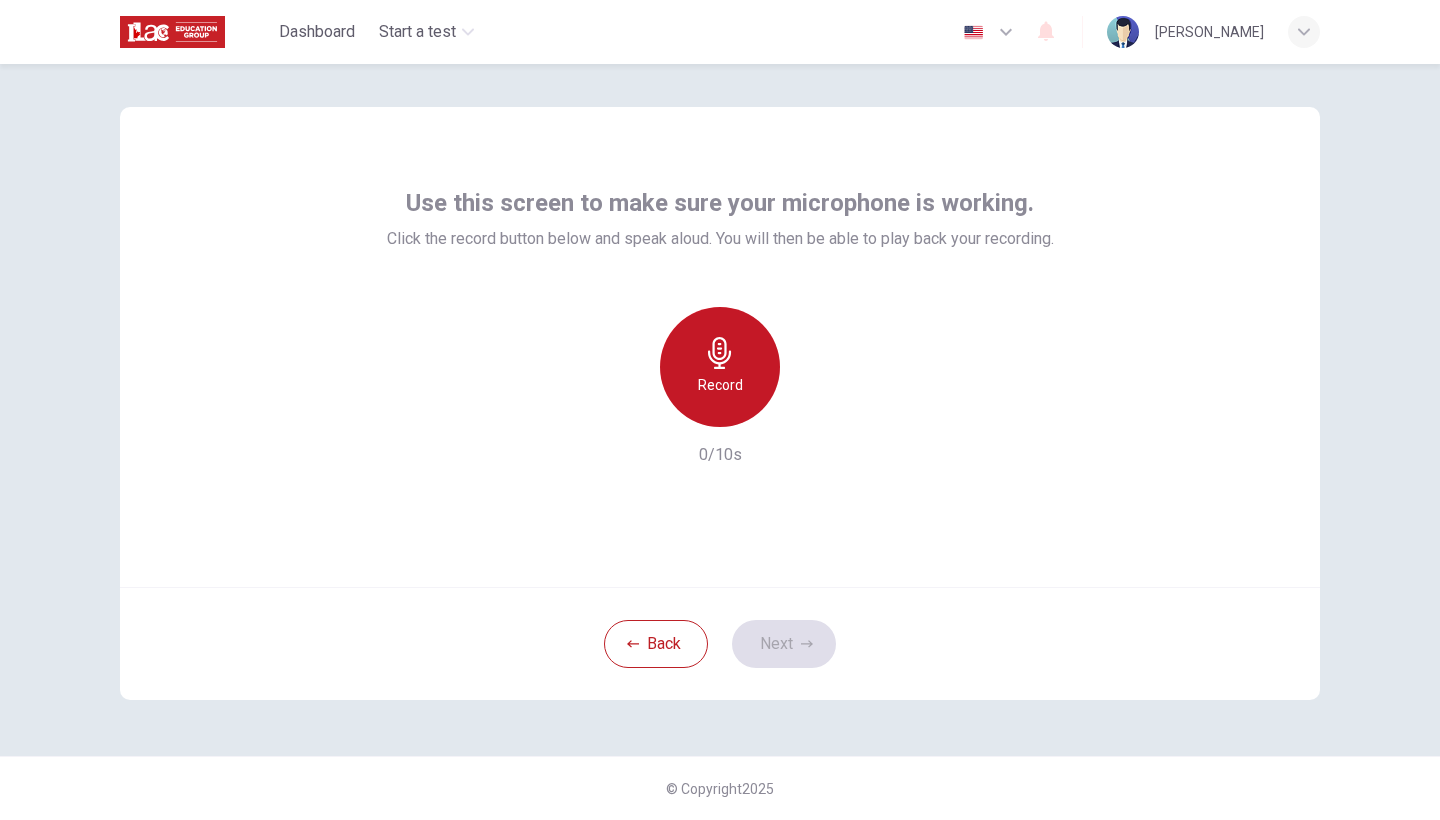 drag, startPoint x: 716, startPoint y: 393, endPoint x: 733, endPoint y: 486, distance: 94.54099 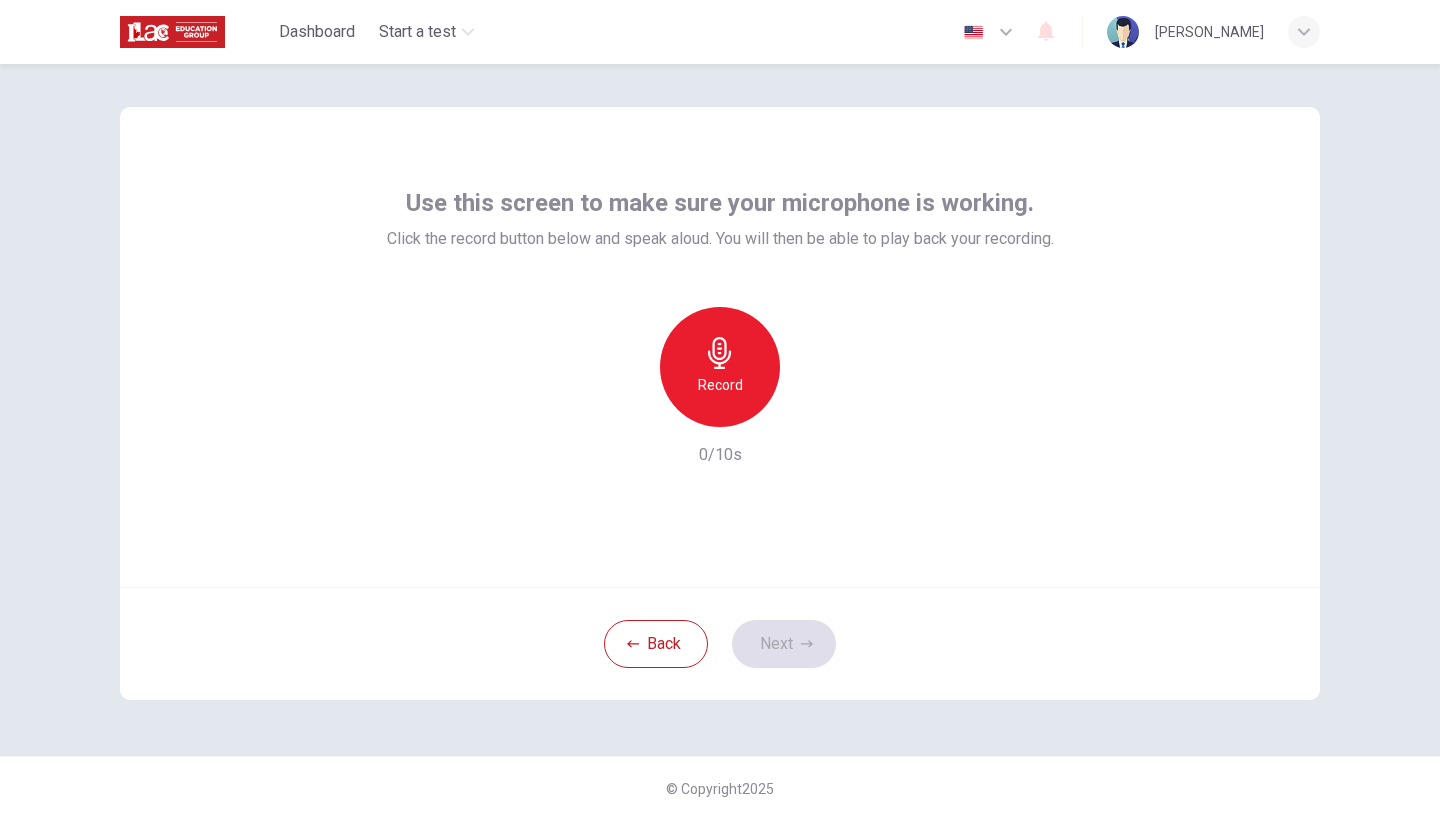 click 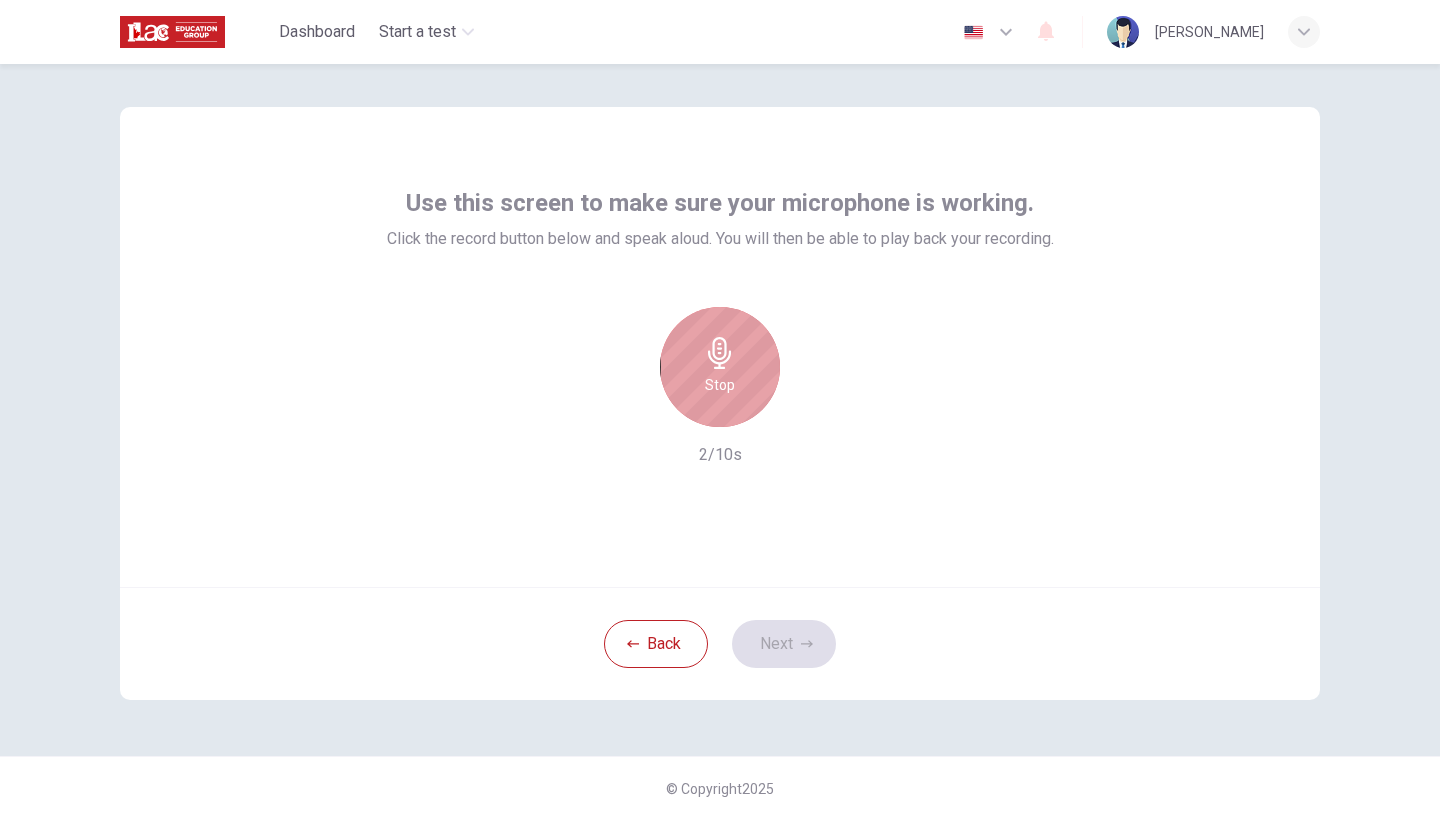 click on "Stop" at bounding box center [720, 367] 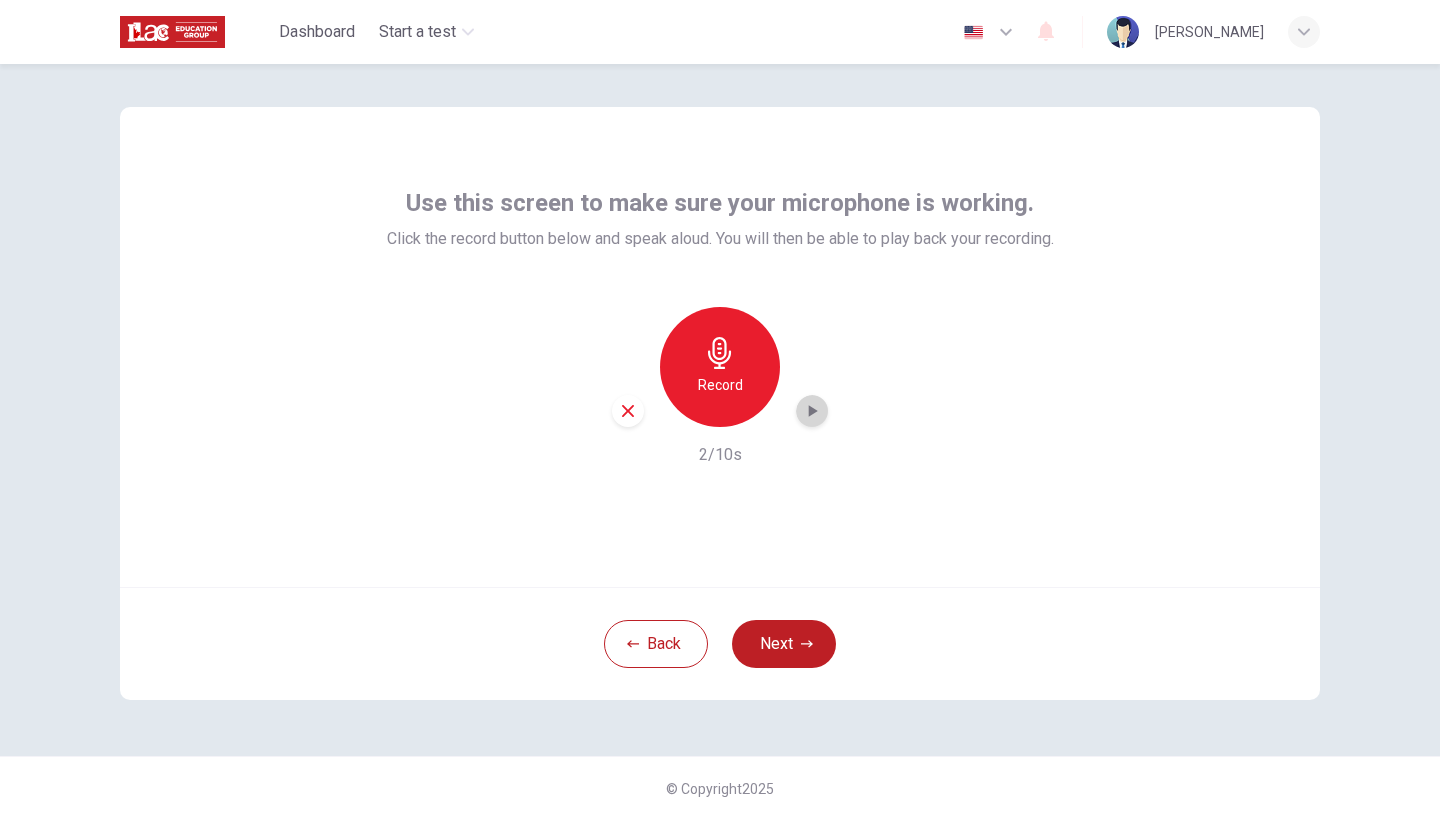 click 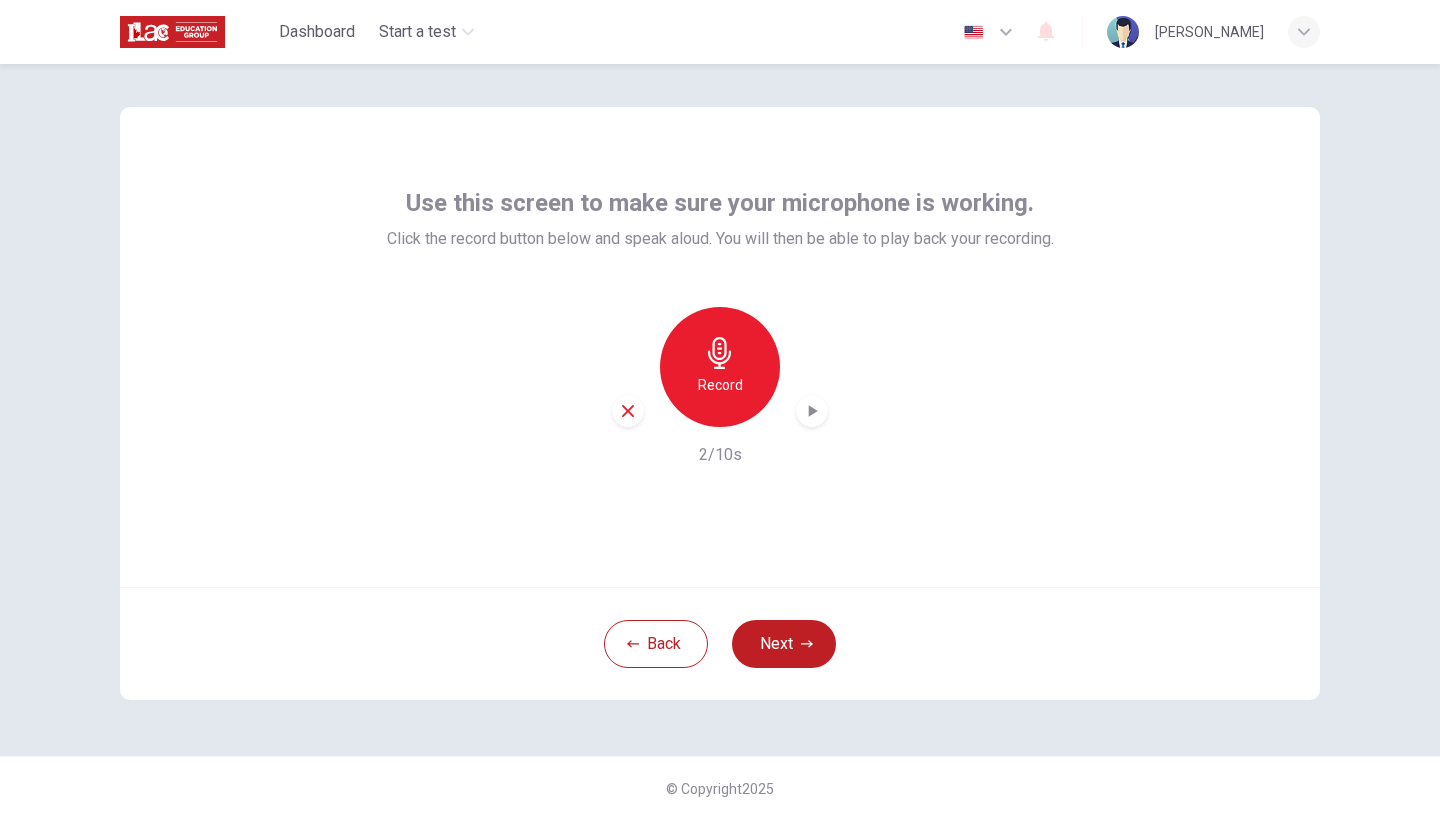 click 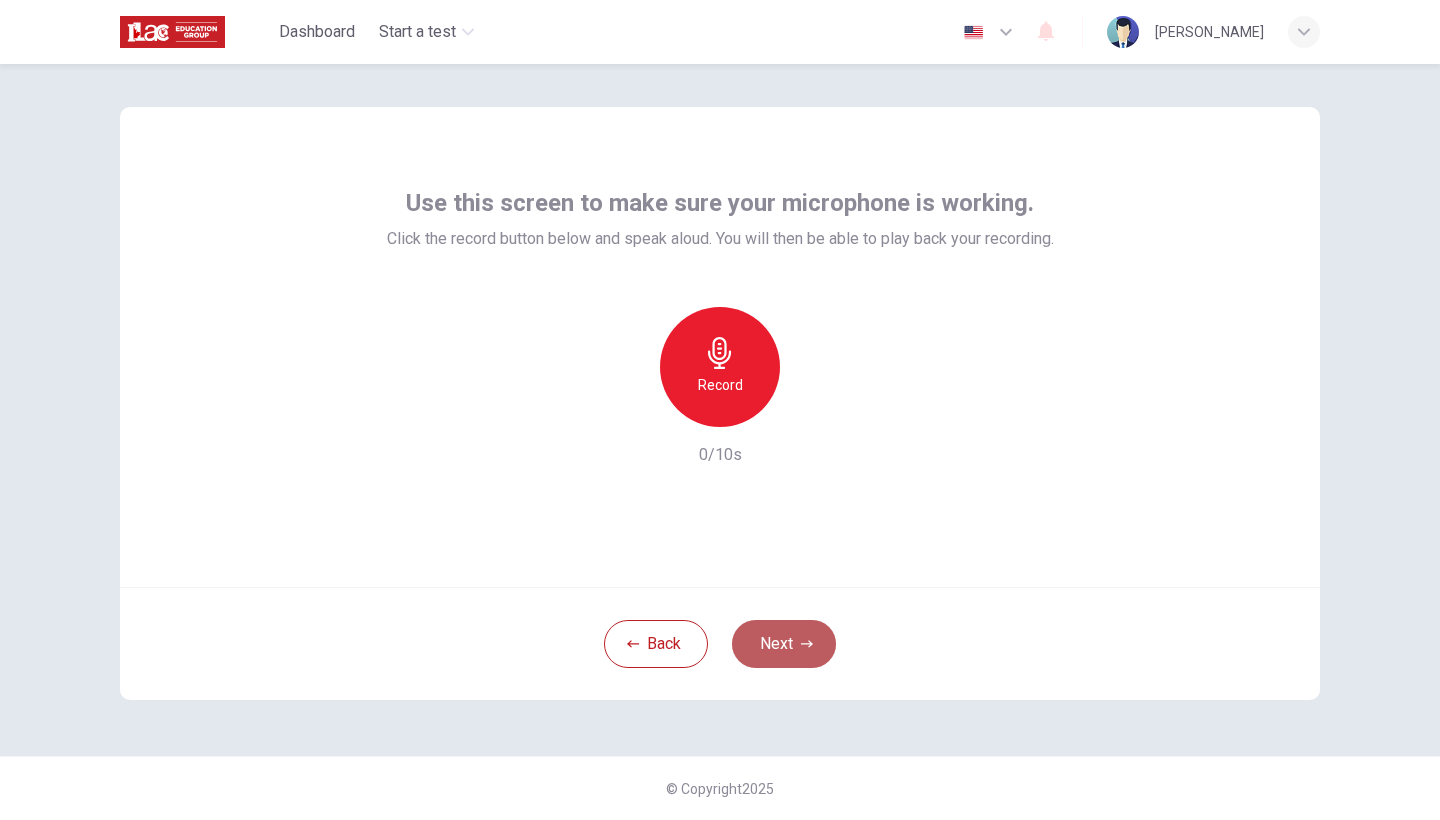 click on "Next" at bounding box center [784, 644] 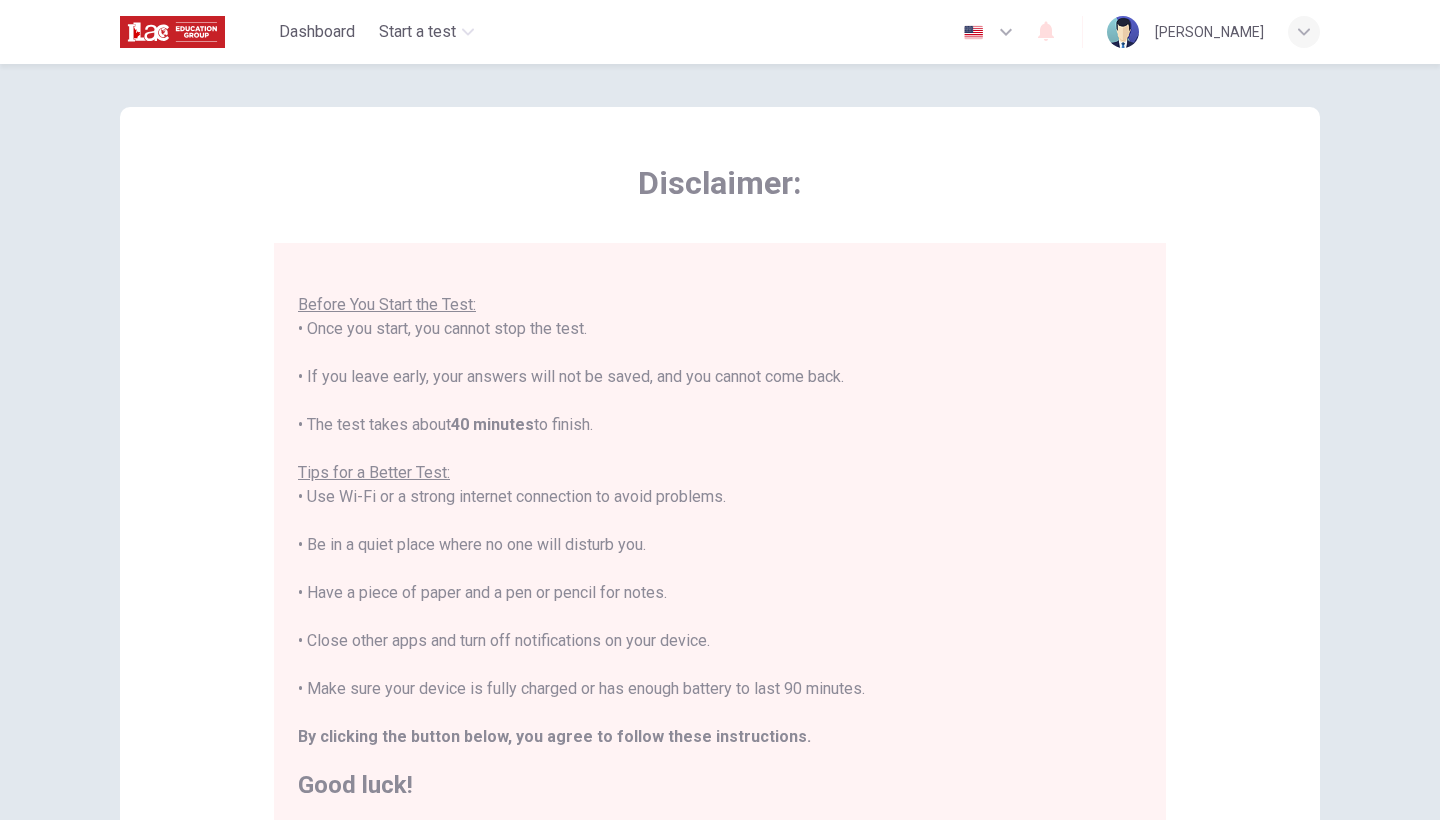 scroll, scrollTop: 21, scrollLeft: 0, axis: vertical 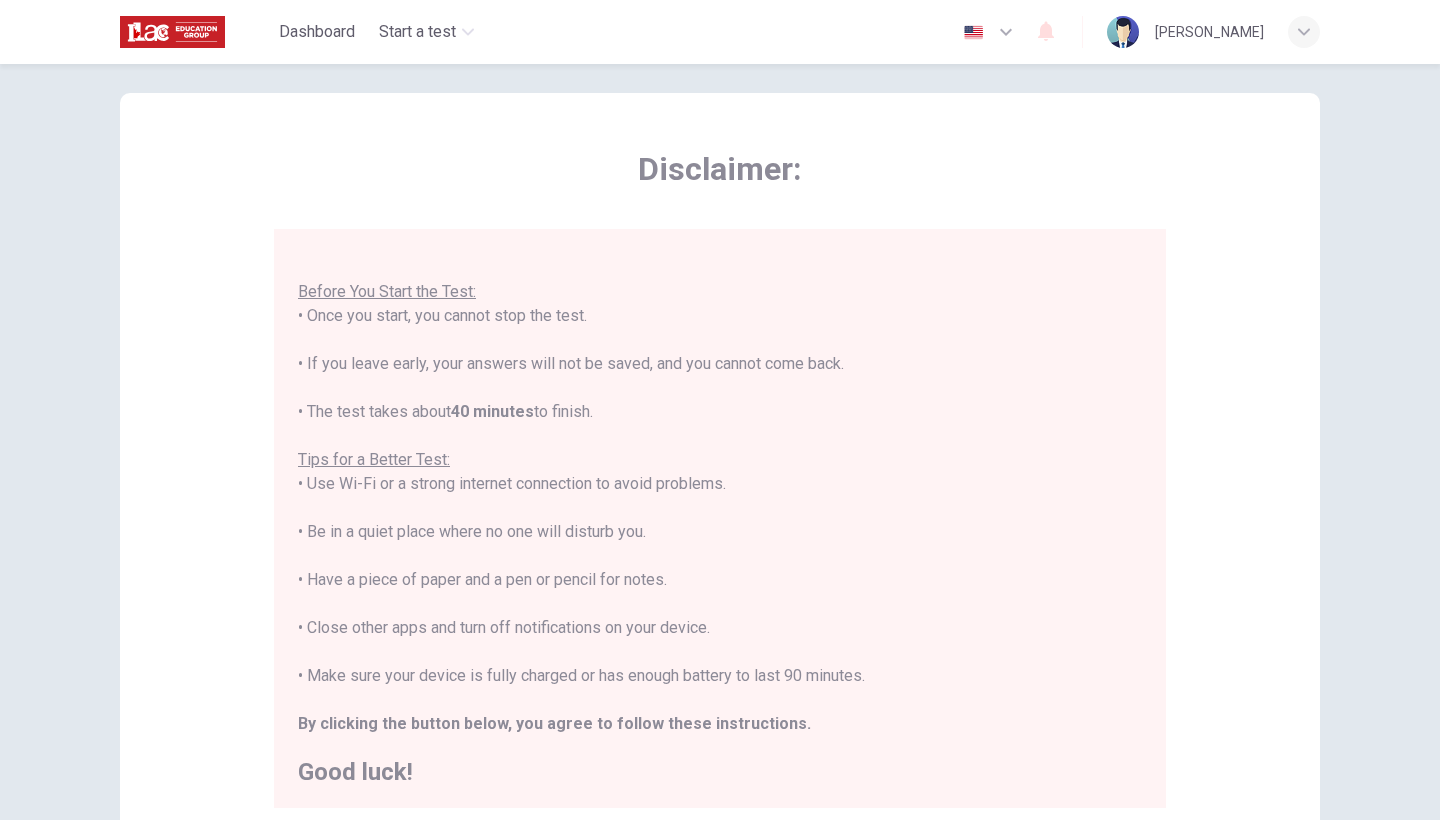 drag, startPoint x: 853, startPoint y: 66, endPoint x: 1212, endPoint y: 267, distance: 411.43893 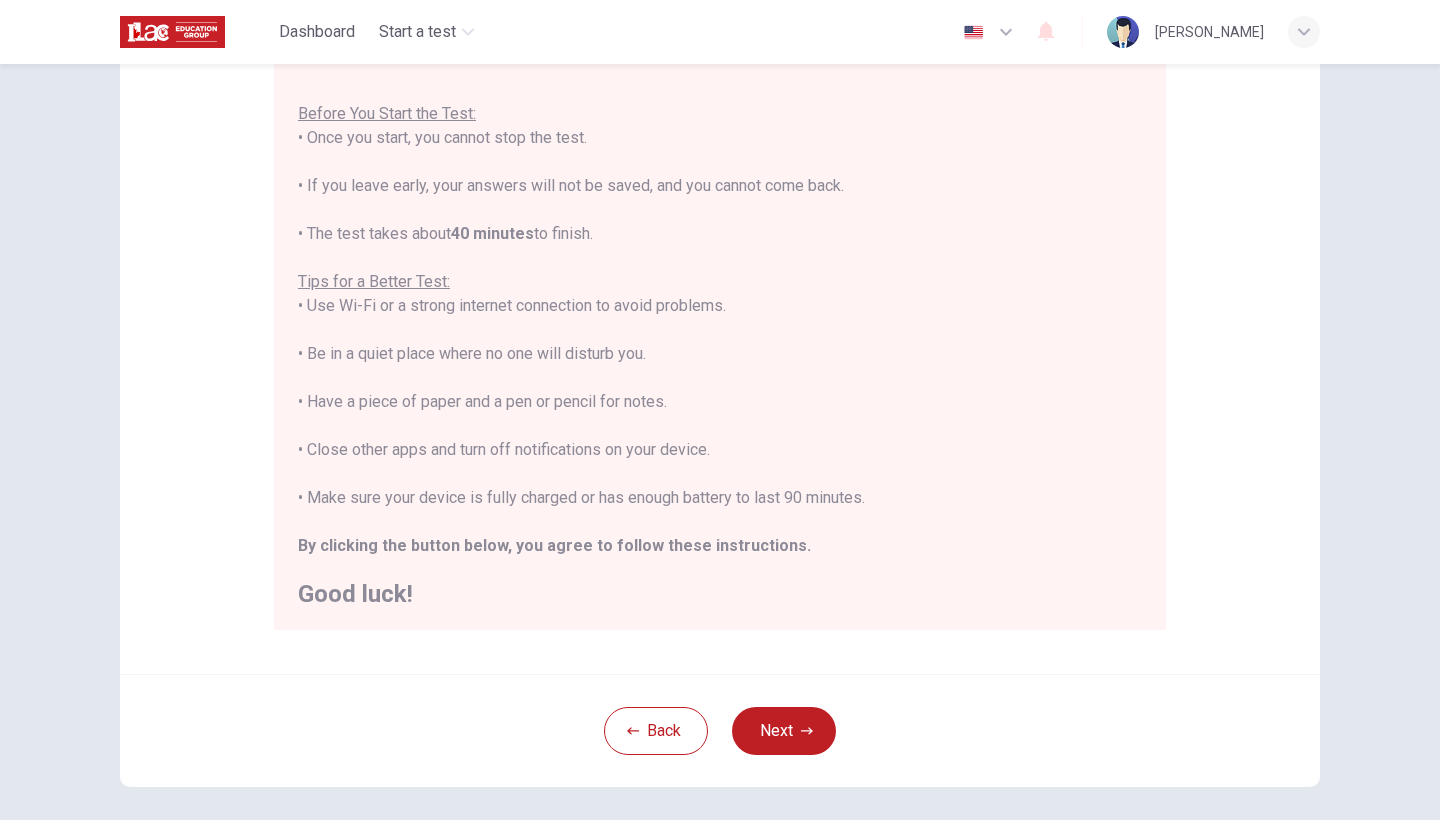scroll, scrollTop: 211, scrollLeft: 0, axis: vertical 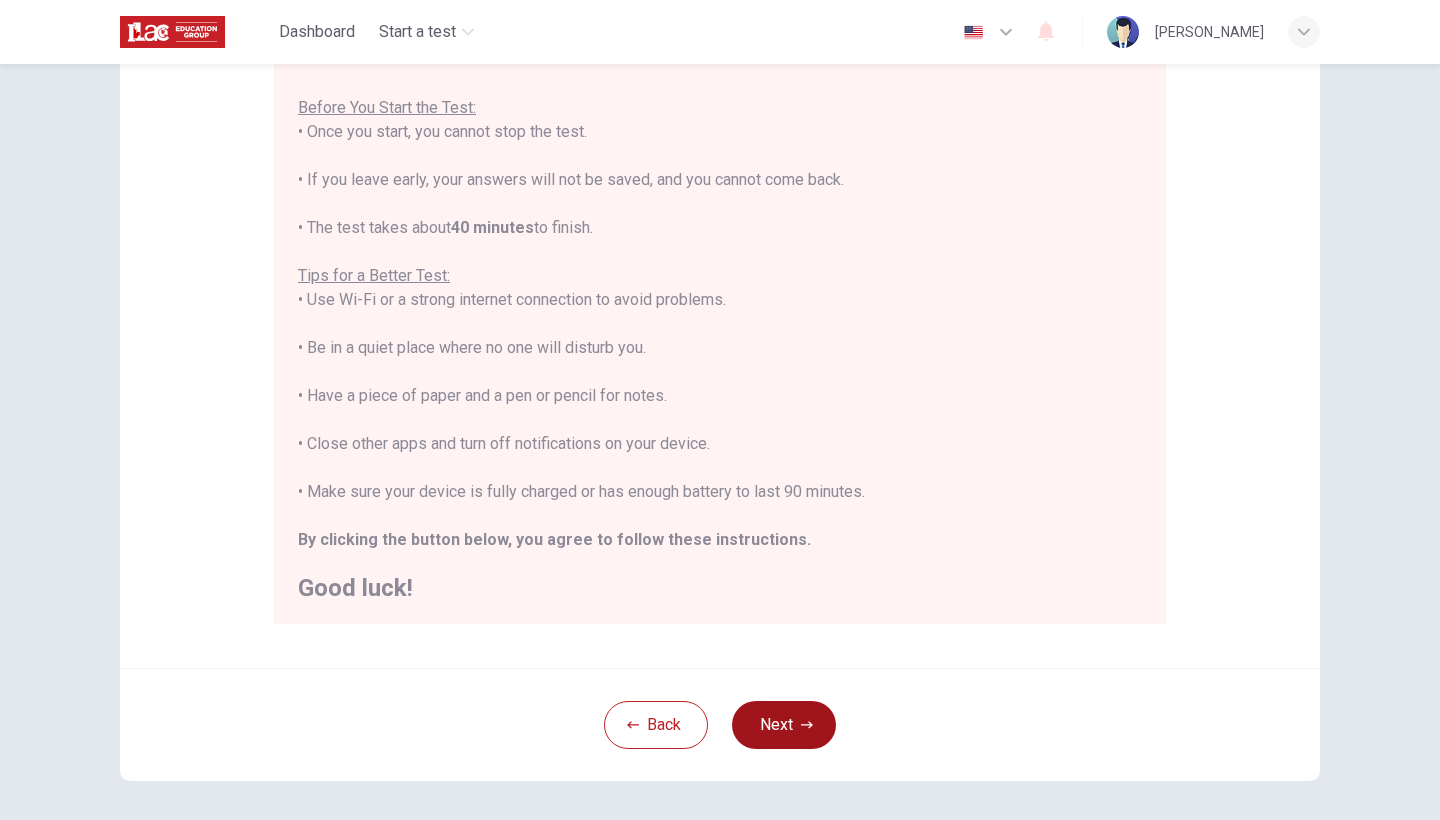 click on "Next" at bounding box center [784, 725] 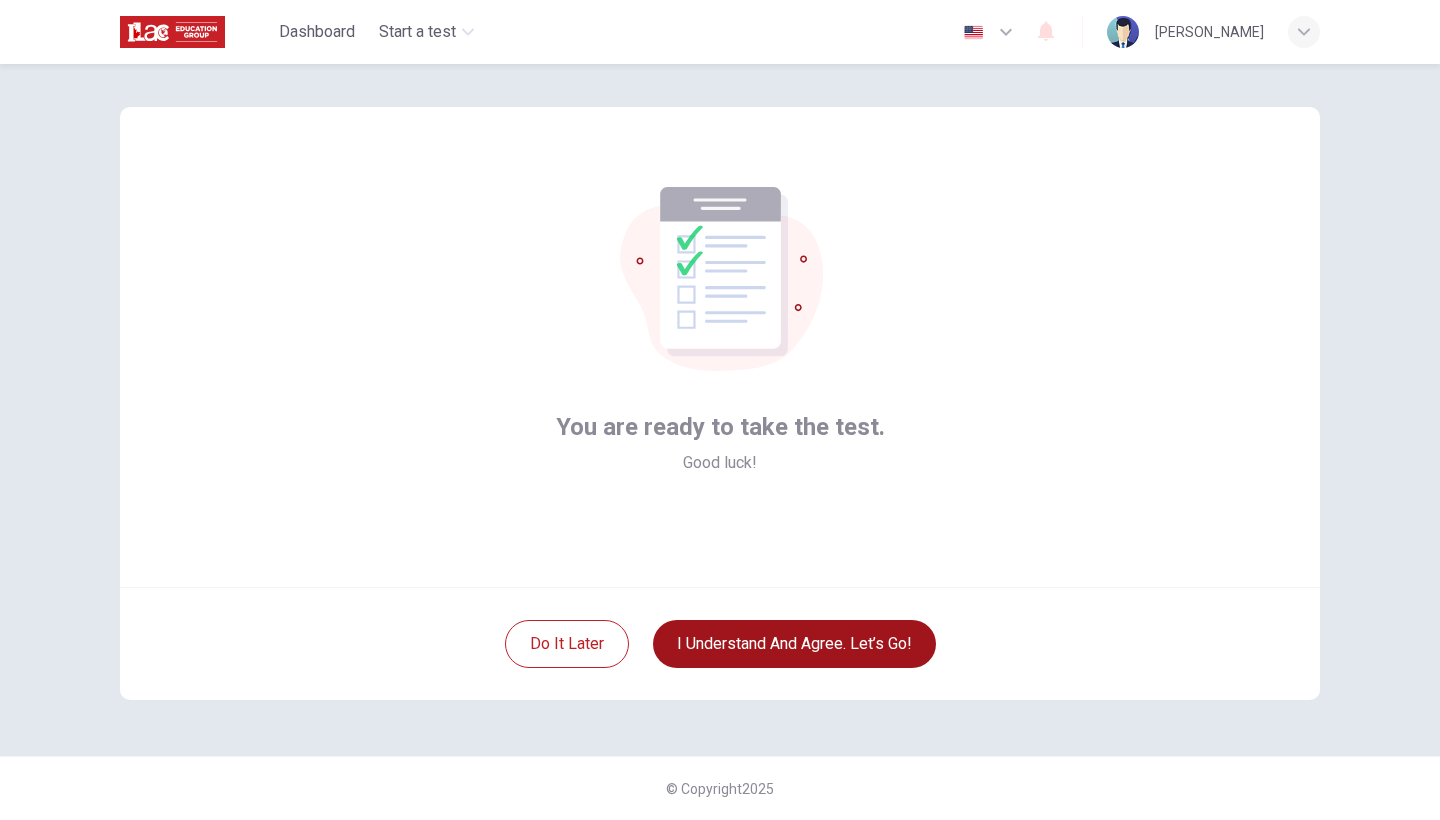 scroll, scrollTop: 13, scrollLeft: 0, axis: vertical 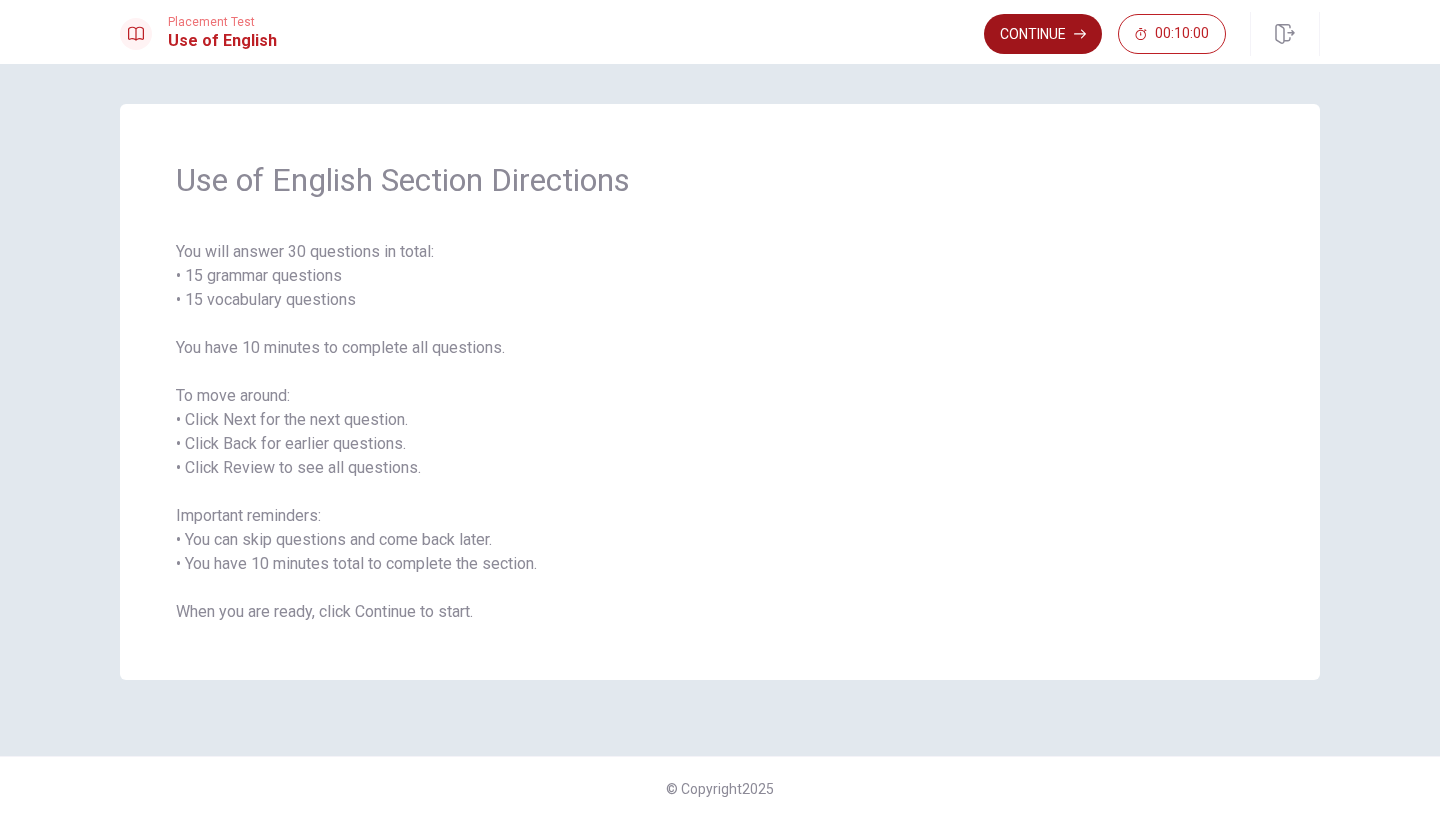 click on "Continue" at bounding box center (1043, 34) 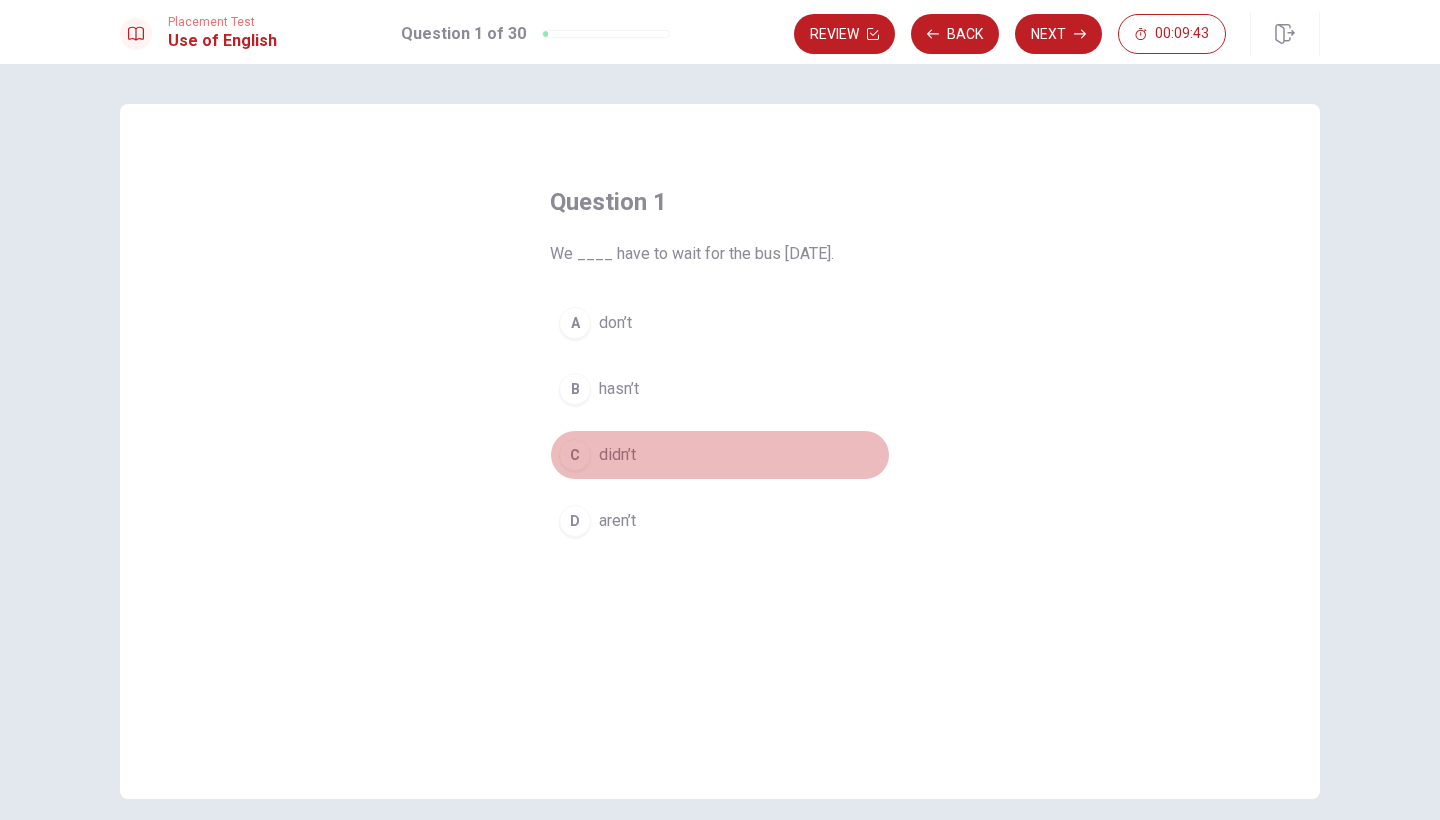 click on "didn’t" at bounding box center (617, 455) 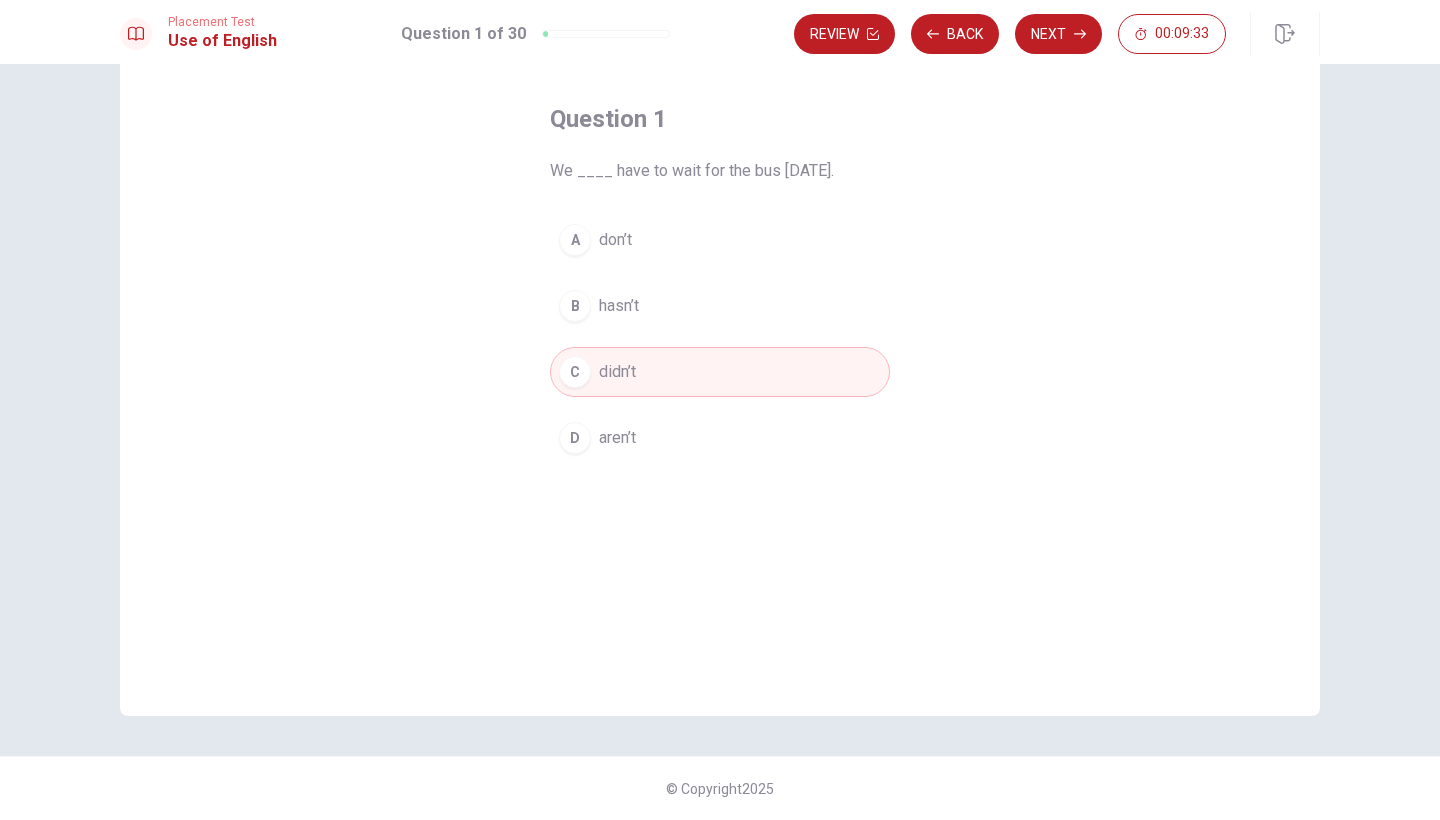 scroll, scrollTop: 83, scrollLeft: 0, axis: vertical 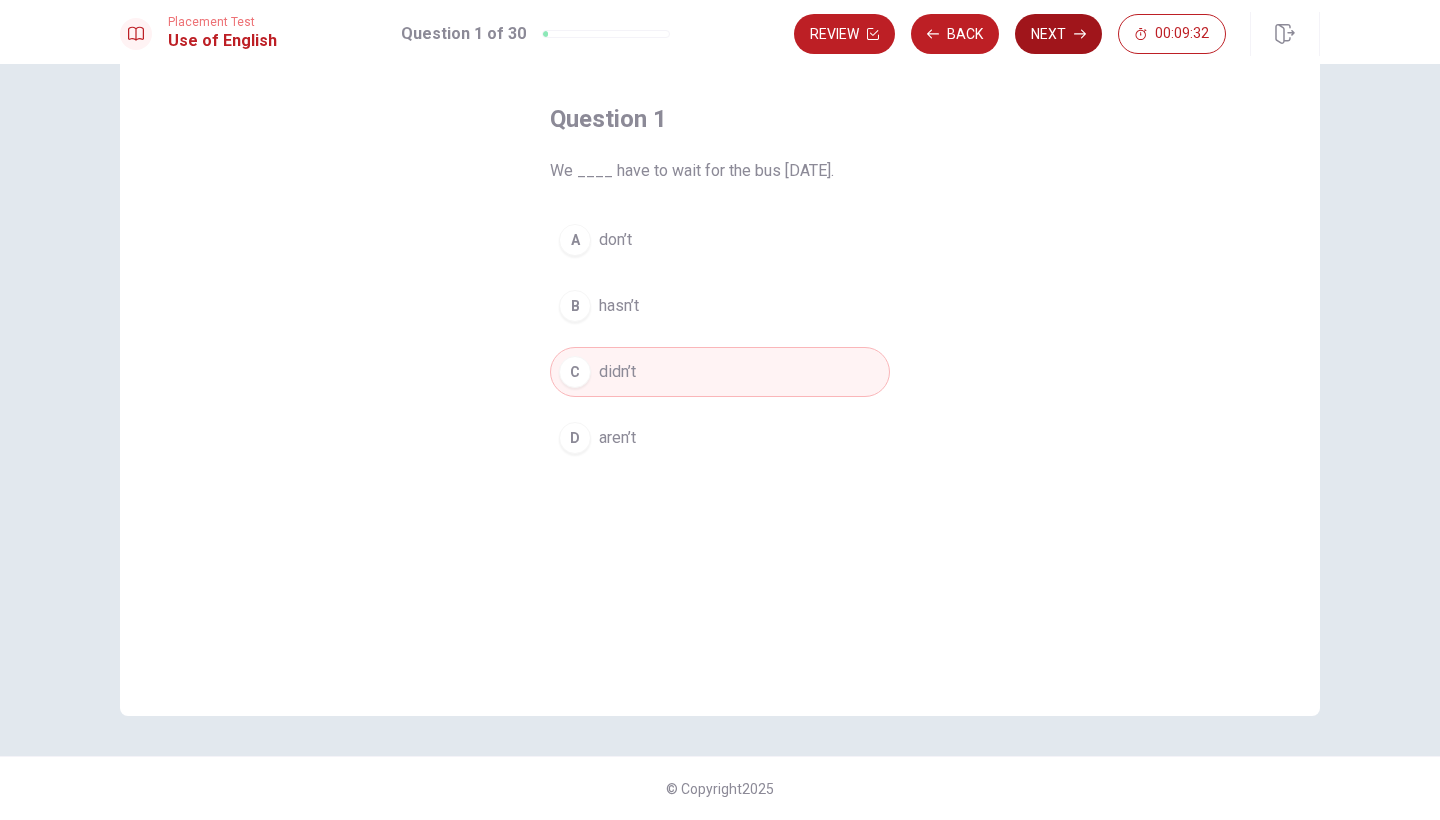 click on "Next" at bounding box center (1058, 34) 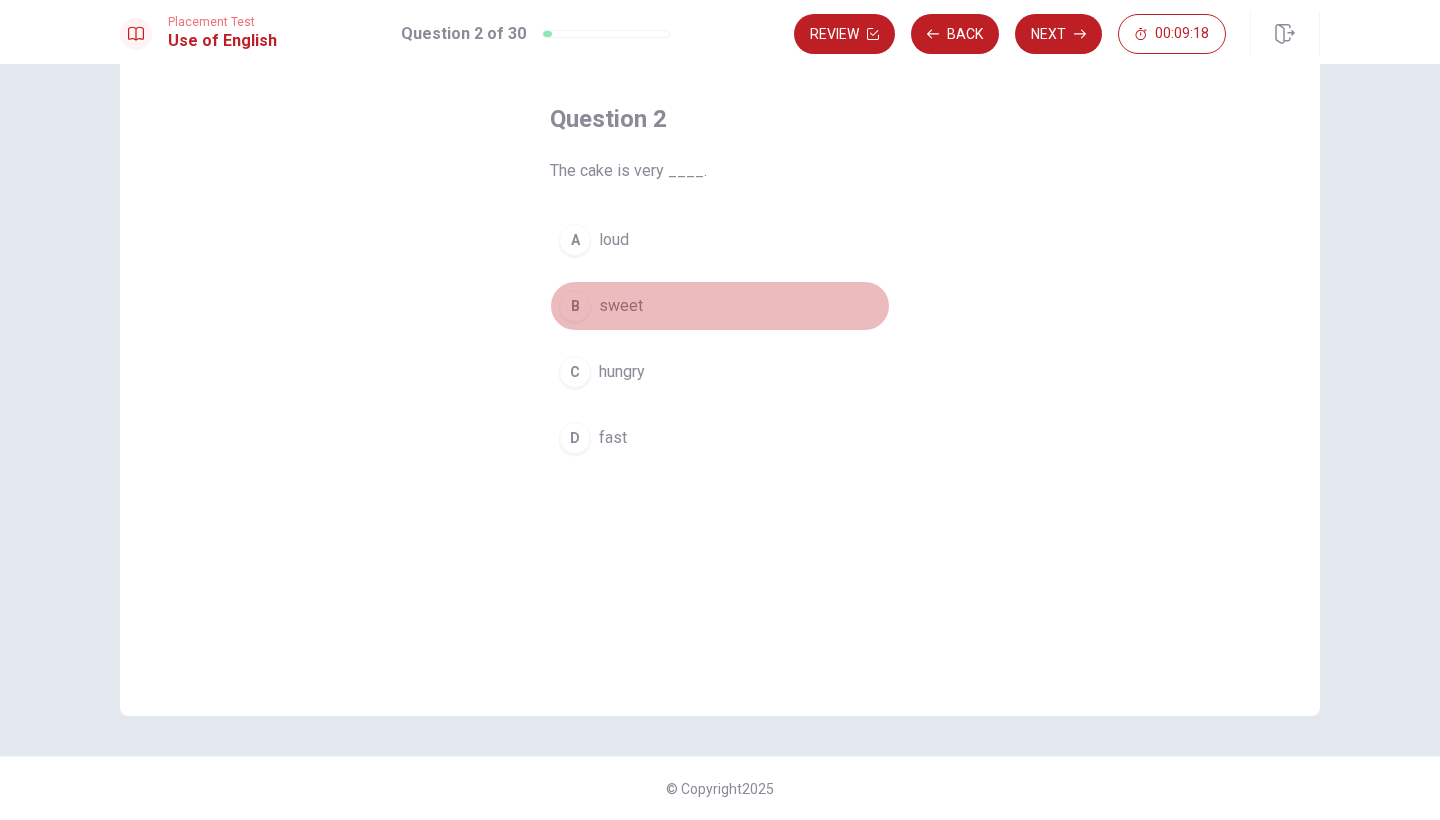 click on "sweet" at bounding box center (621, 306) 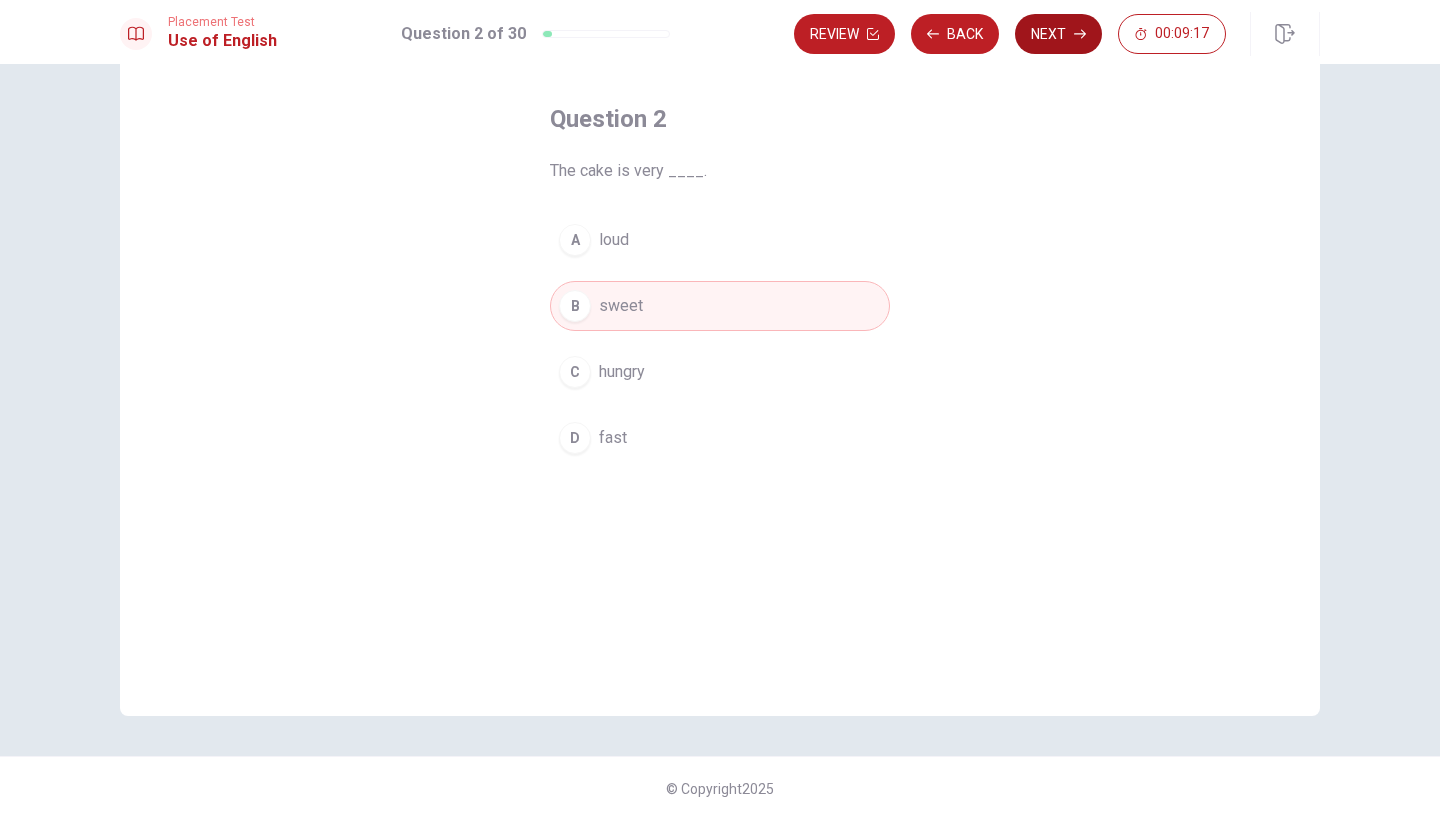 click on "Next" at bounding box center [1058, 34] 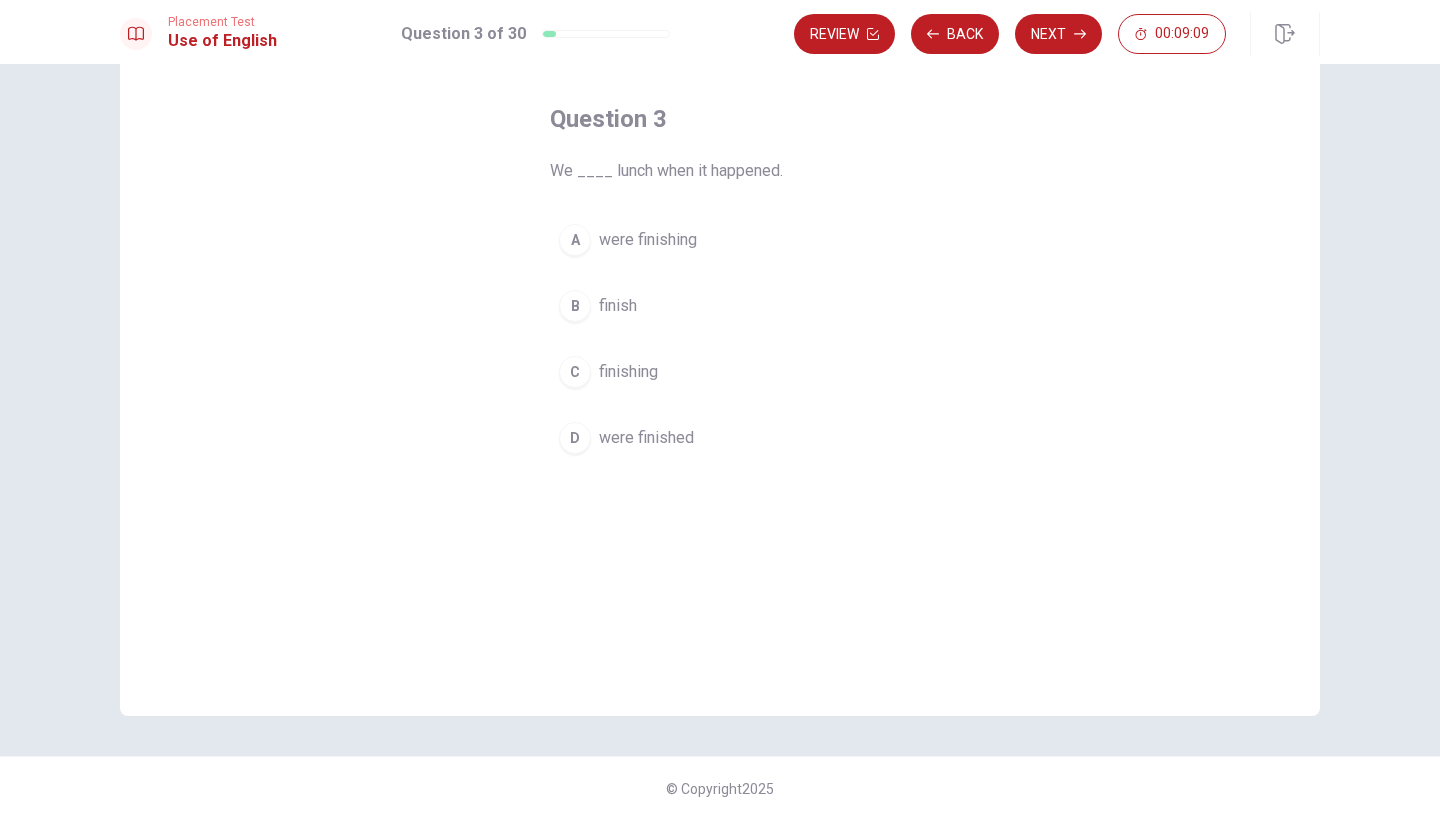 click on "were finishing" at bounding box center (648, 240) 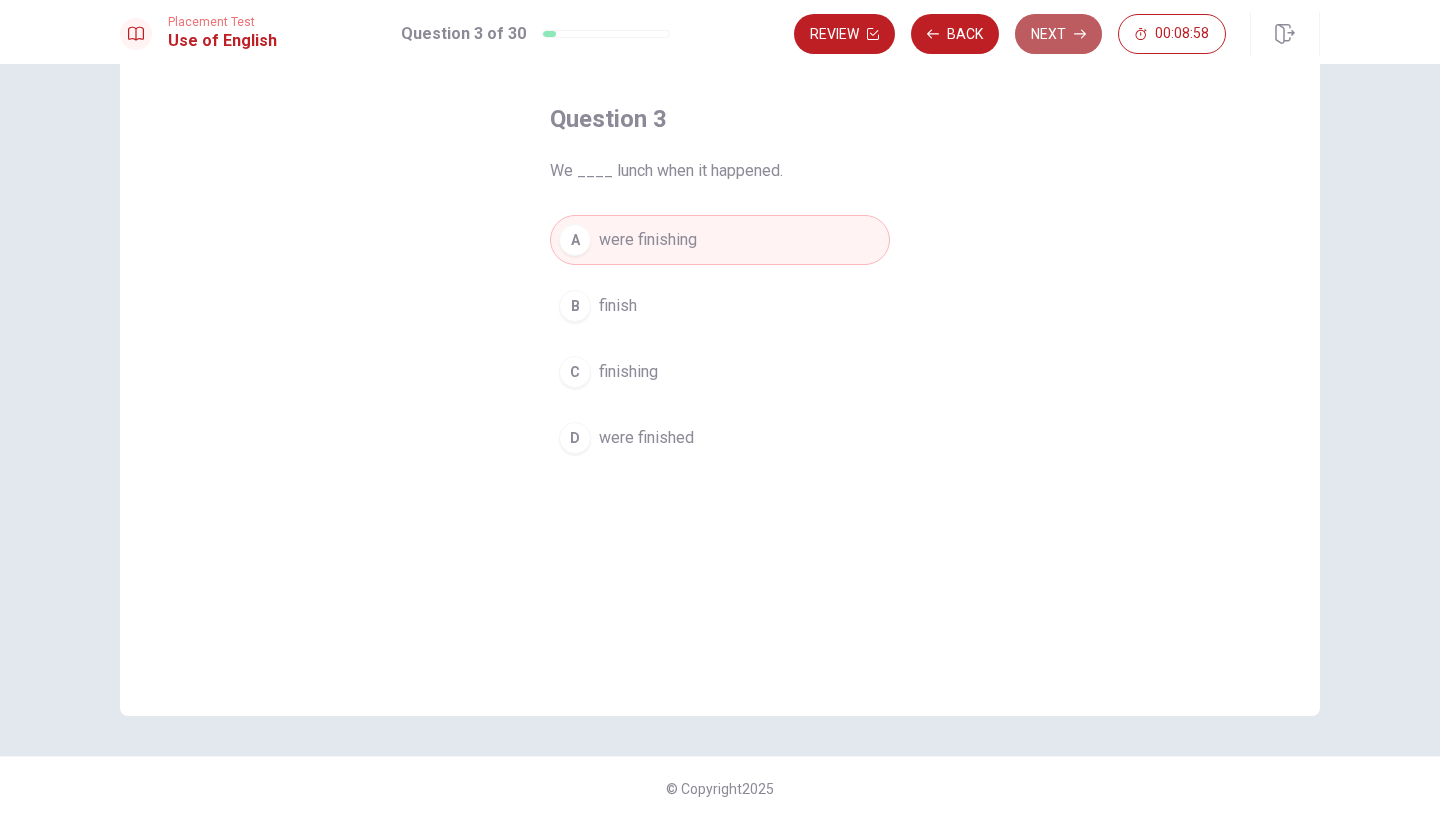click on "Next" at bounding box center [1058, 34] 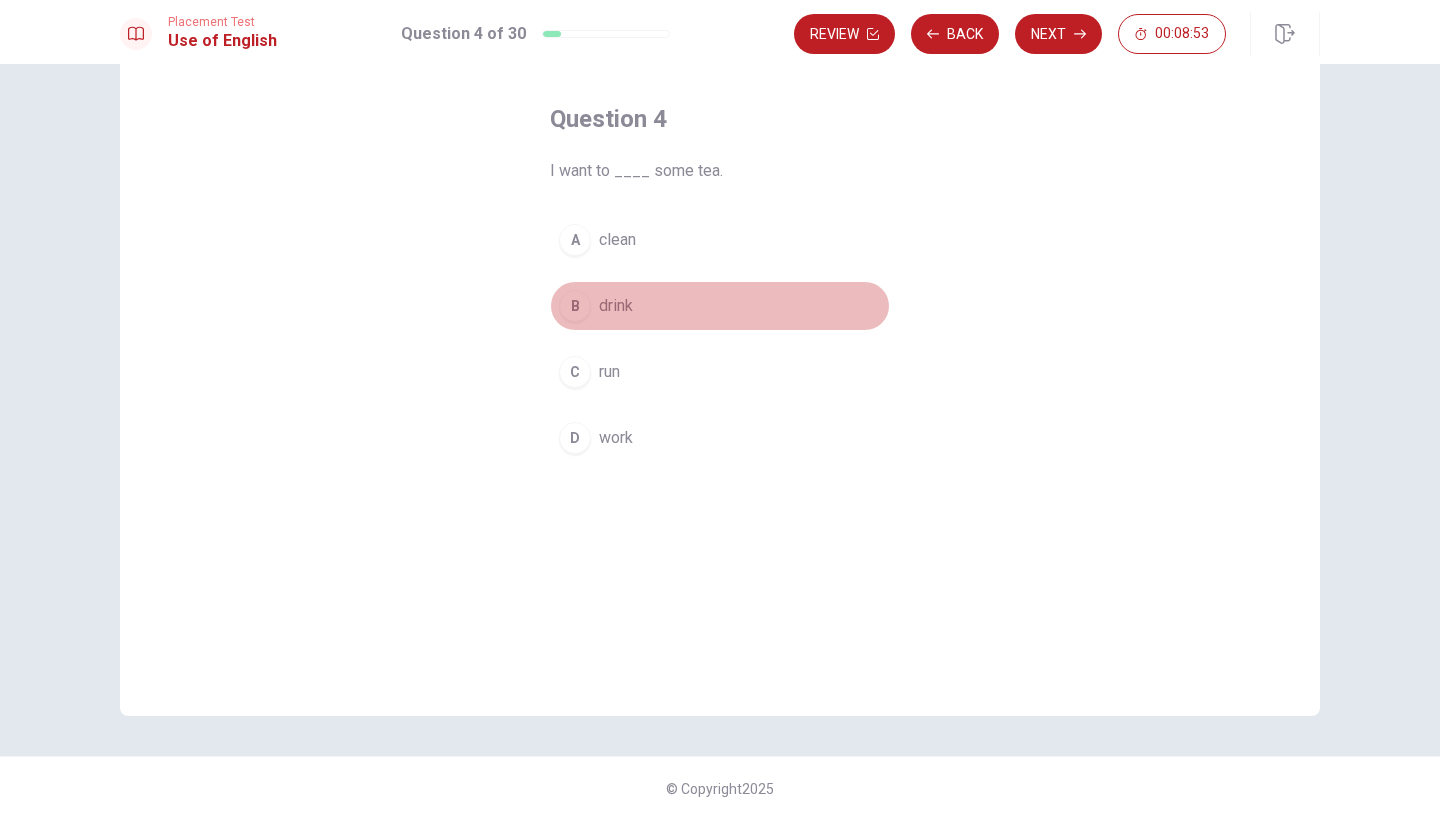 click on "drink" at bounding box center (616, 306) 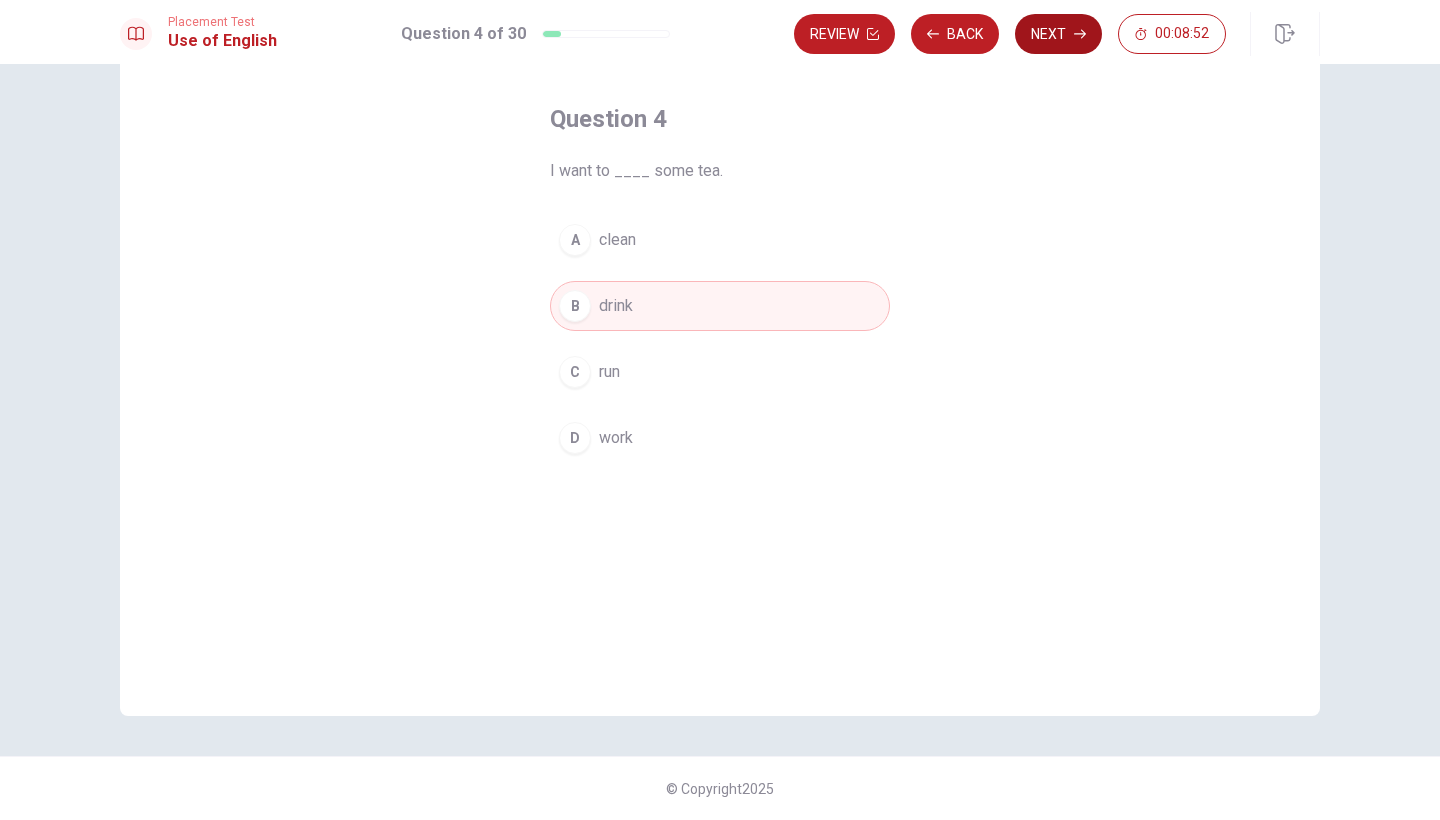 click on "Next" at bounding box center [1058, 34] 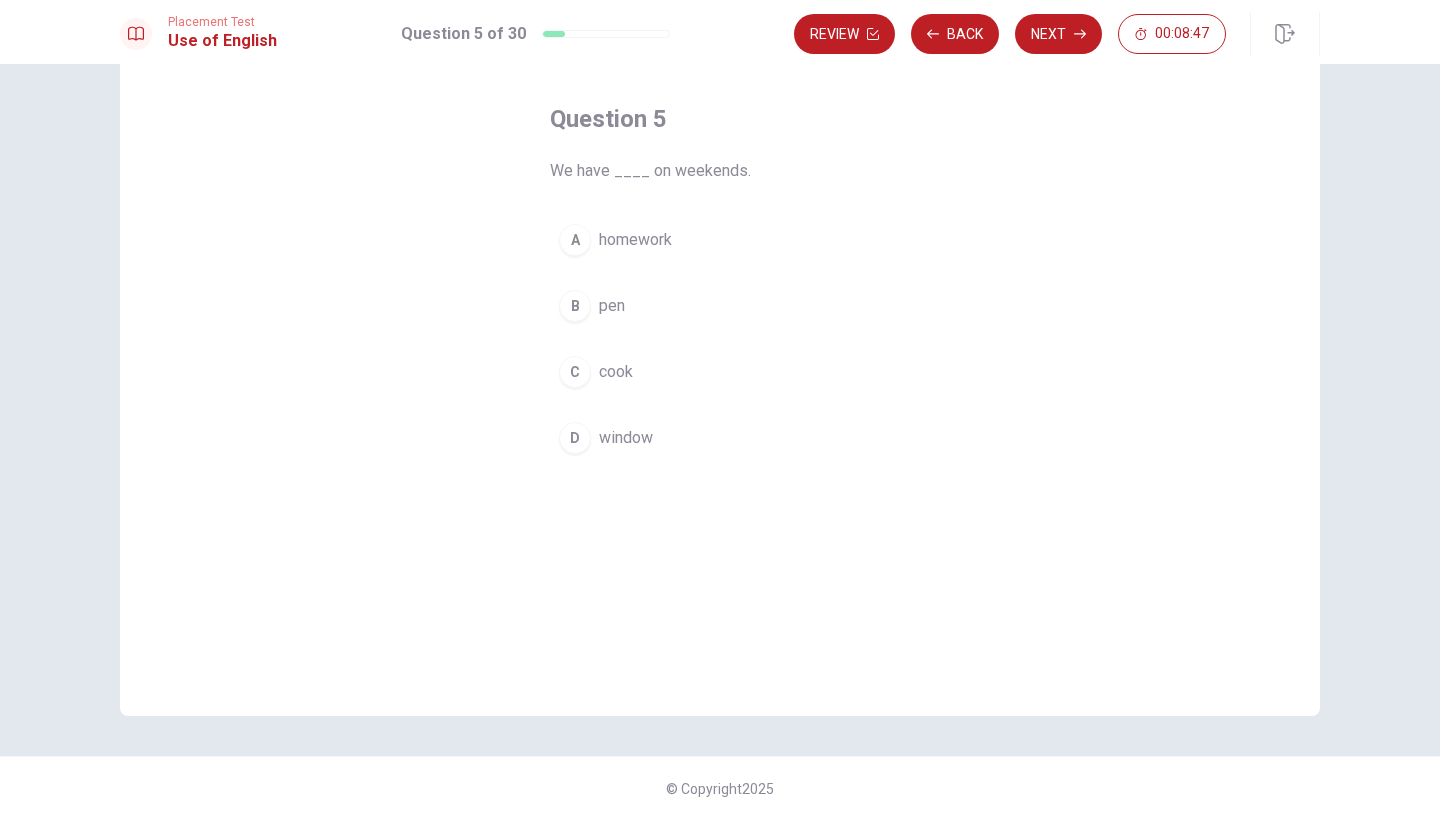 click on "homework" at bounding box center [635, 240] 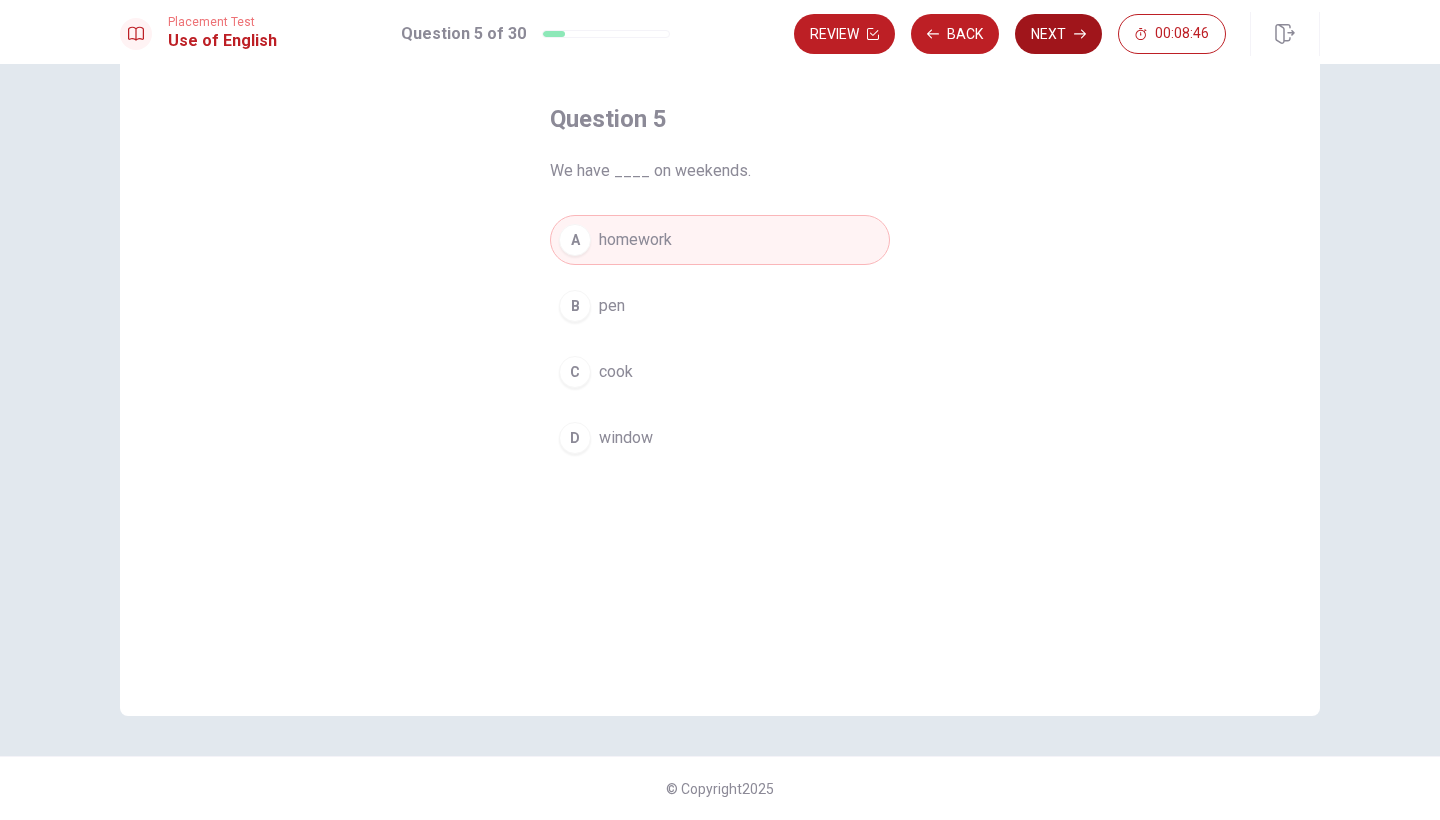 click on "Next" at bounding box center [1058, 34] 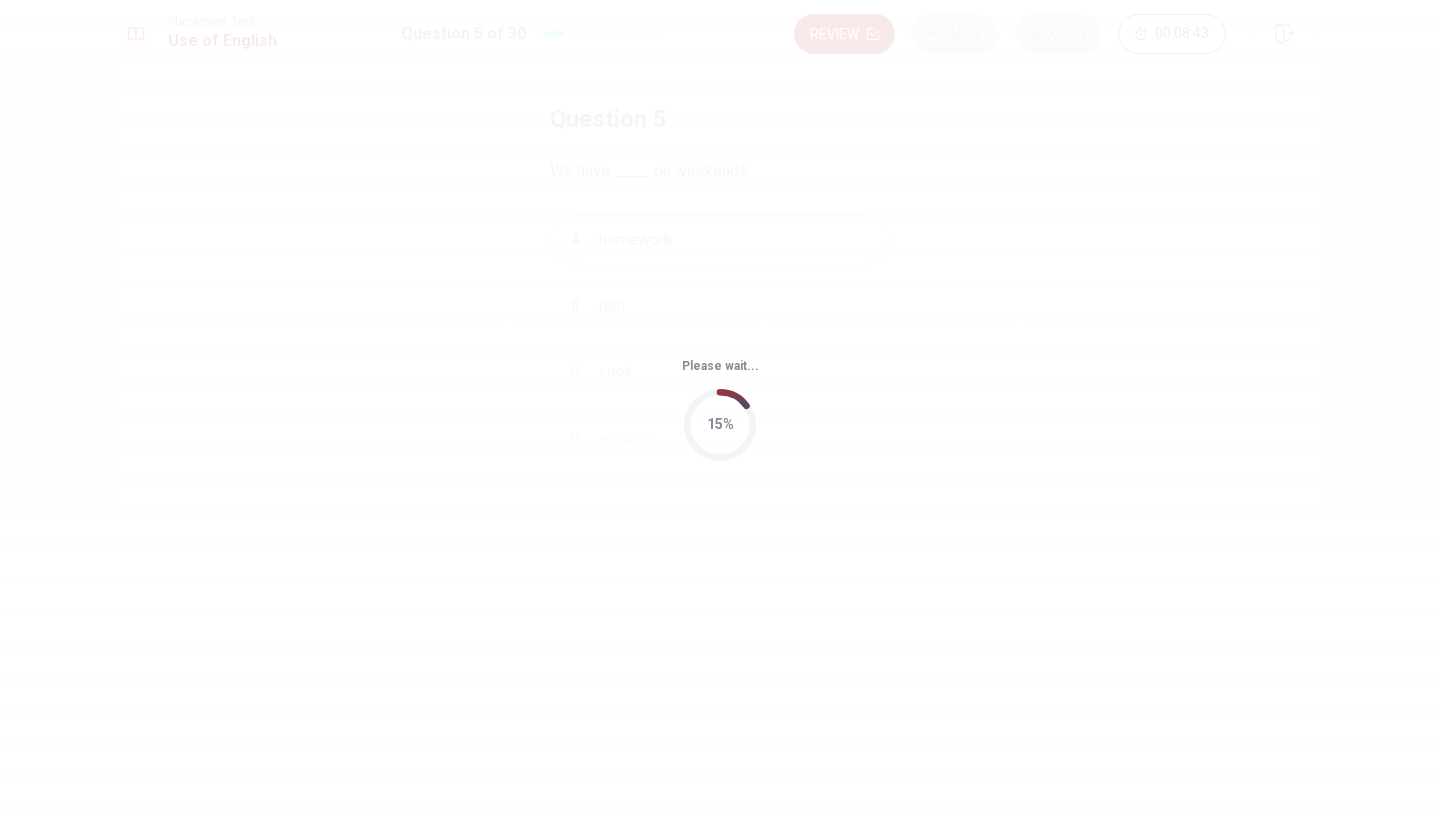 scroll, scrollTop: 0, scrollLeft: 0, axis: both 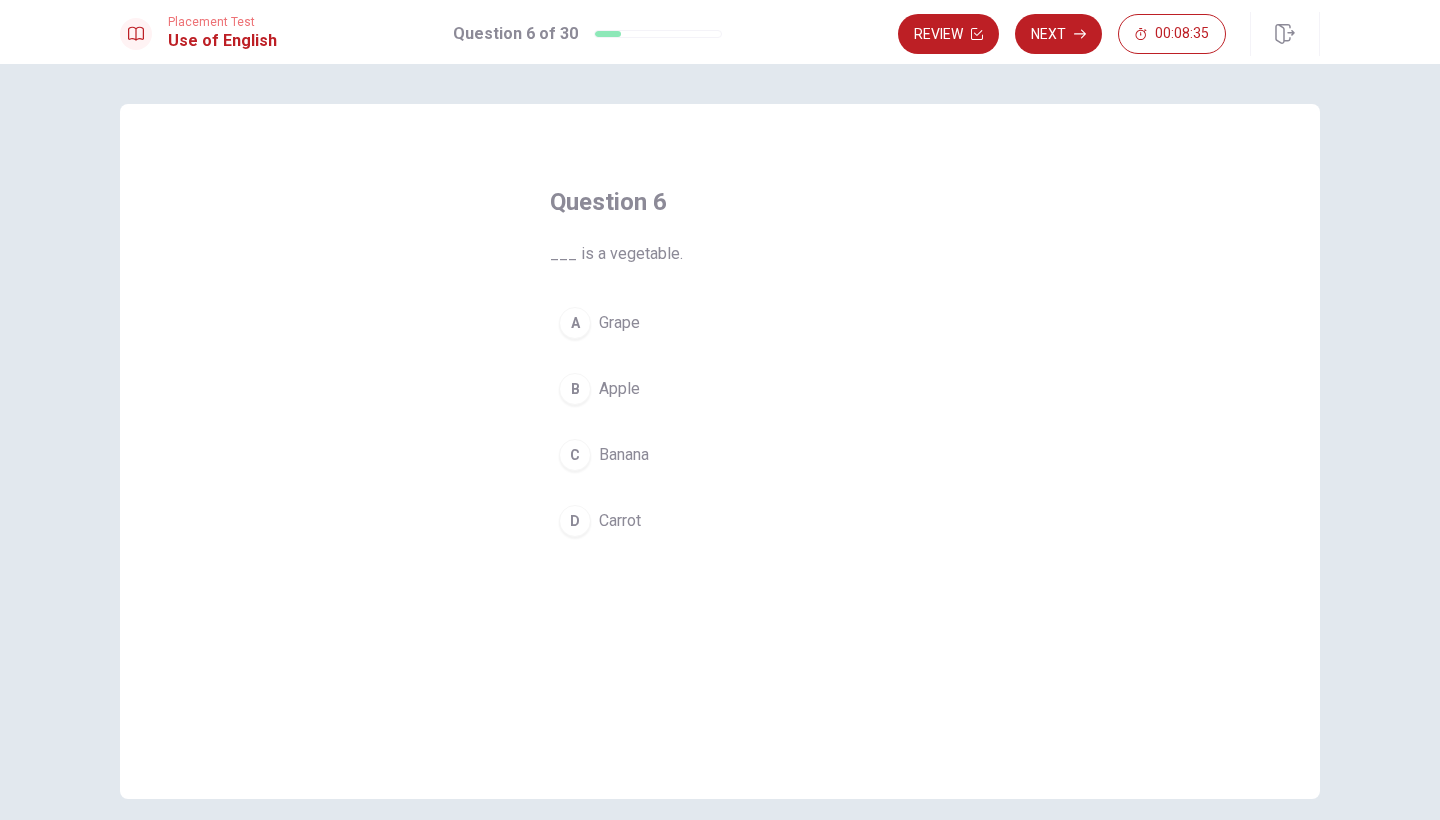 click on "Carrot" at bounding box center (620, 521) 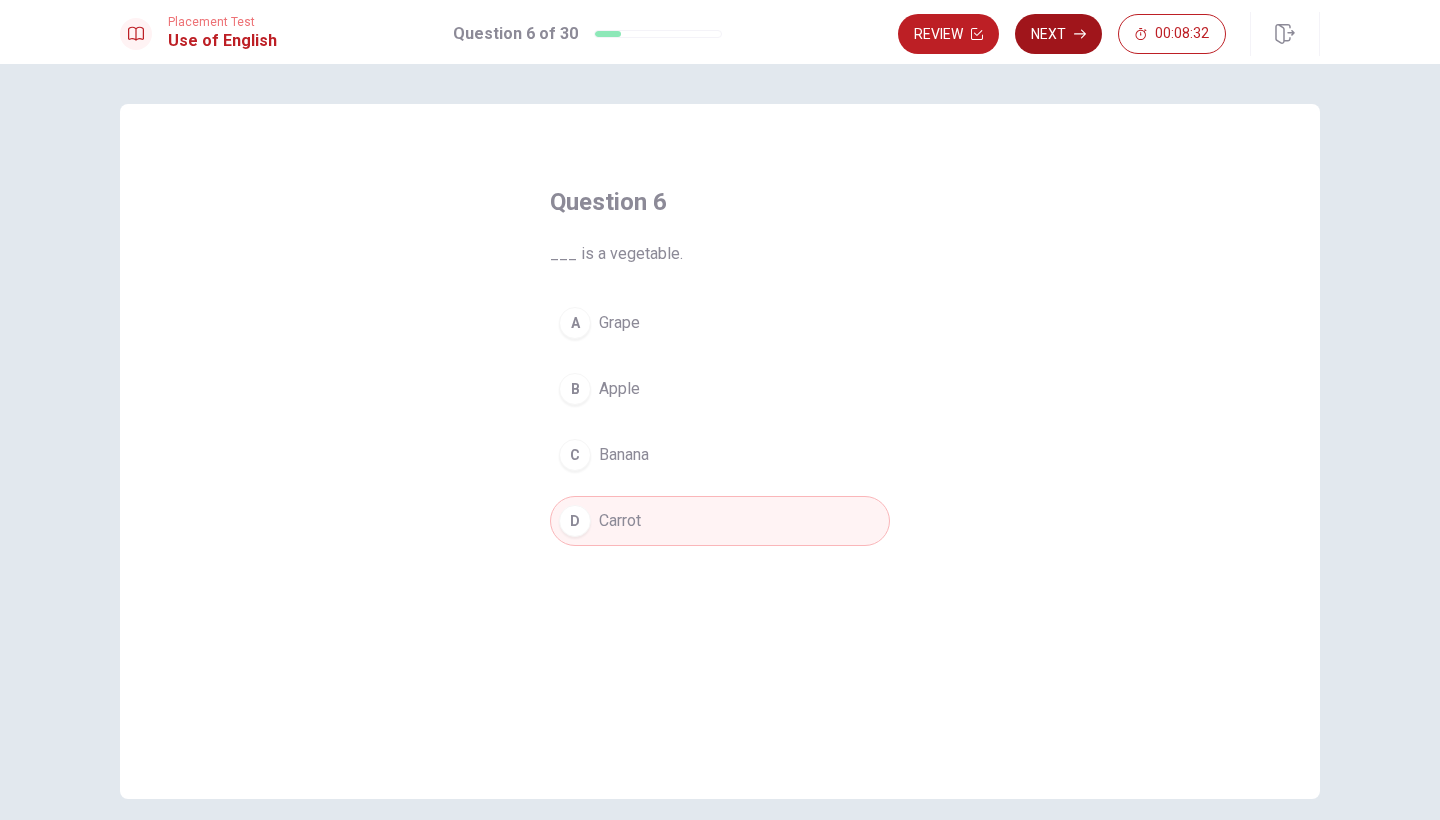 click 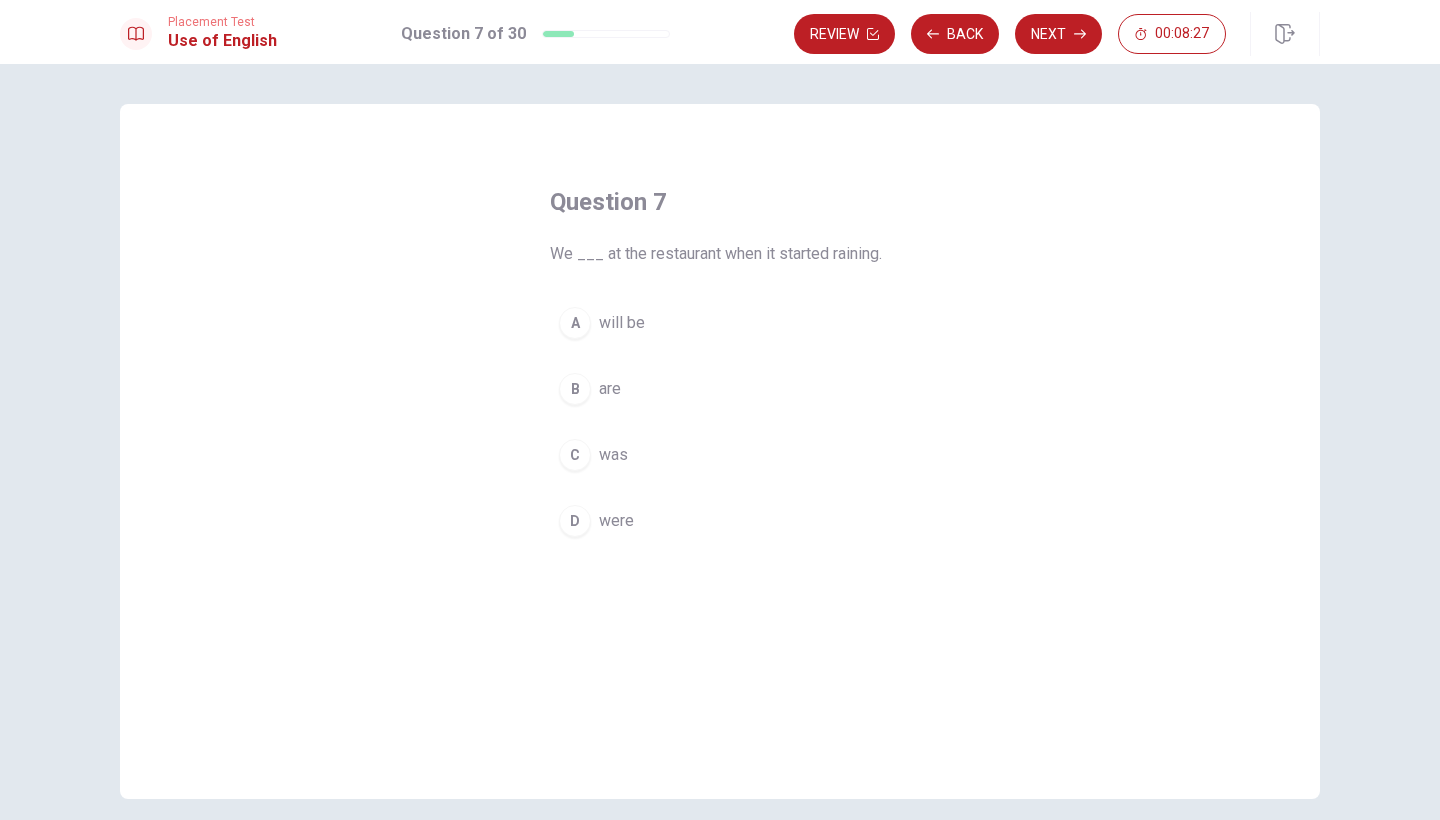 click on "were" at bounding box center [616, 521] 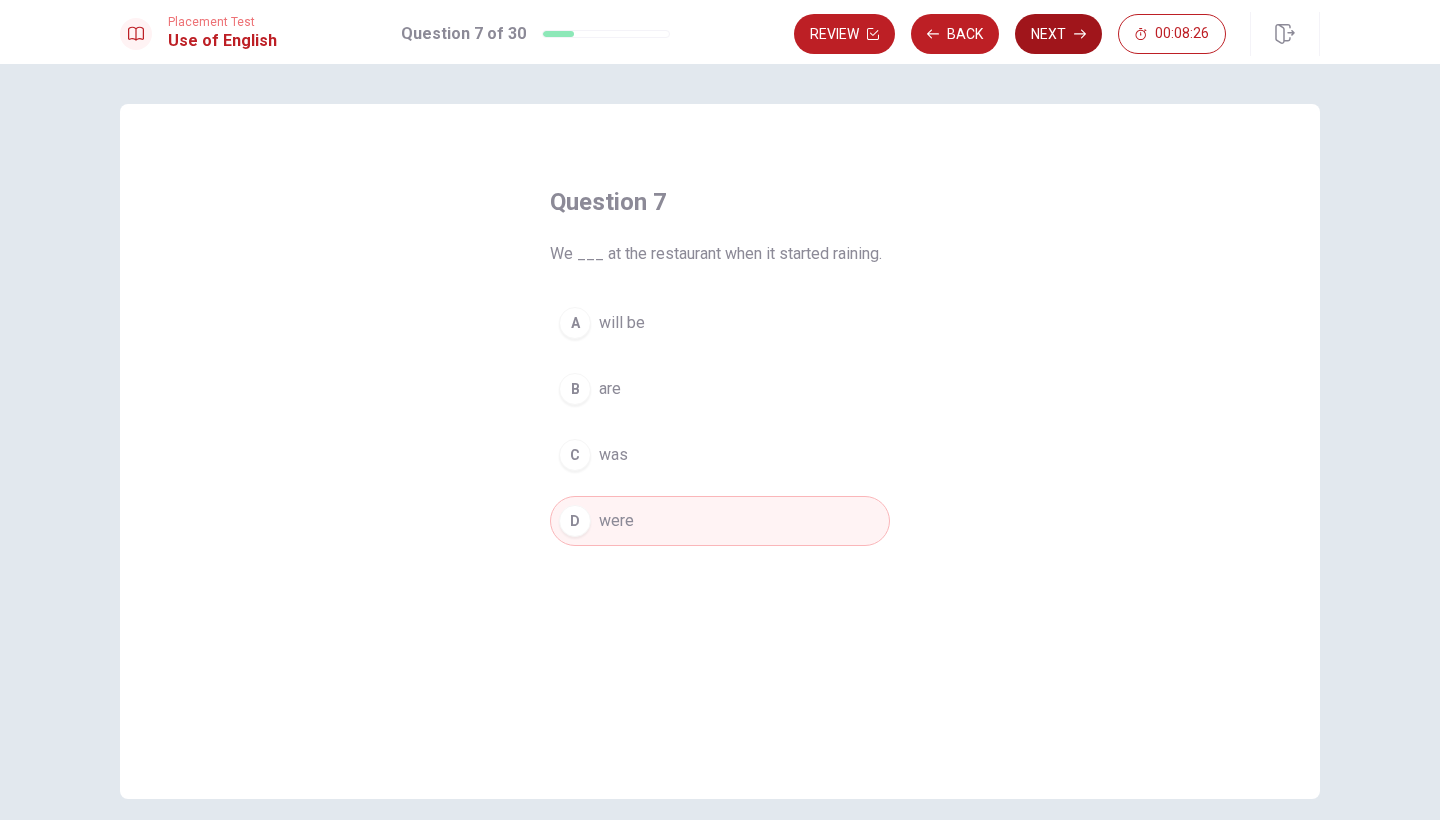 click on "Next" at bounding box center (1058, 34) 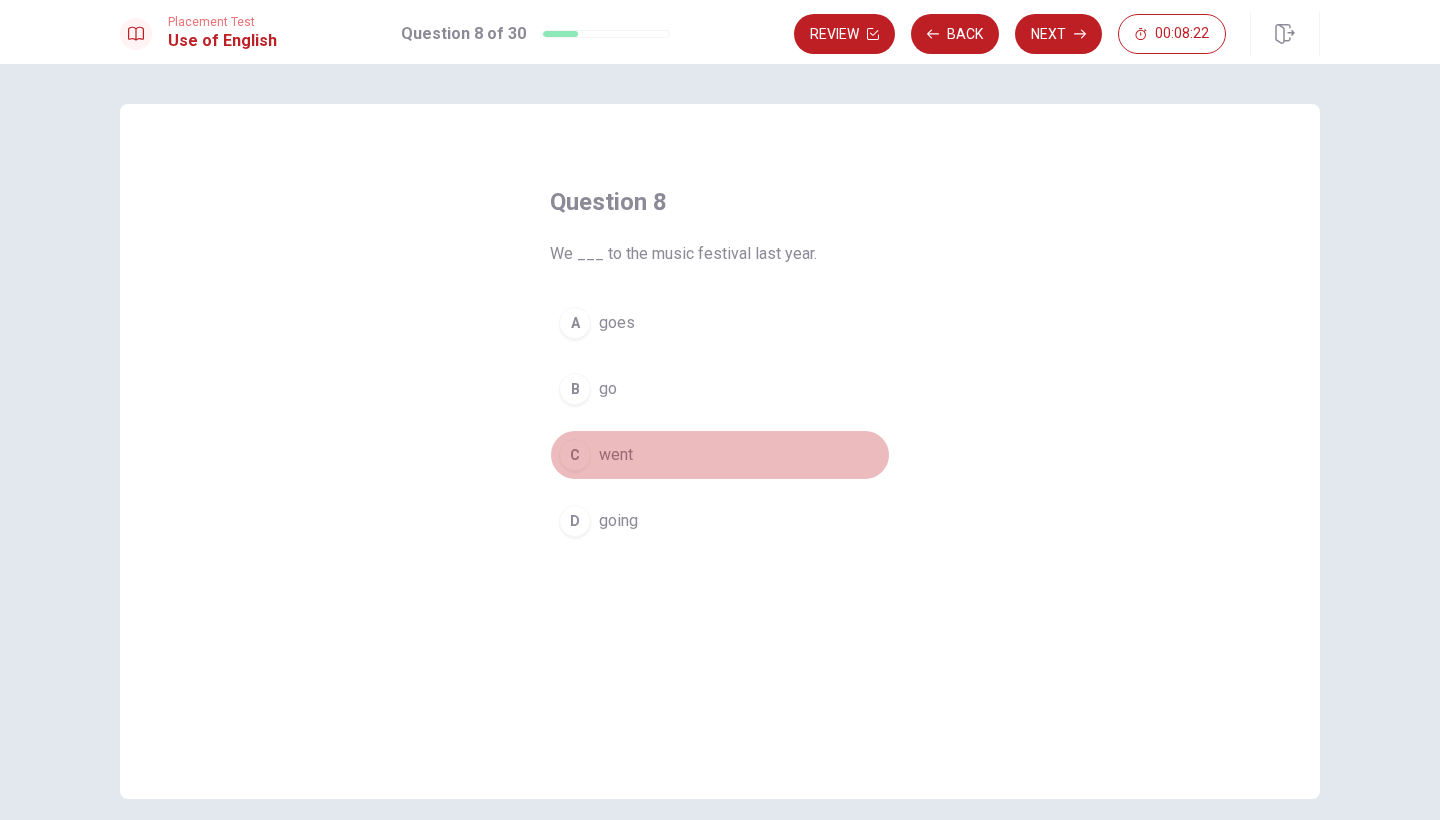 click on "went" at bounding box center (616, 455) 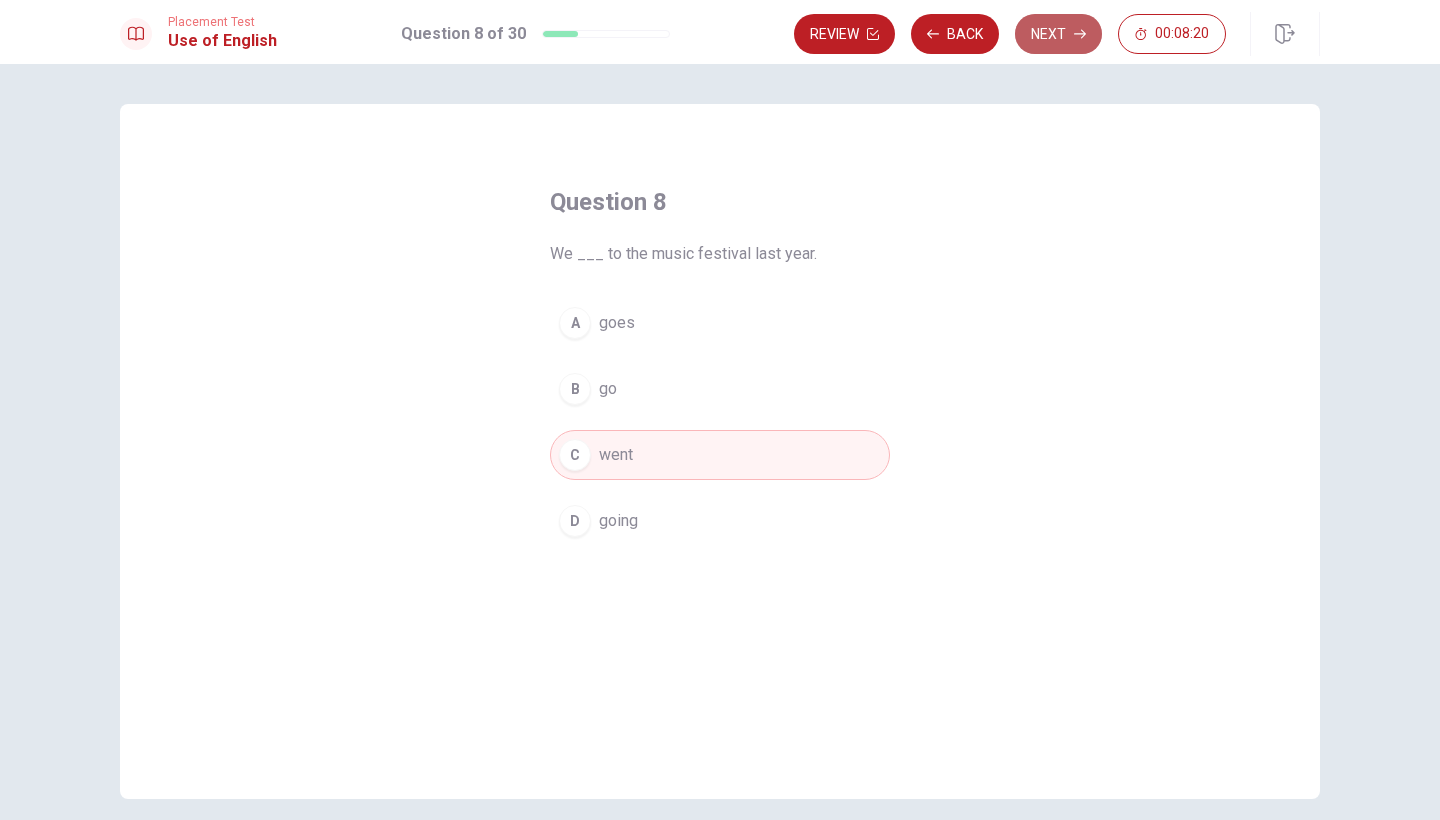 click on "Next" at bounding box center (1058, 34) 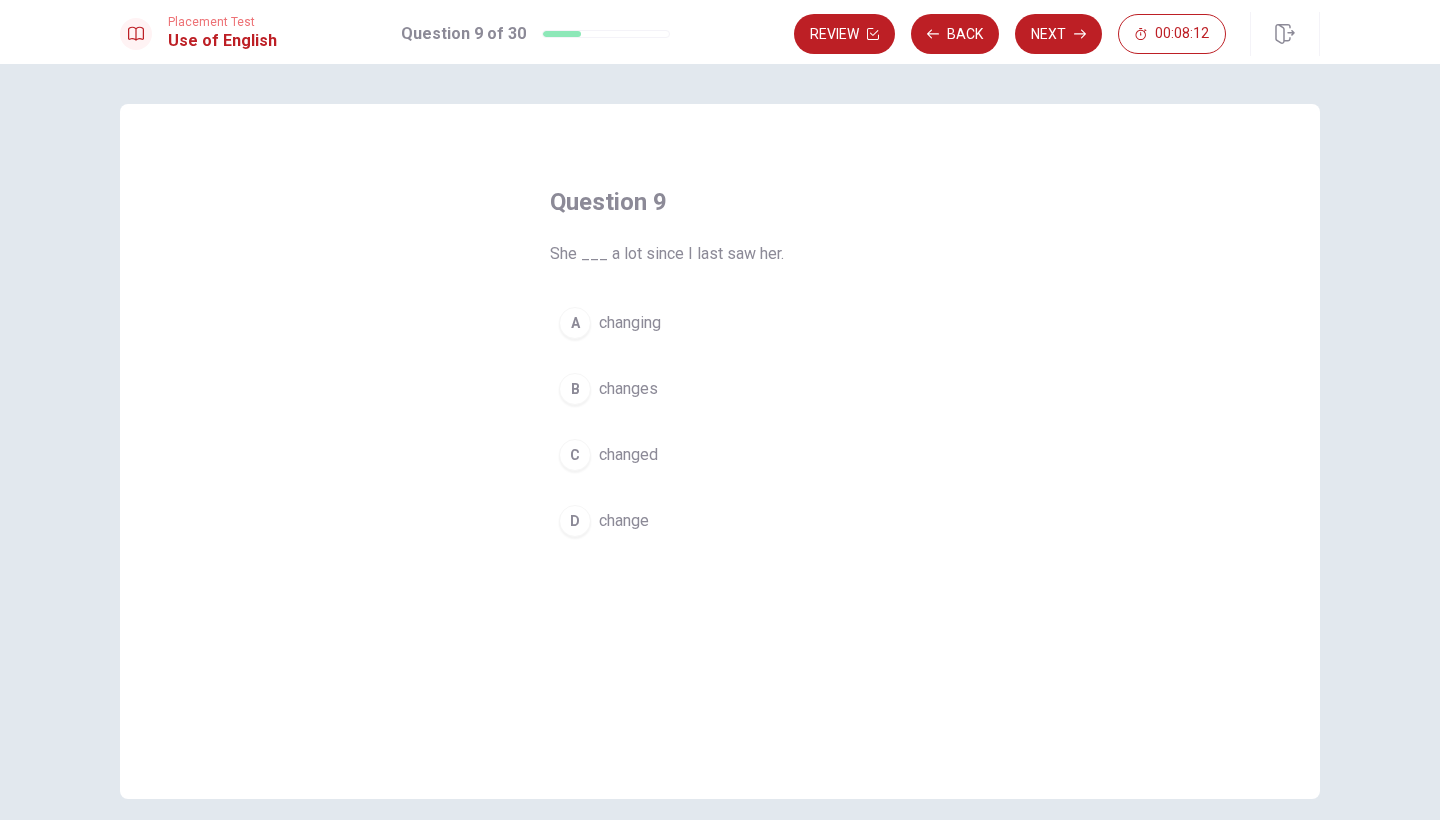 click on "changes" at bounding box center [628, 389] 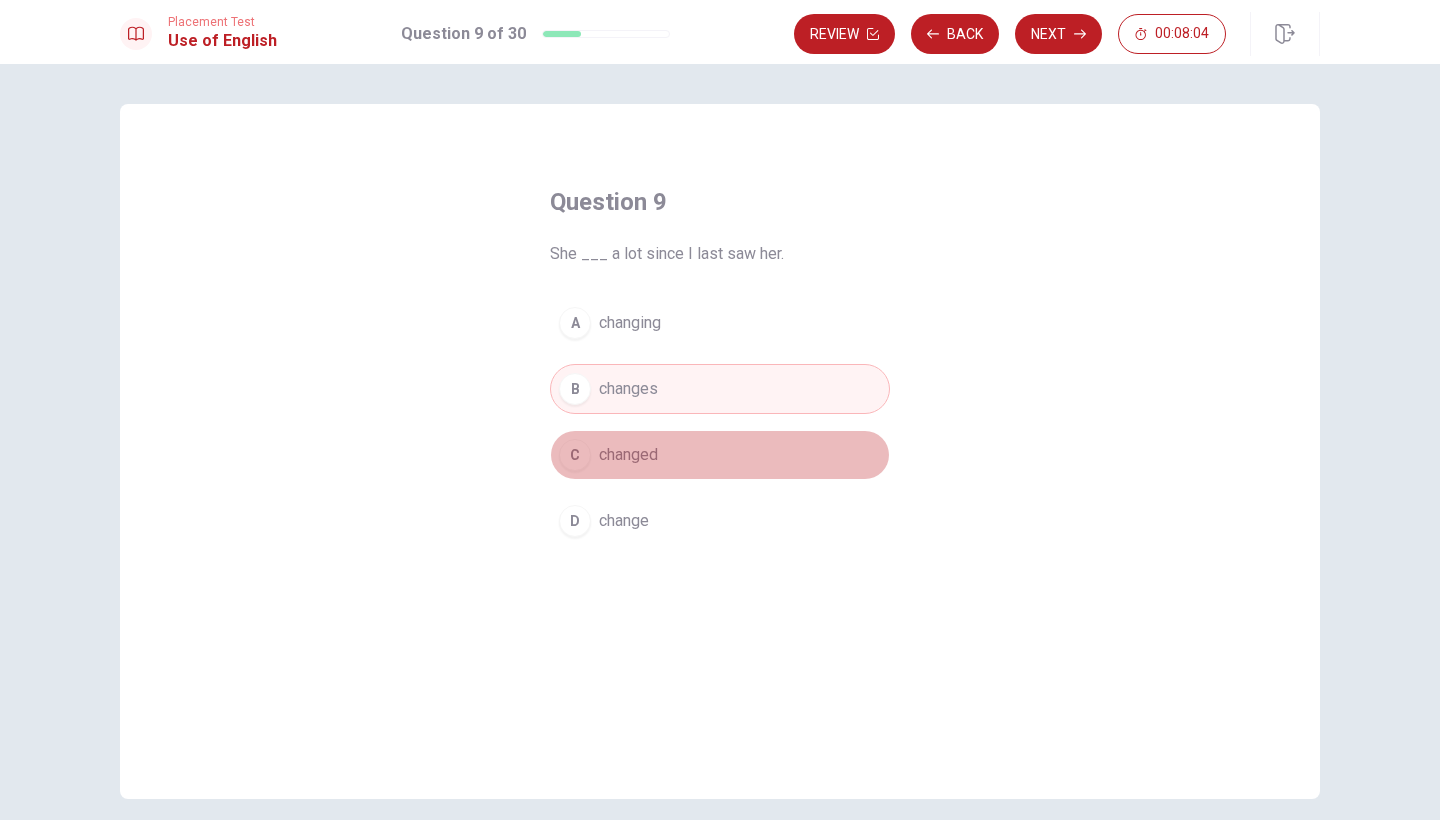 click on "C changed" at bounding box center (720, 455) 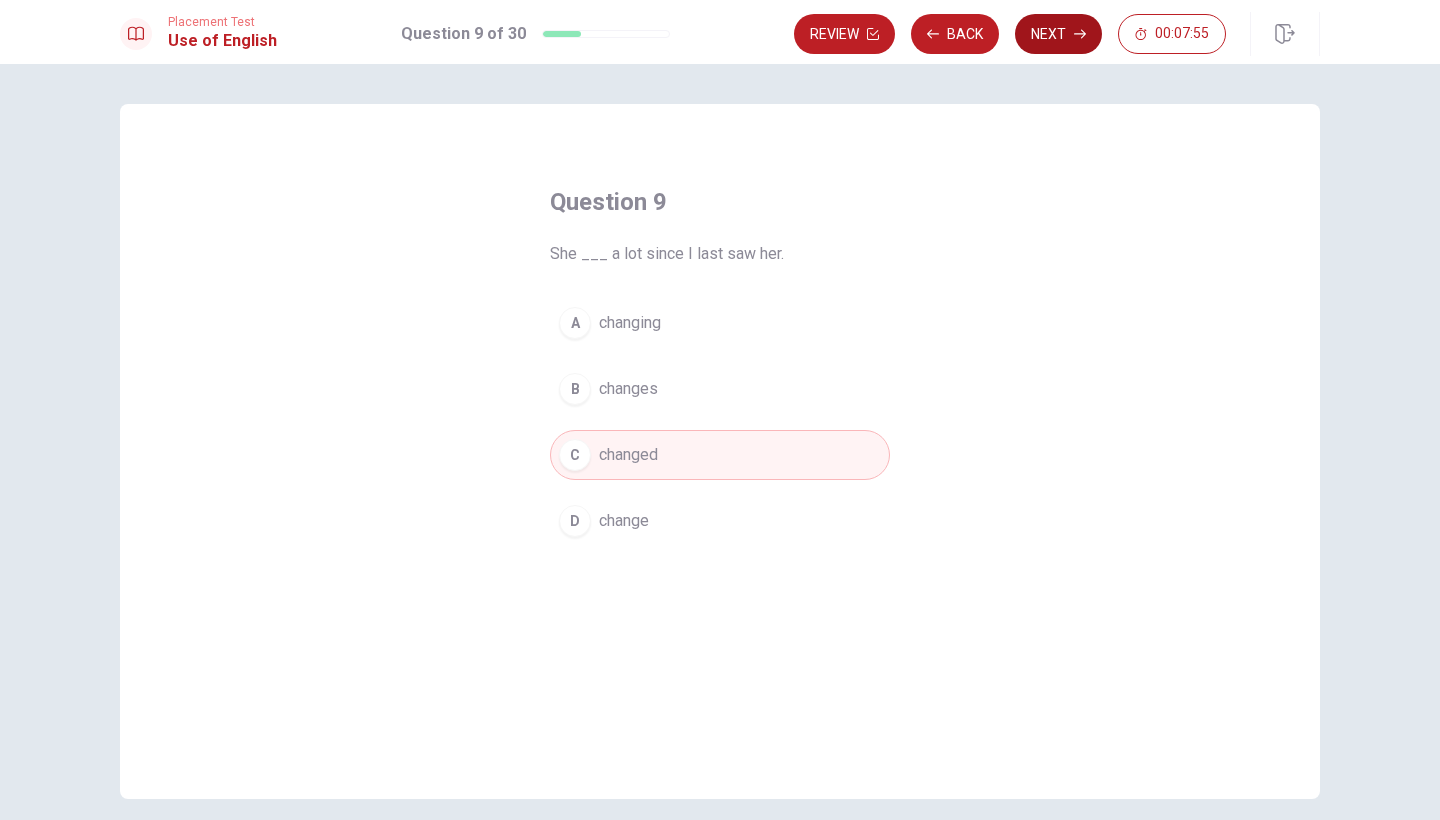 click on "Next" at bounding box center [1058, 34] 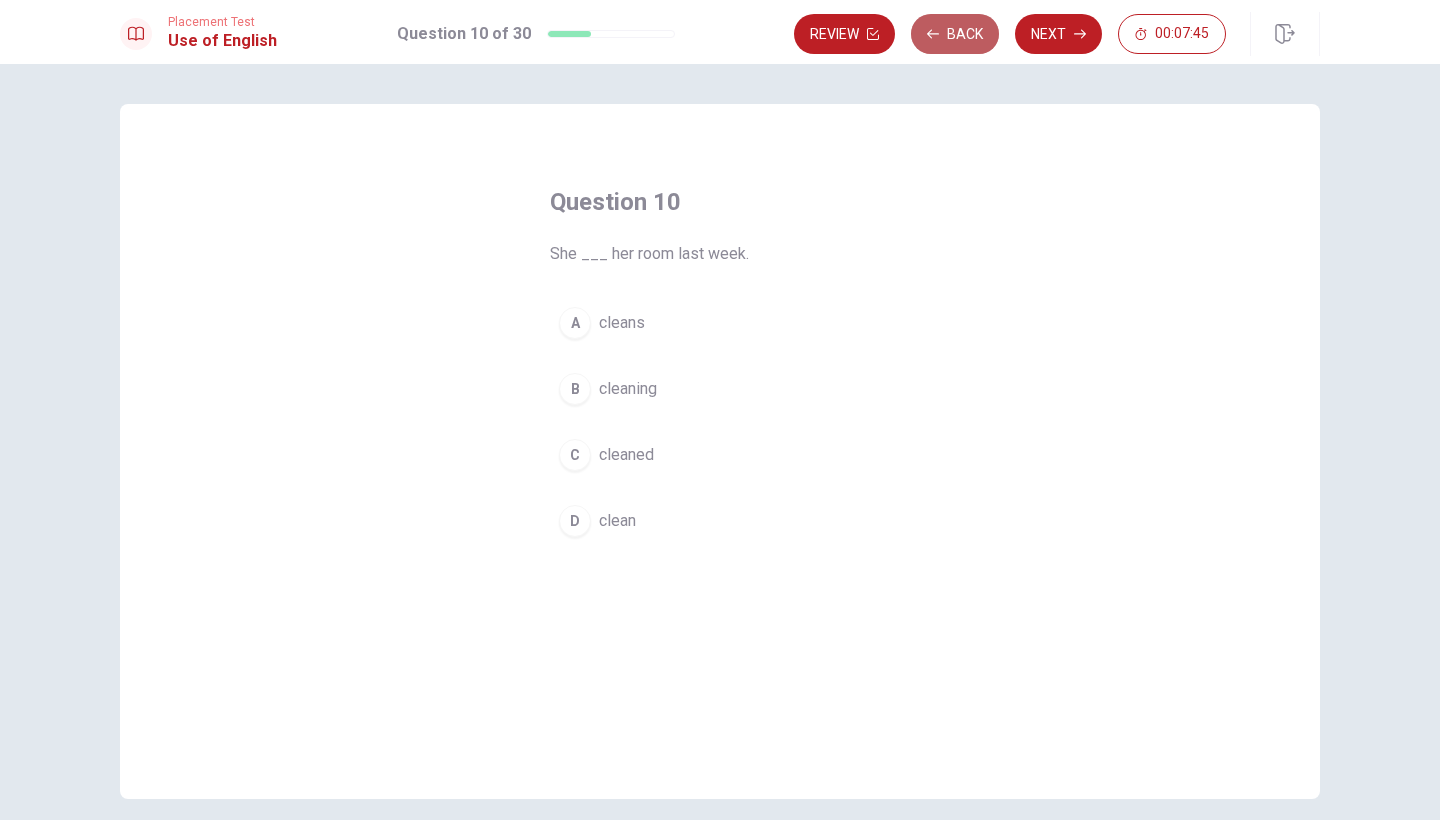 click on "Back" at bounding box center [955, 34] 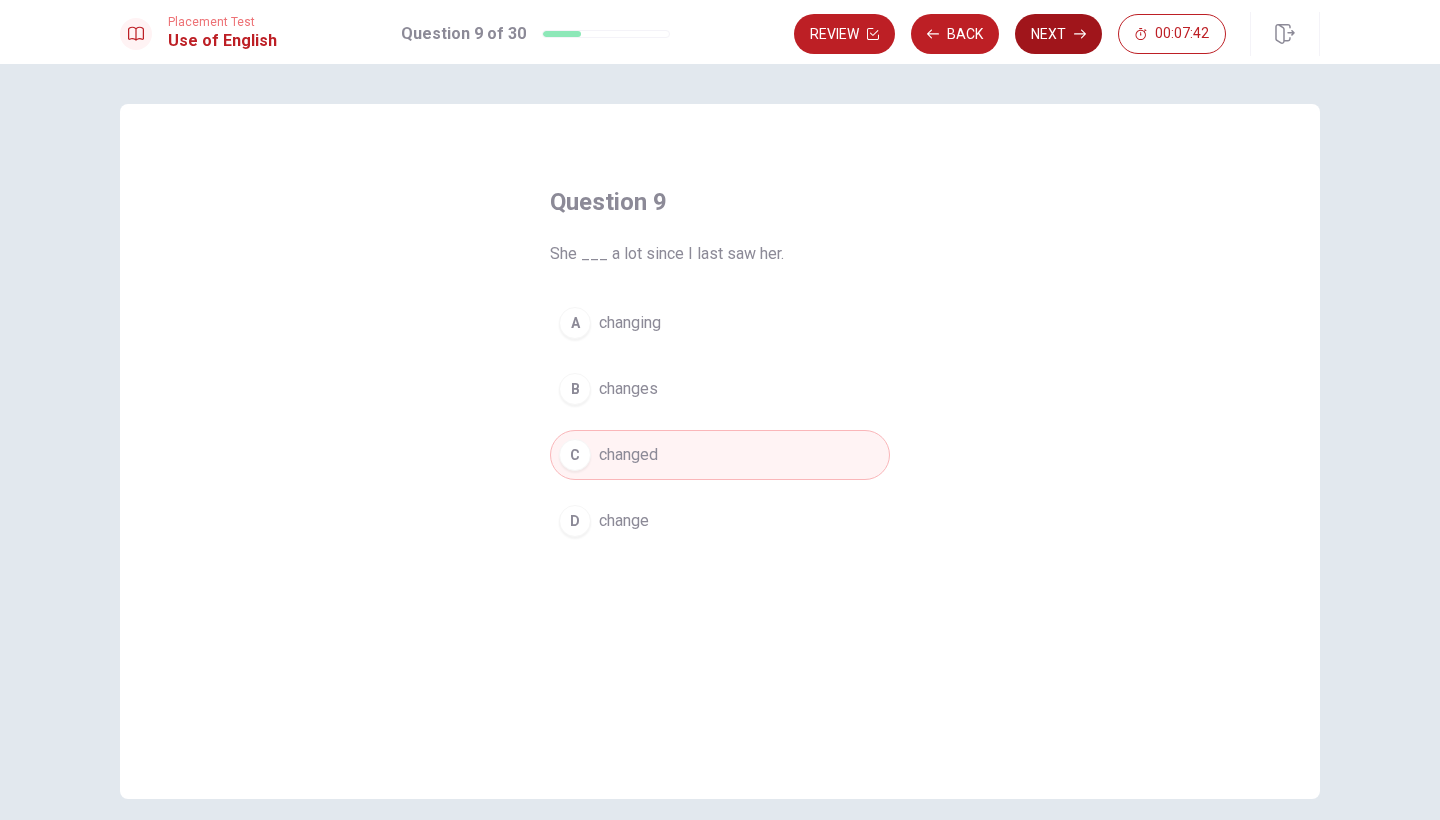 click 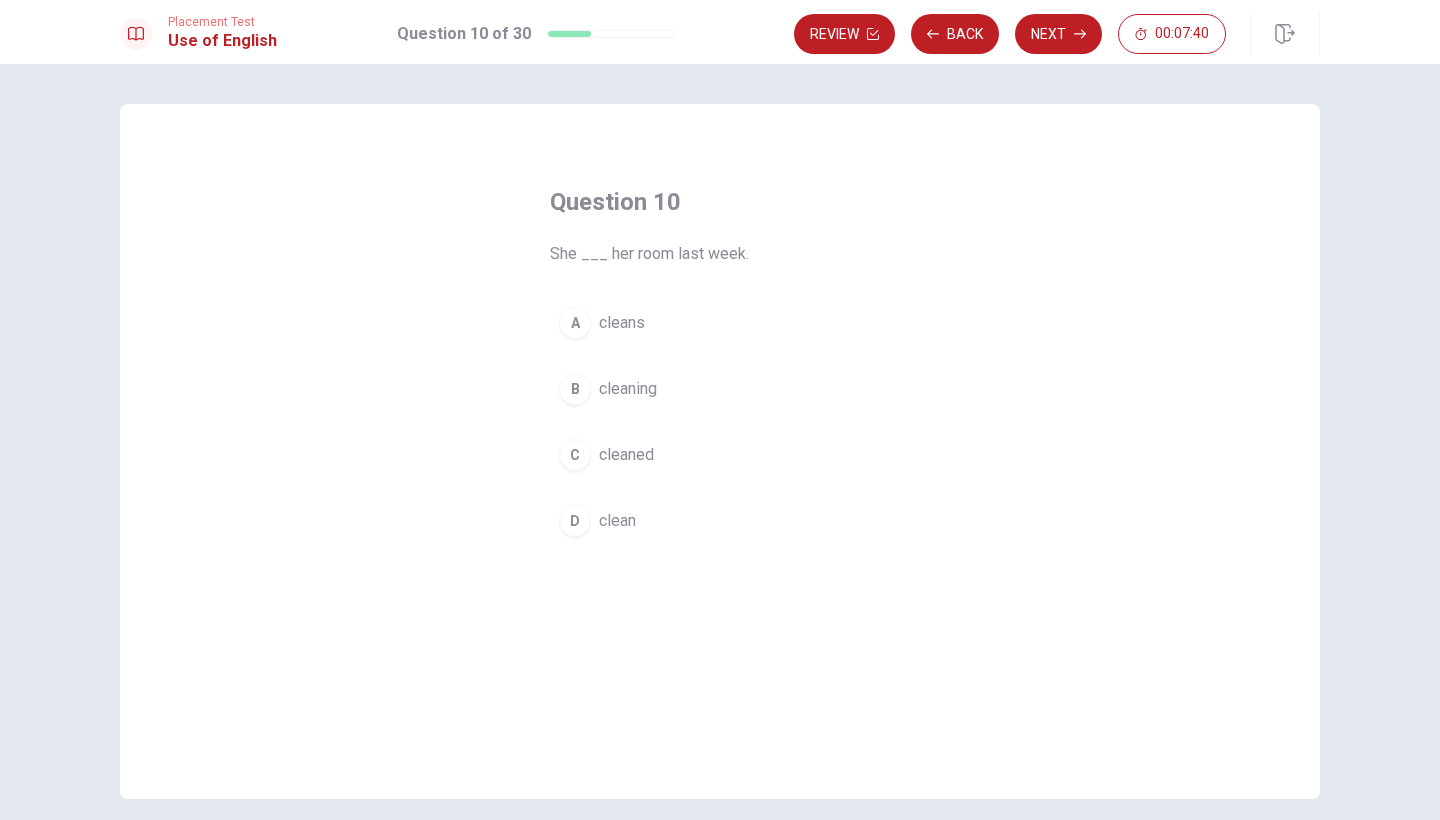 click on "cleaned" at bounding box center [626, 455] 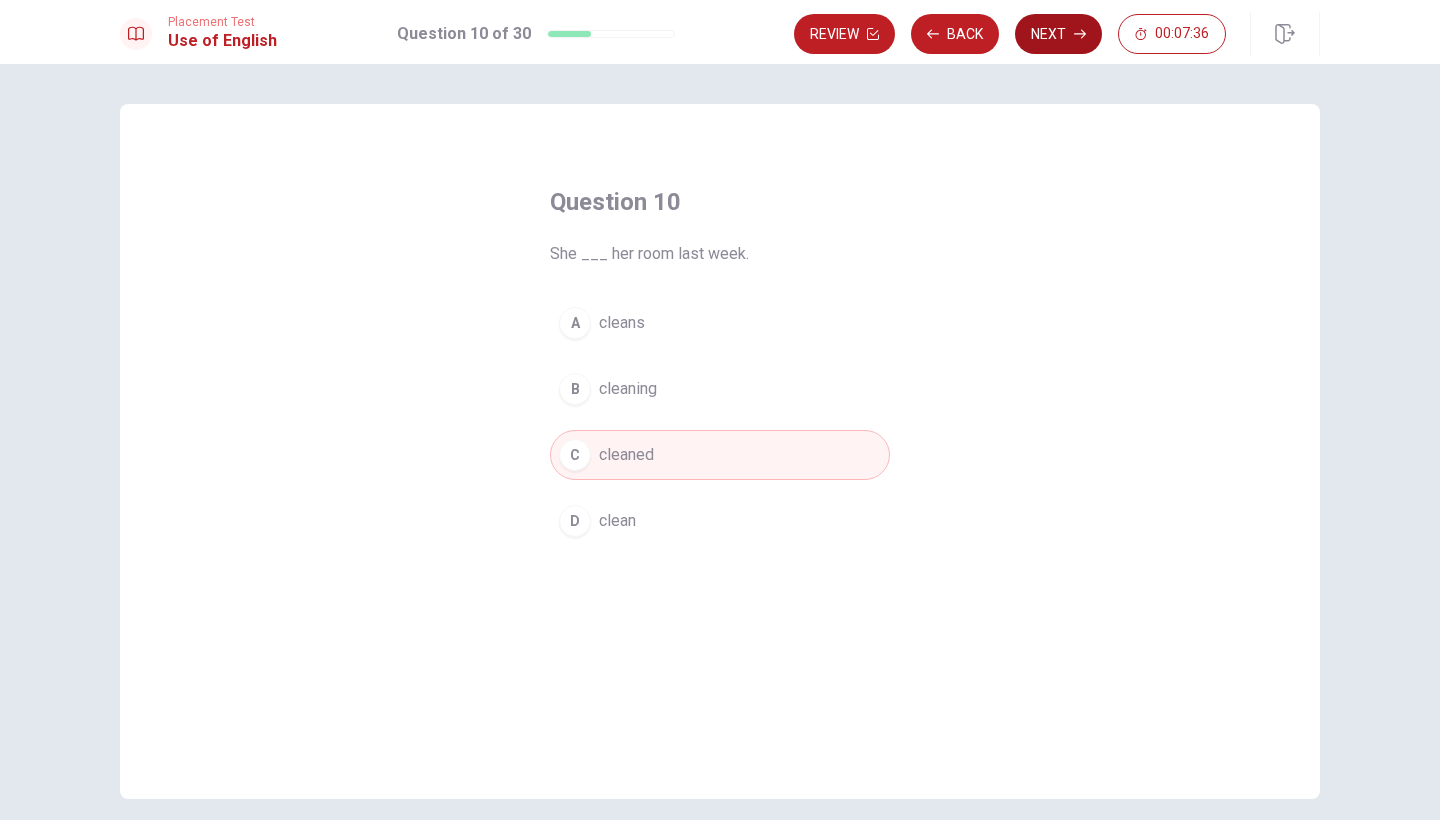 click 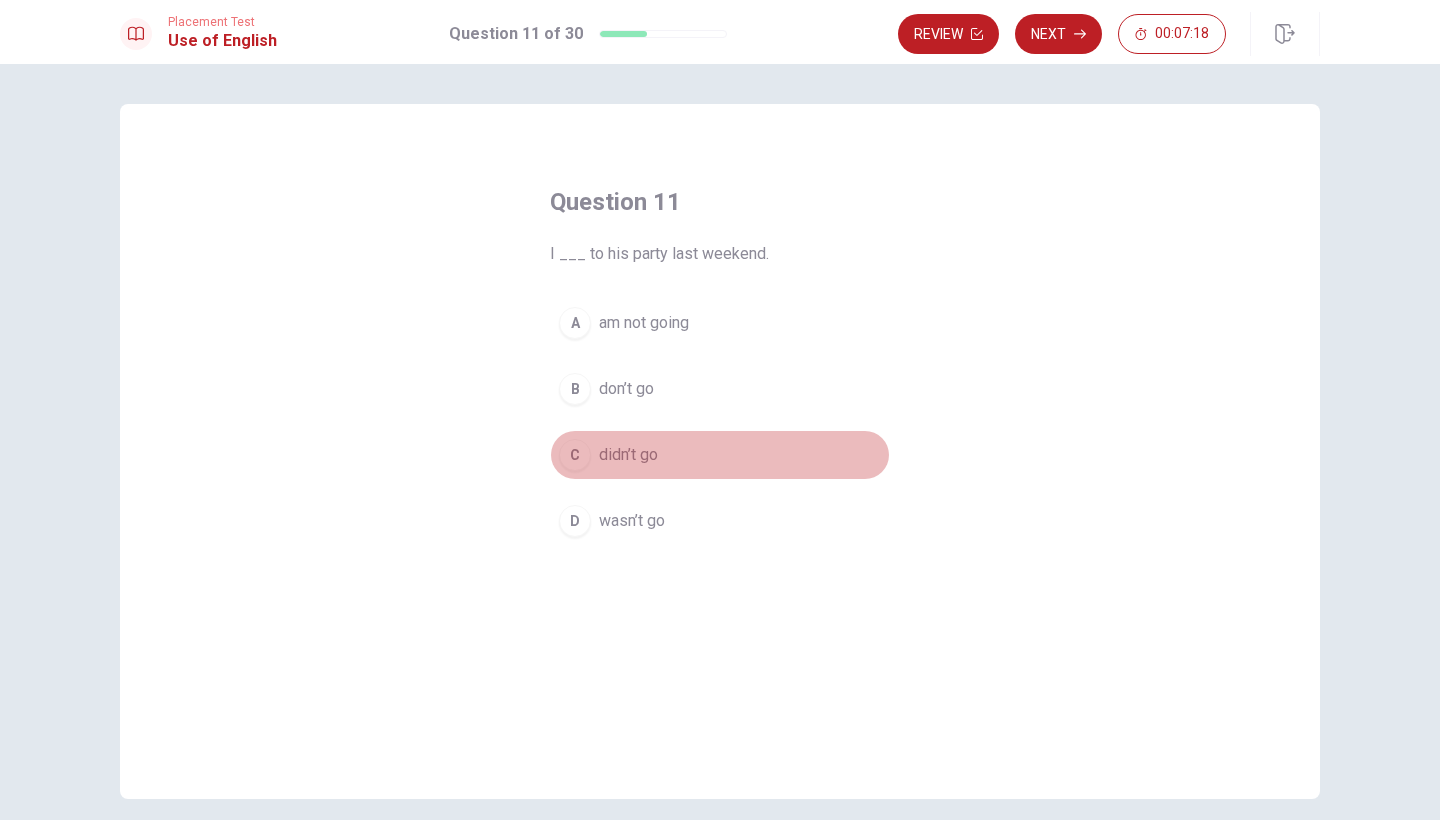 click on "didn’t go" at bounding box center (628, 455) 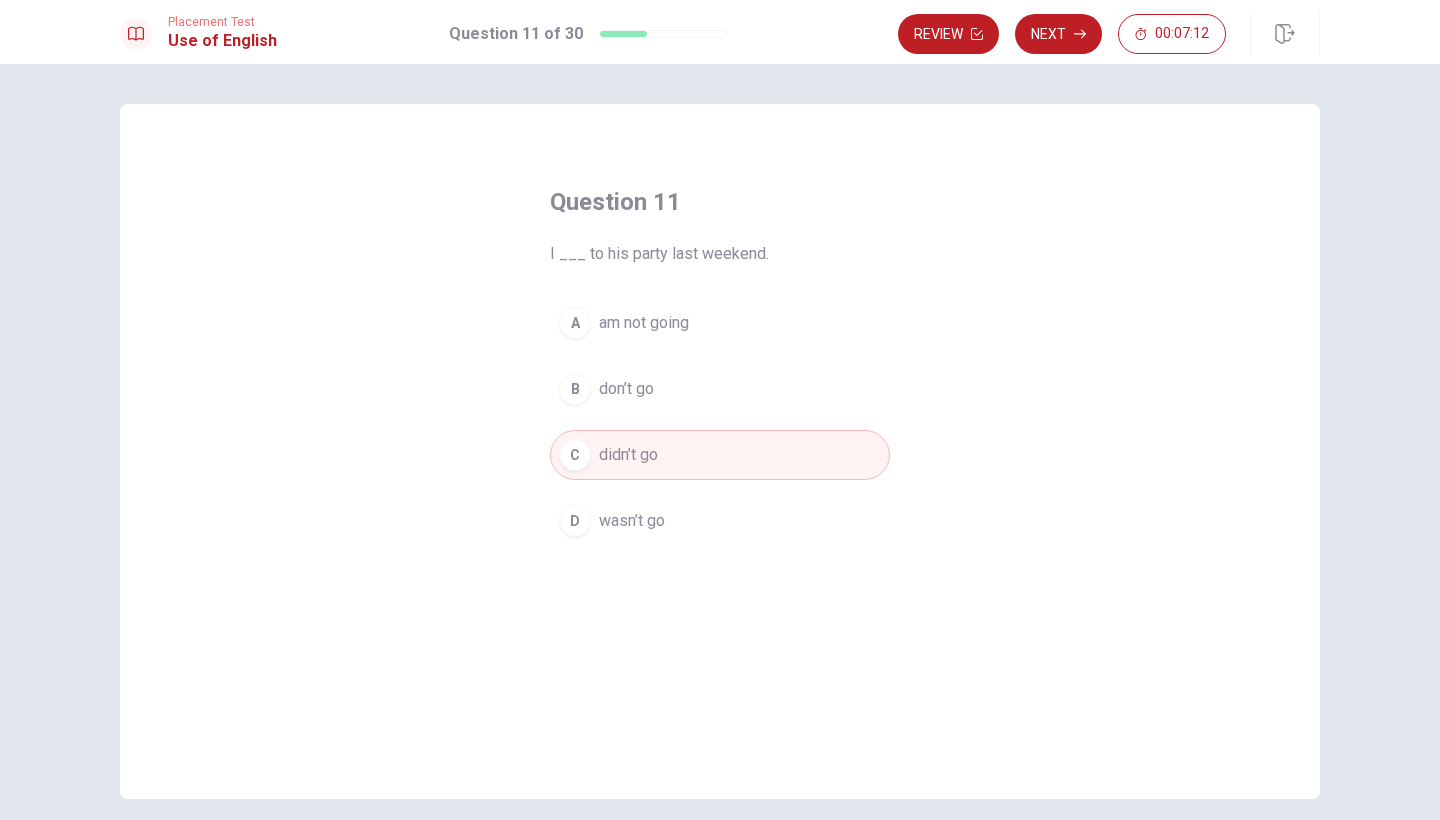click on "wasn’t go" at bounding box center (632, 521) 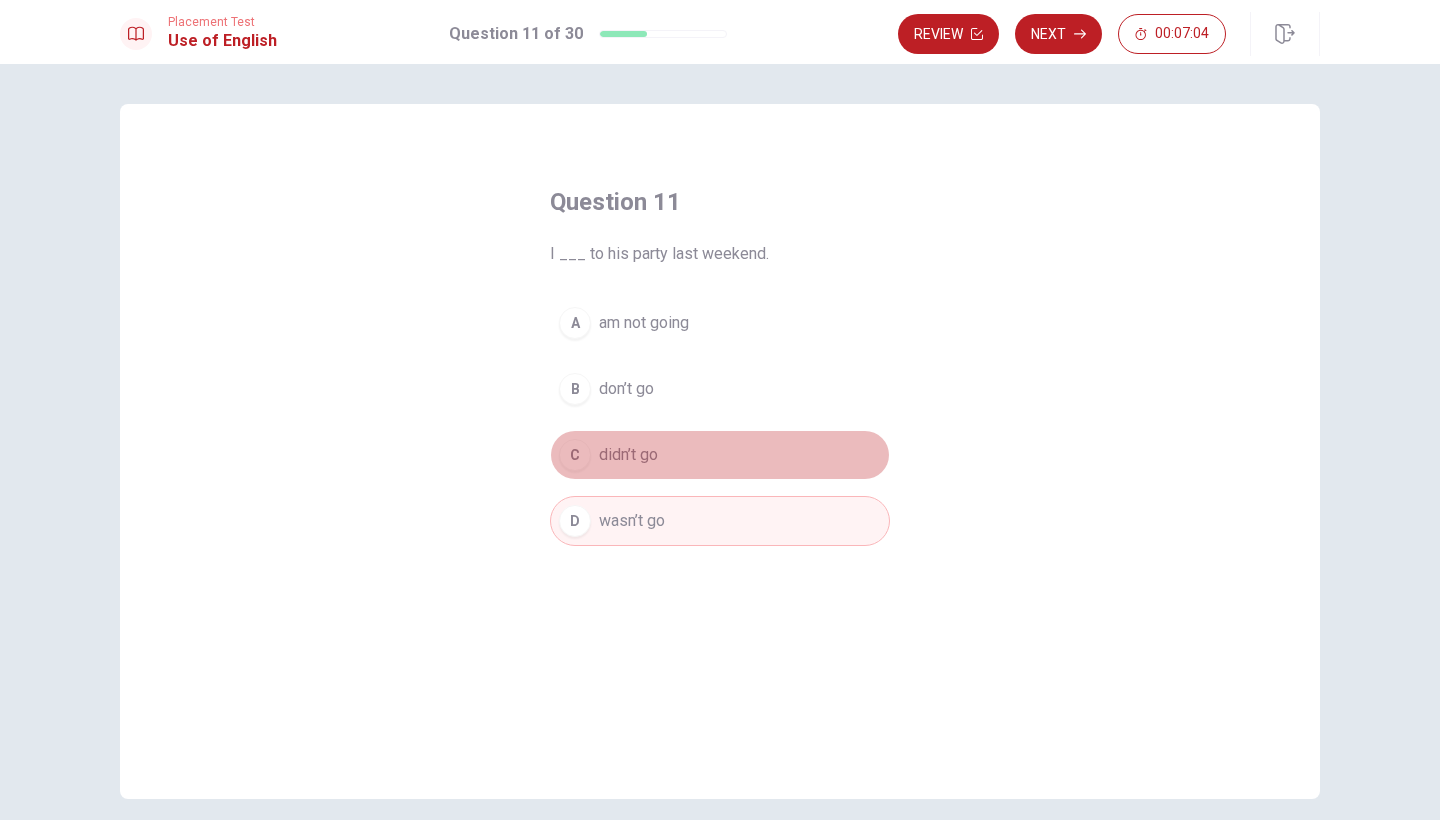 click on "didn’t go" at bounding box center (628, 455) 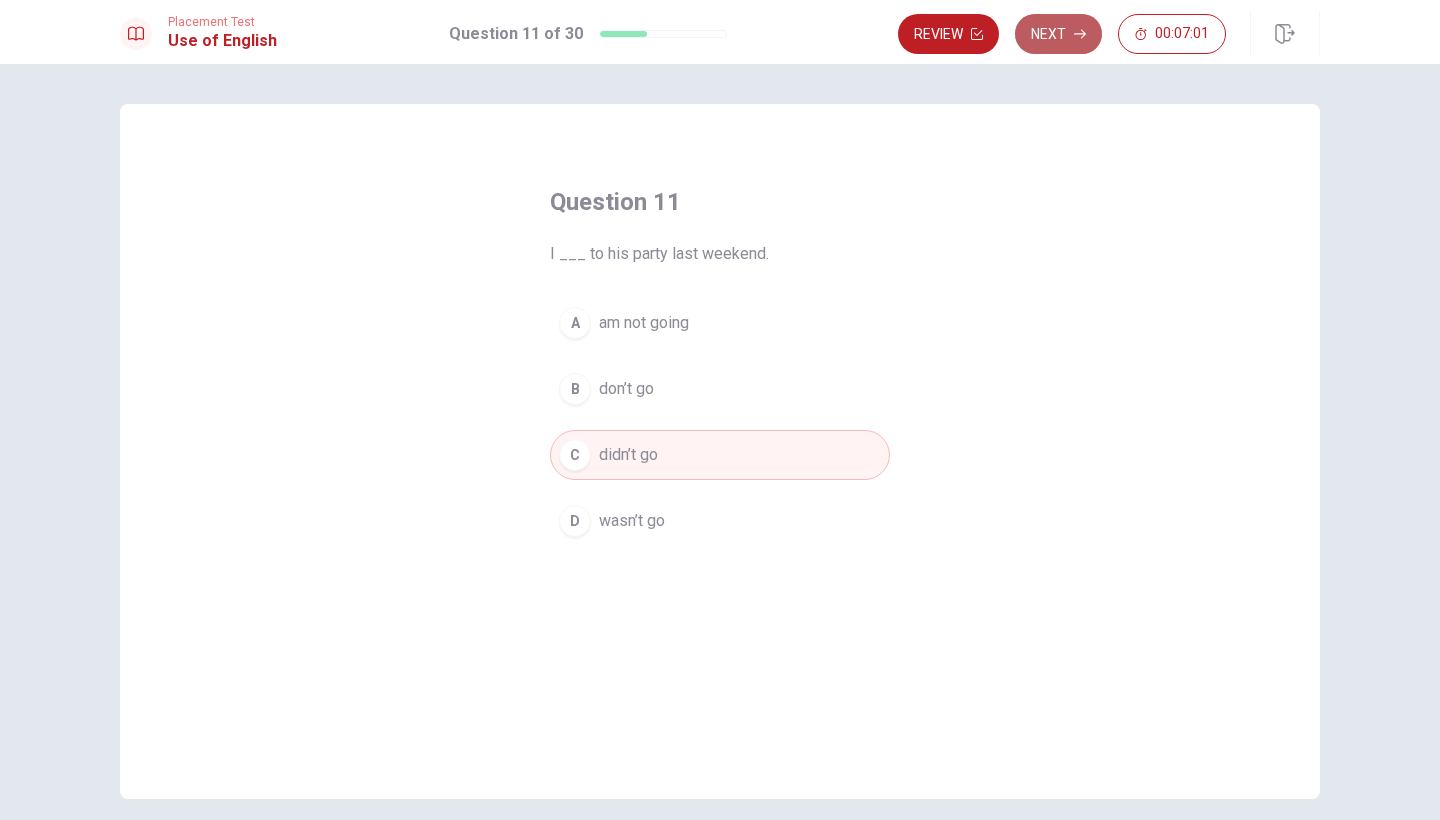 click on "Next" at bounding box center (1058, 34) 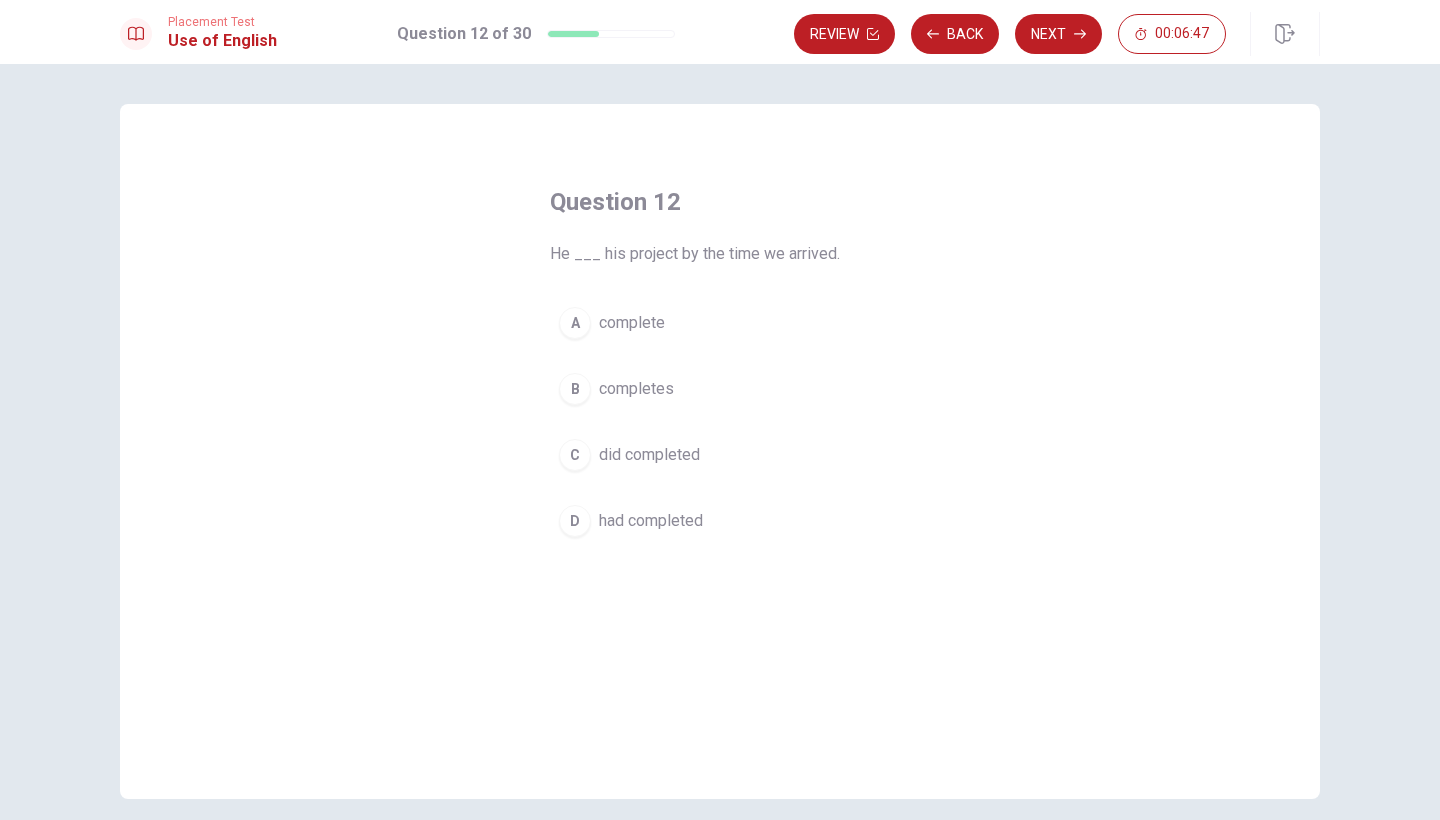 click on "had completed" at bounding box center (651, 521) 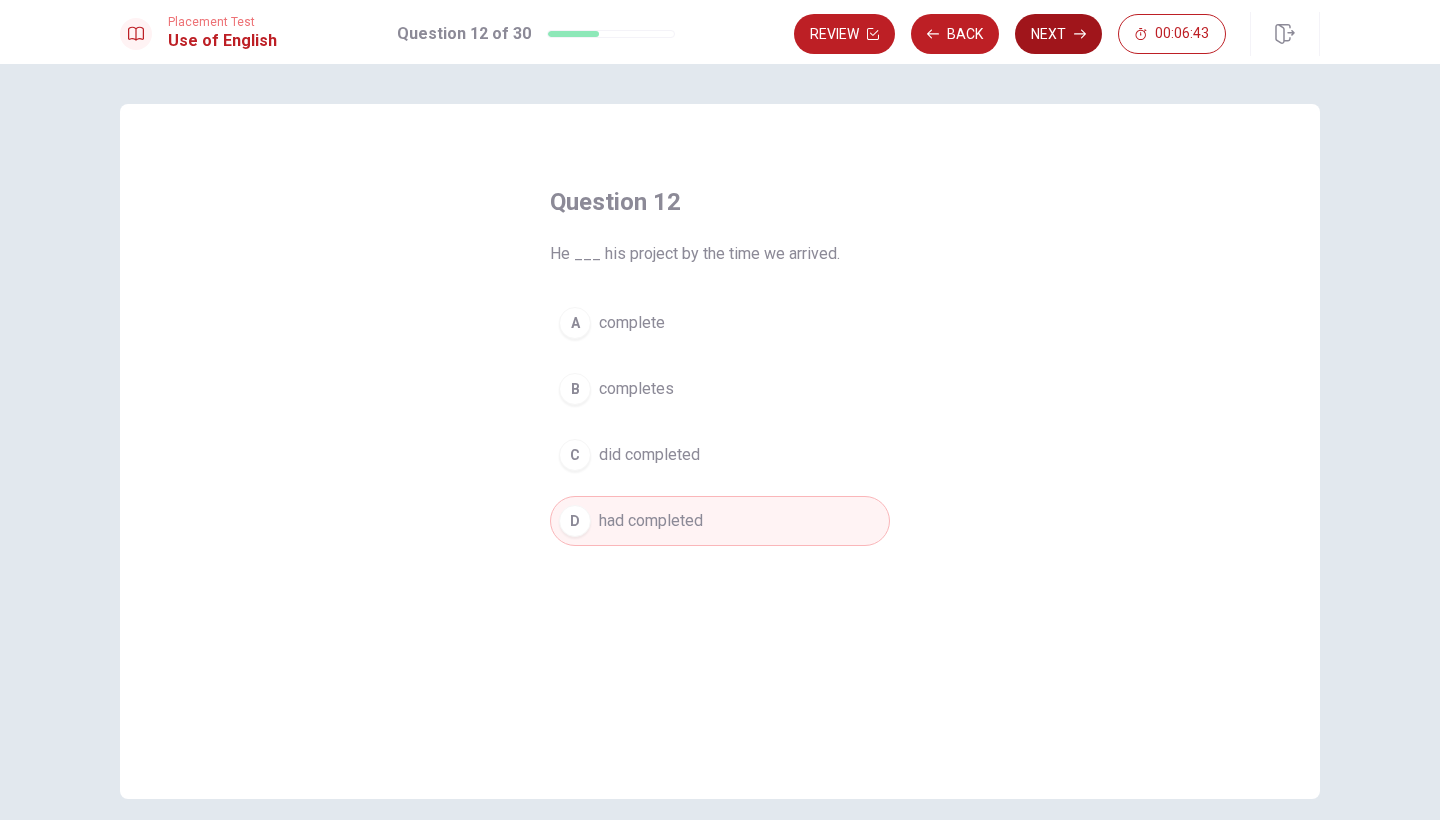 click on "Next" at bounding box center (1058, 34) 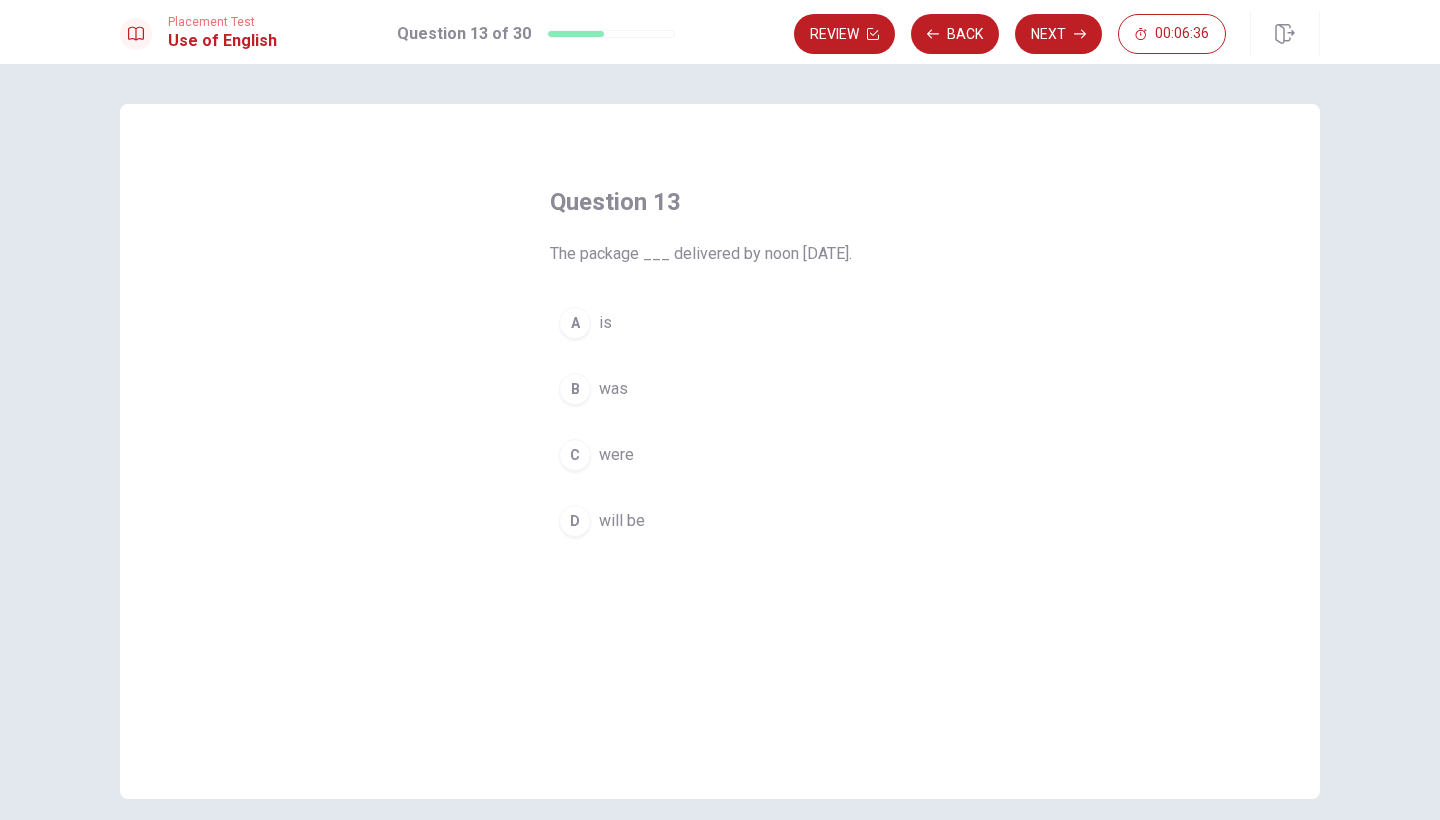 click on "will be" at bounding box center [622, 521] 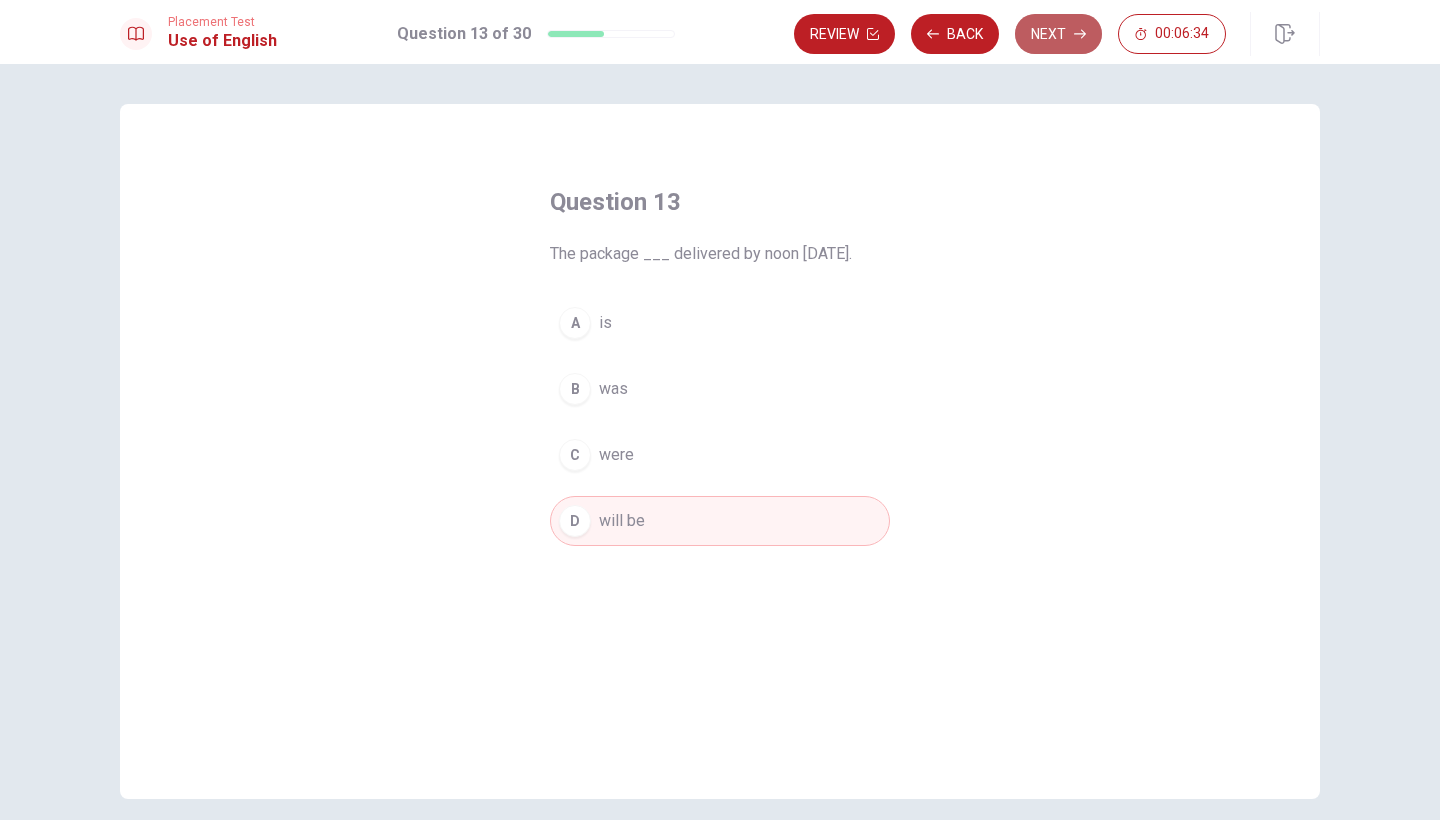 click on "Next" at bounding box center (1058, 34) 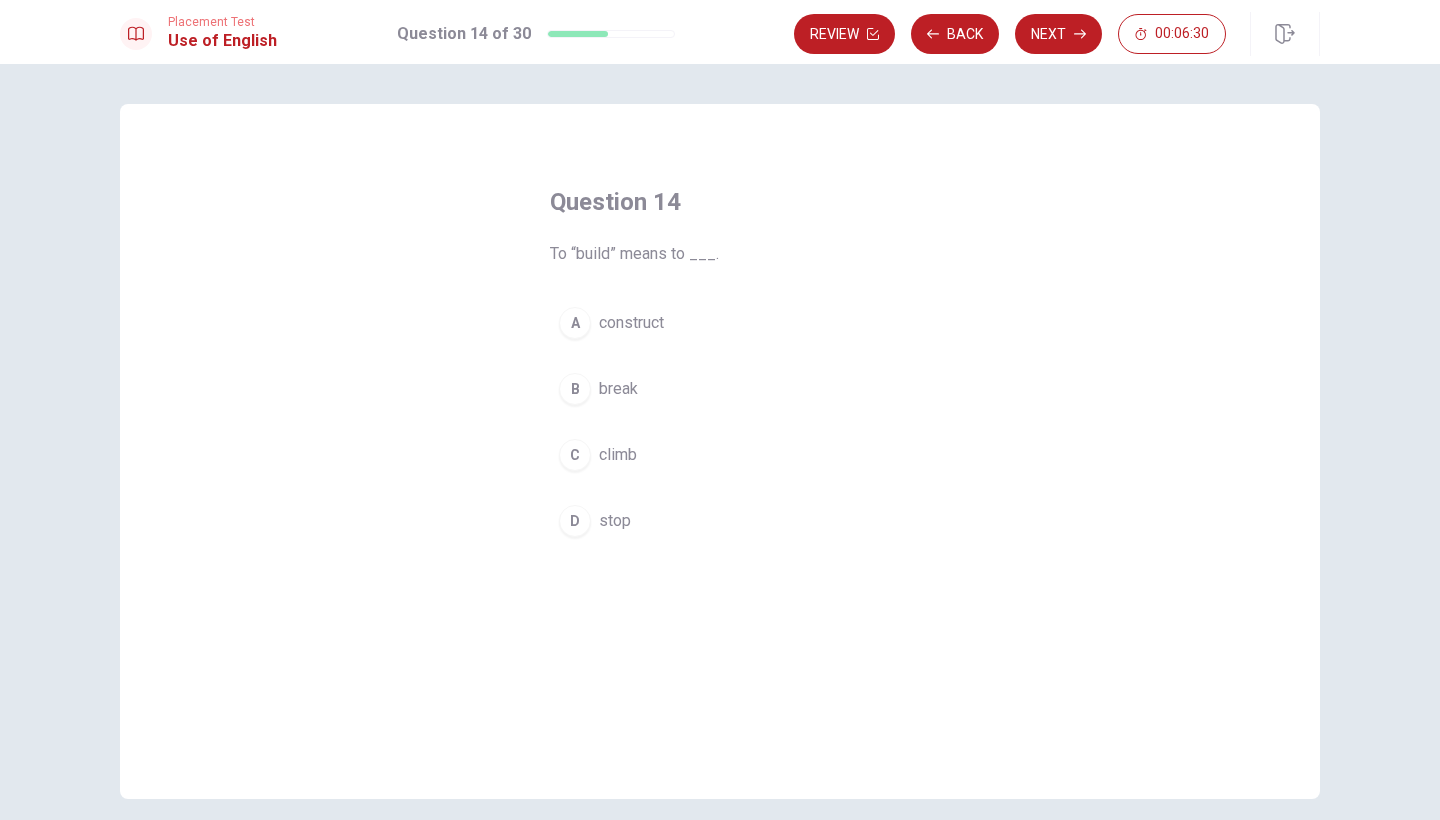 click on "construct" at bounding box center [631, 323] 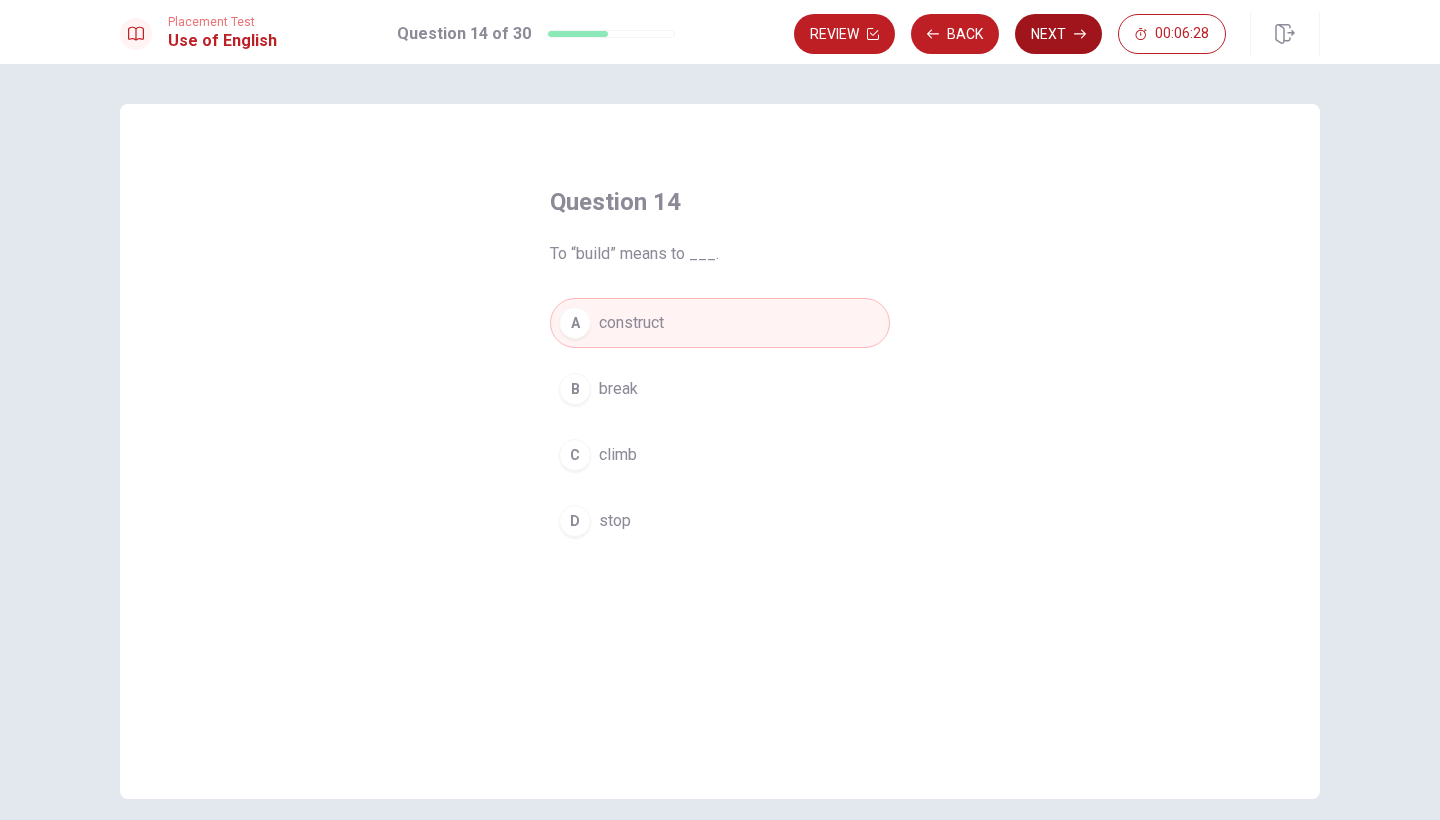 click on "Next" at bounding box center [1058, 34] 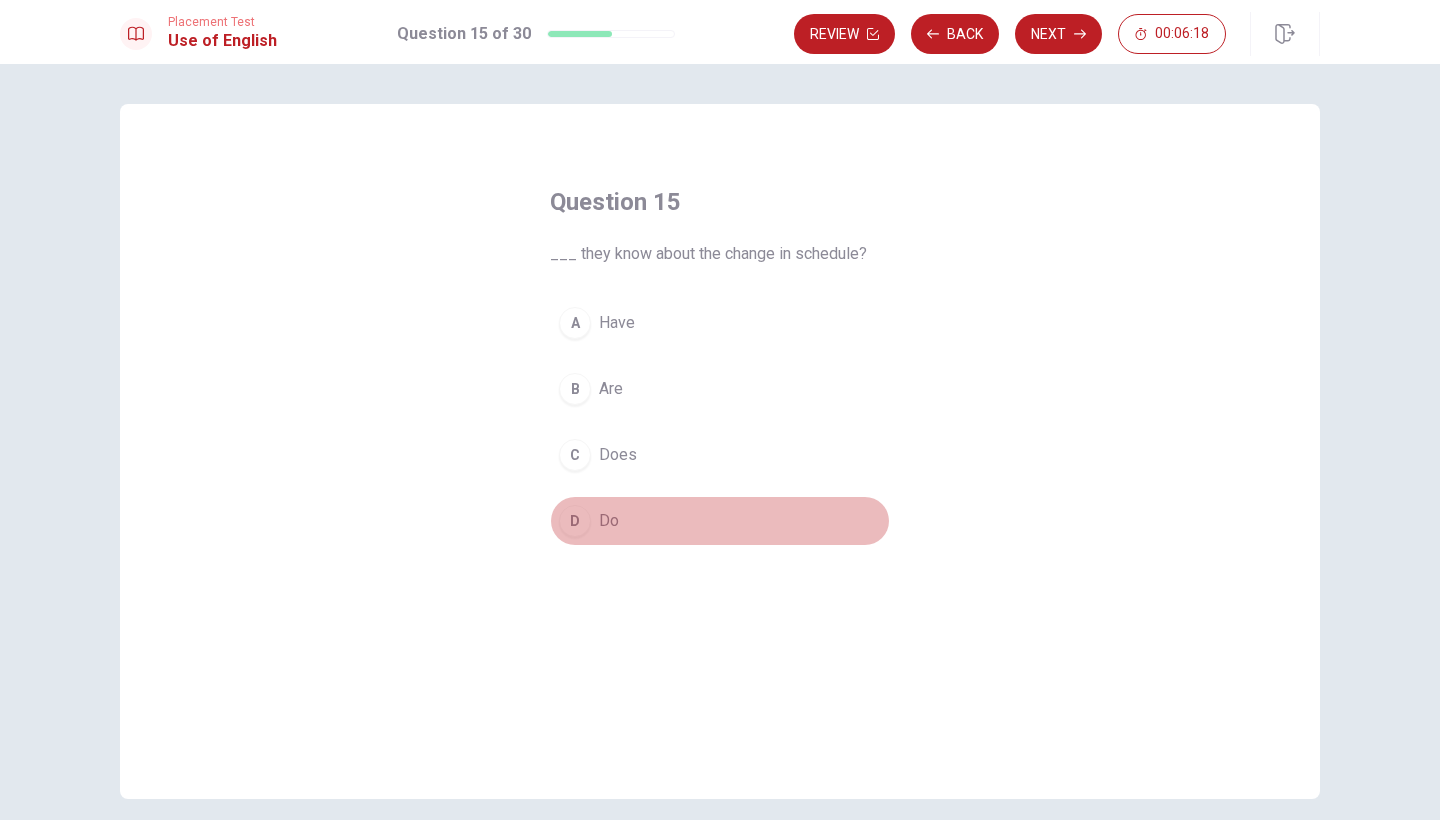 click on "Do" at bounding box center [609, 521] 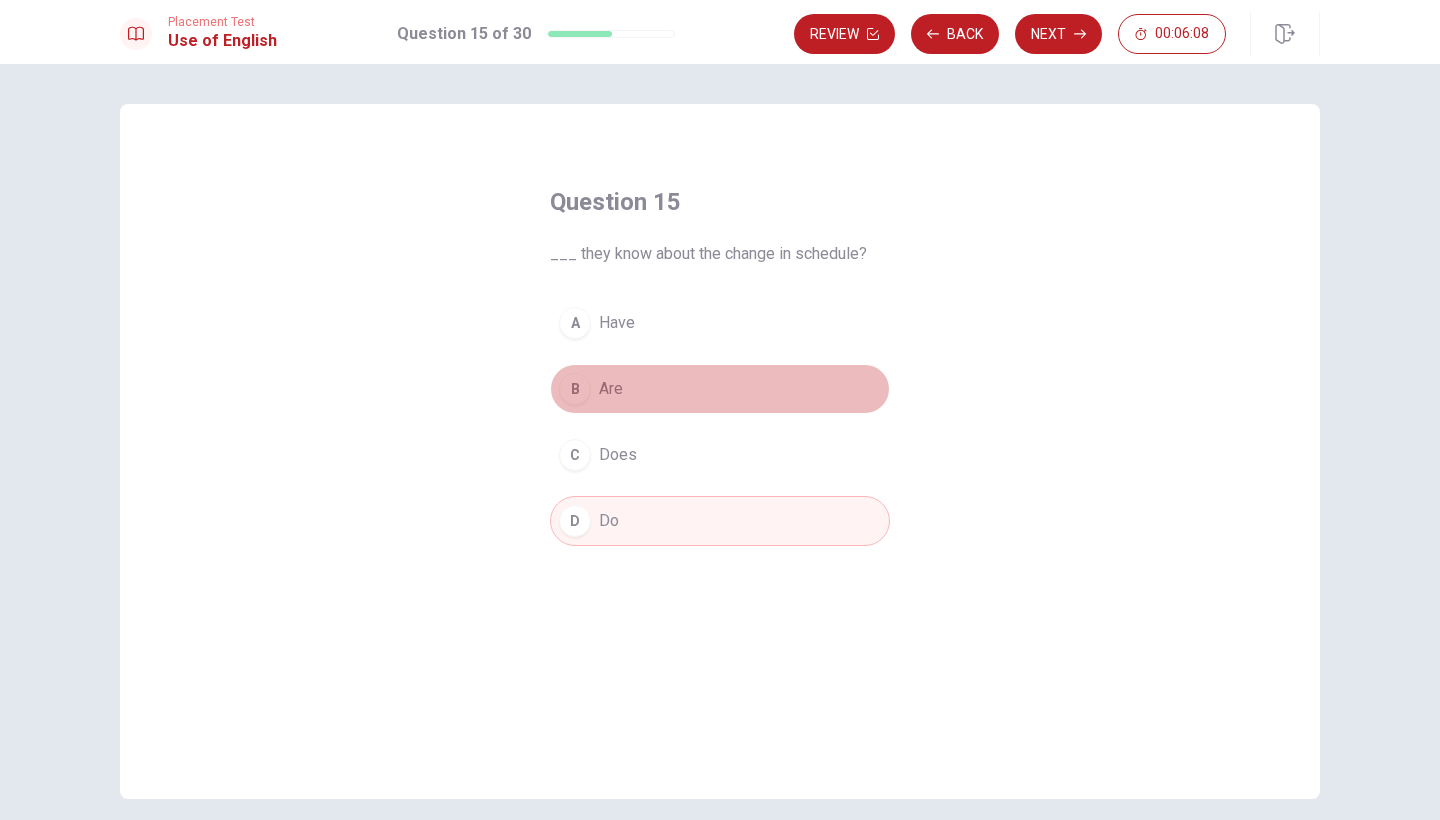 click on "Are" at bounding box center (611, 389) 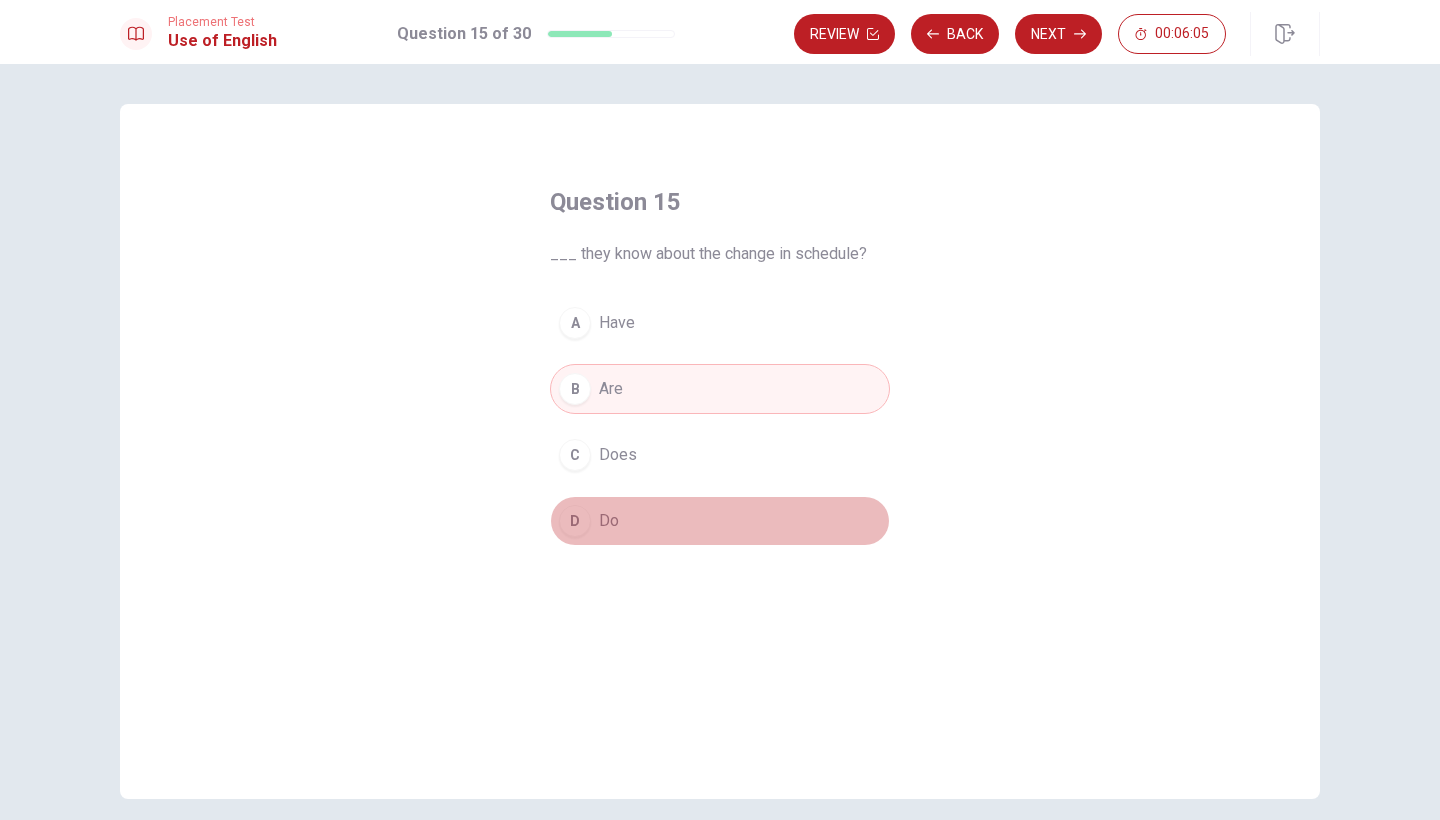 click on "D Do" at bounding box center [720, 521] 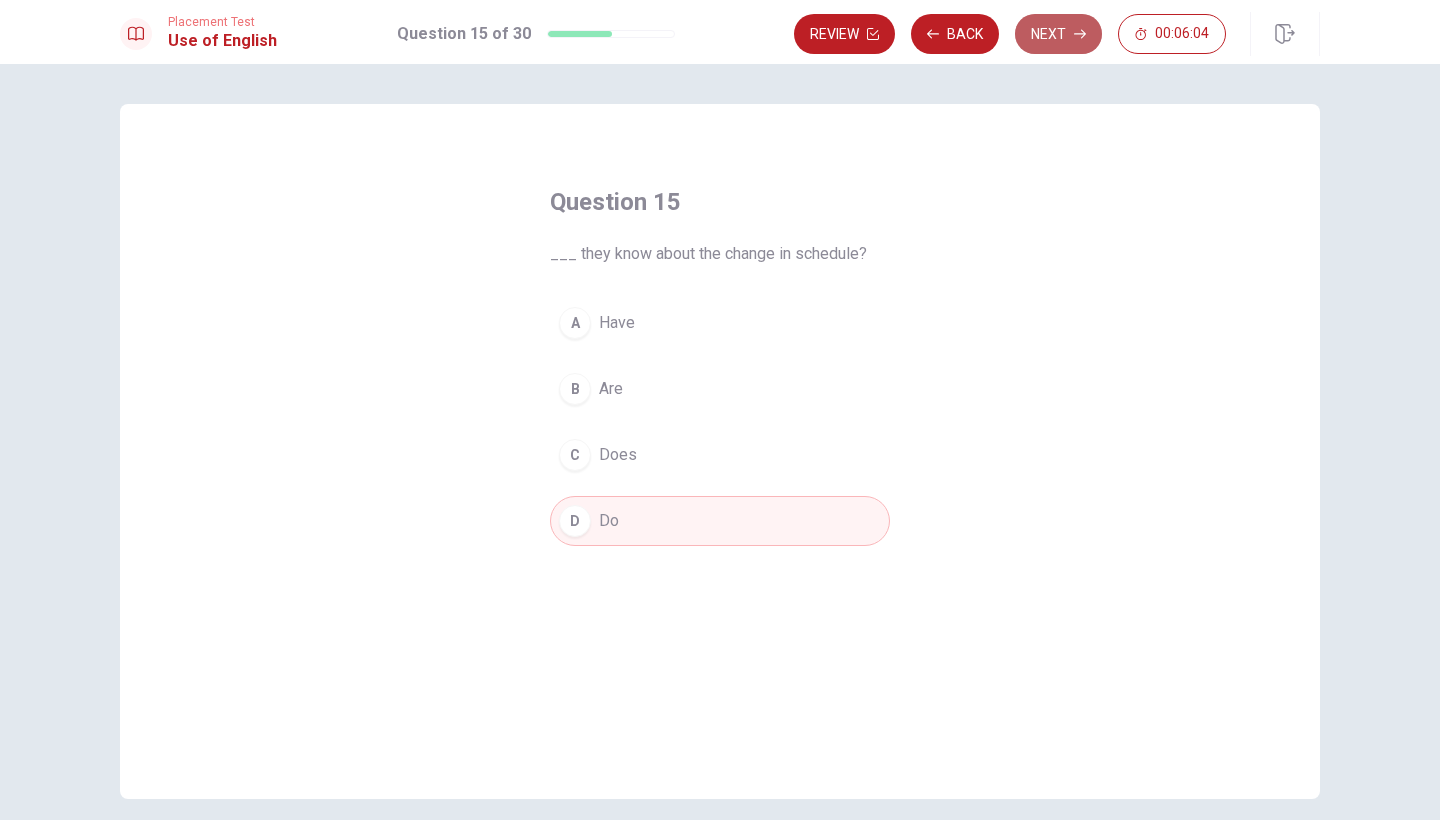 click on "Next" at bounding box center (1058, 34) 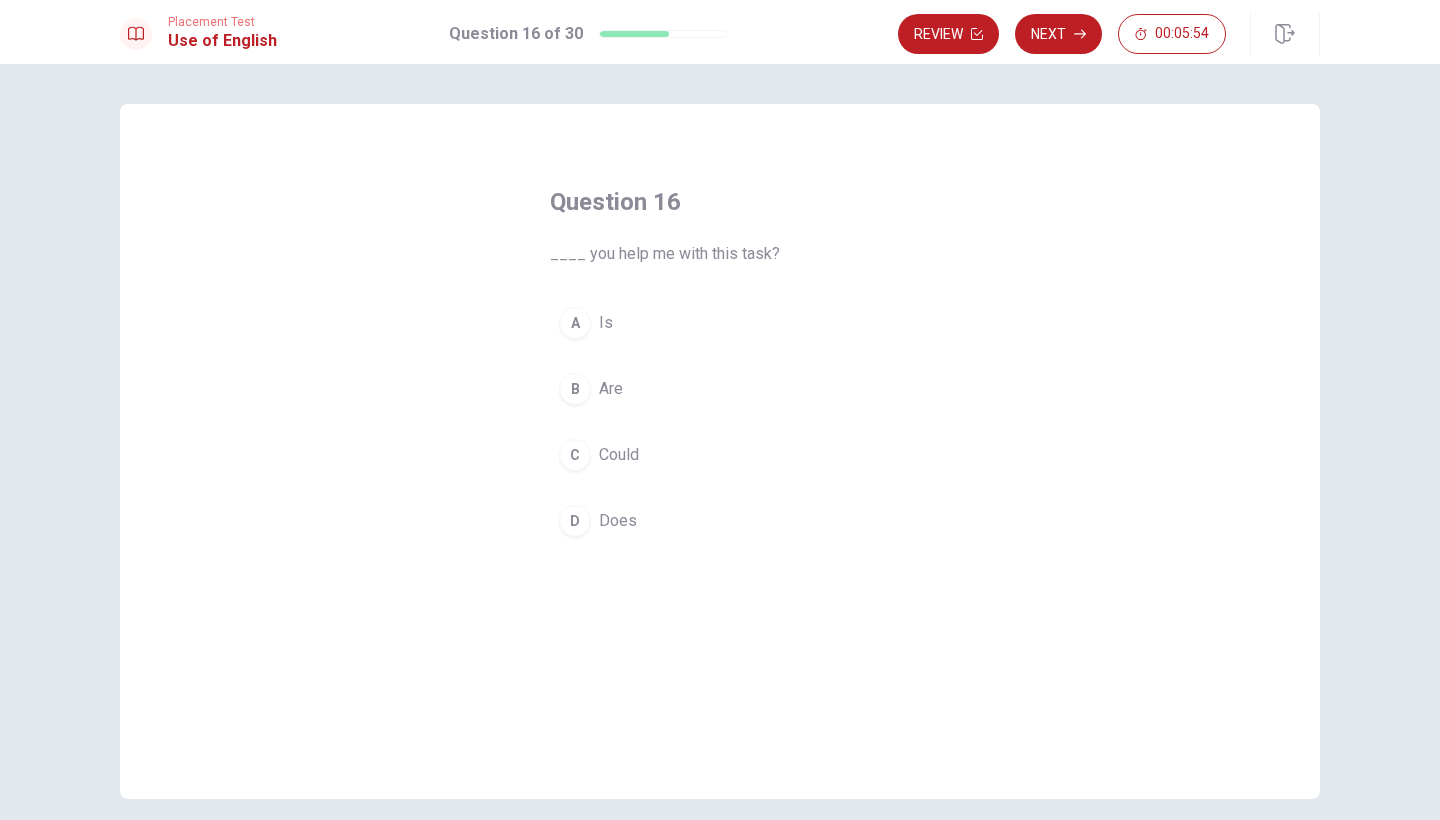click on "C Could" at bounding box center [720, 455] 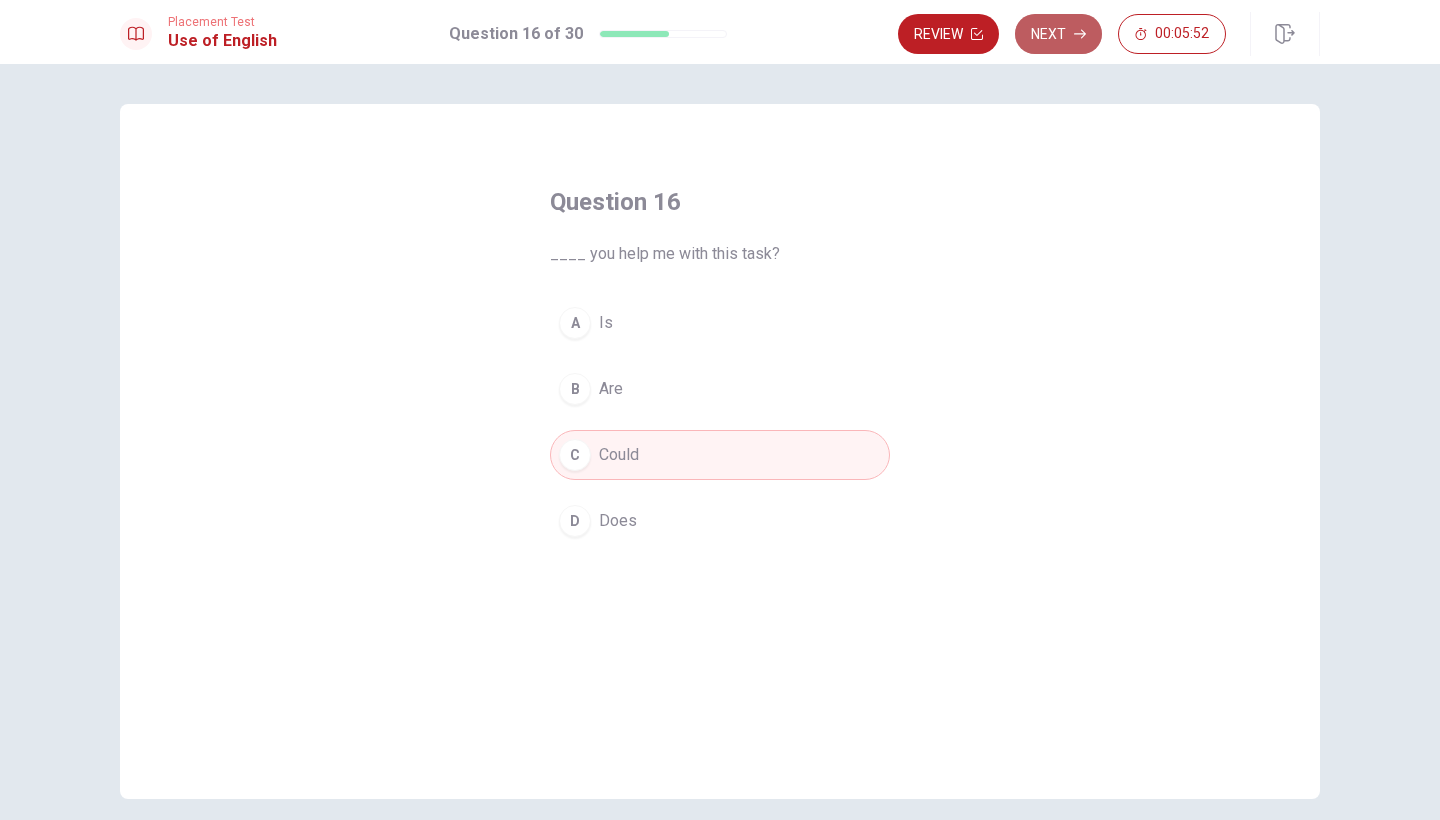 click 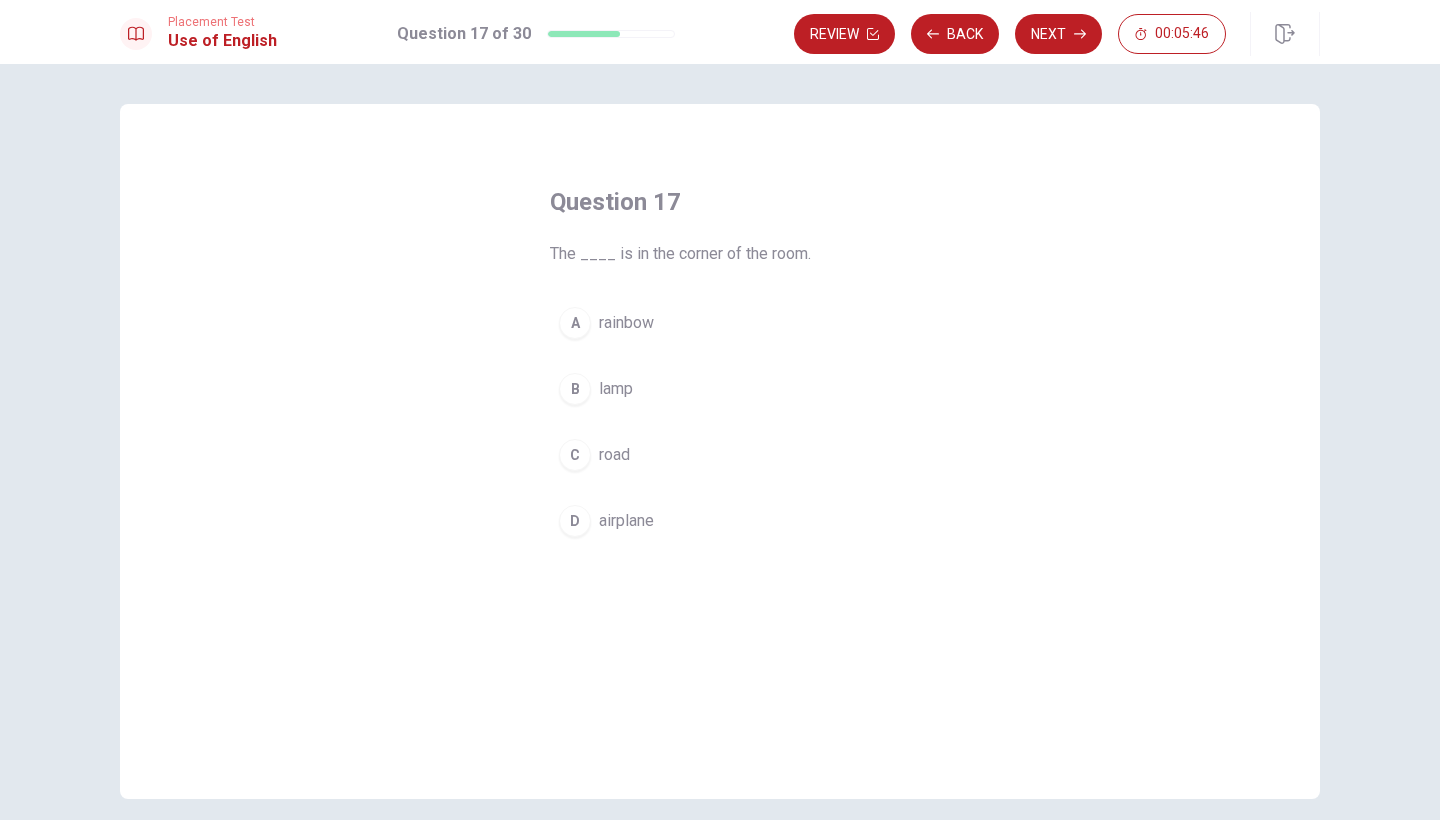 click on "B lamp" at bounding box center [720, 389] 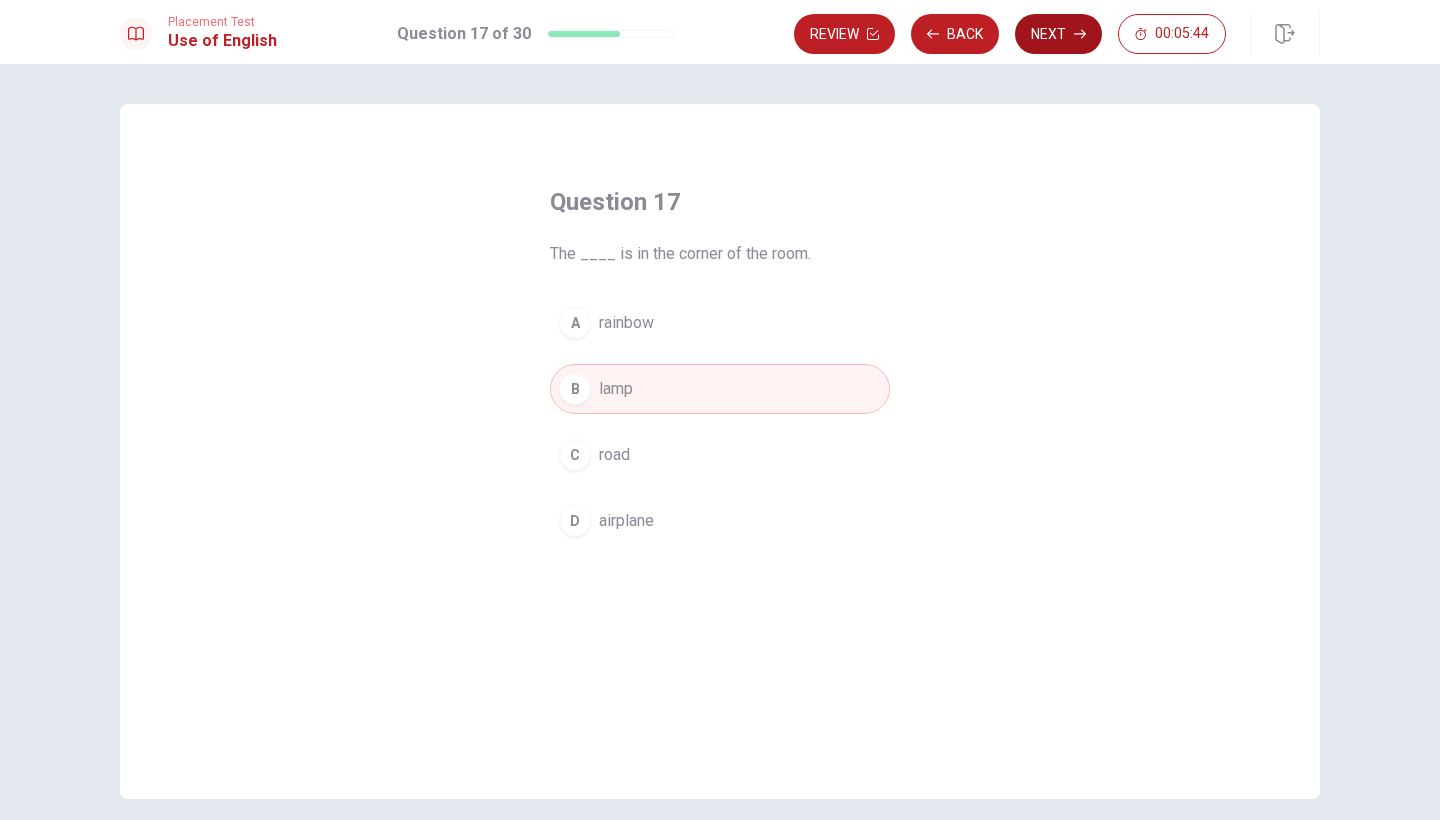 click on "Next" at bounding box center [1058, 34] 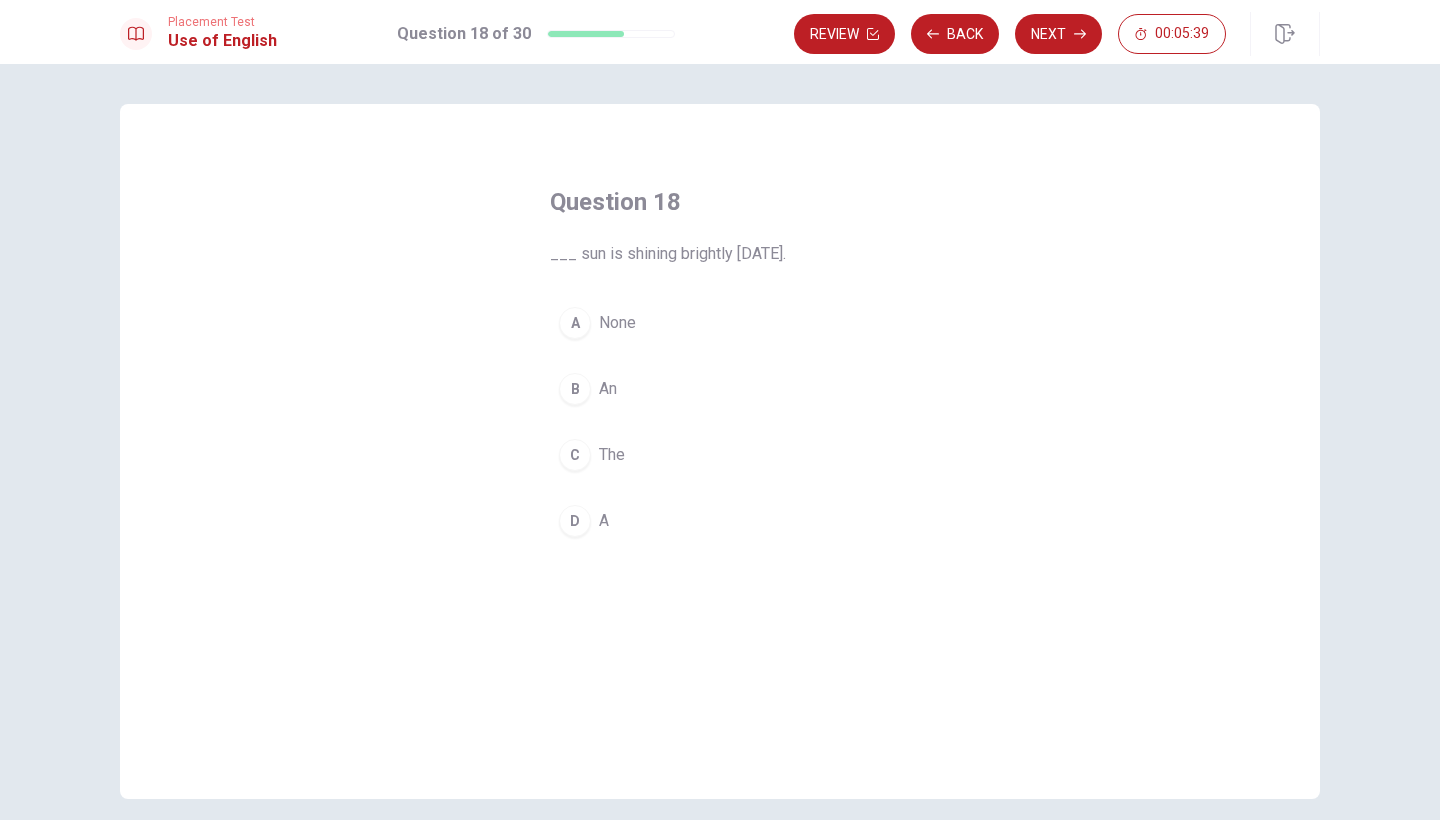 click on "C The" at bounding box center (720, 455) 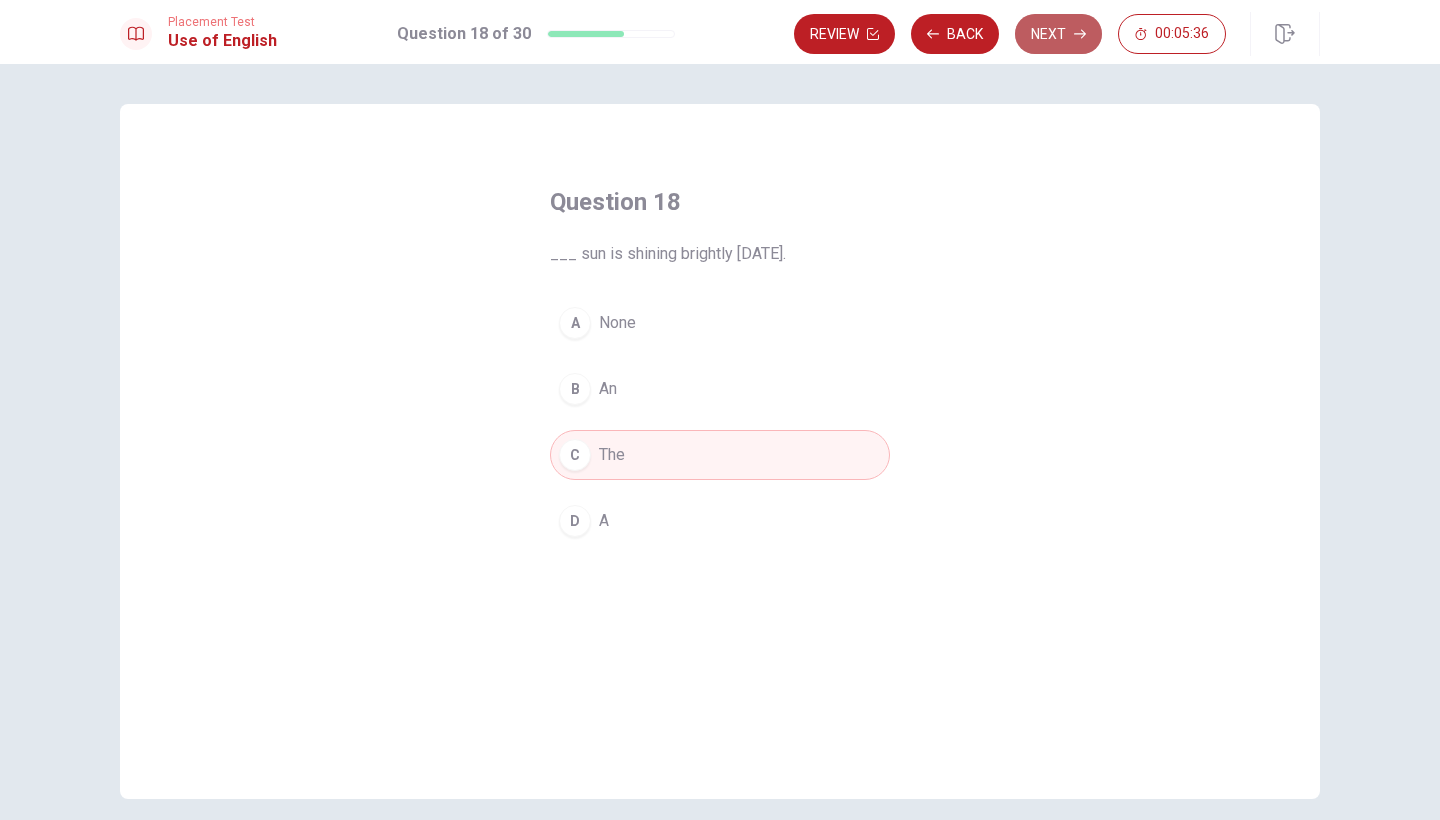 click 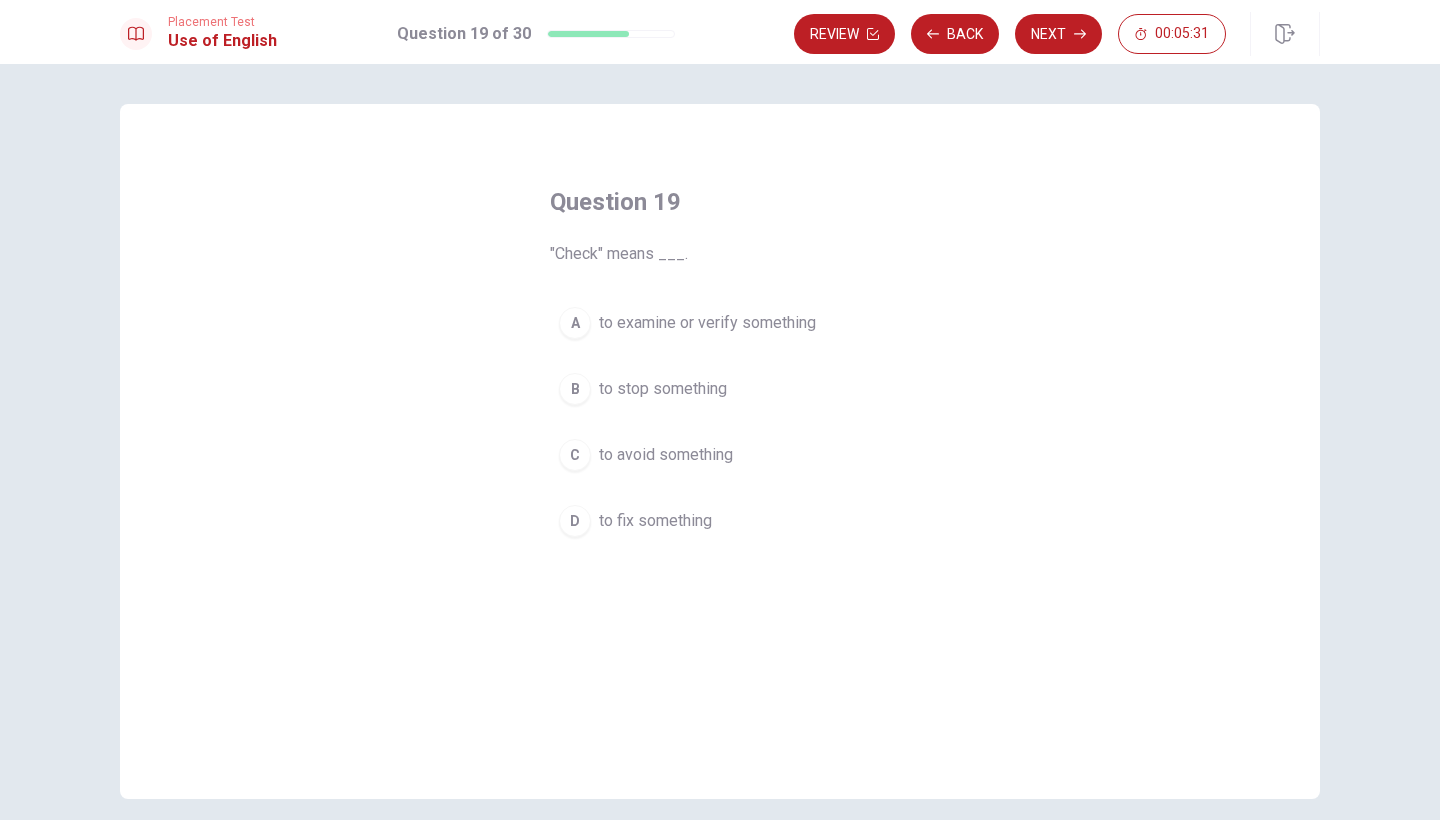 click on "to examine or verify something" at bounding box center (707, 323) 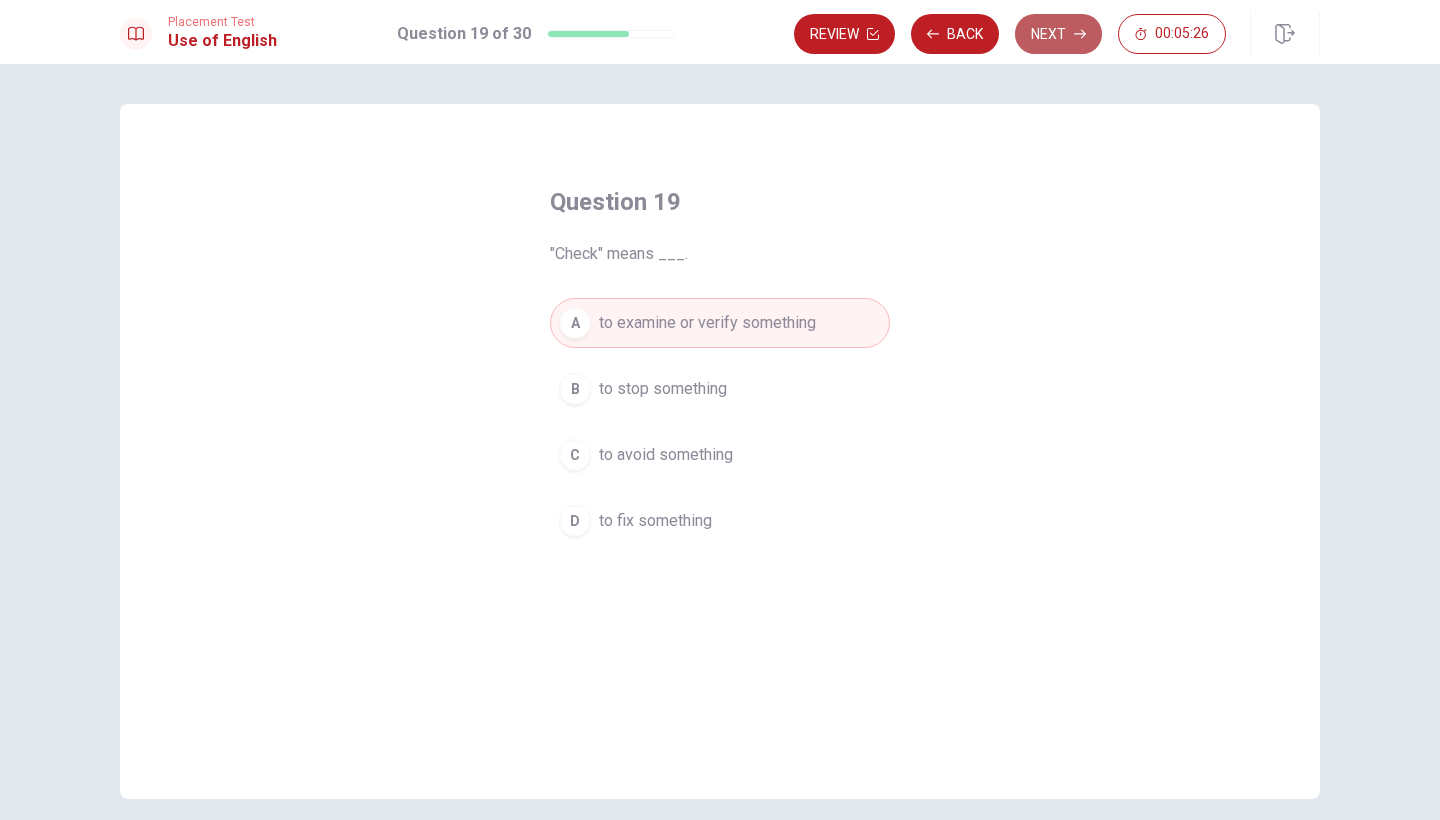 click on "Next" at bounding box center [1058, 34] 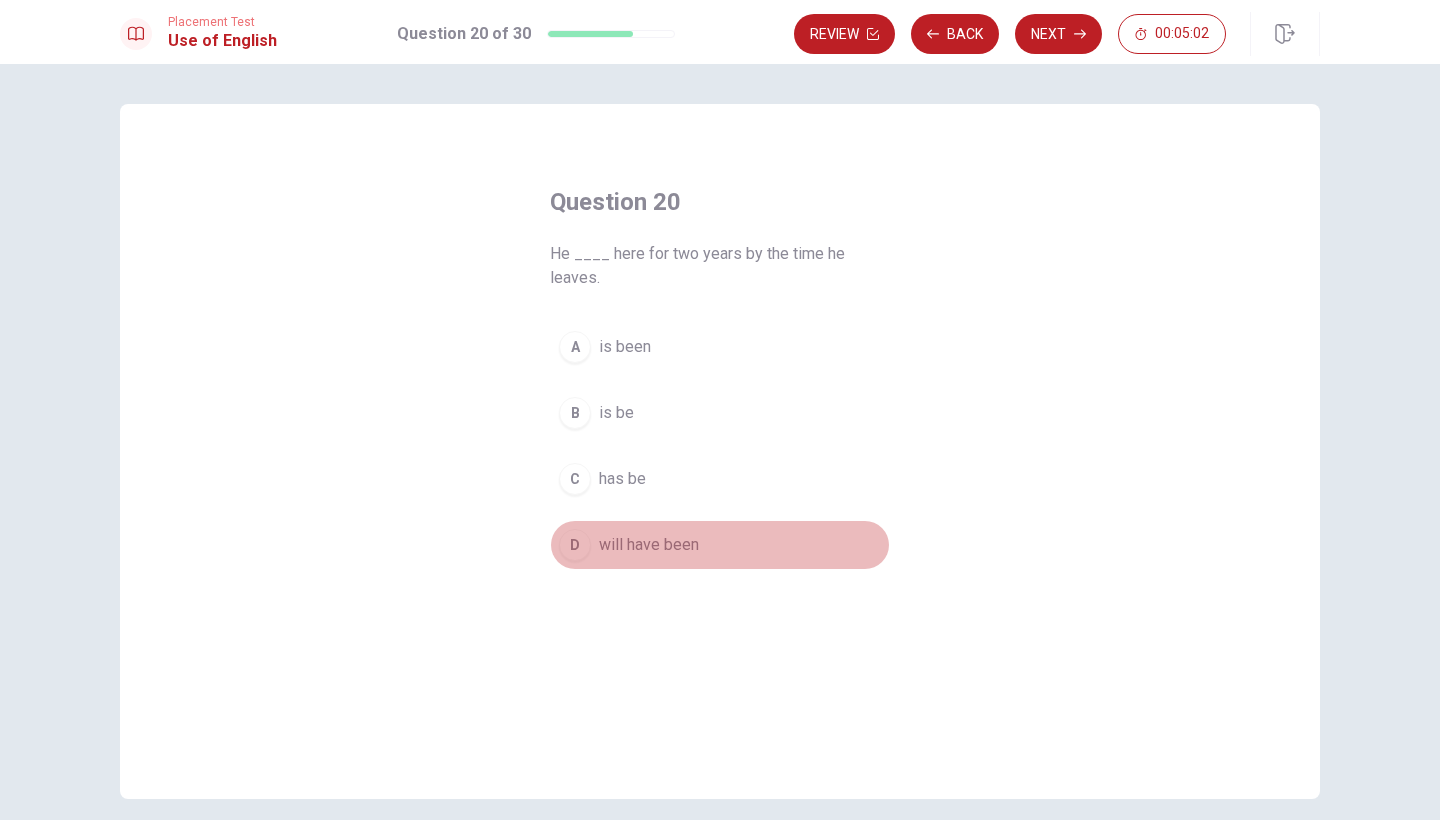 click on "will have been" at bounding box center [649, 545] 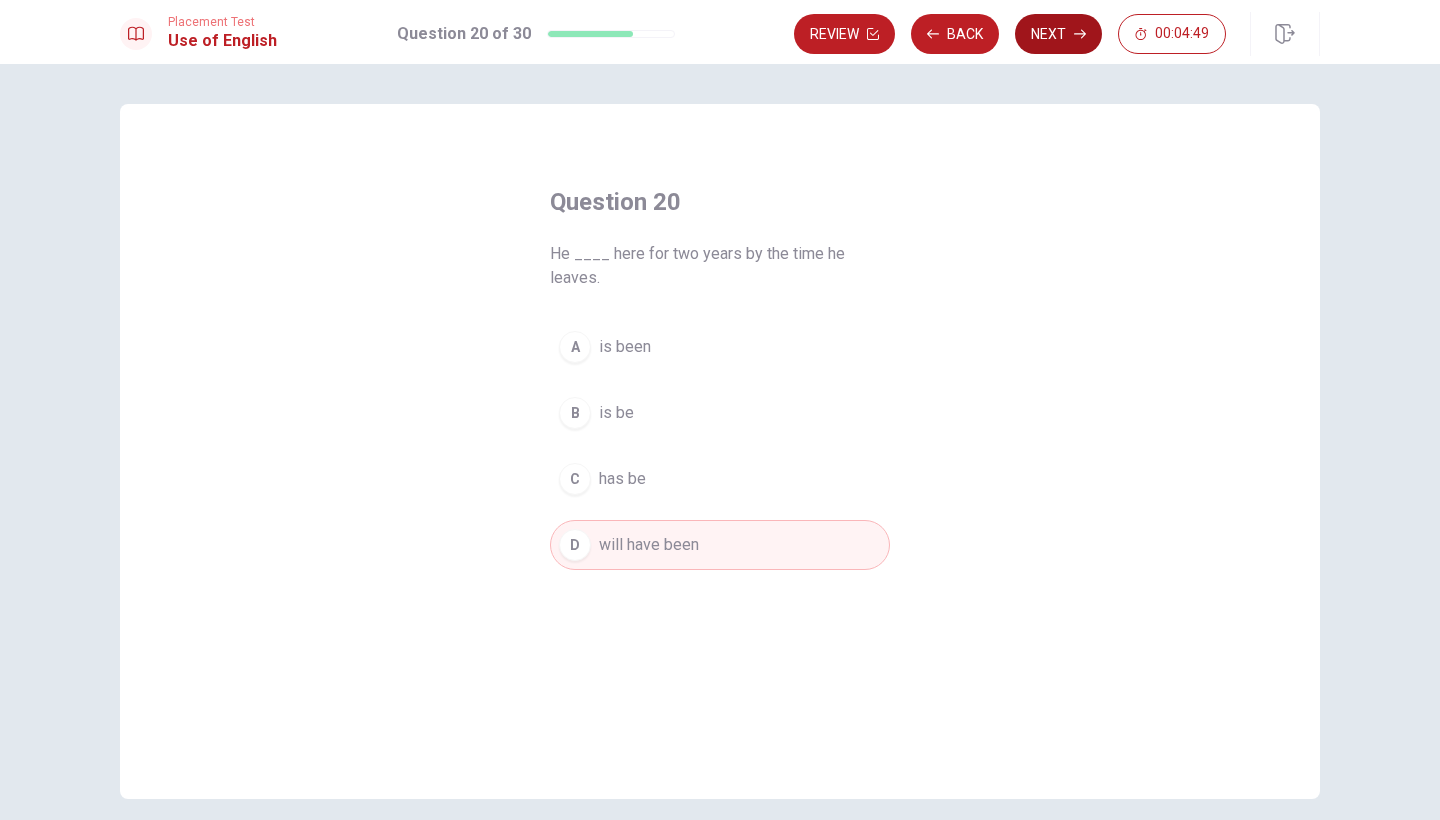 click on "Next" at bounding box center [1058, 34] 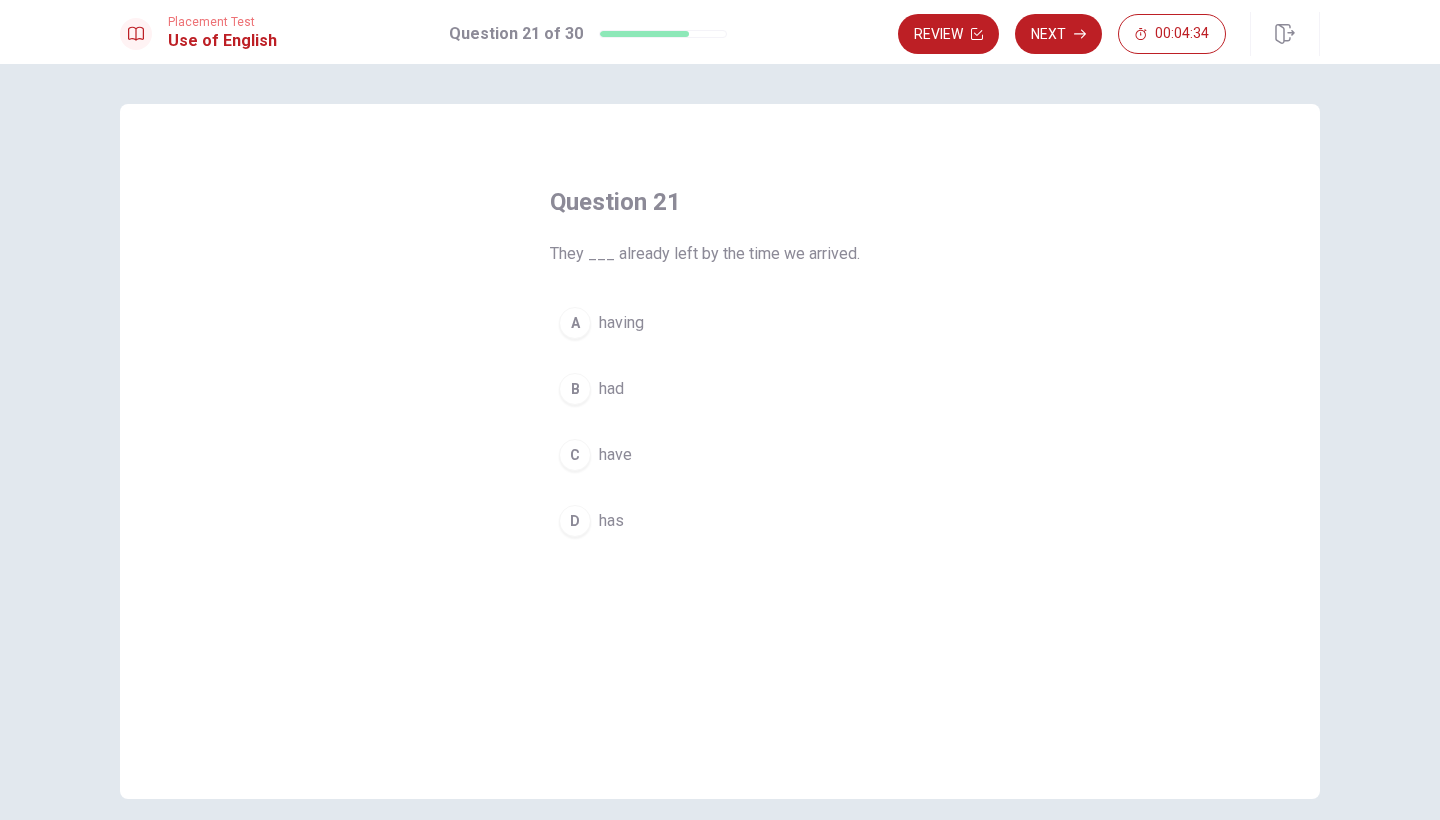 click on "have" at bounding box center [615, 455] 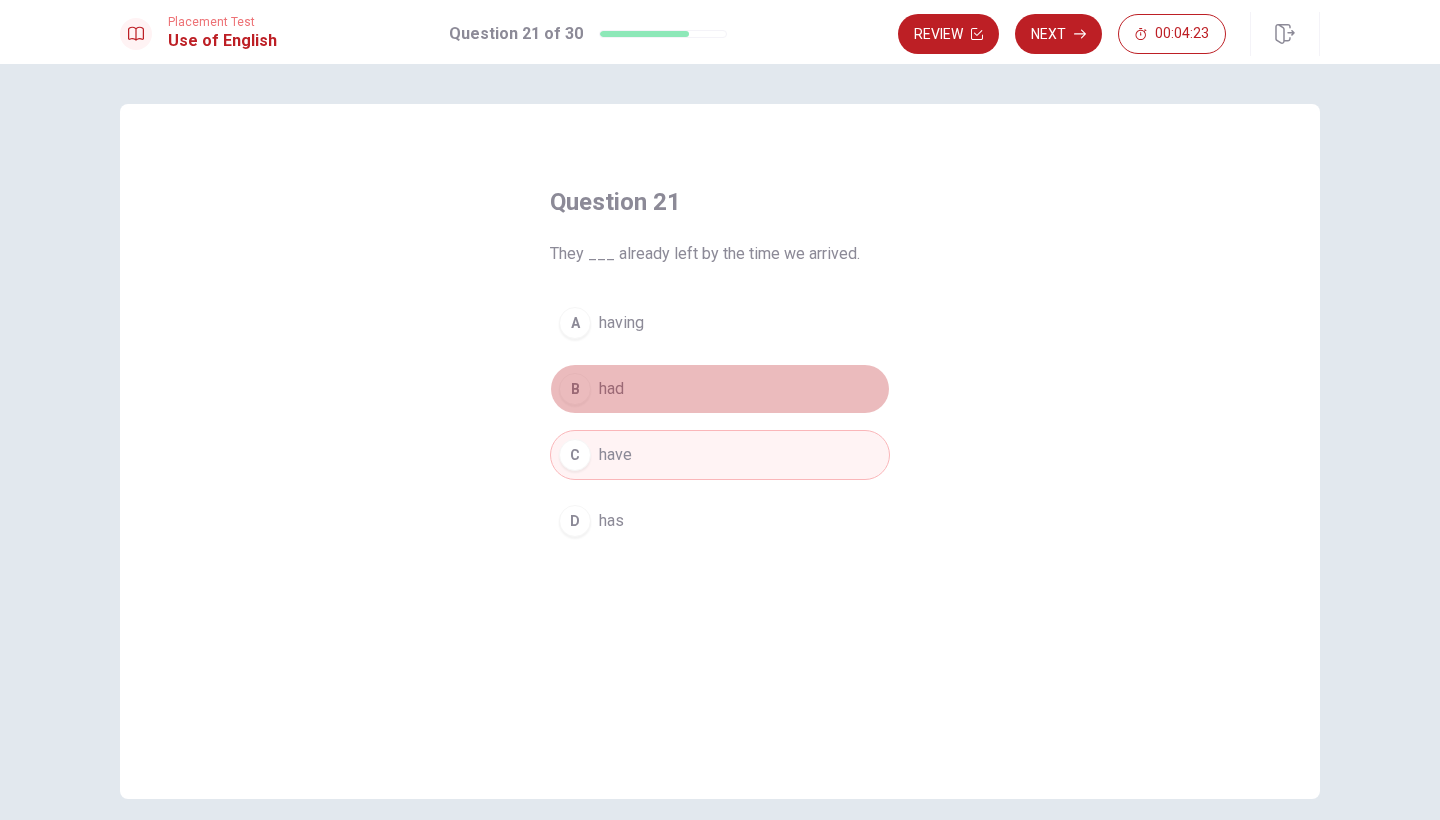 click on "B had" at bounding box center [720, 389] 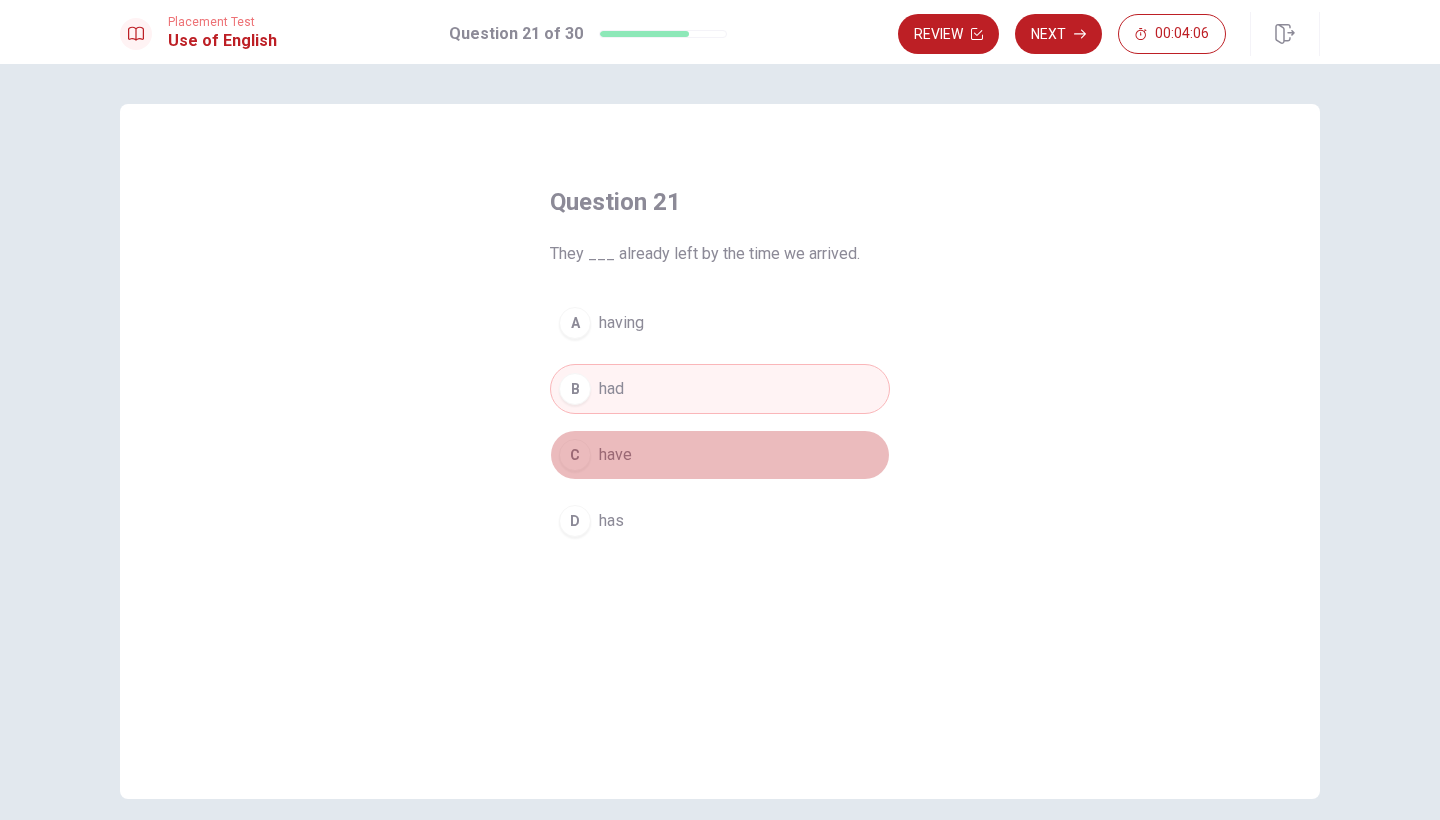 click on "have" at bounding box center (615, 455) 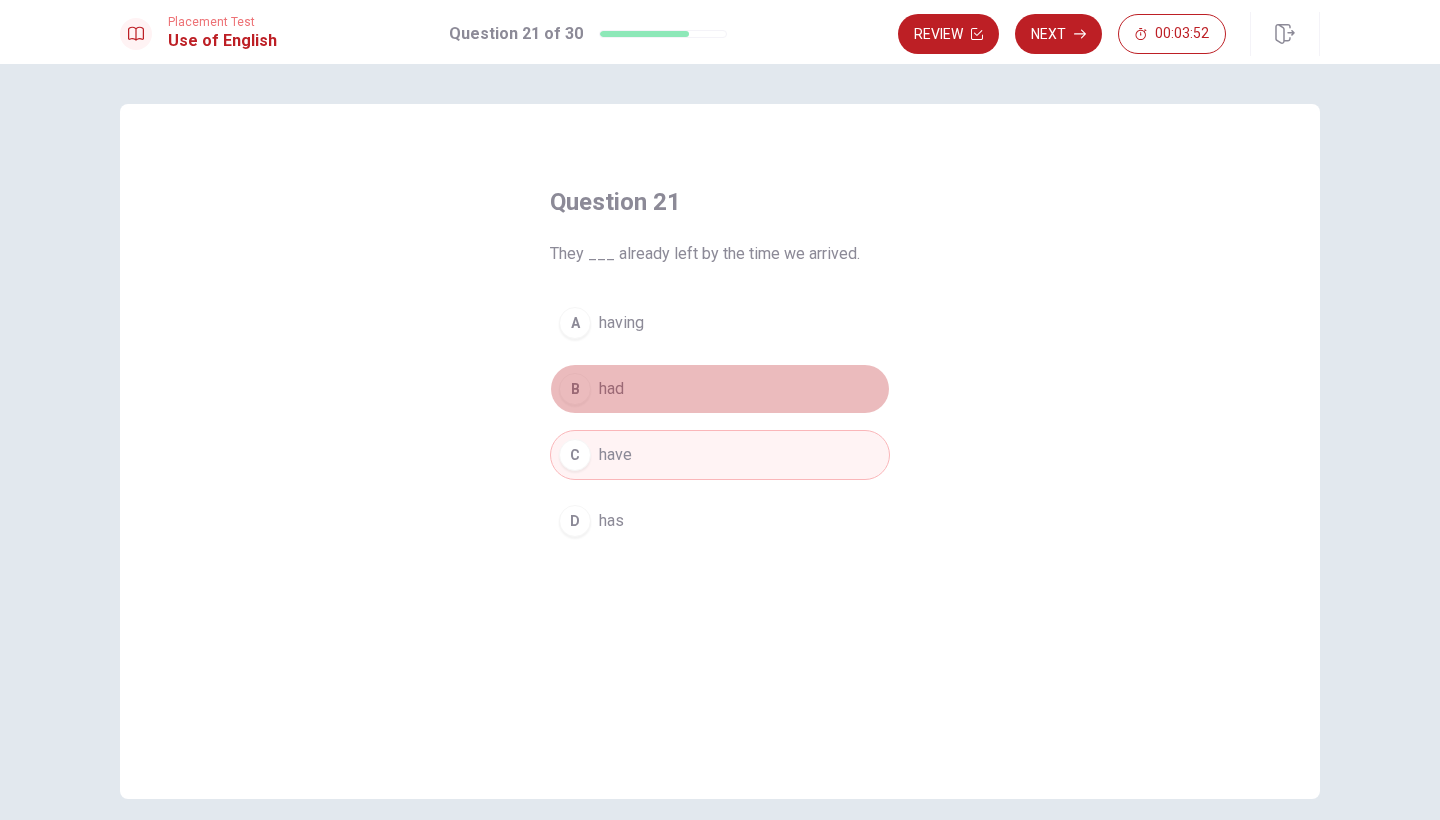 click on "B had" at bounding box center [720, 389] 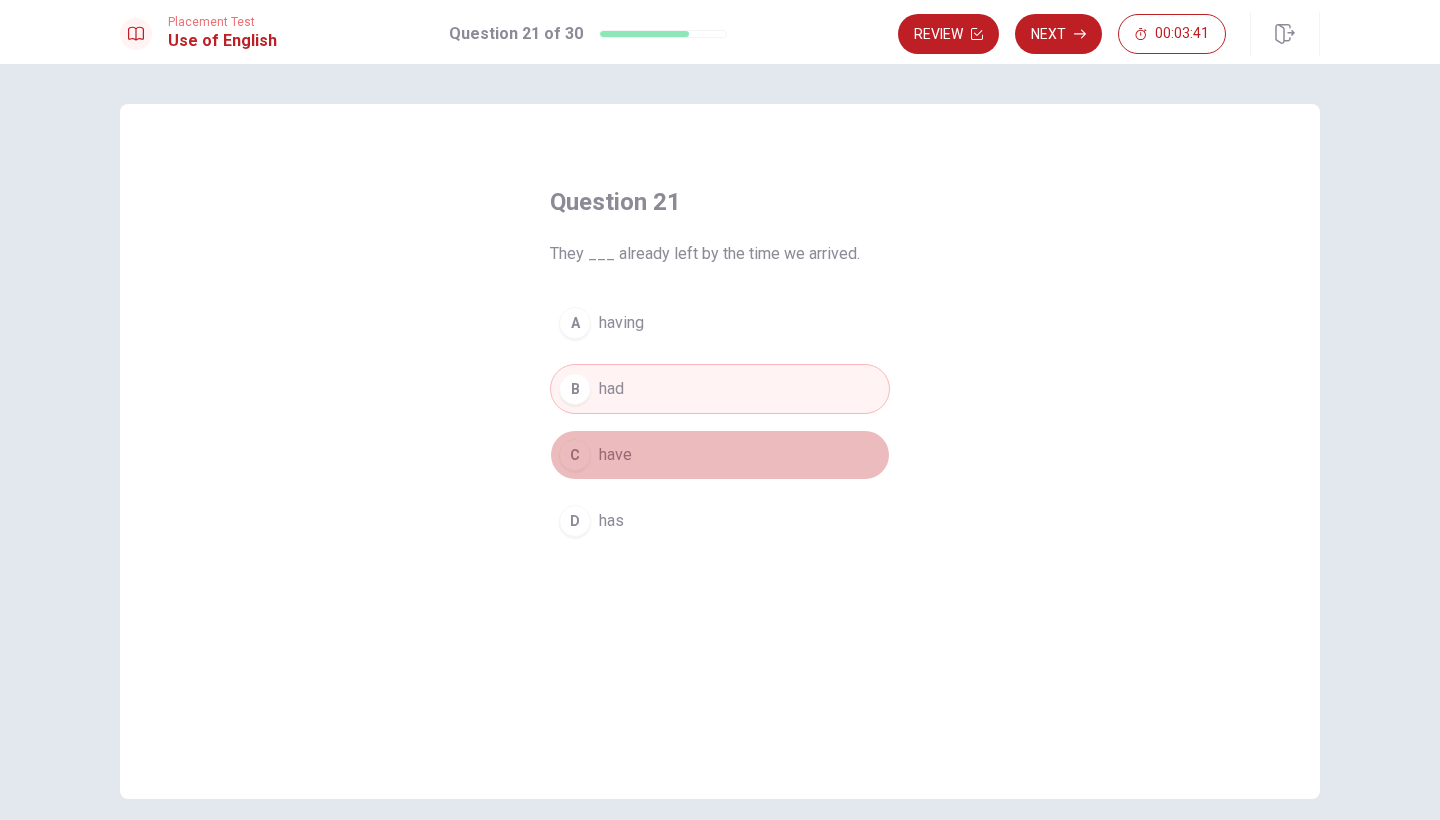 click on "C have" at bounding box center [720, 455] 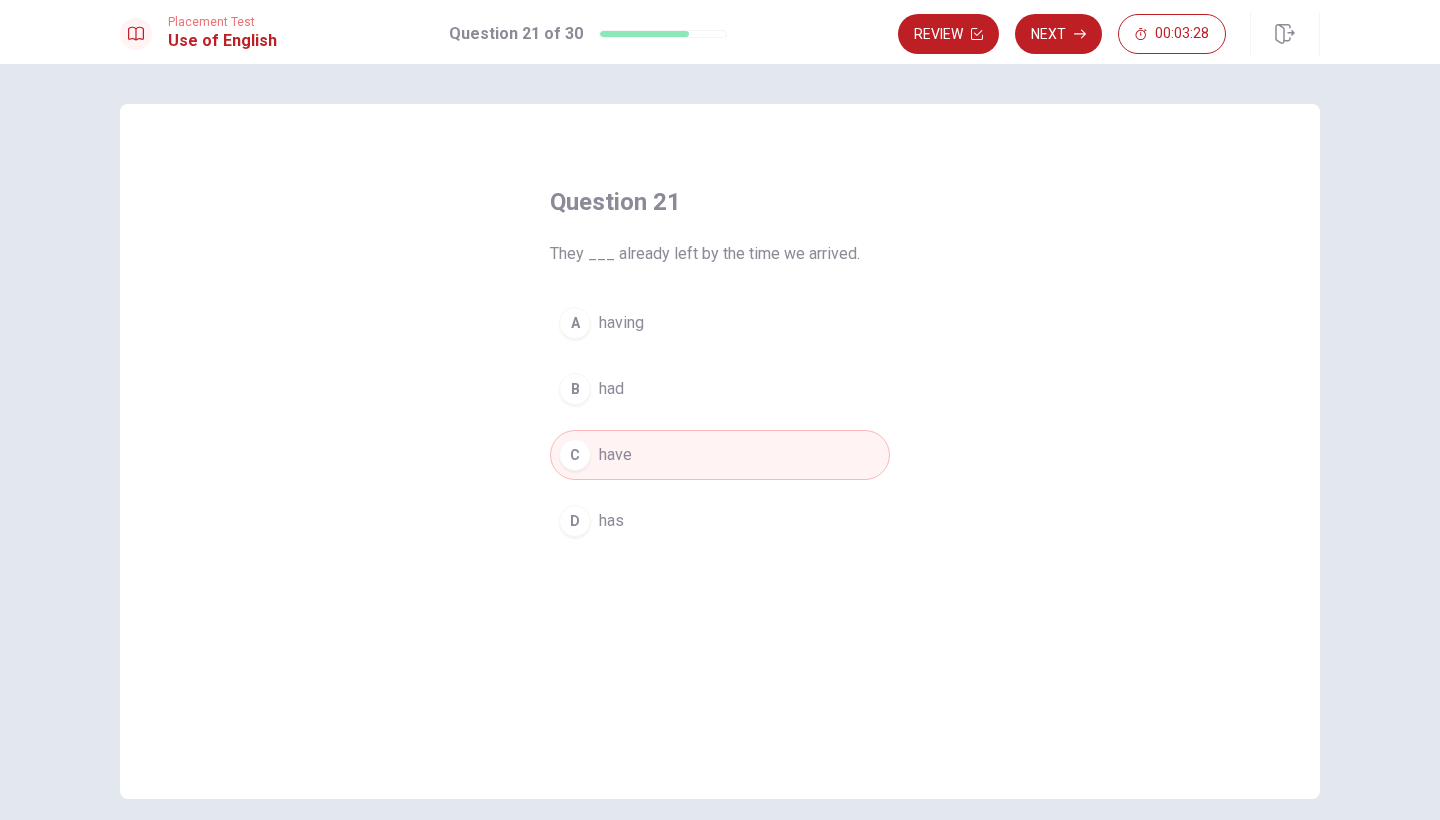 click on "B had" at bounding box center (720, 389) 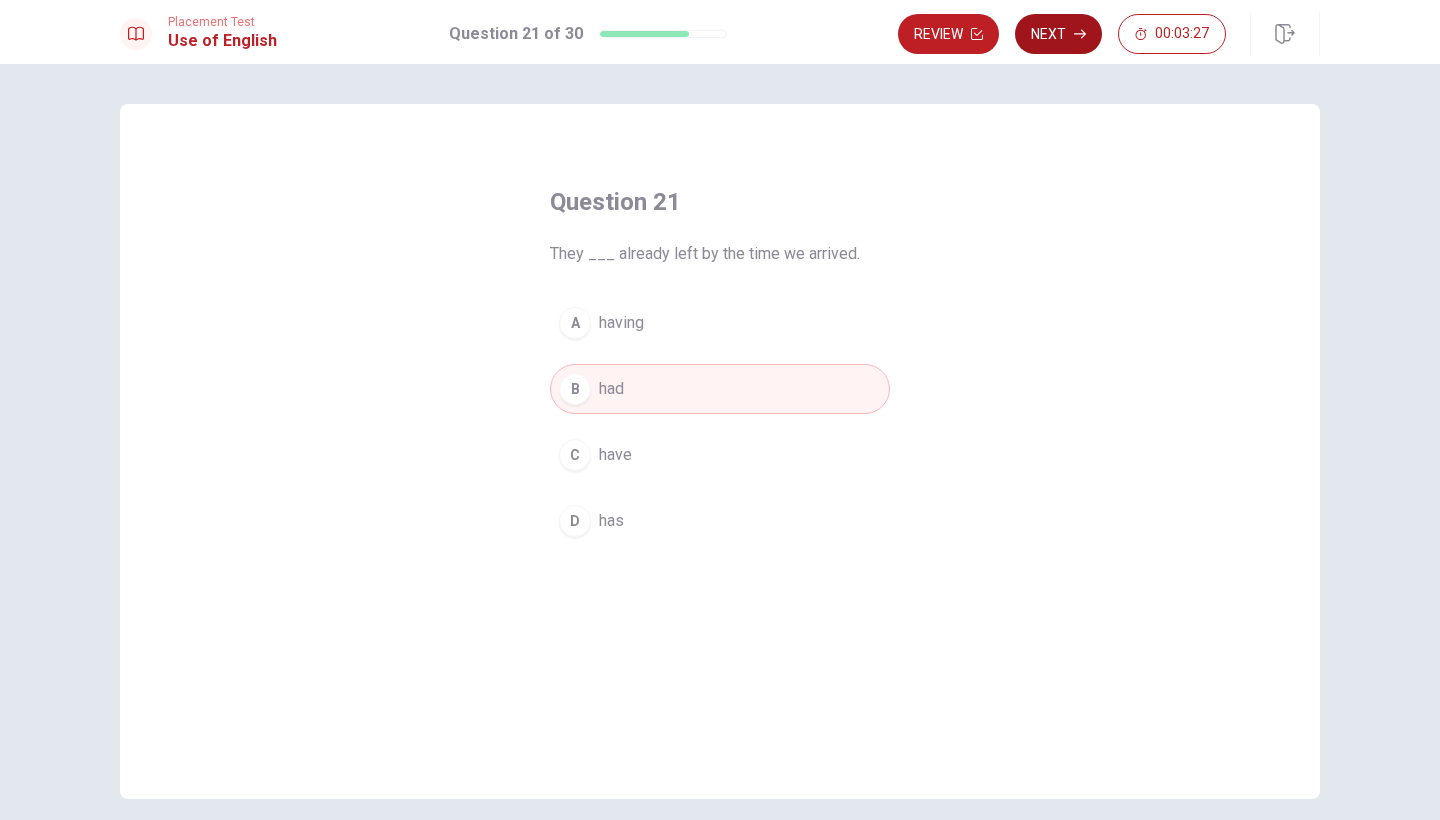 click on "Next" at bounding box center [1058, 34] 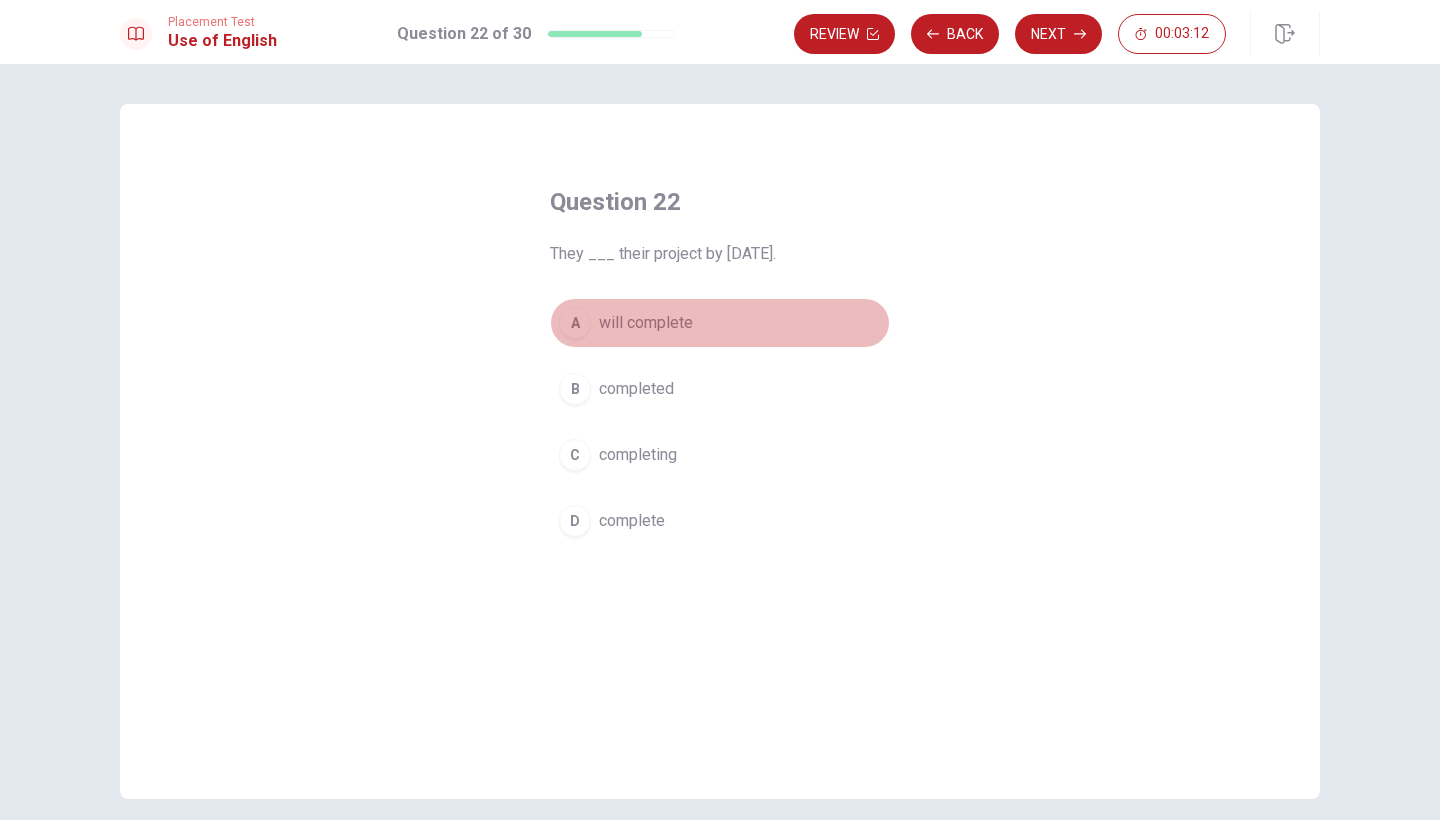 click on "will complete" at bounding box center (646, 323) 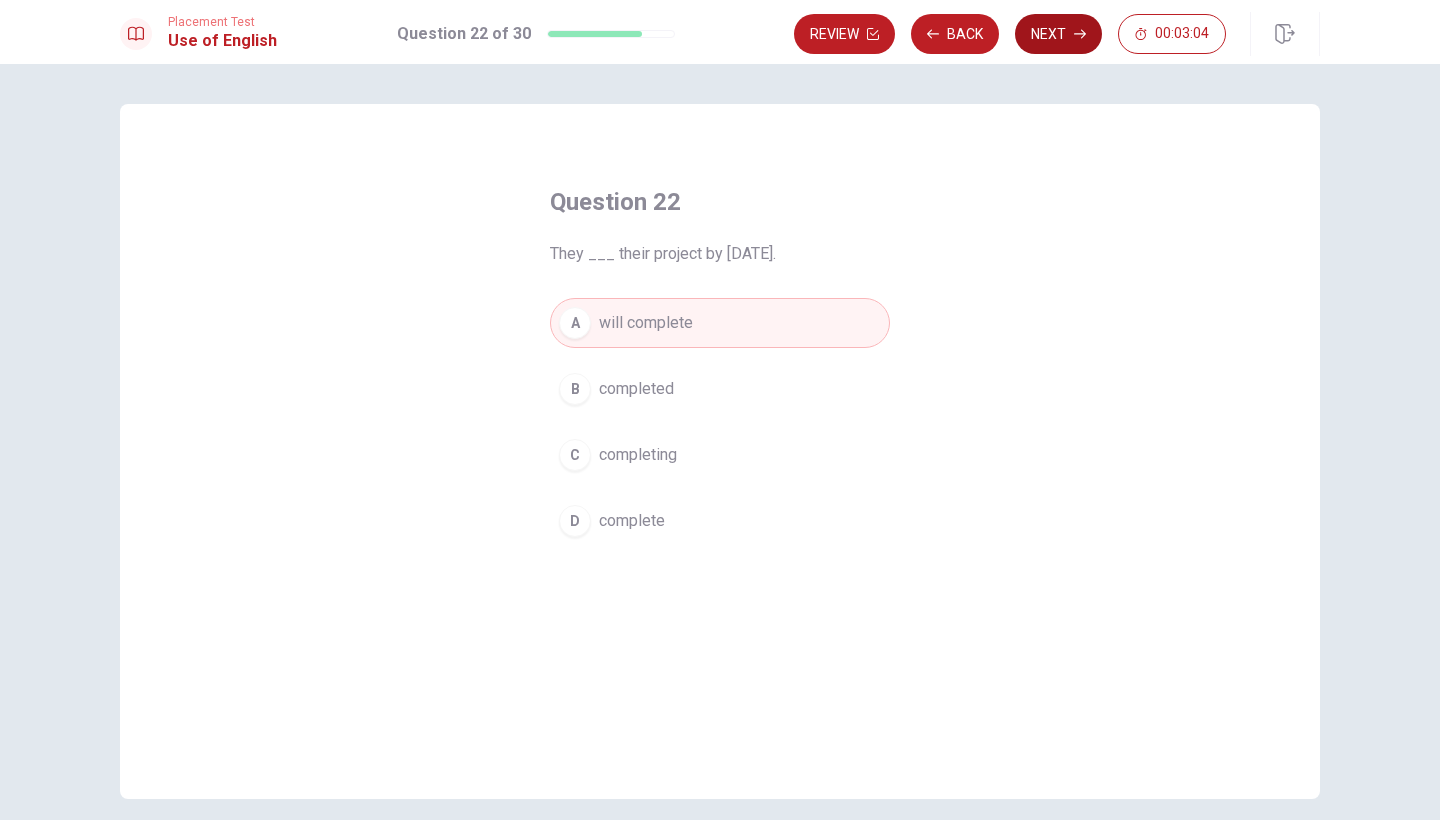 click 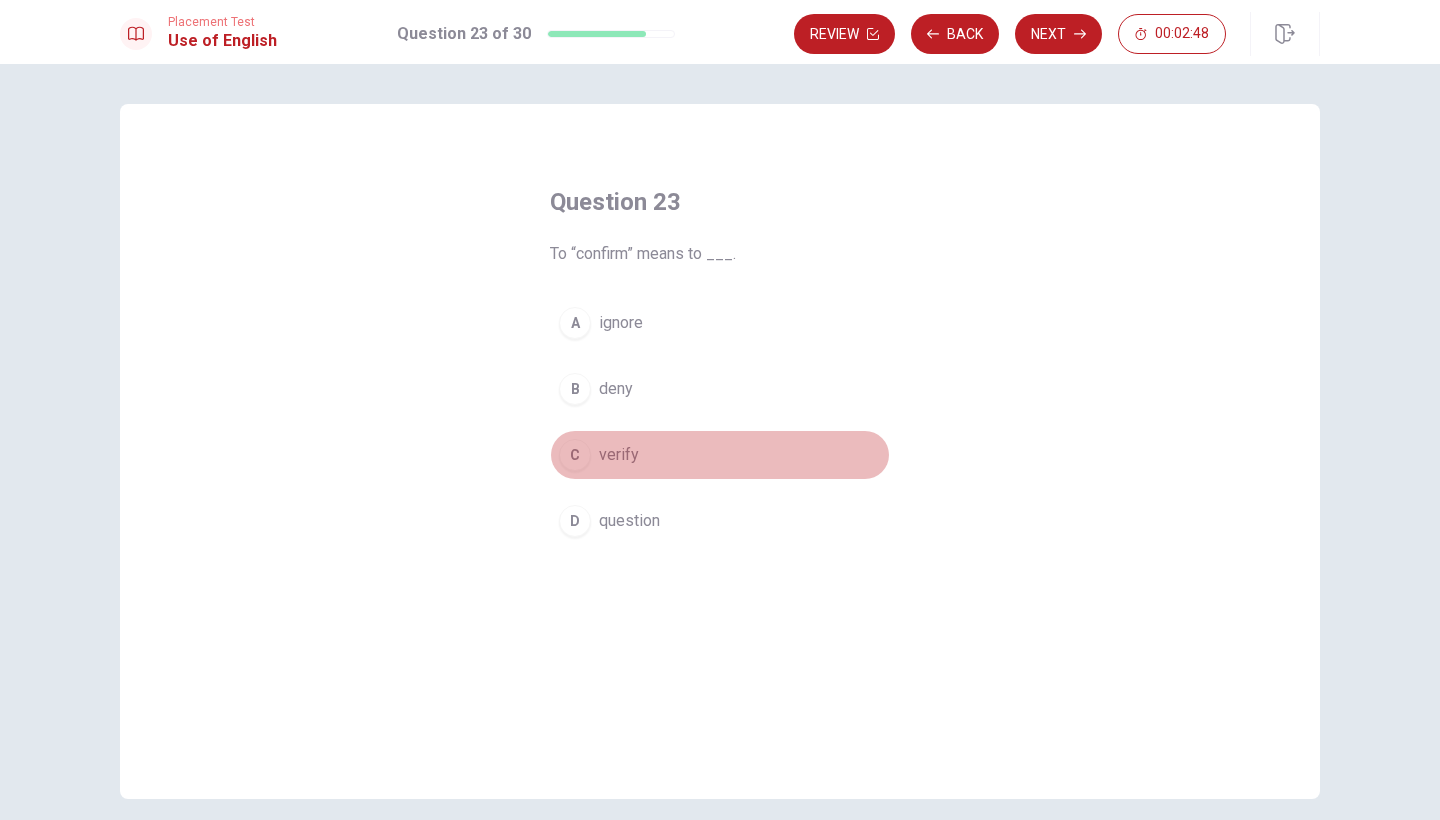 click on "verify" at bounding box center [619, 455] 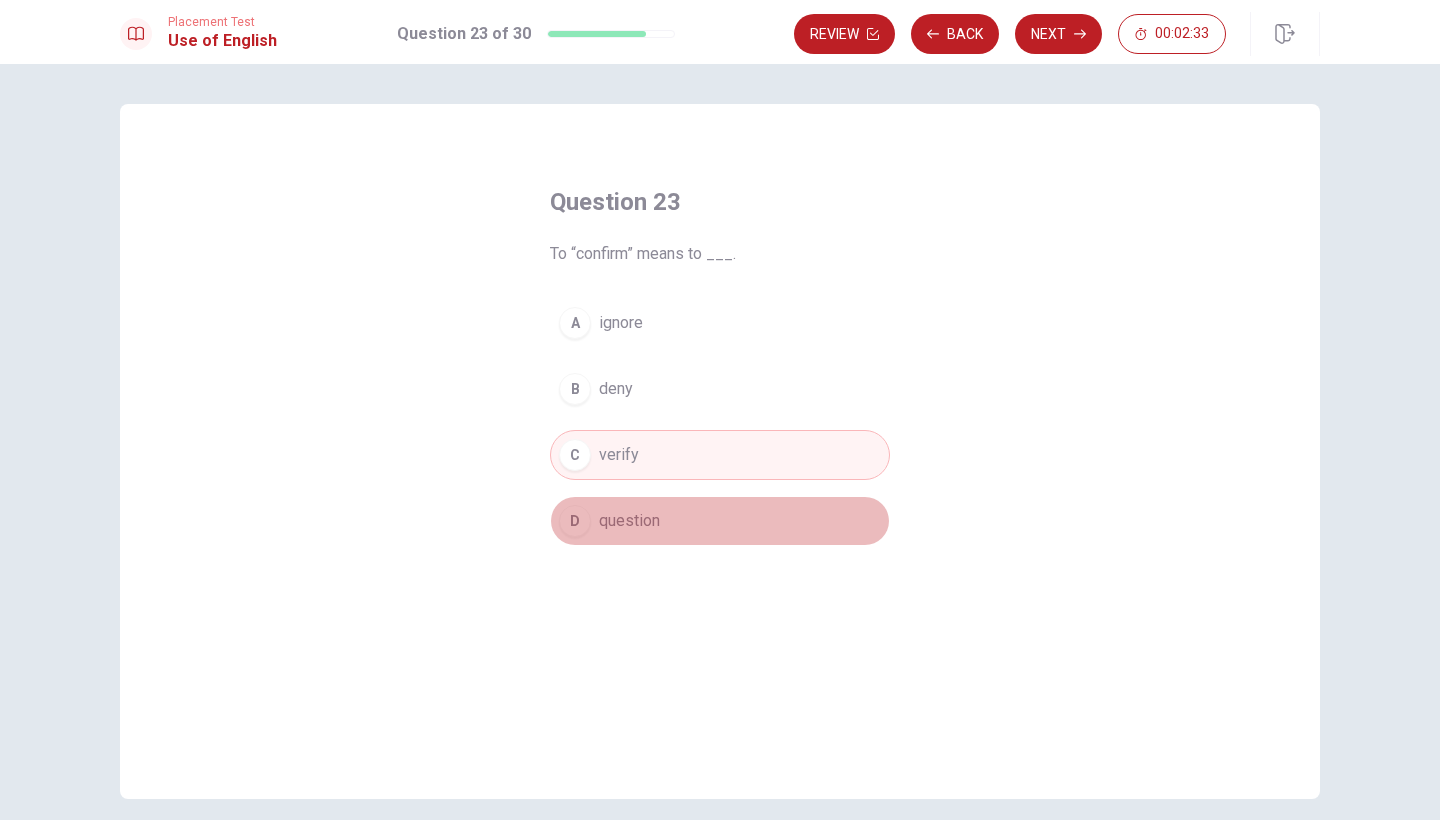 click on "question" at bounding box center (629, 521) 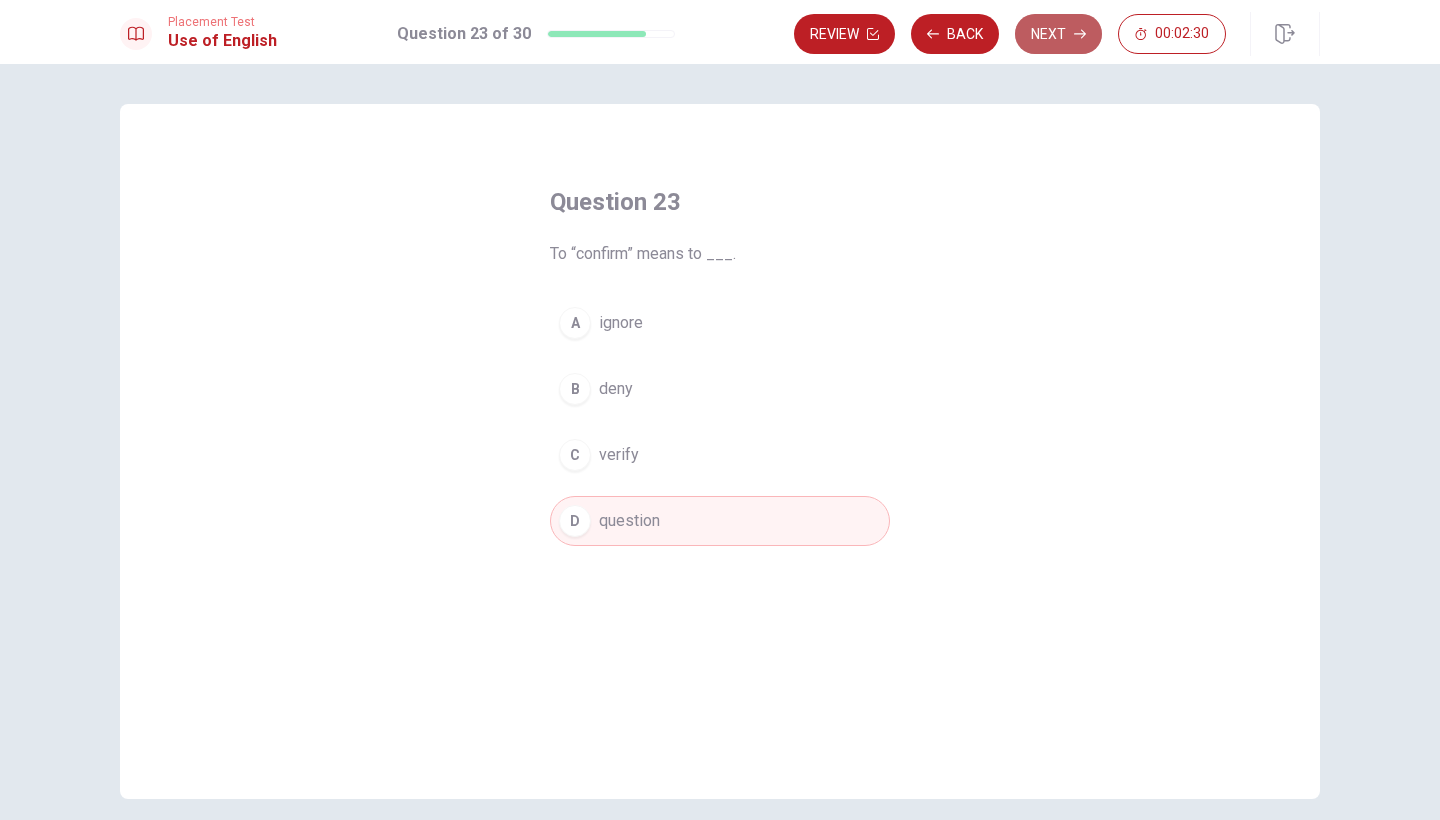 click 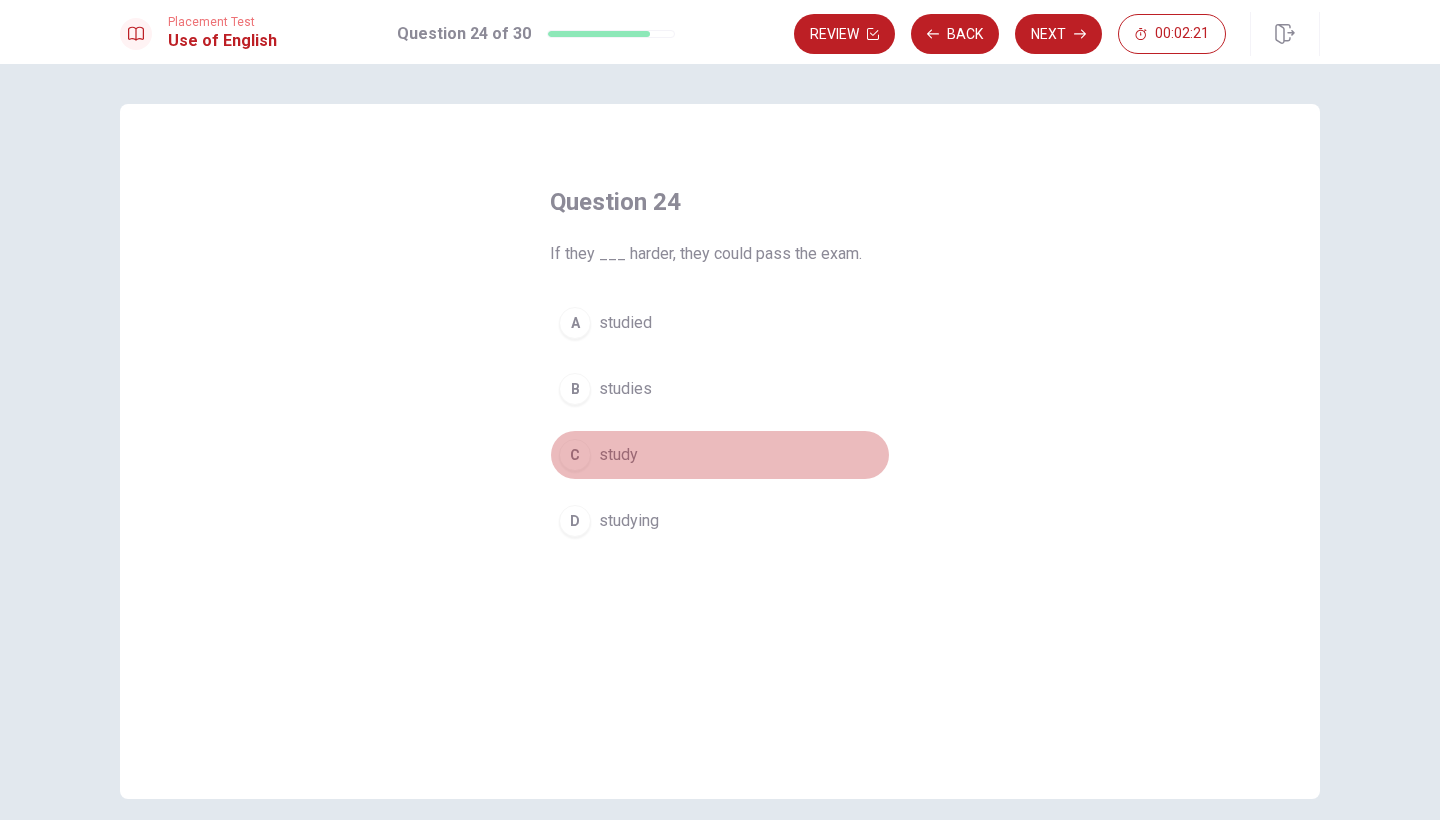click on "study" at bounding box center (618, 455) 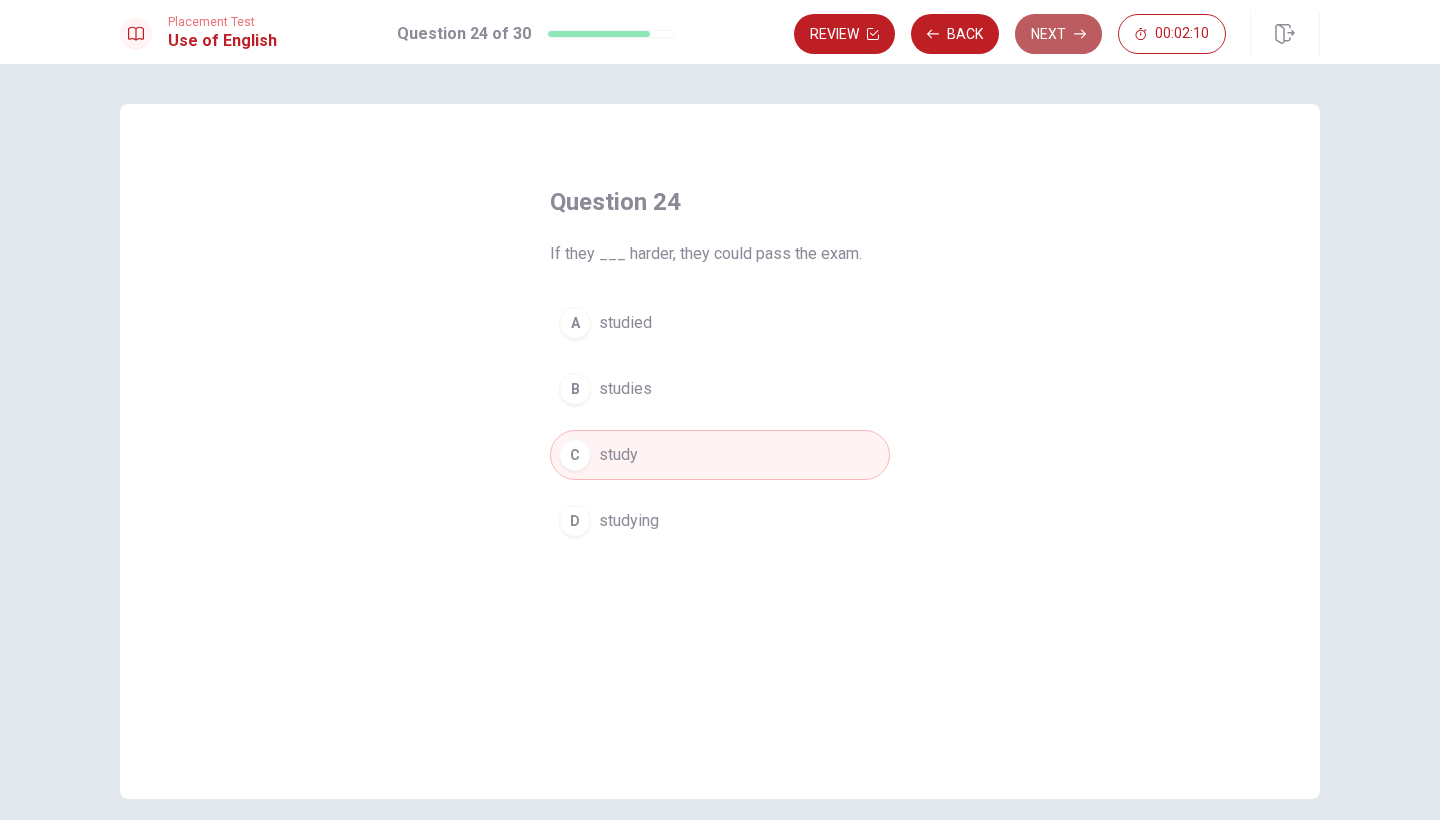 click on "Next" at bounding box center (1058, 34) 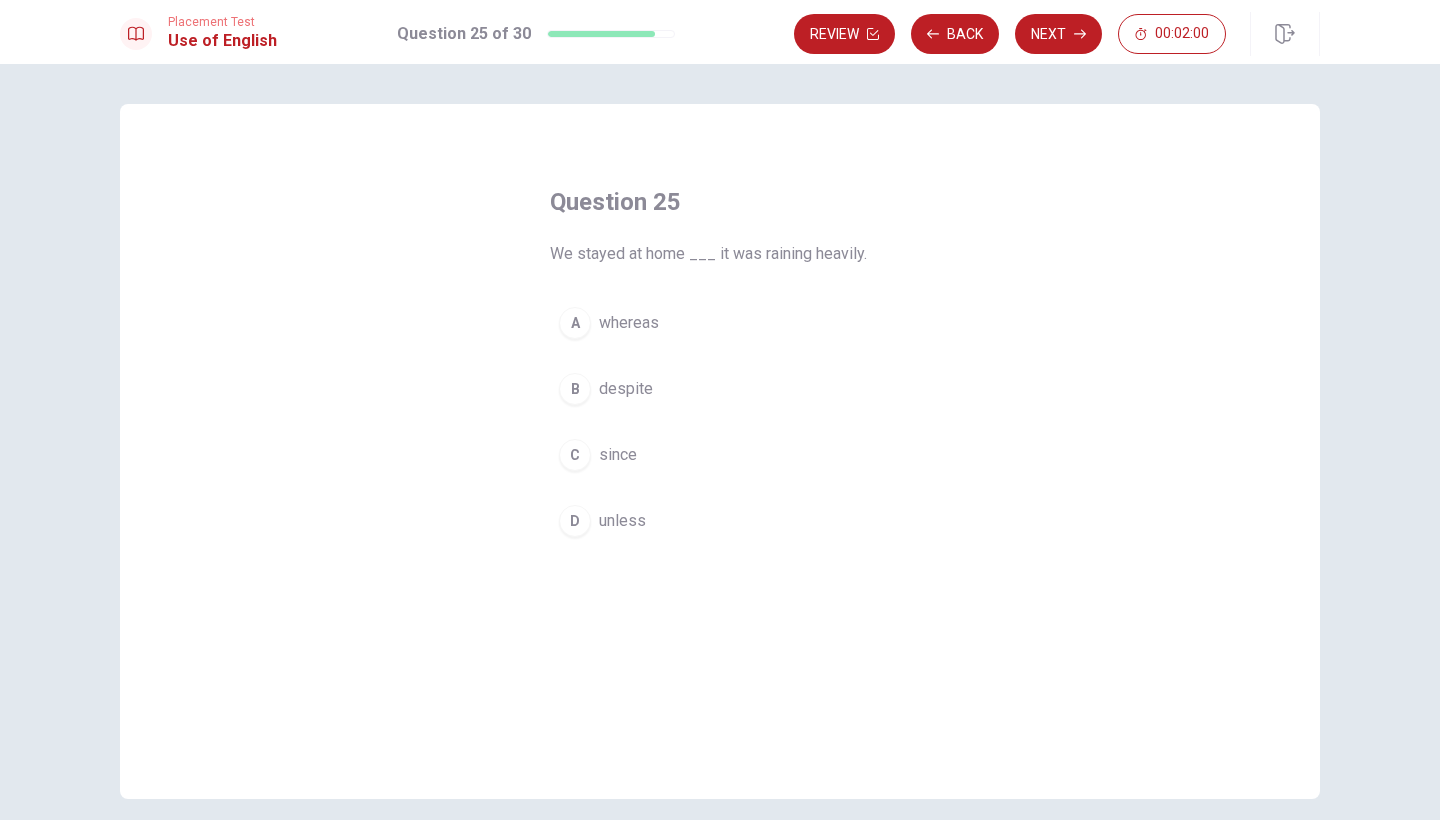 click on "since" at bounding box center [618, 455] 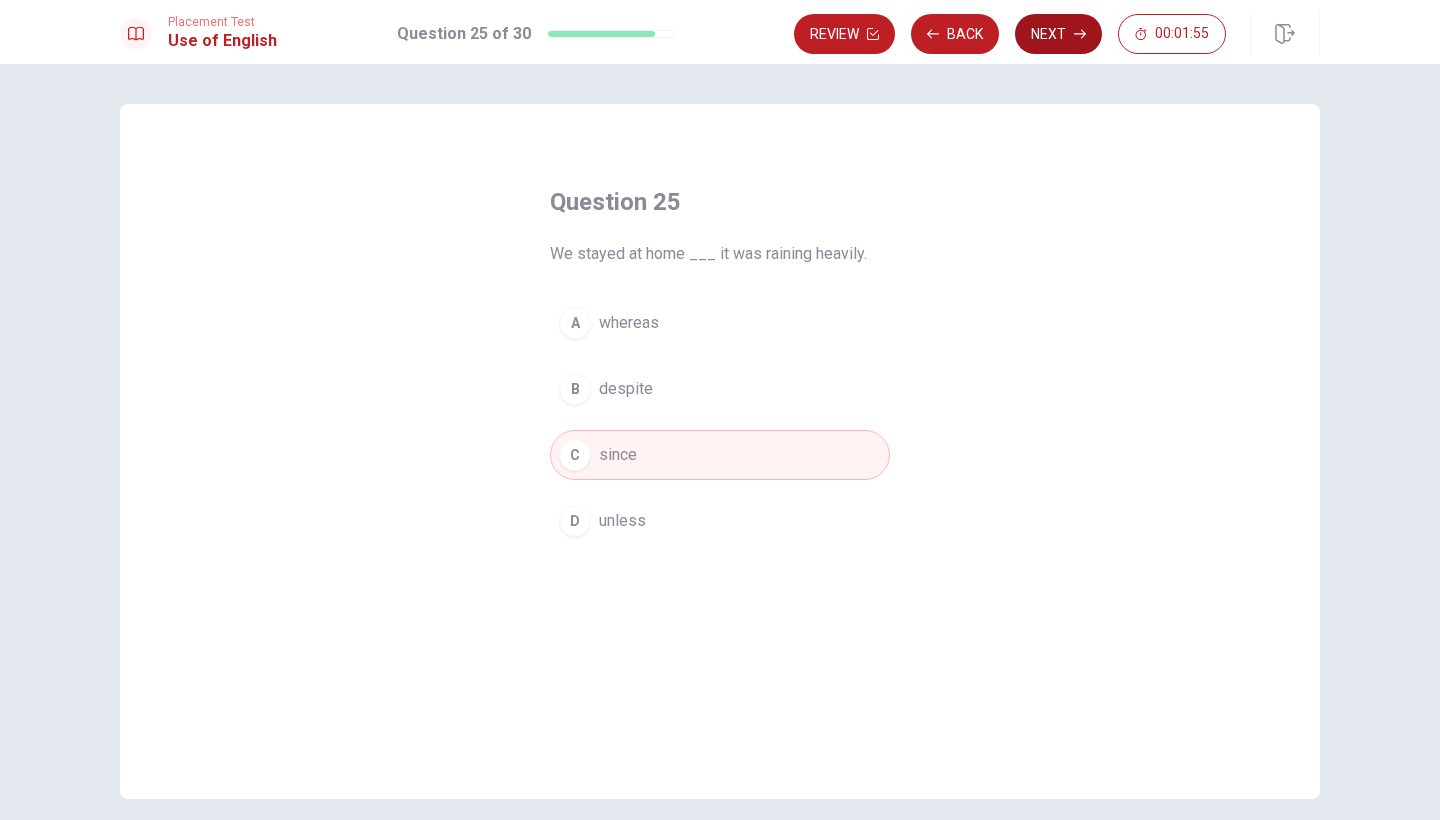 click on "Next" at bounding box center [1058, 34] 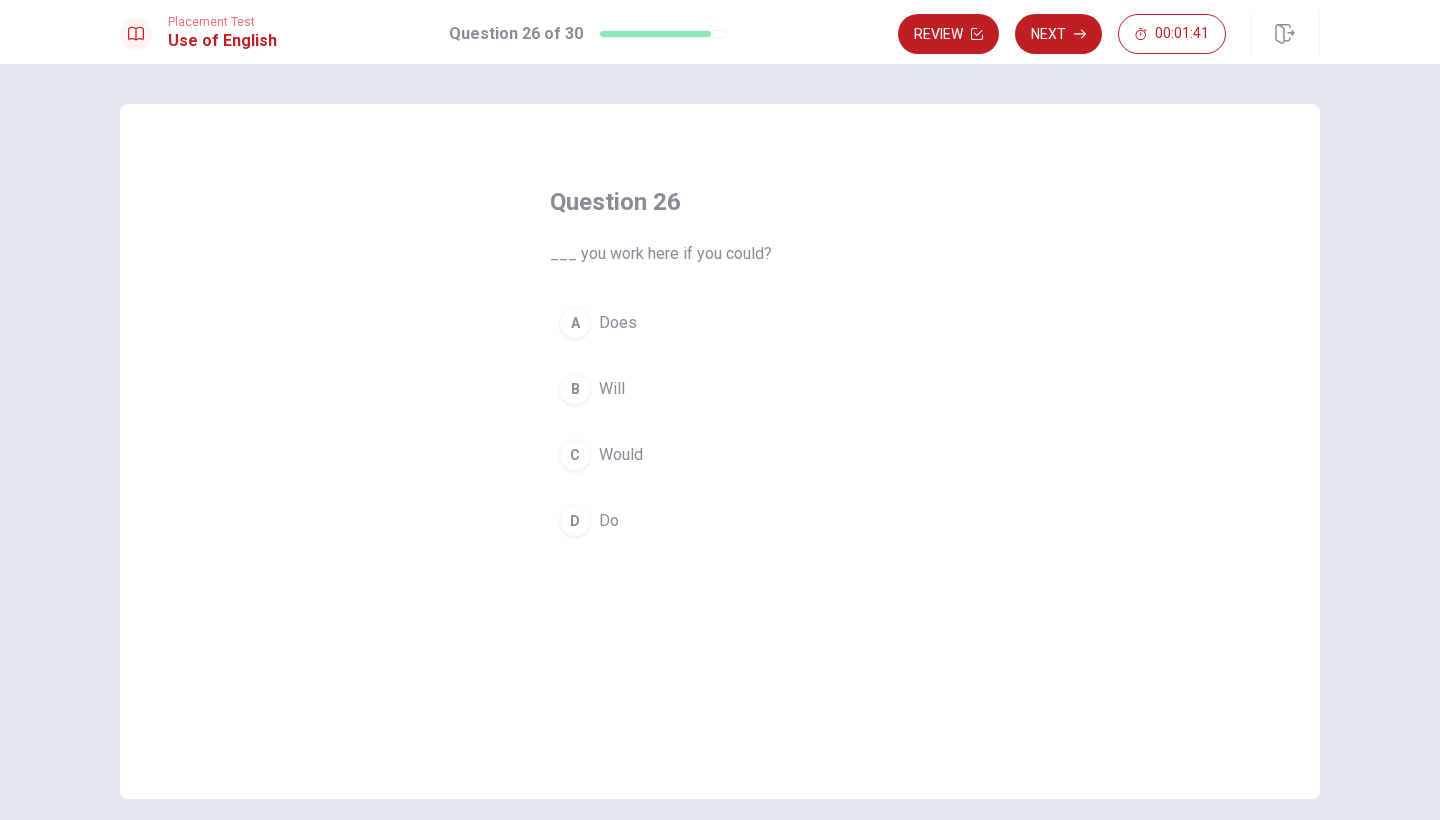 click on "Would" at bounding box center [621, 455] 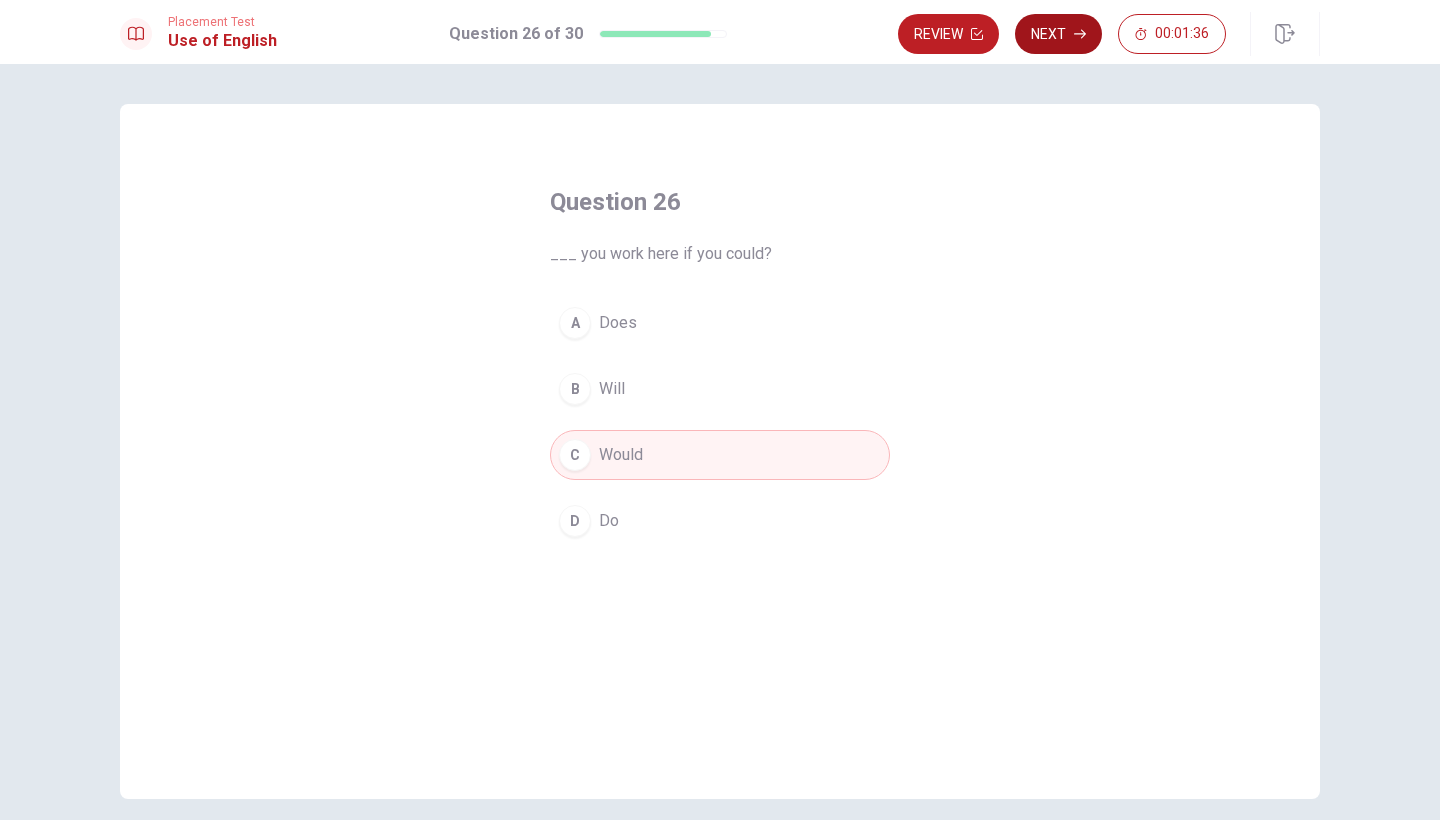 click 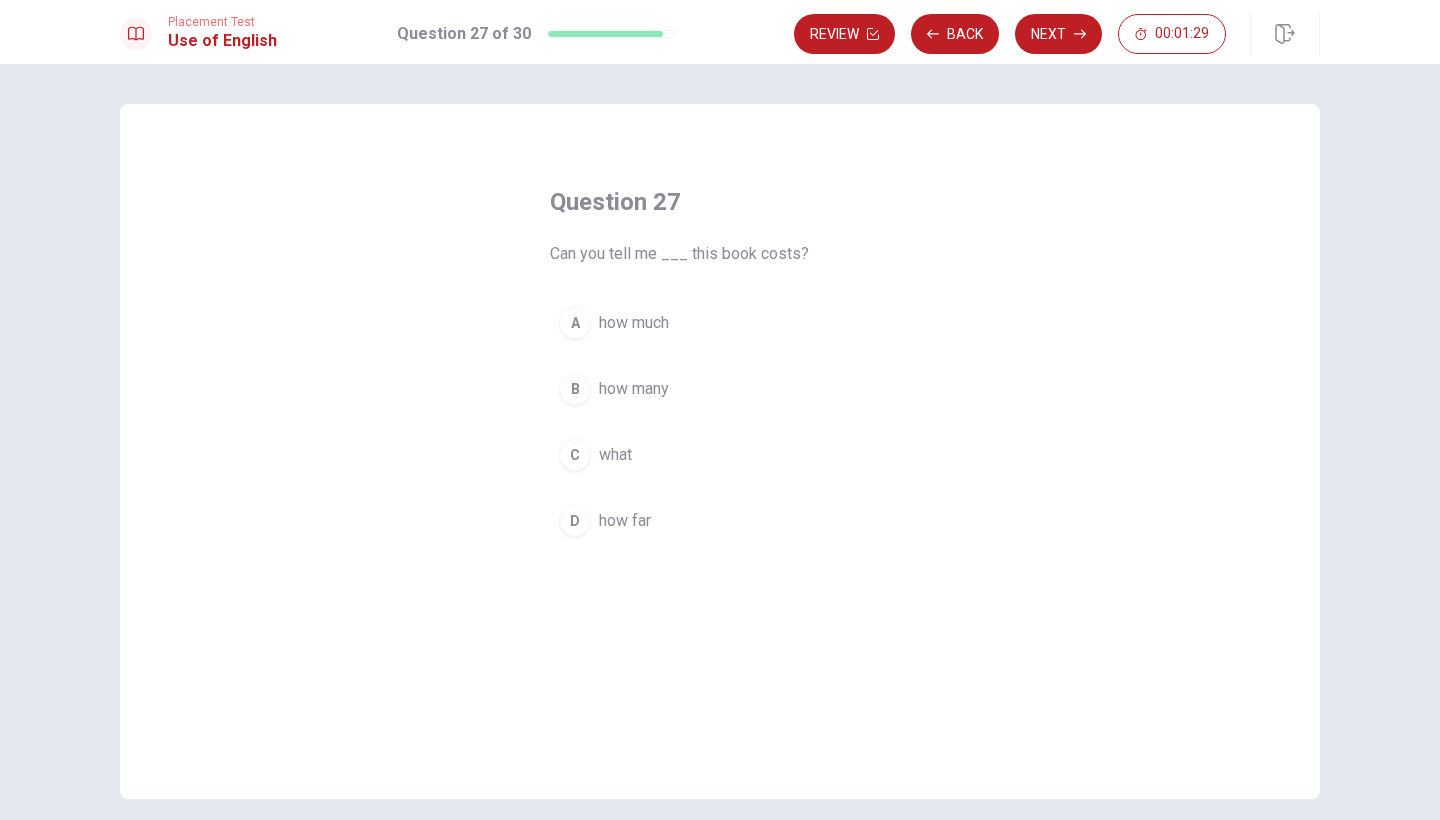 click on "how much" at bounding box center (634, 323) 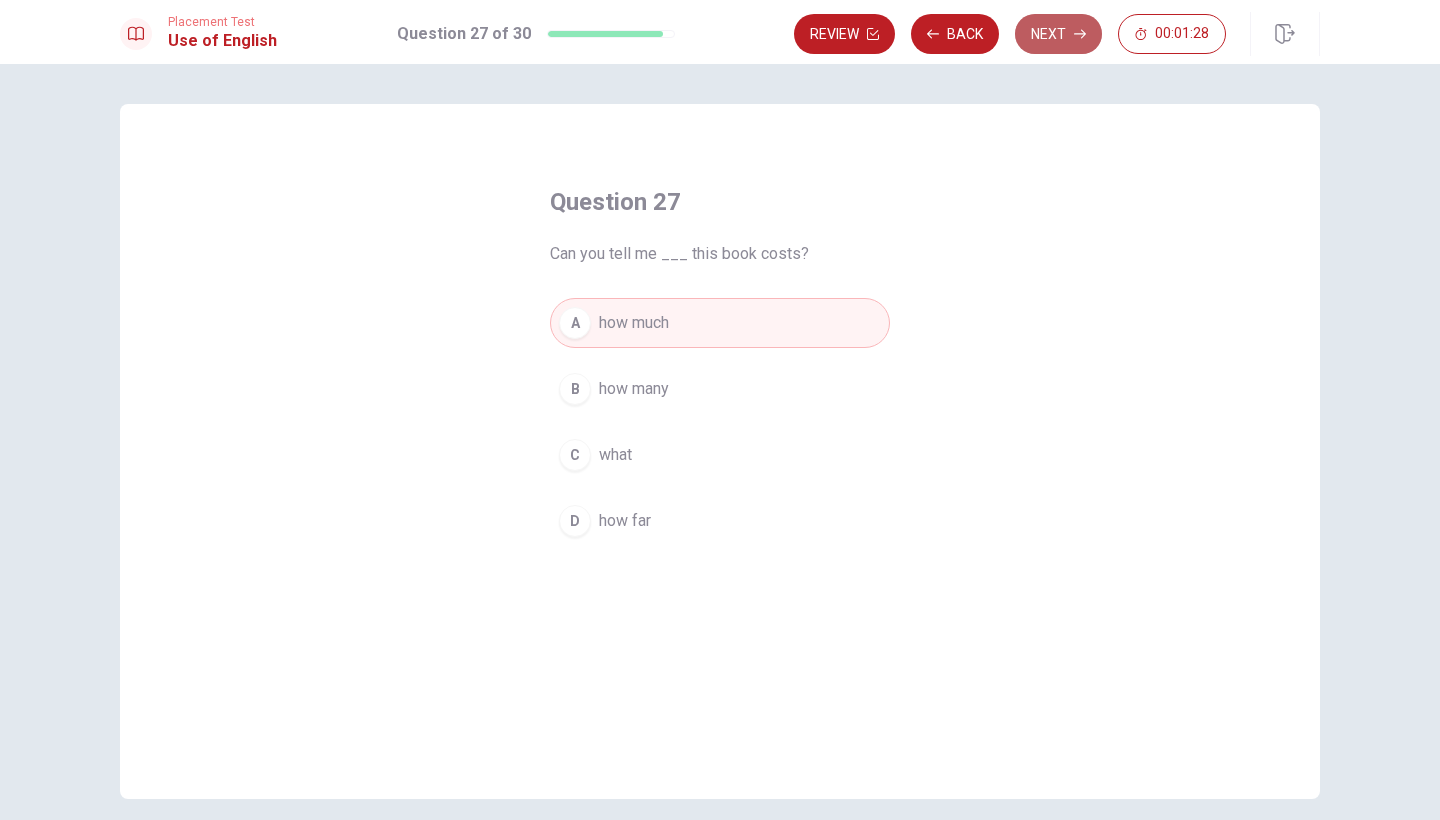 click on "Next" at bounding box center (1058, 34) 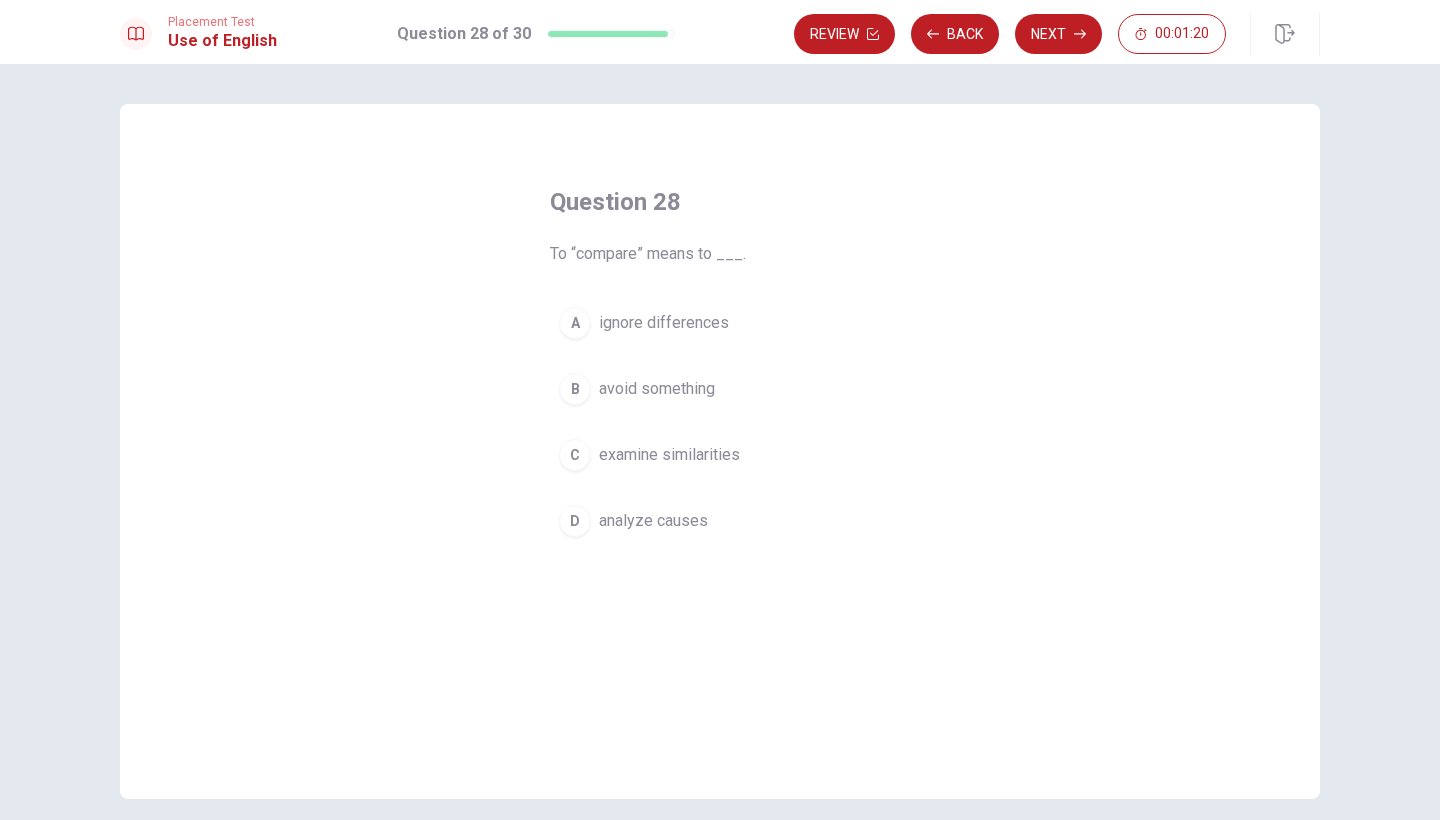 click on "examine similarities" at bounding box center (669, 455) 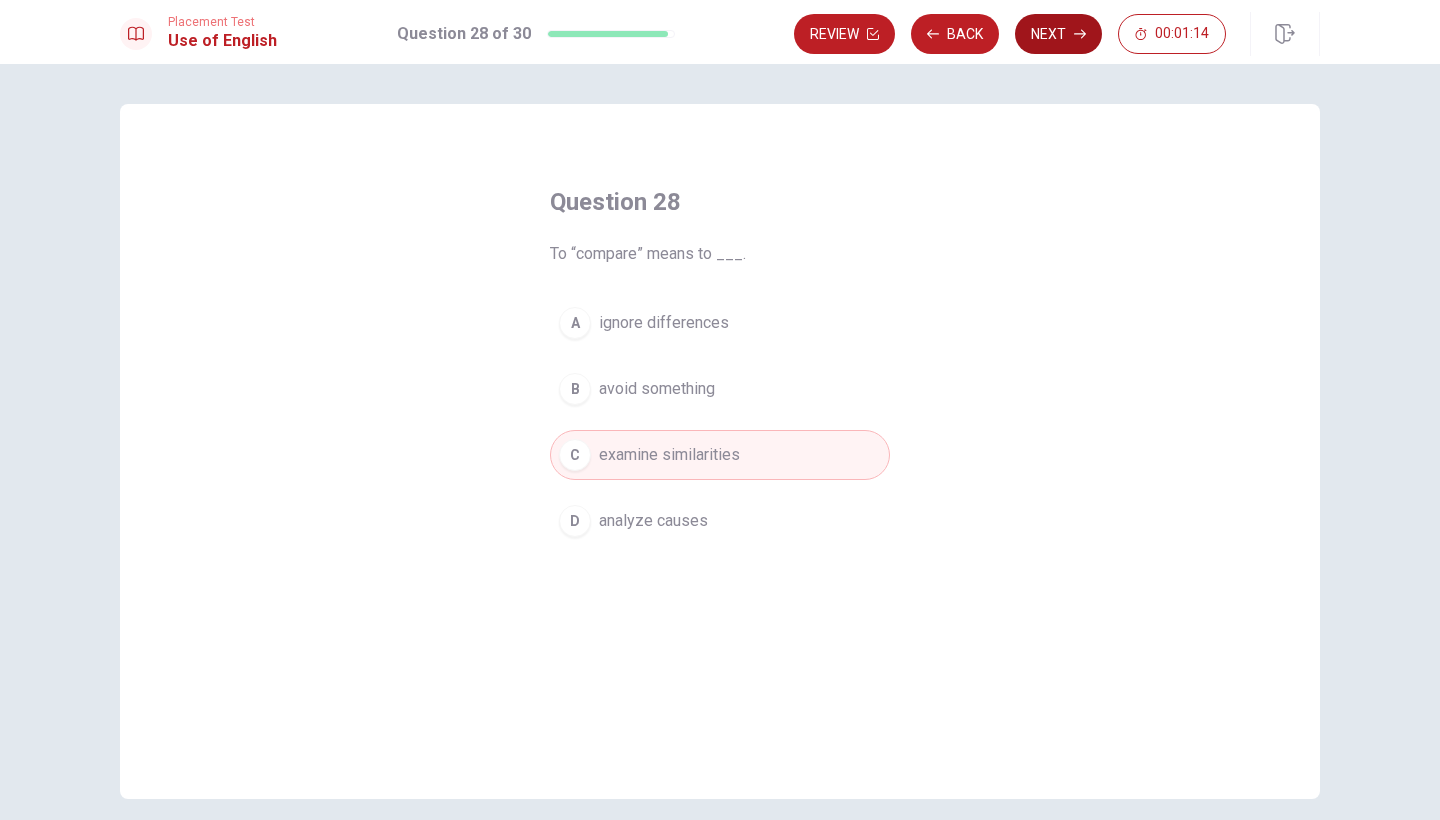 click on "Next" at bounding box center [1058, 34] 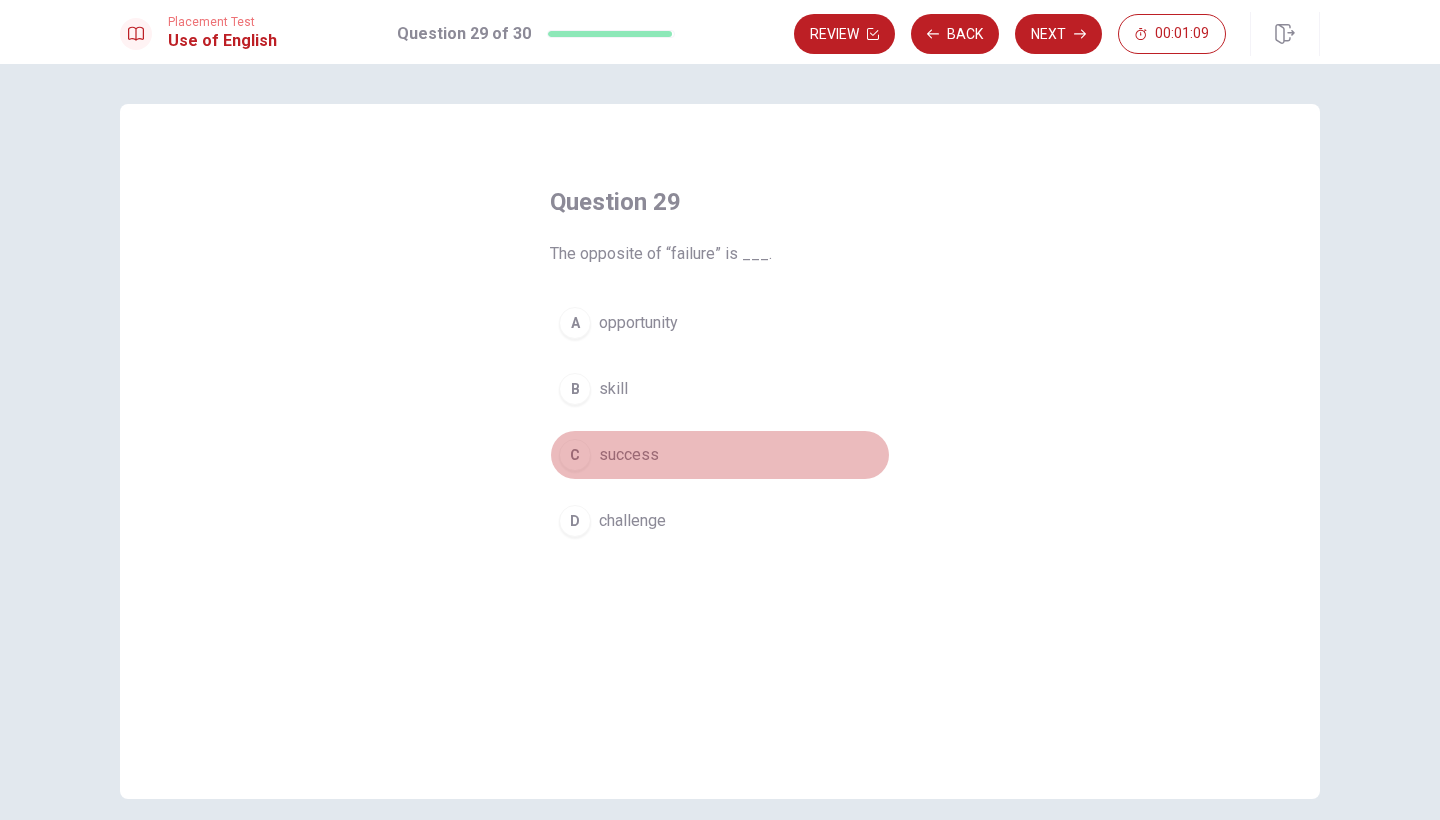 click on "success" at bounding box center [629, 455] 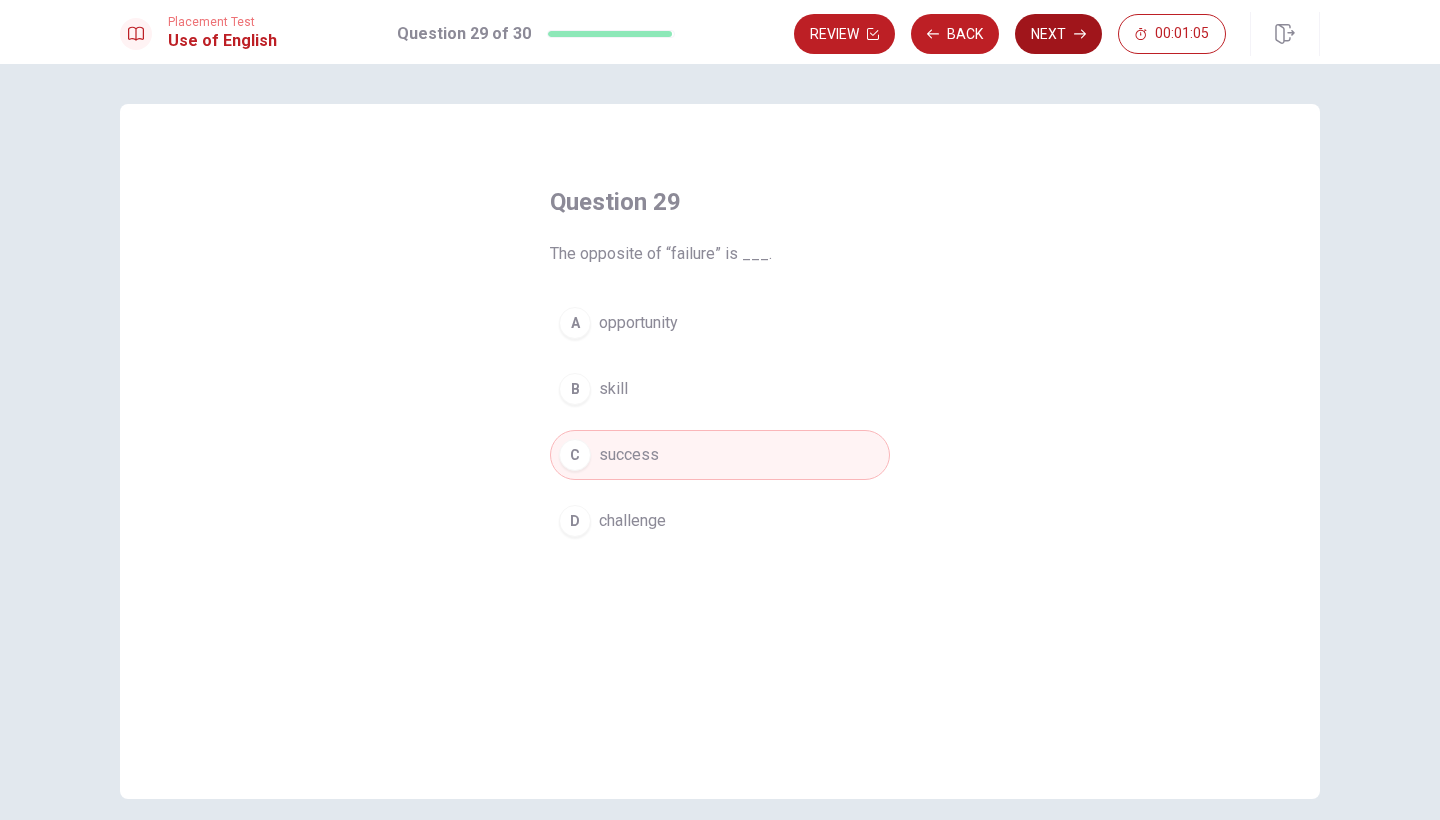 click on "Next" at bounding box center (1058, 34) 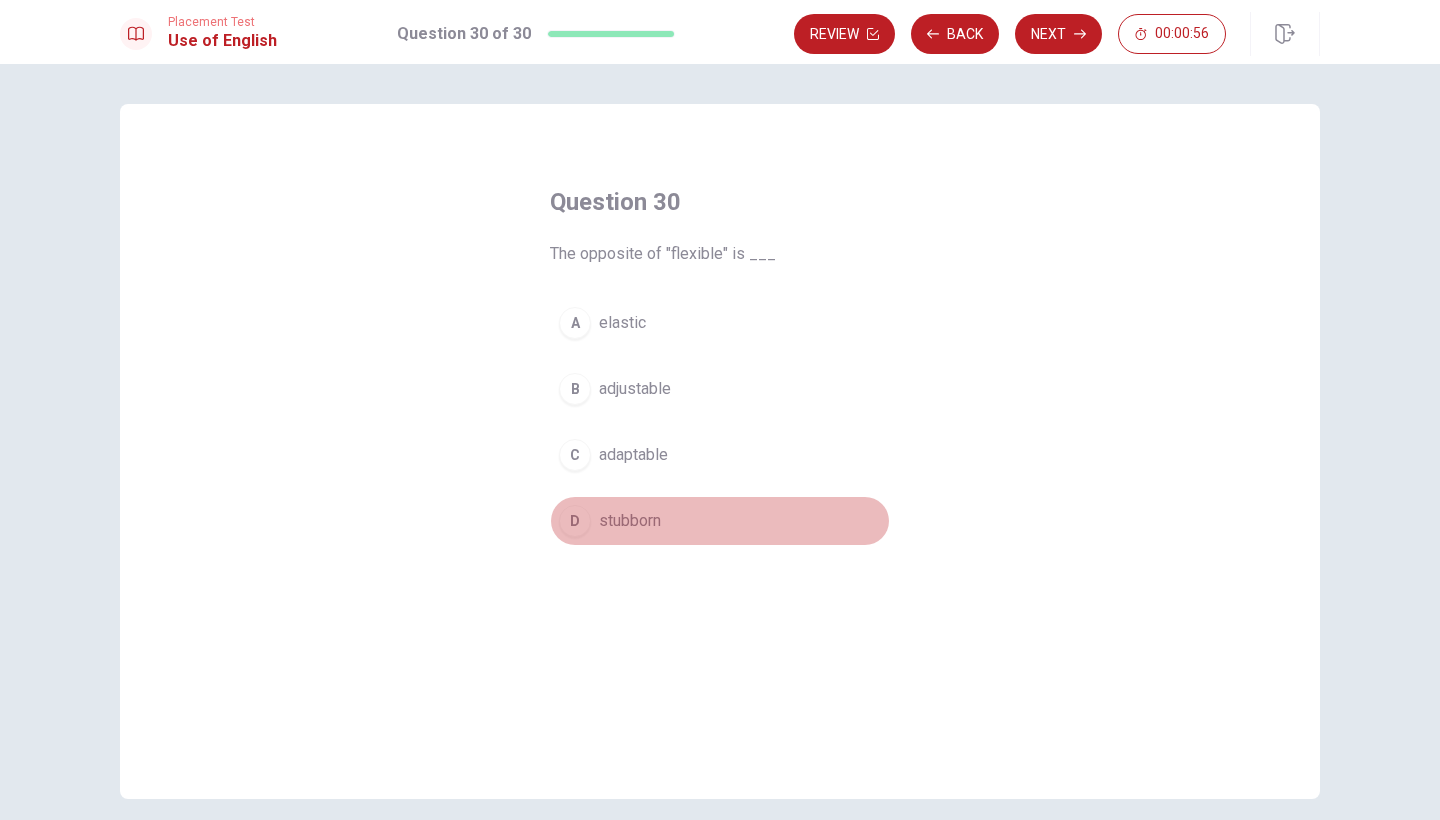 click on "D stubborn" at bounding box center [720, 521] 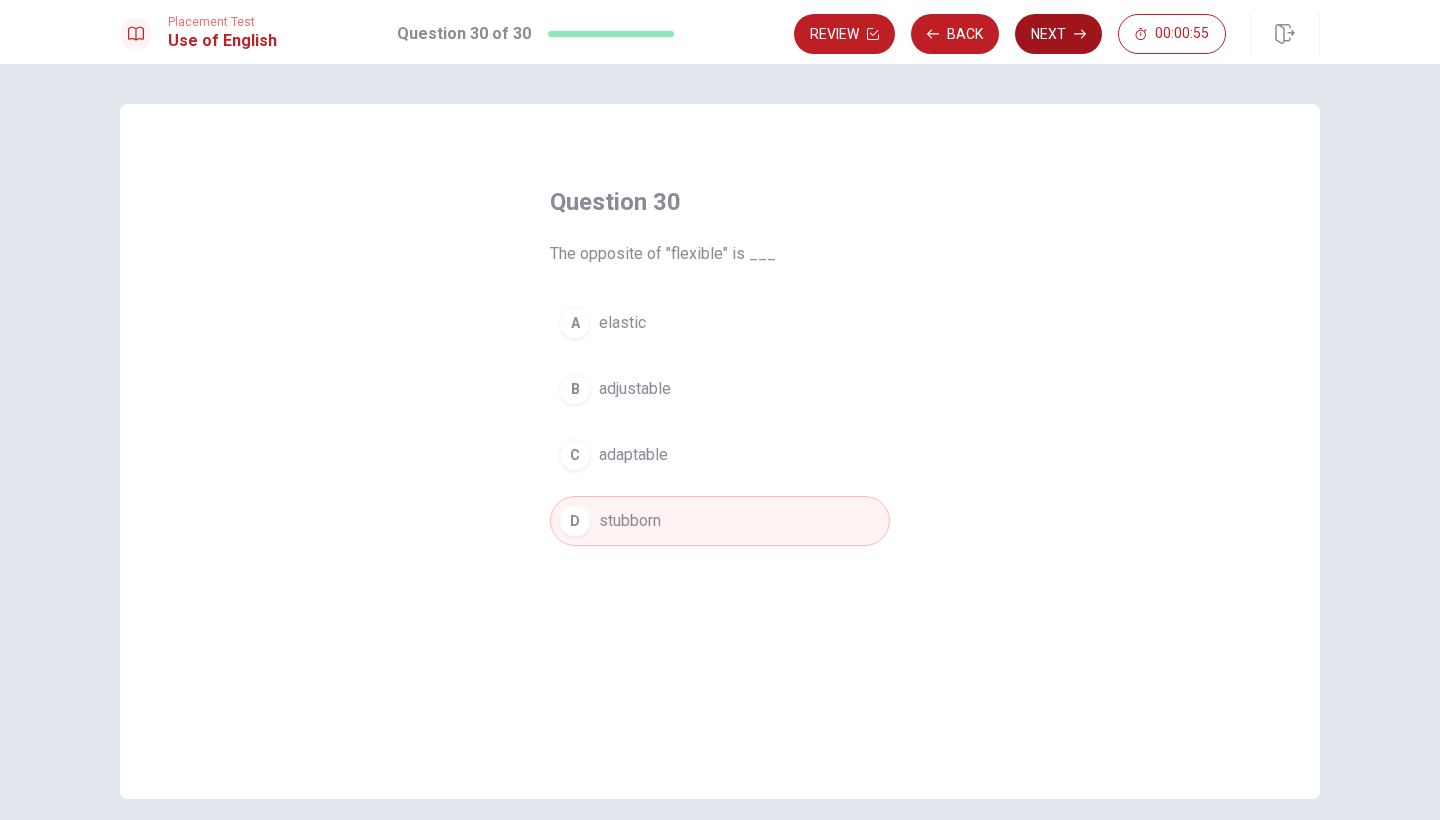 click on "Next" at bounding box center [1058, 34] 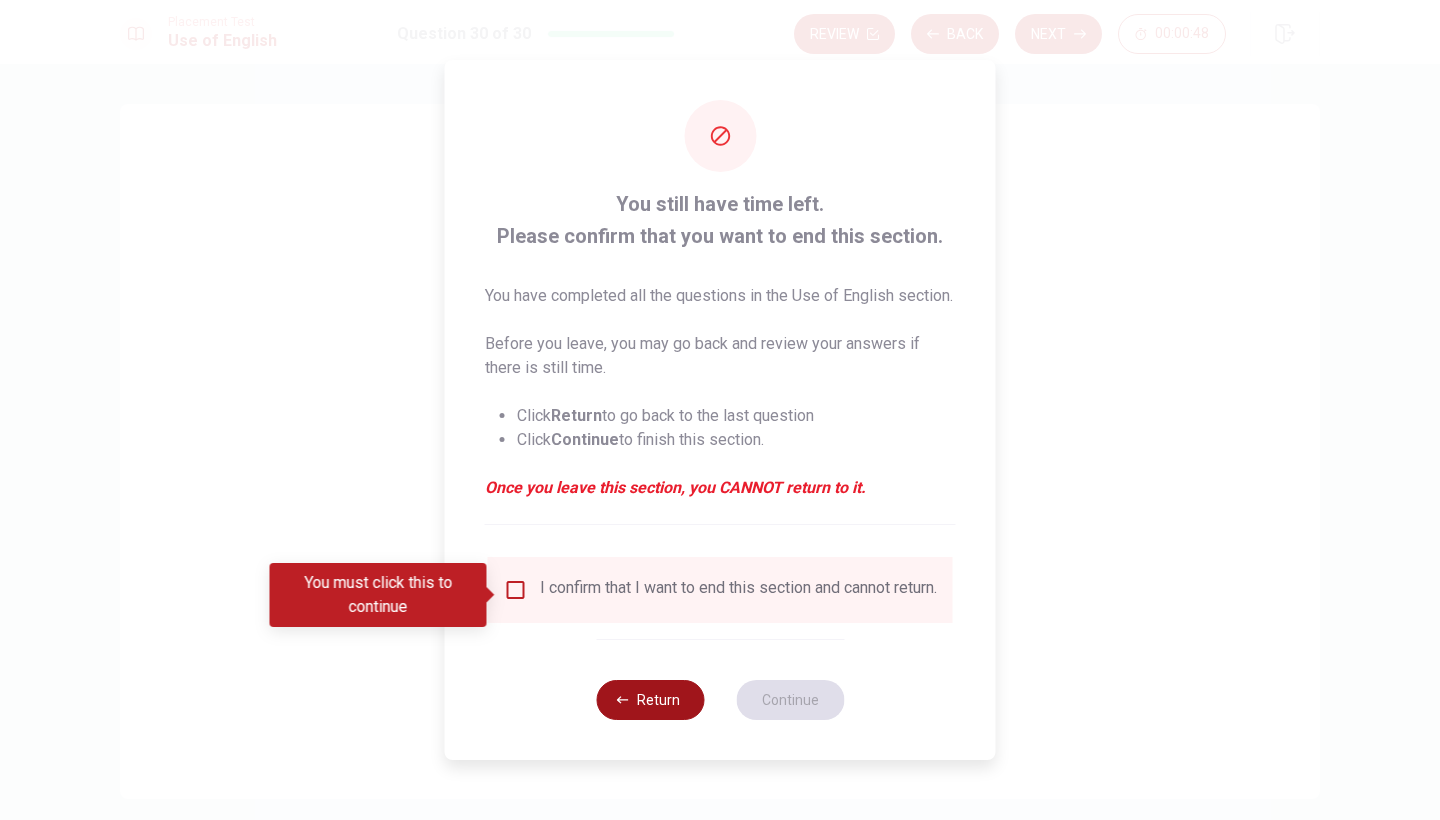 click on "Return" at bounding box center (650, 700) 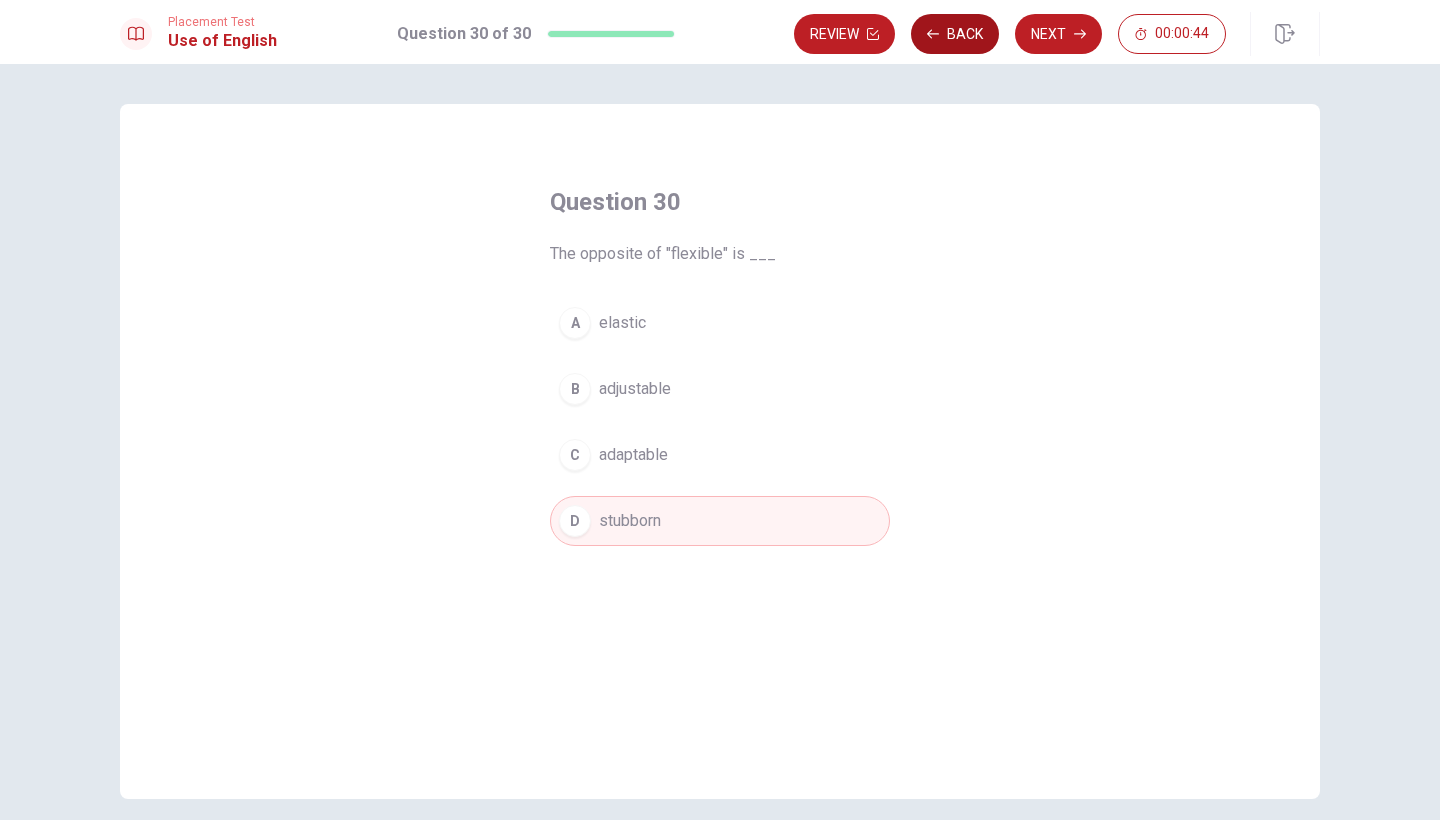 click on "Back" at bounding box center [955, 34] 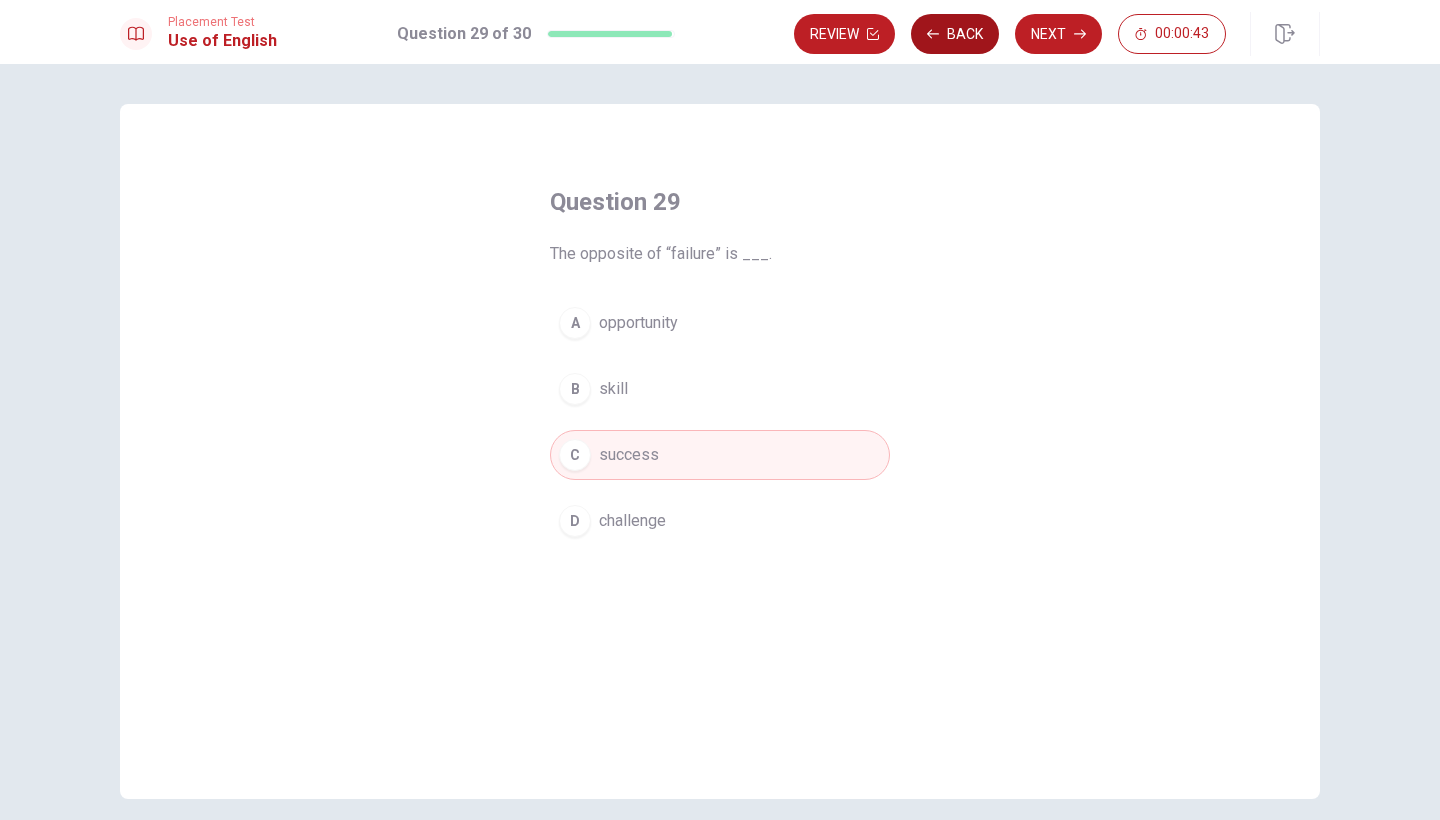 click on "Back" at bounding box center (955, 34) 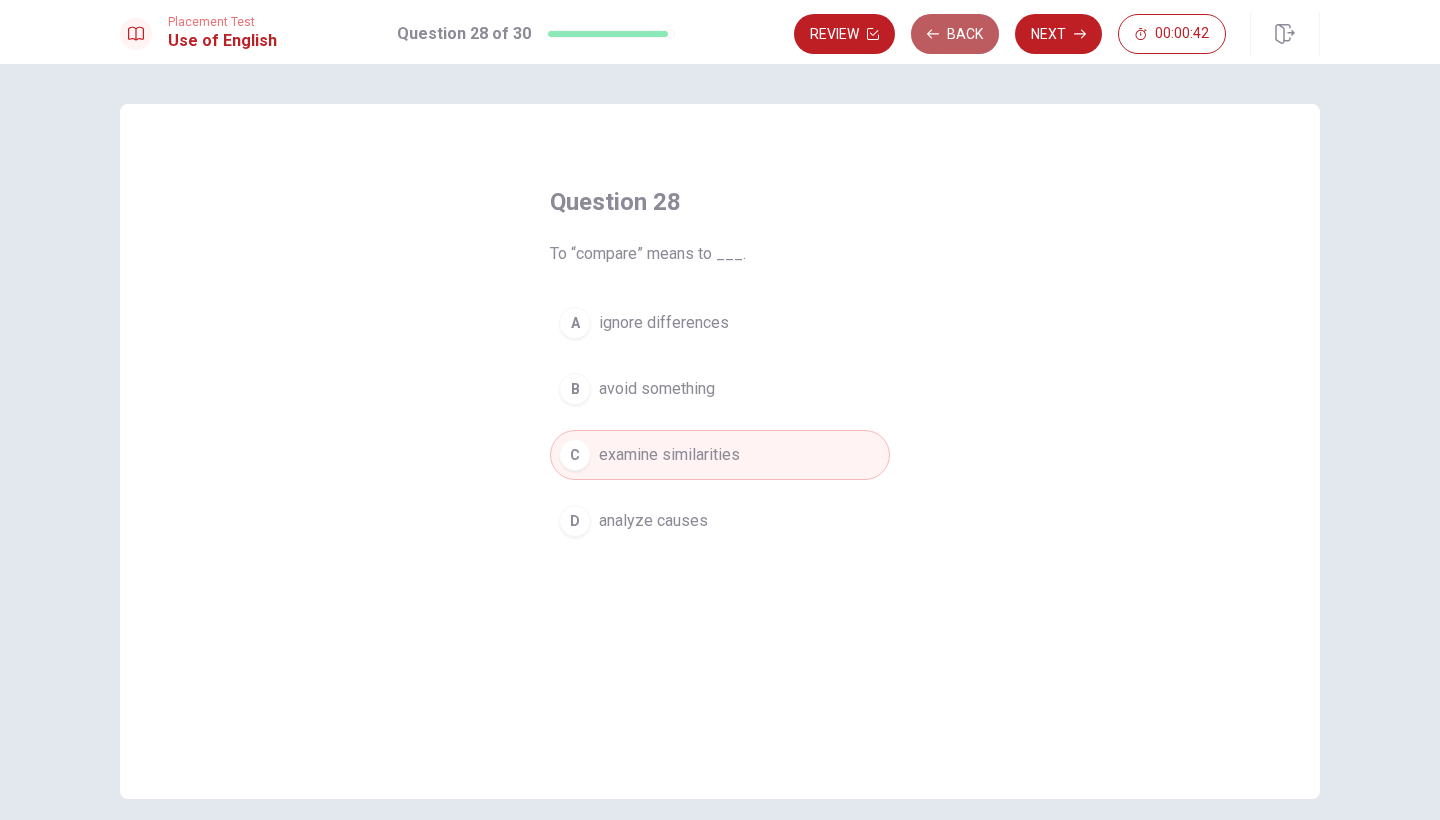click on "Back" at bounding box center [955, 34] 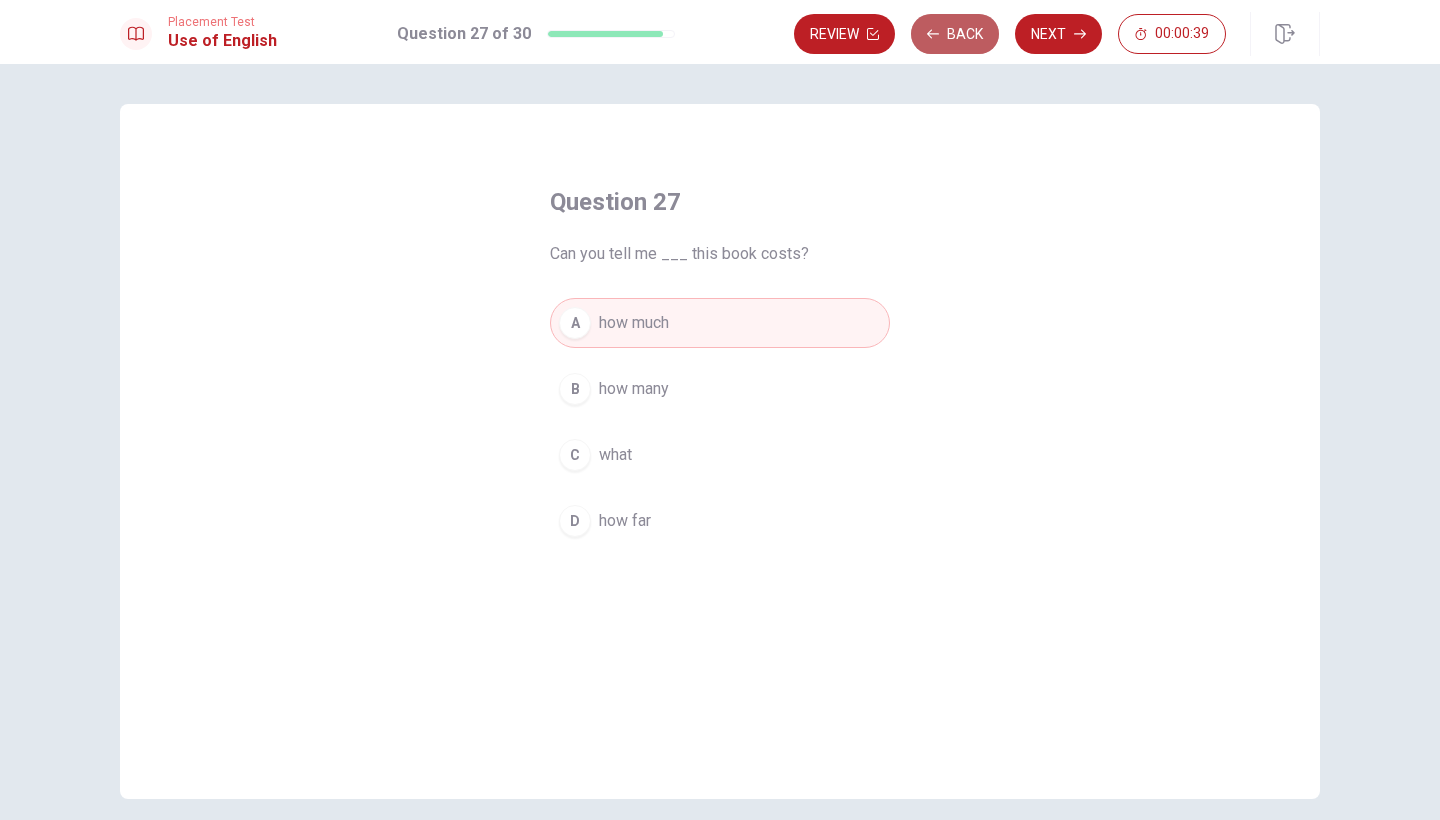 click on "Back" at bounding box center (955, 34) 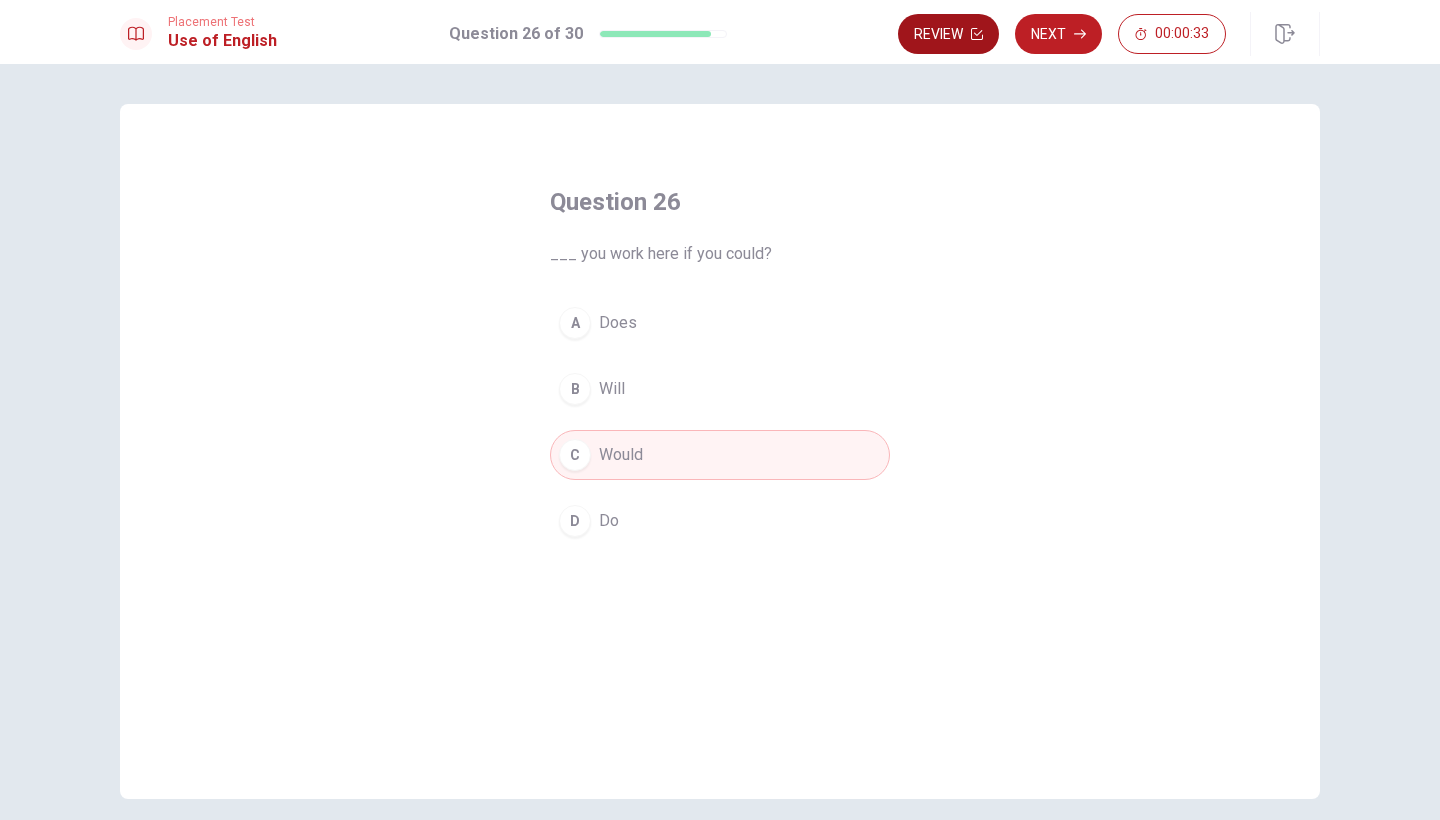 click on "Review" at bounding box center [948, 34] 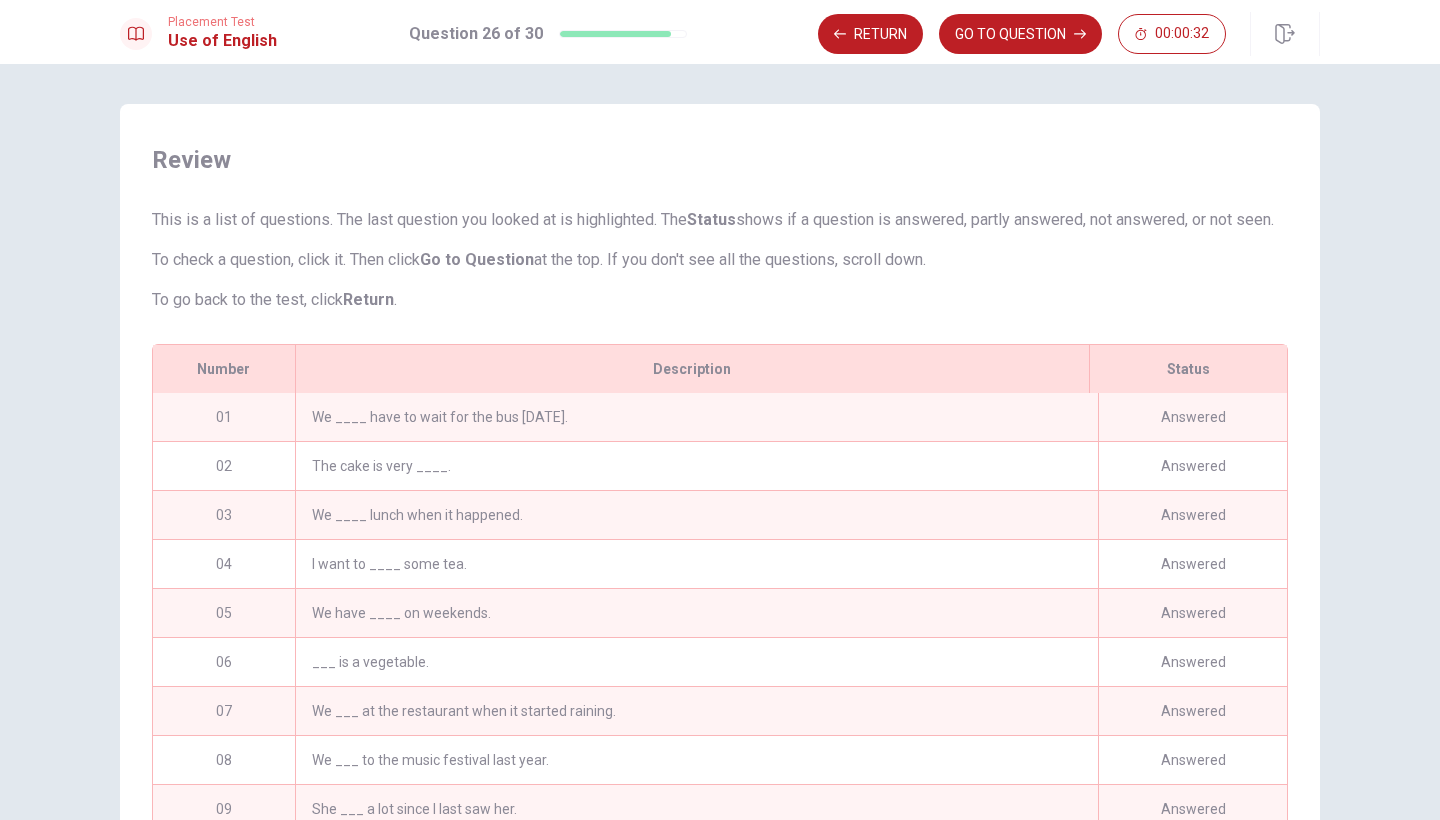 scroll, scrollTop: 190, scrollLeft: 0, axis: vertical 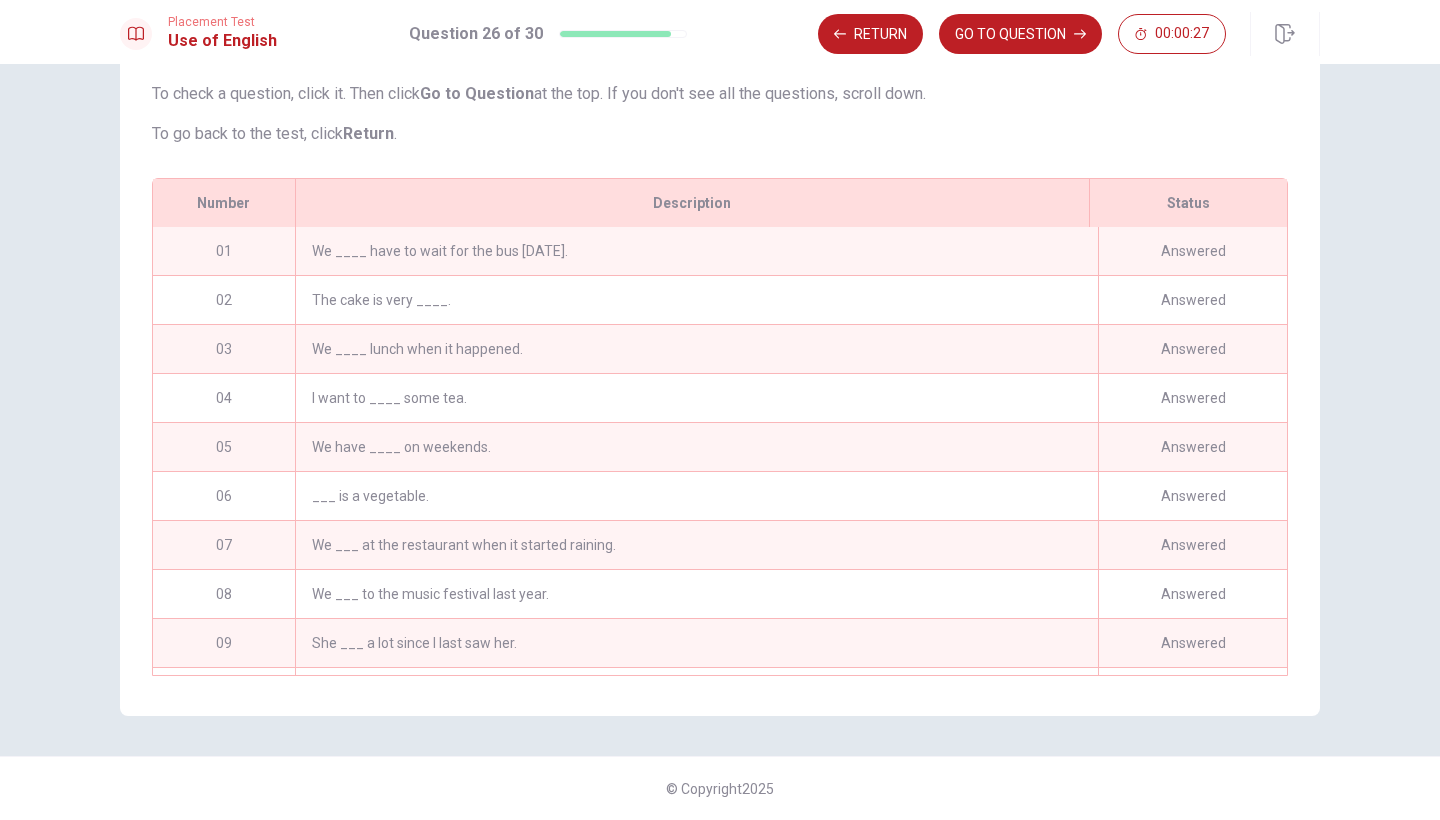 click on "We ____ have to wait for the bus [DATE]." at bounding box center [696, 251] 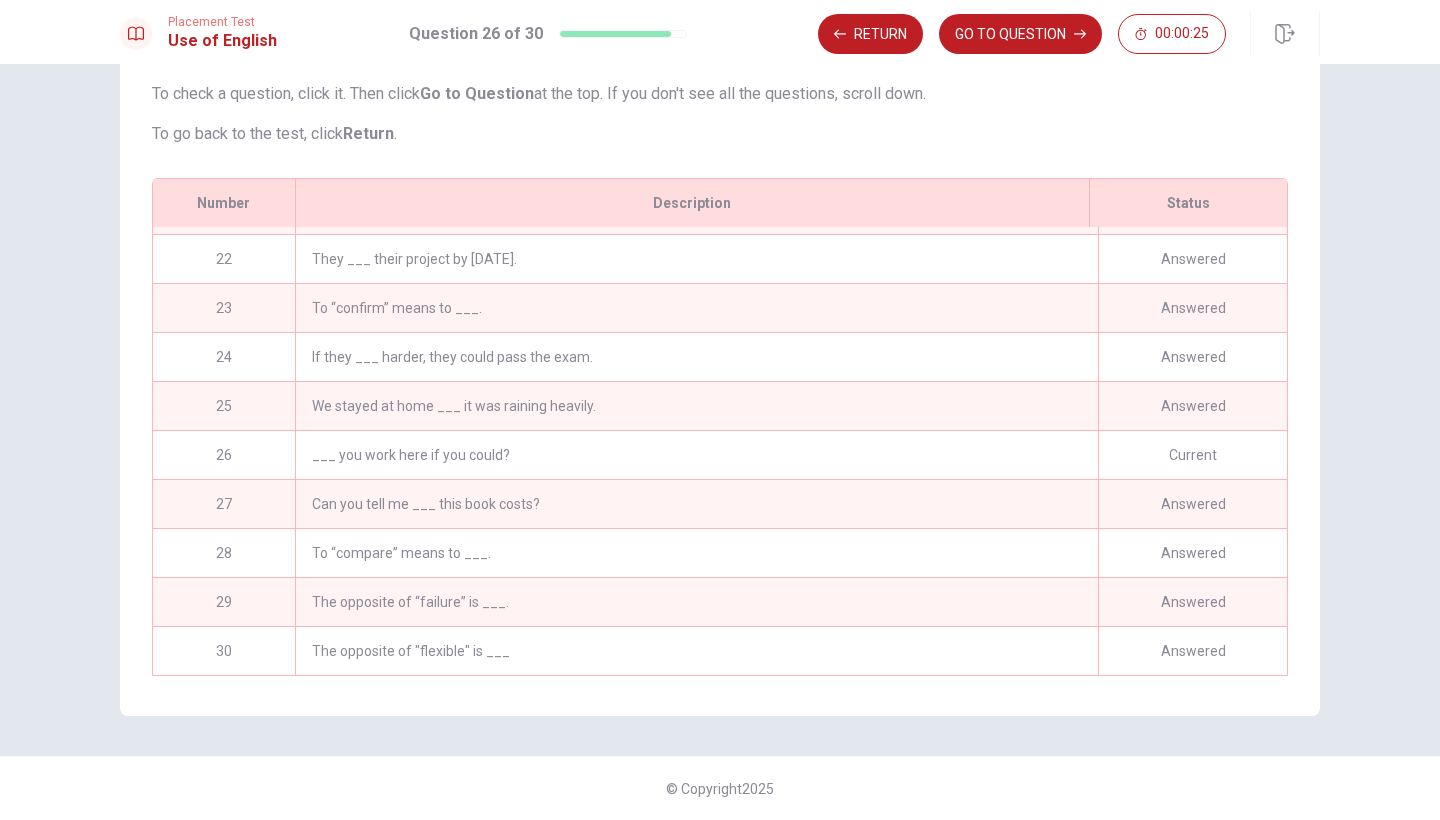 scroll, scrollTop: 1026, scrollLeft: 0, axis: vertical 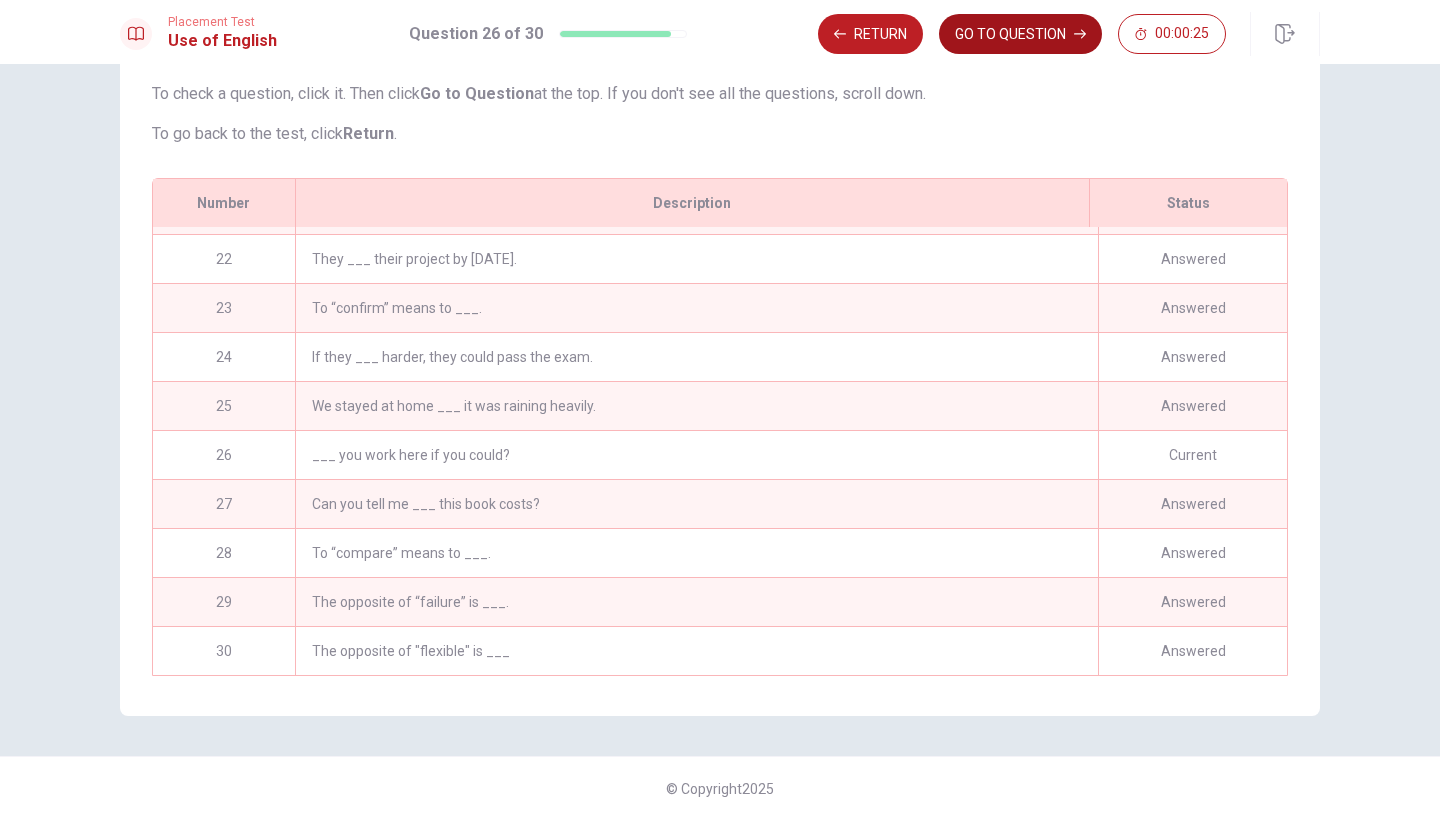 click on "GO TO QUESTION" at bounding box center (1020, 34) 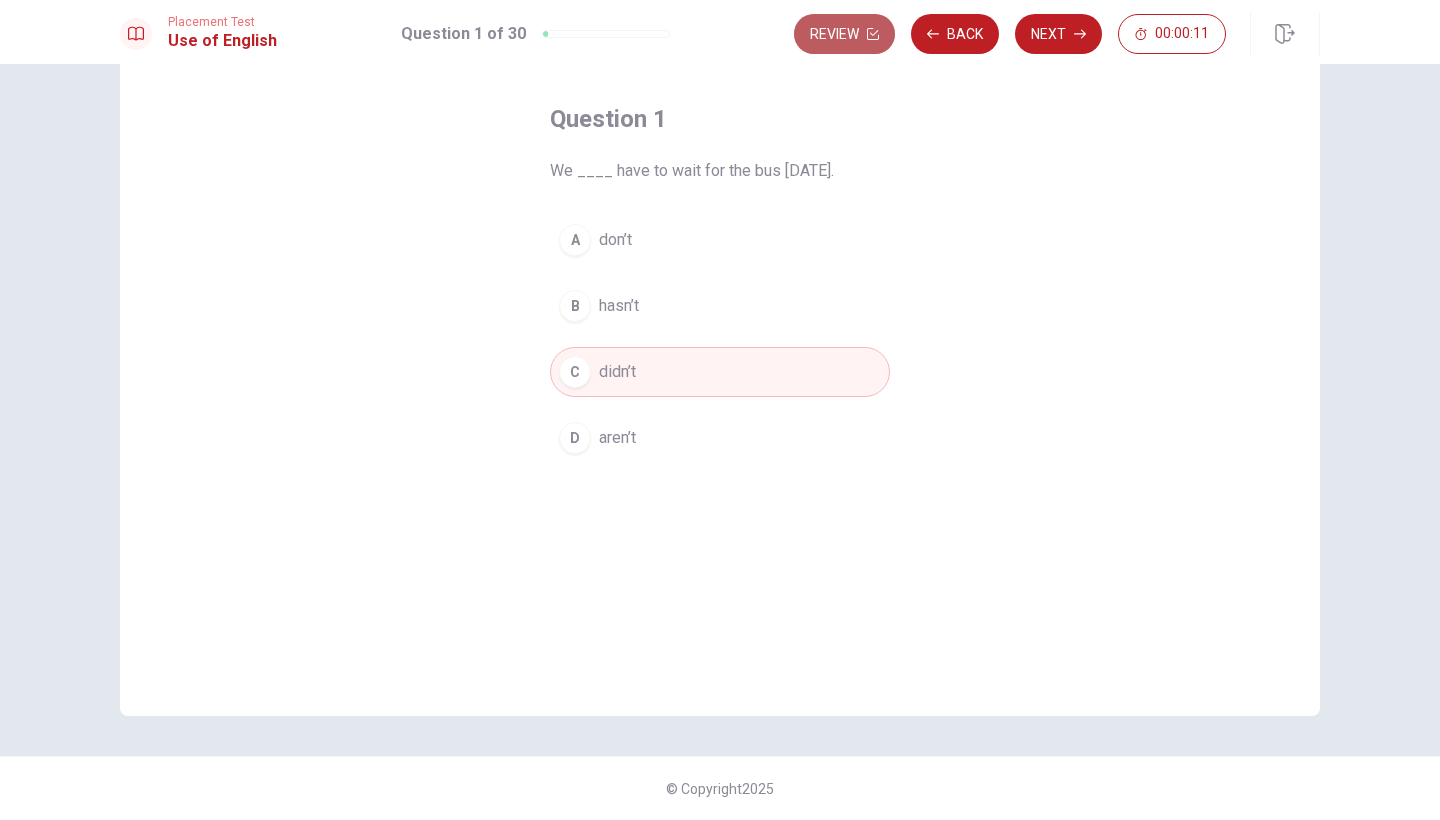 click on "Review" at bounding box center [844, 34] 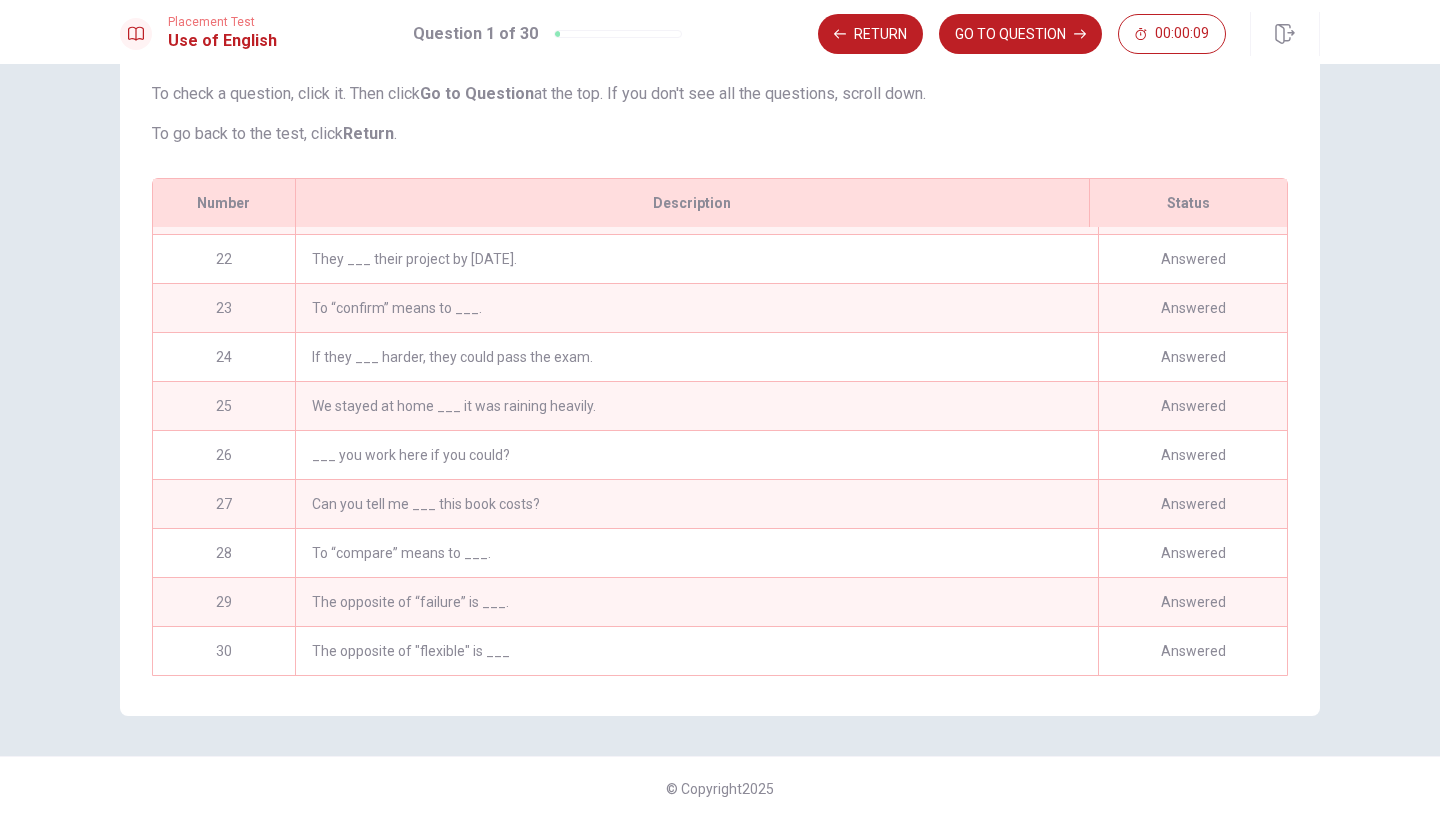 scroll, scrollTop: 1026, scrollLeft: 0, axis: vertical 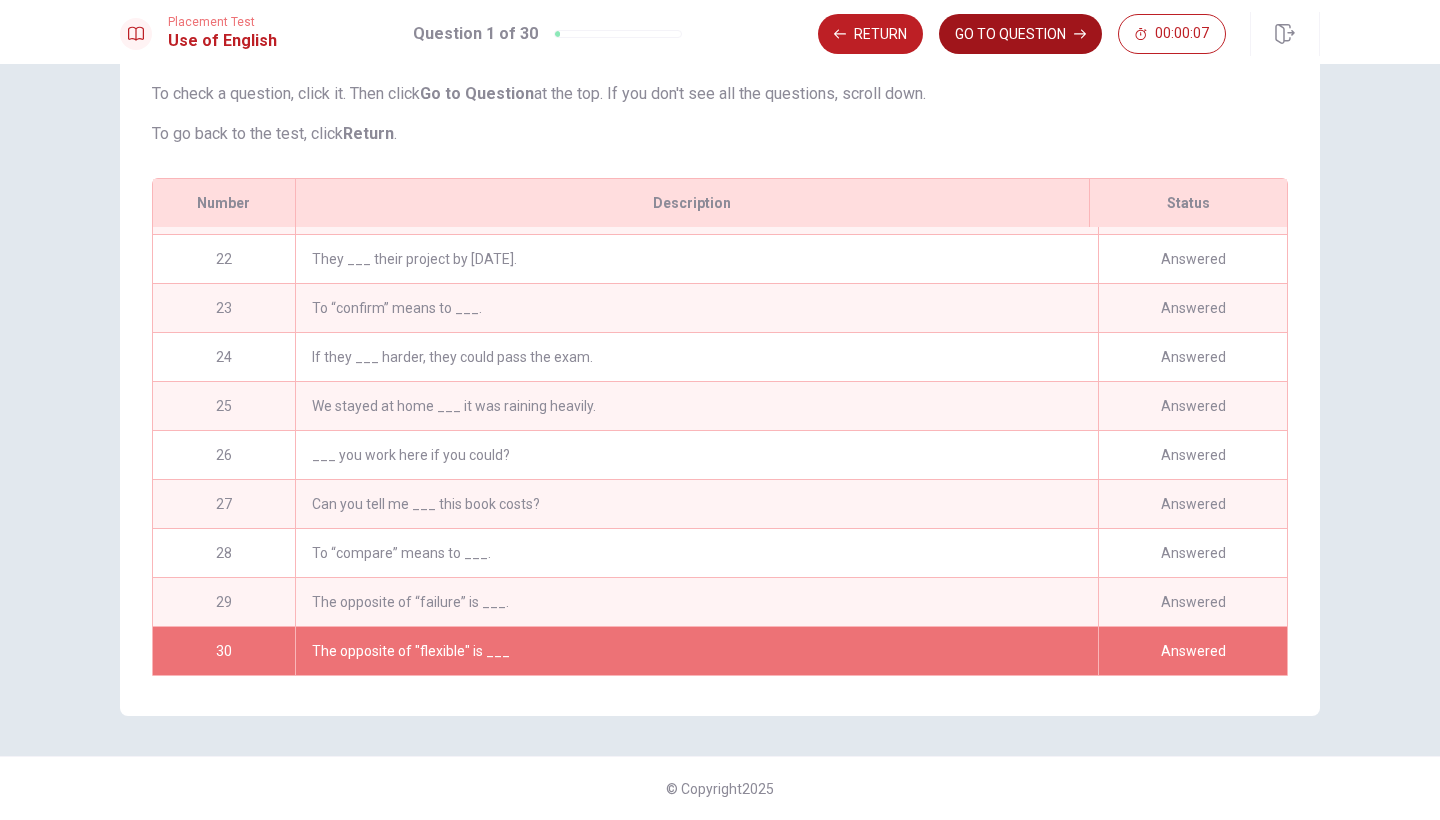 click on "GO TO QUESTION" at bounding box center (1020, 34) 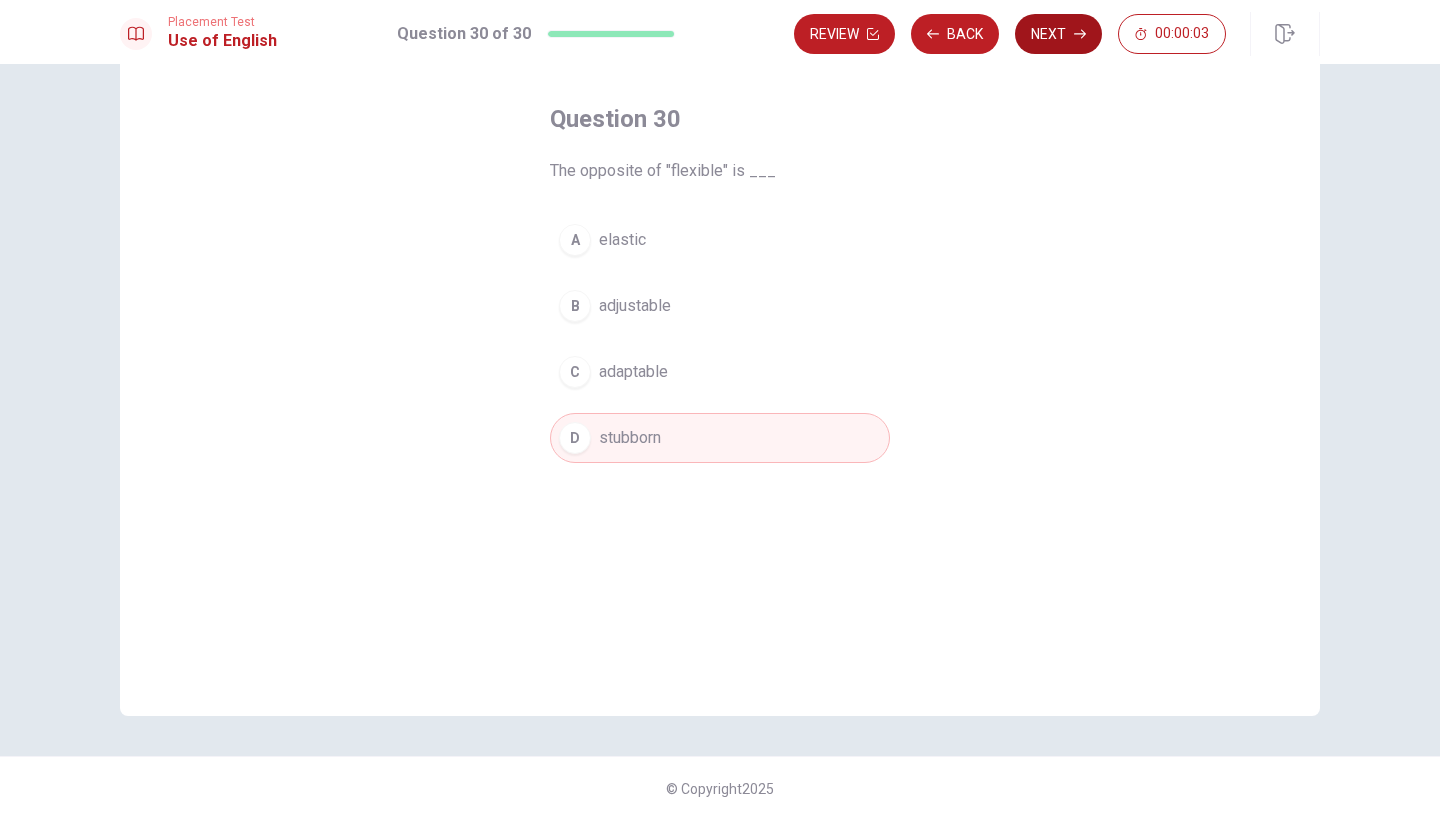 click on "Next" at bounding box center (1058, 34) 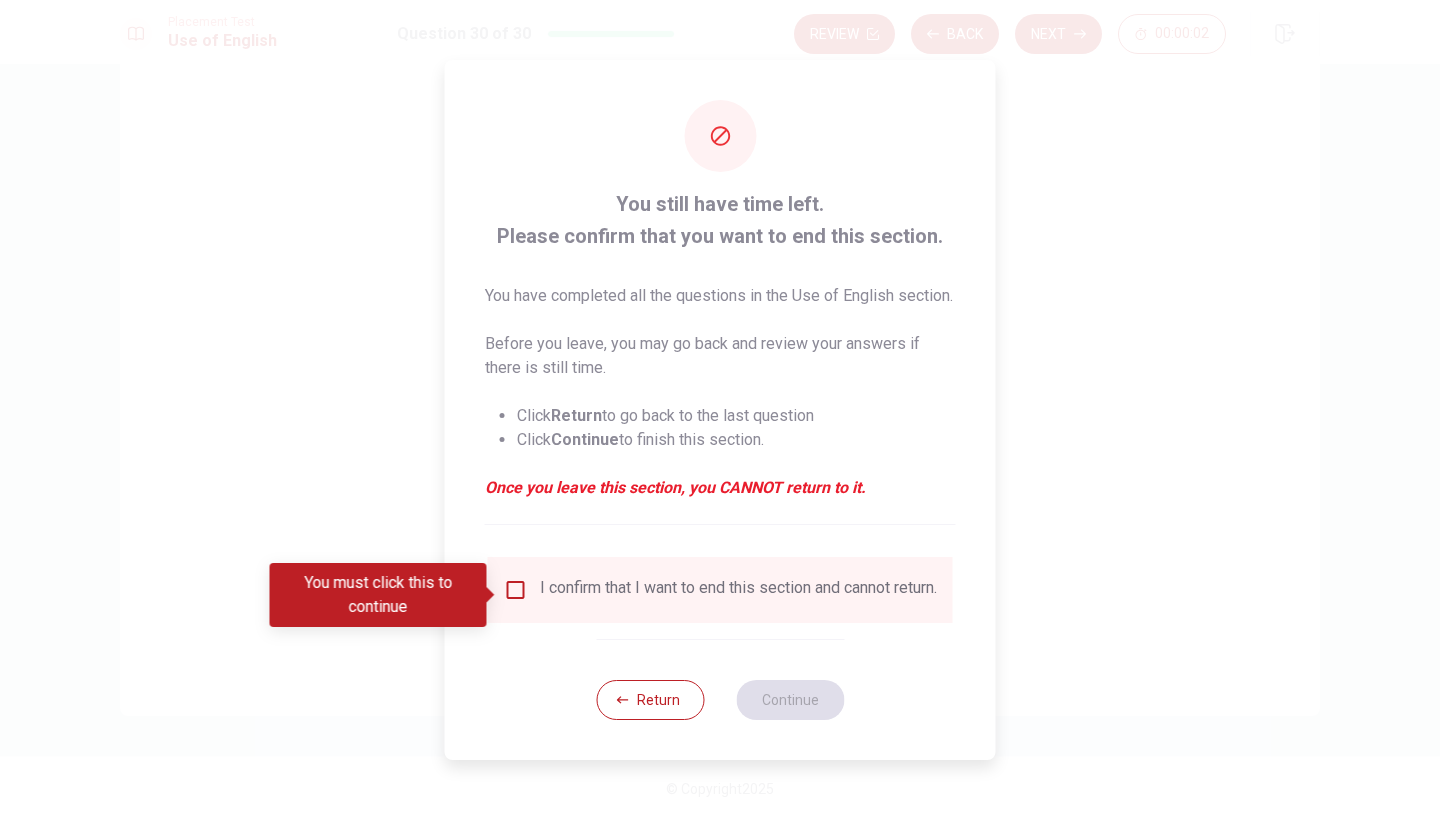 click on "I confirm that I want to end this section and cannot return." at bounding box center [738, 590] 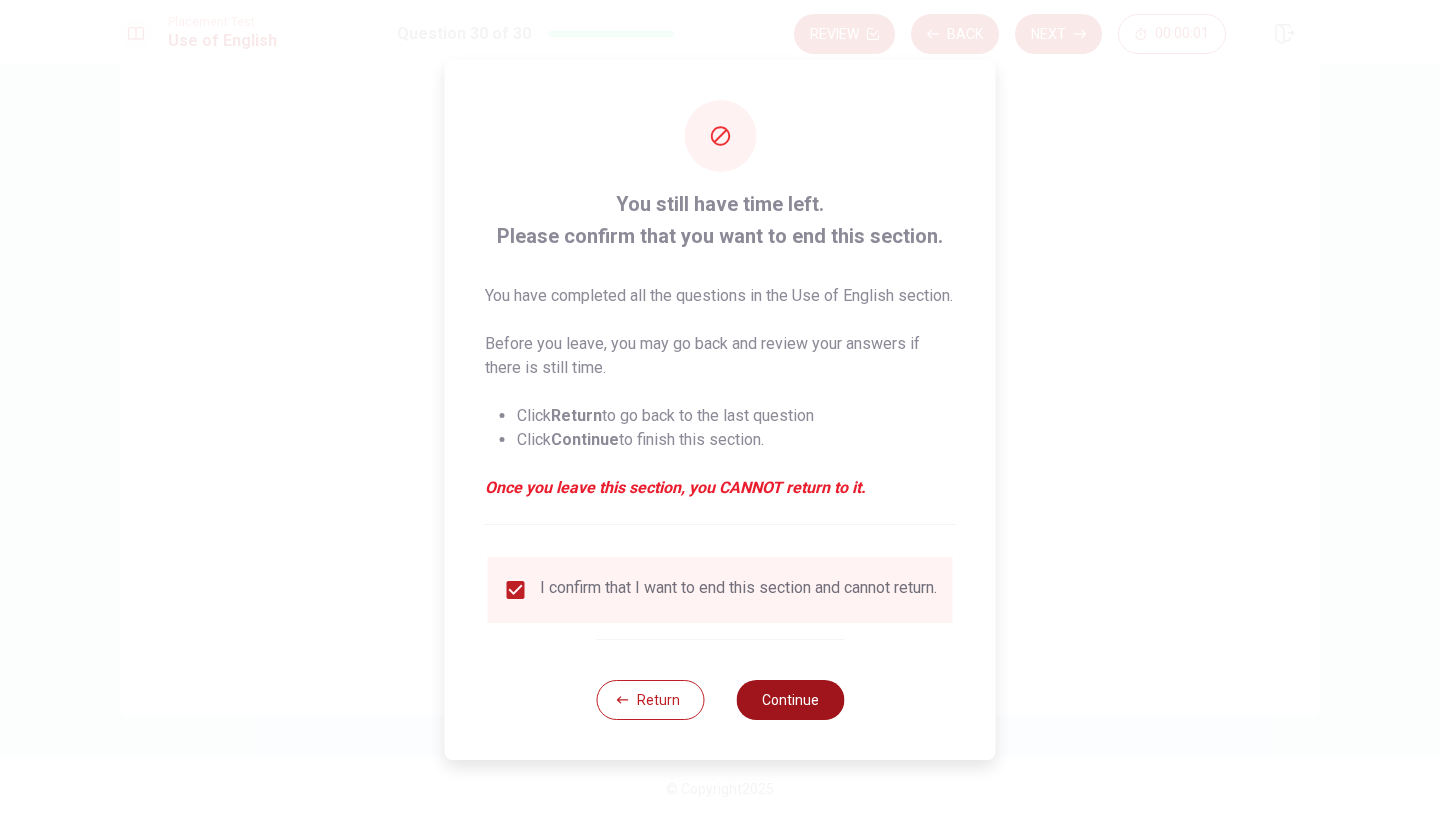 click on "Continue" at bounding box center (790, 700) 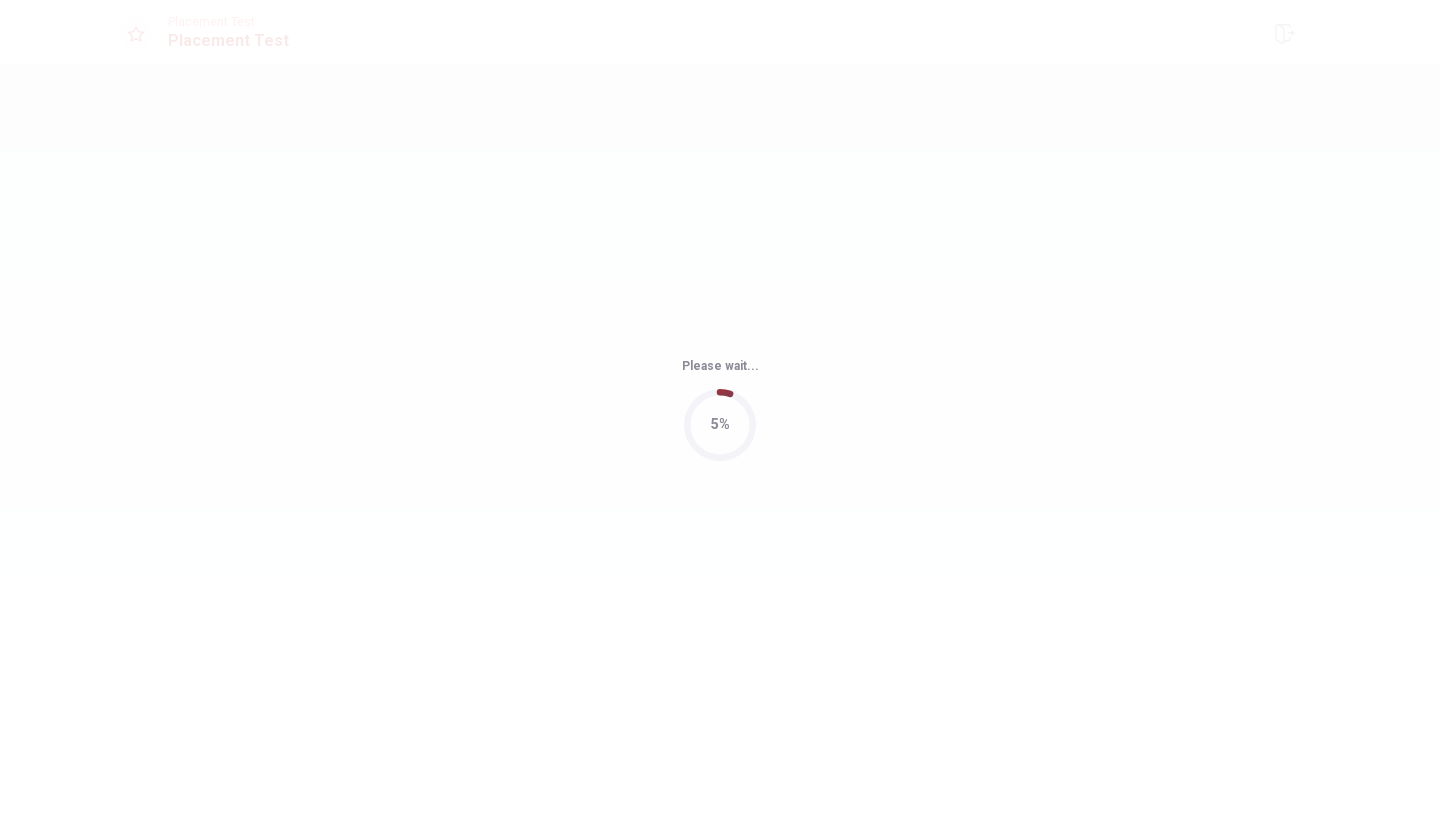 scroll, scrollTop: 0, scrollLeft: 0, axis: both 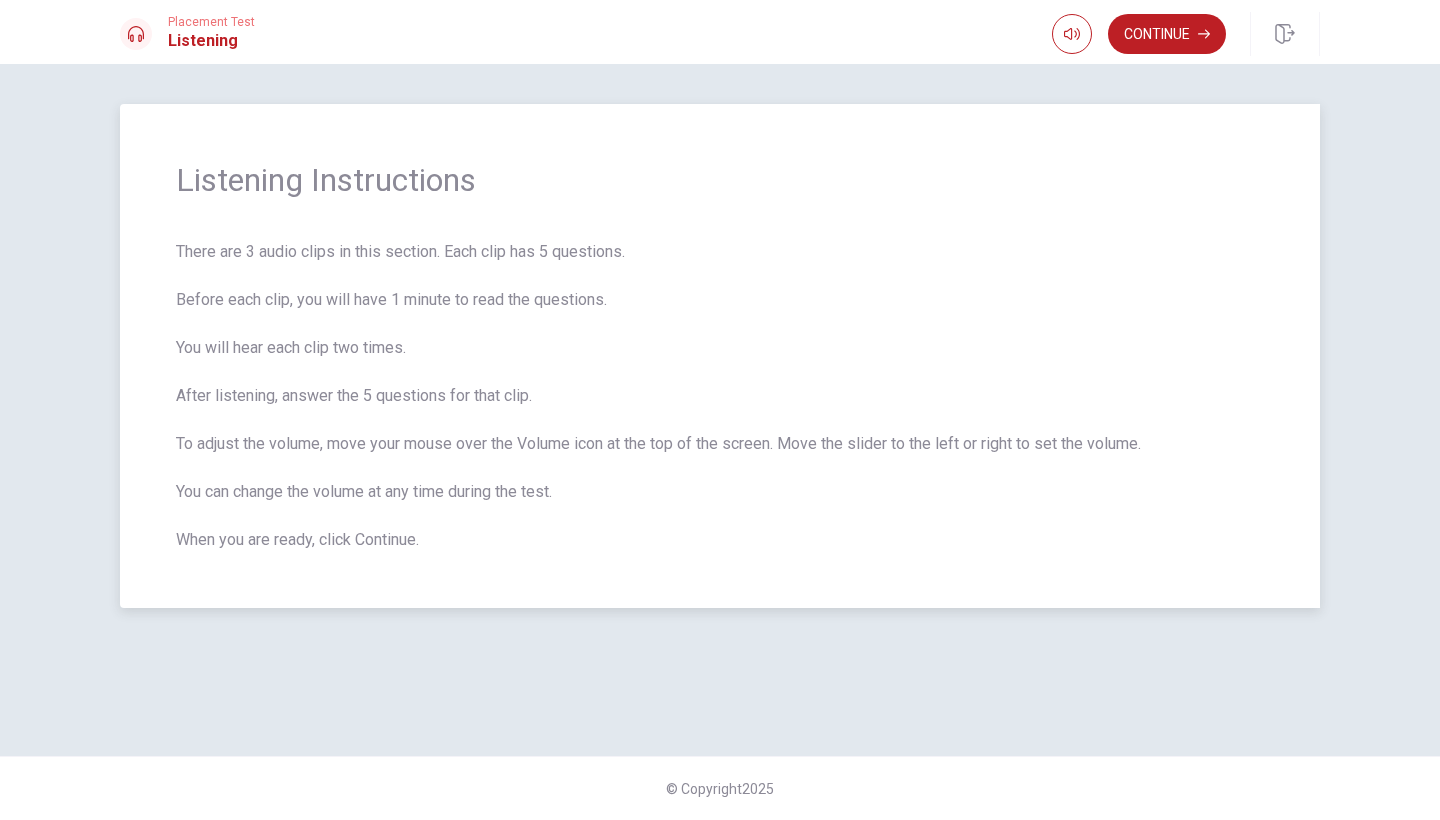 drag, startPoint x: 854, startPoint y: 297, endPoint x: 695, endPoint y: 243, distance: 167.91962 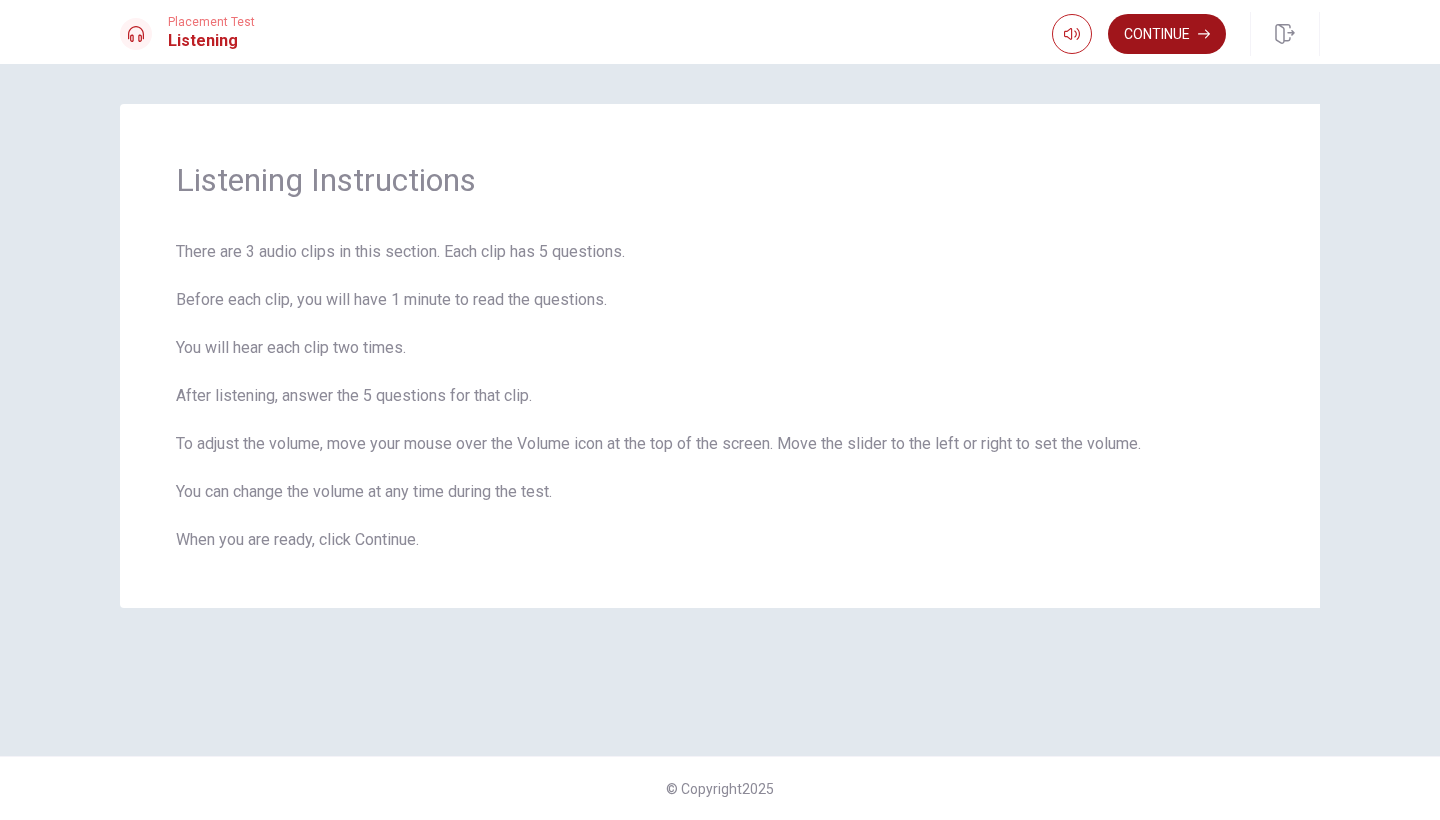 click on "Continue" at bounding box center (1167, 34) 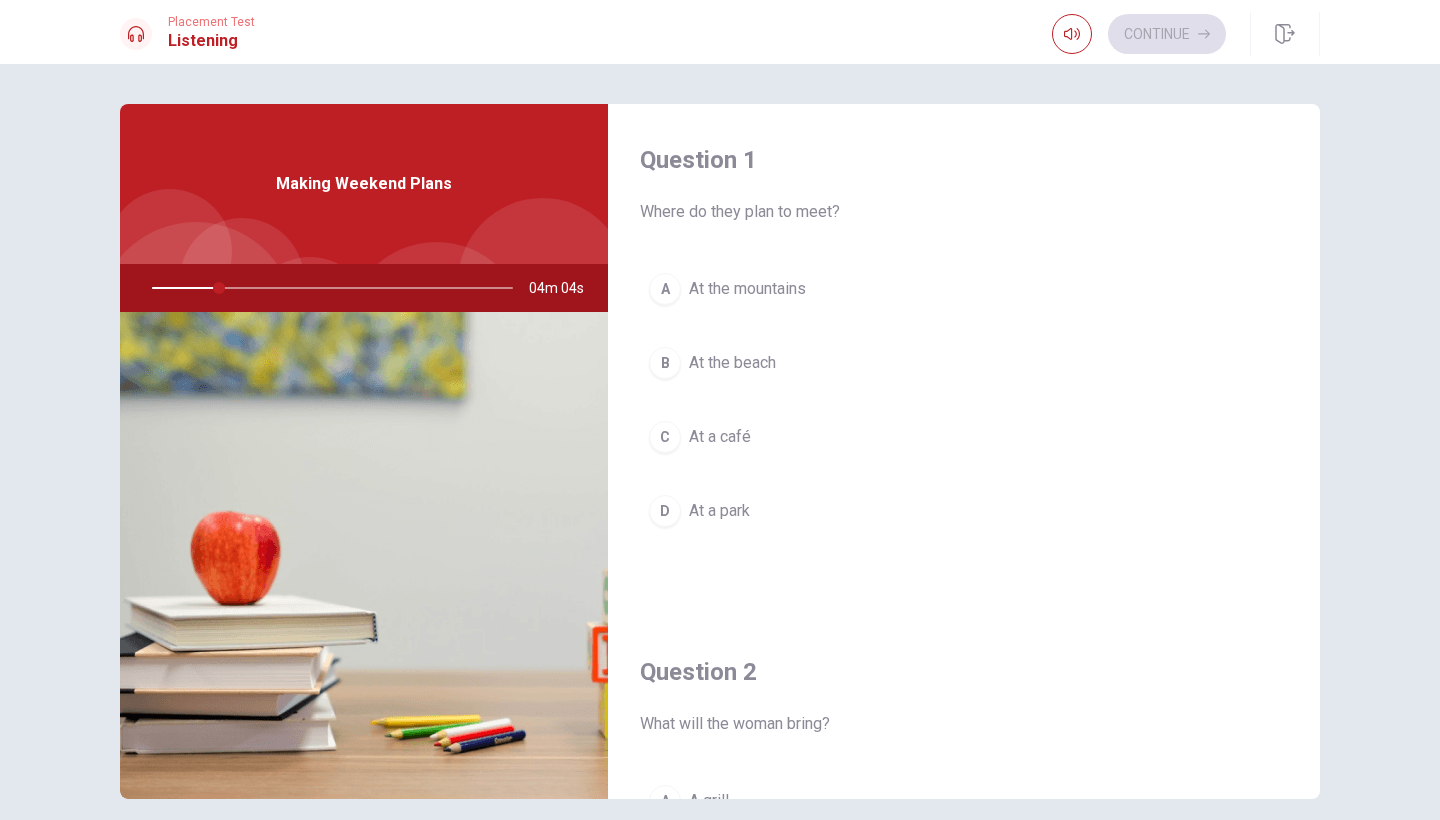 scroll, scrollTop: 0, scrollLeft: 0, axis: both 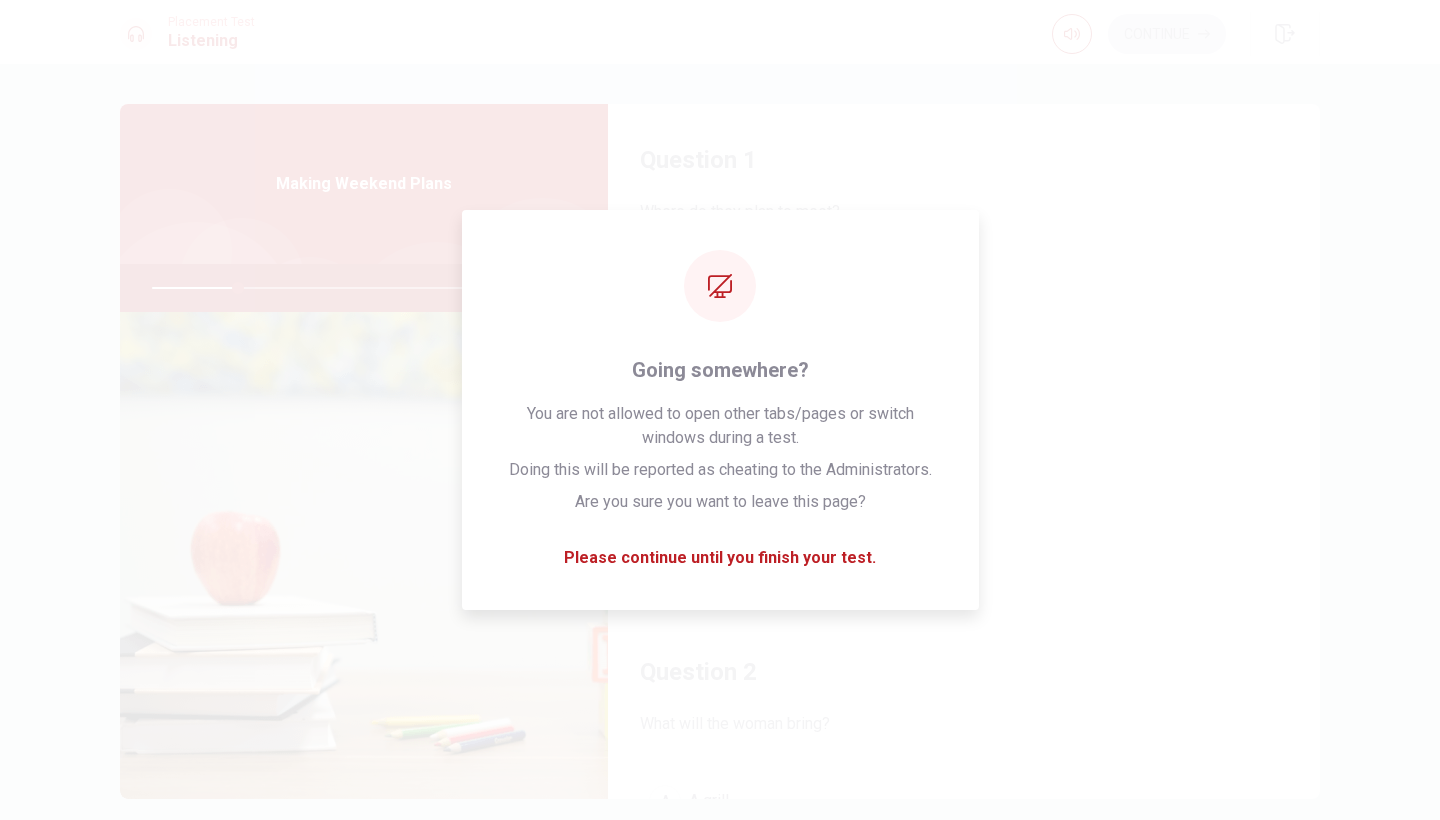click on "A At the mountains B At the beach C At a café D At a park" at bounding box center [964, 420] 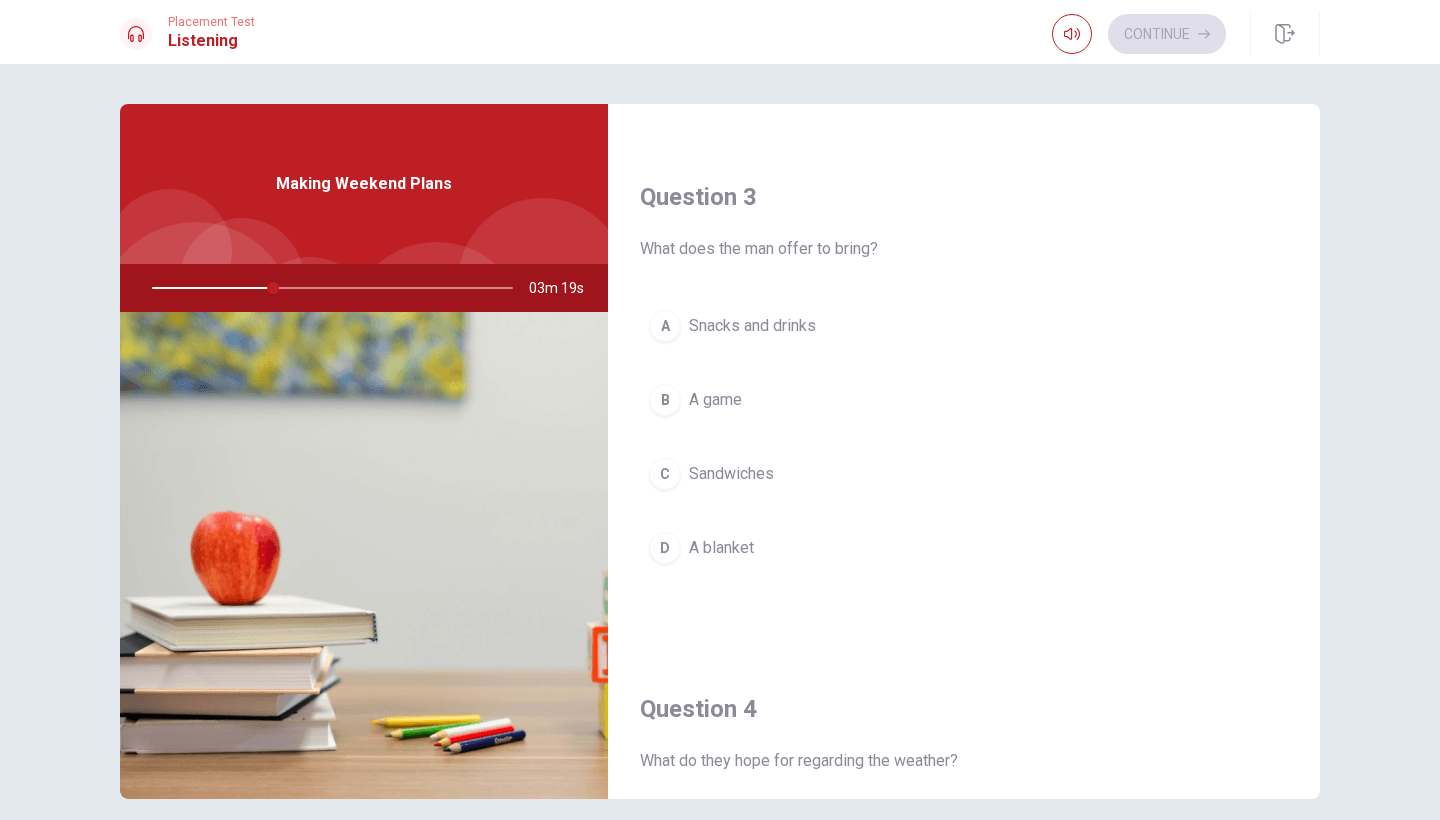 scroll, scrollTop: 1005, scrollLeft: 0, axis: vertical 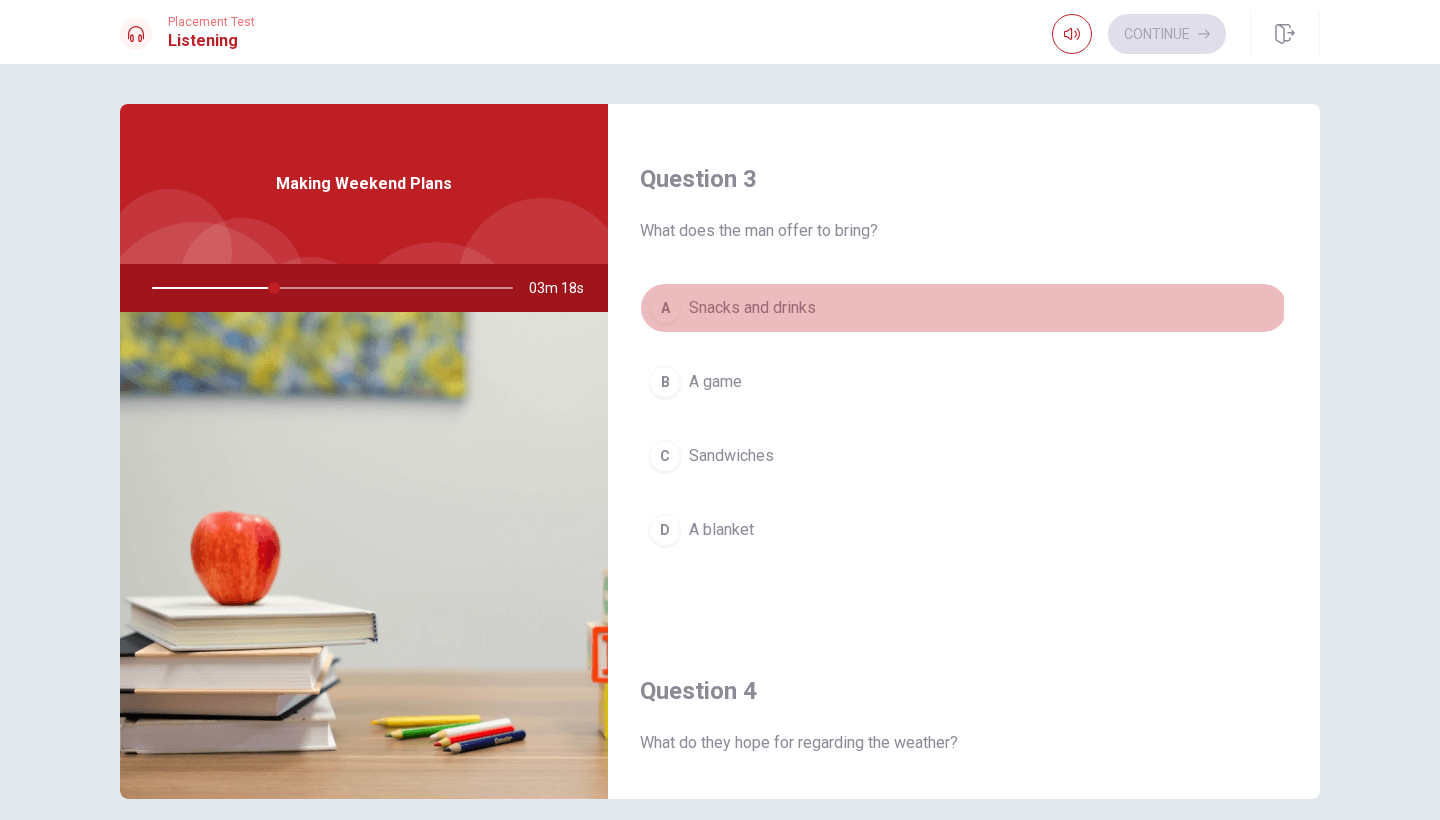 click on "Snacks and drinks" at bounding box center [752, 308] 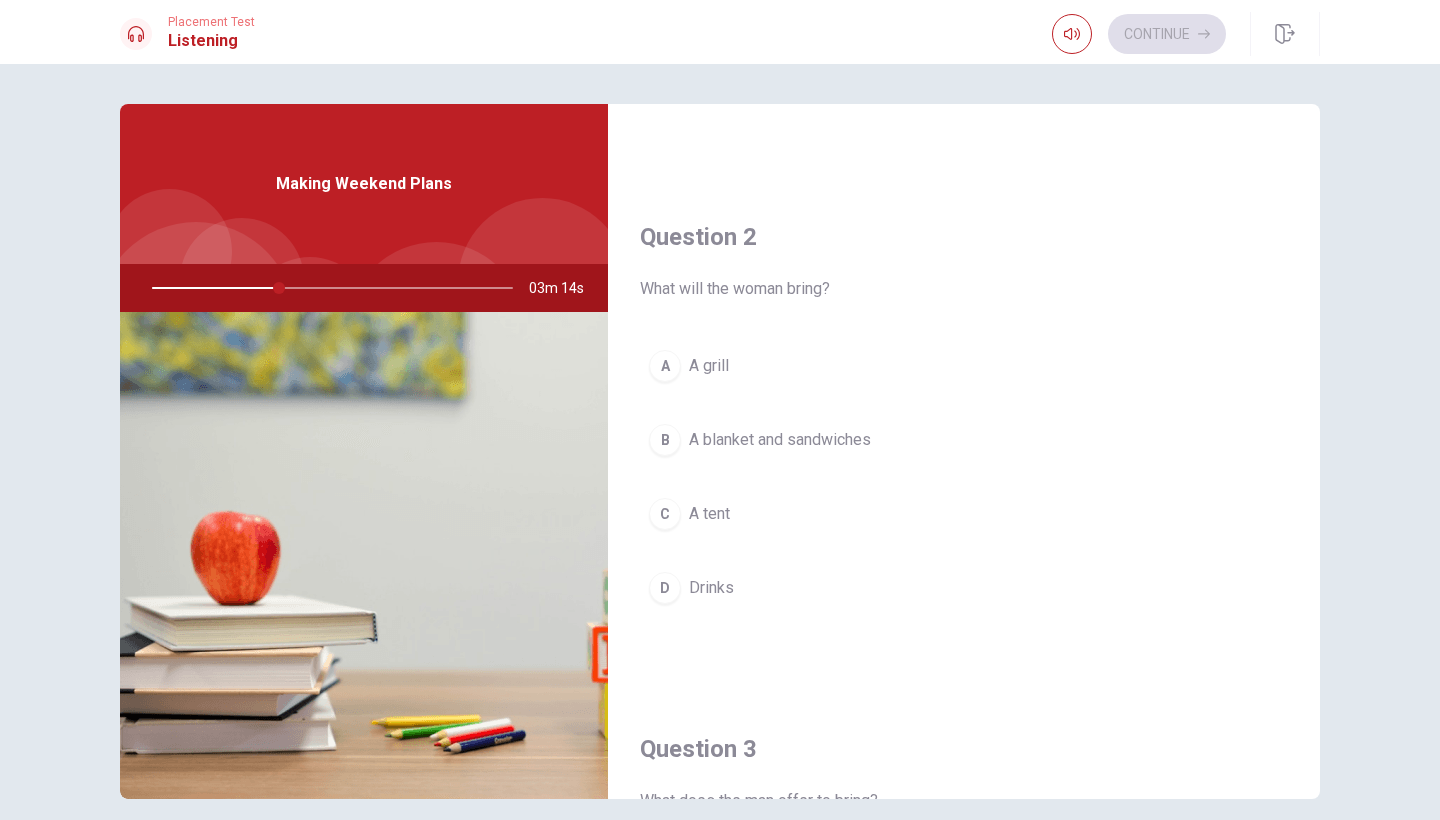 scroll, scrollTop: 436, scrollLeft: 0, axis: vertical 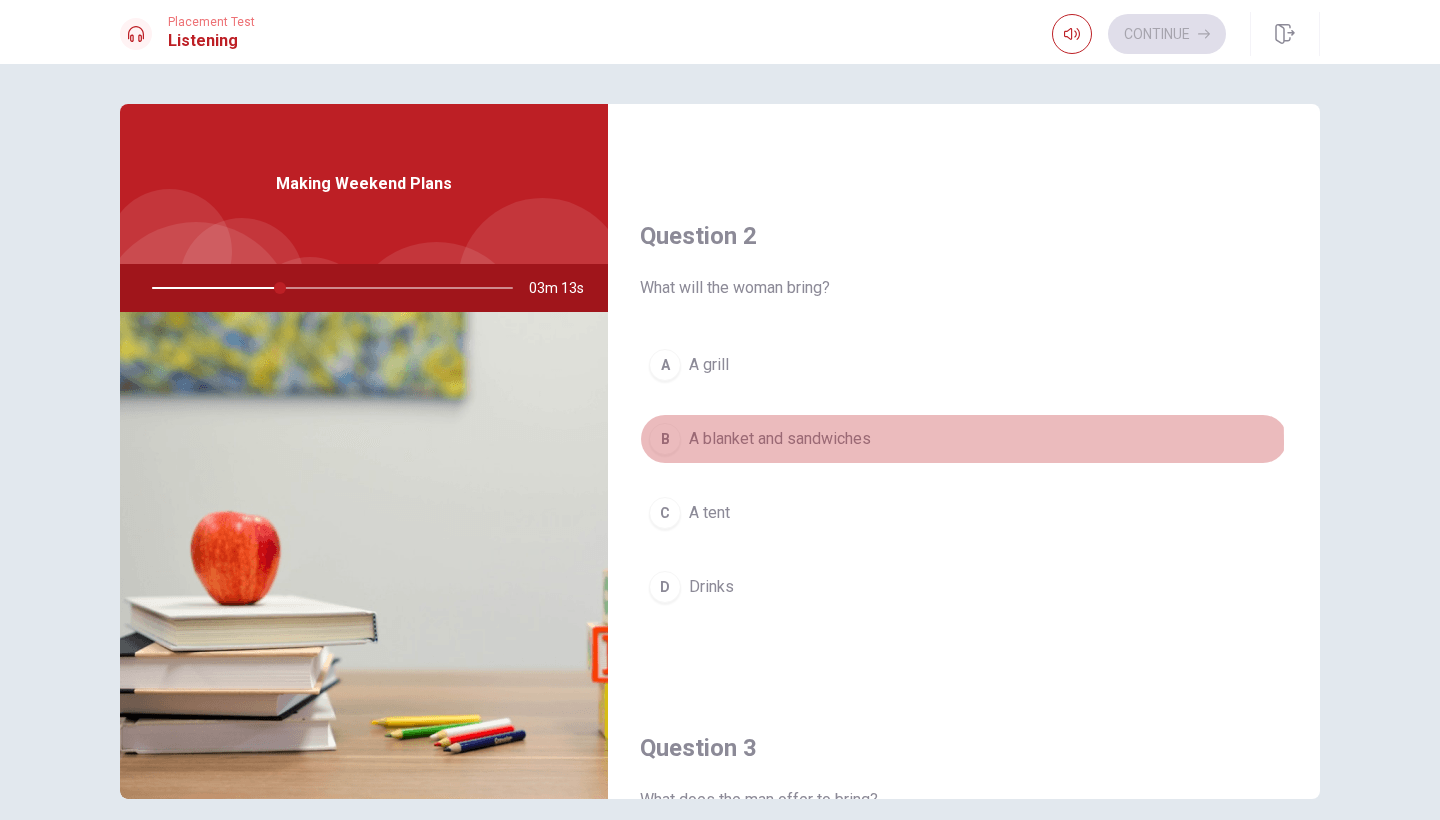 click on "A blanket and sandwiches" at bounding box center [780, 439] 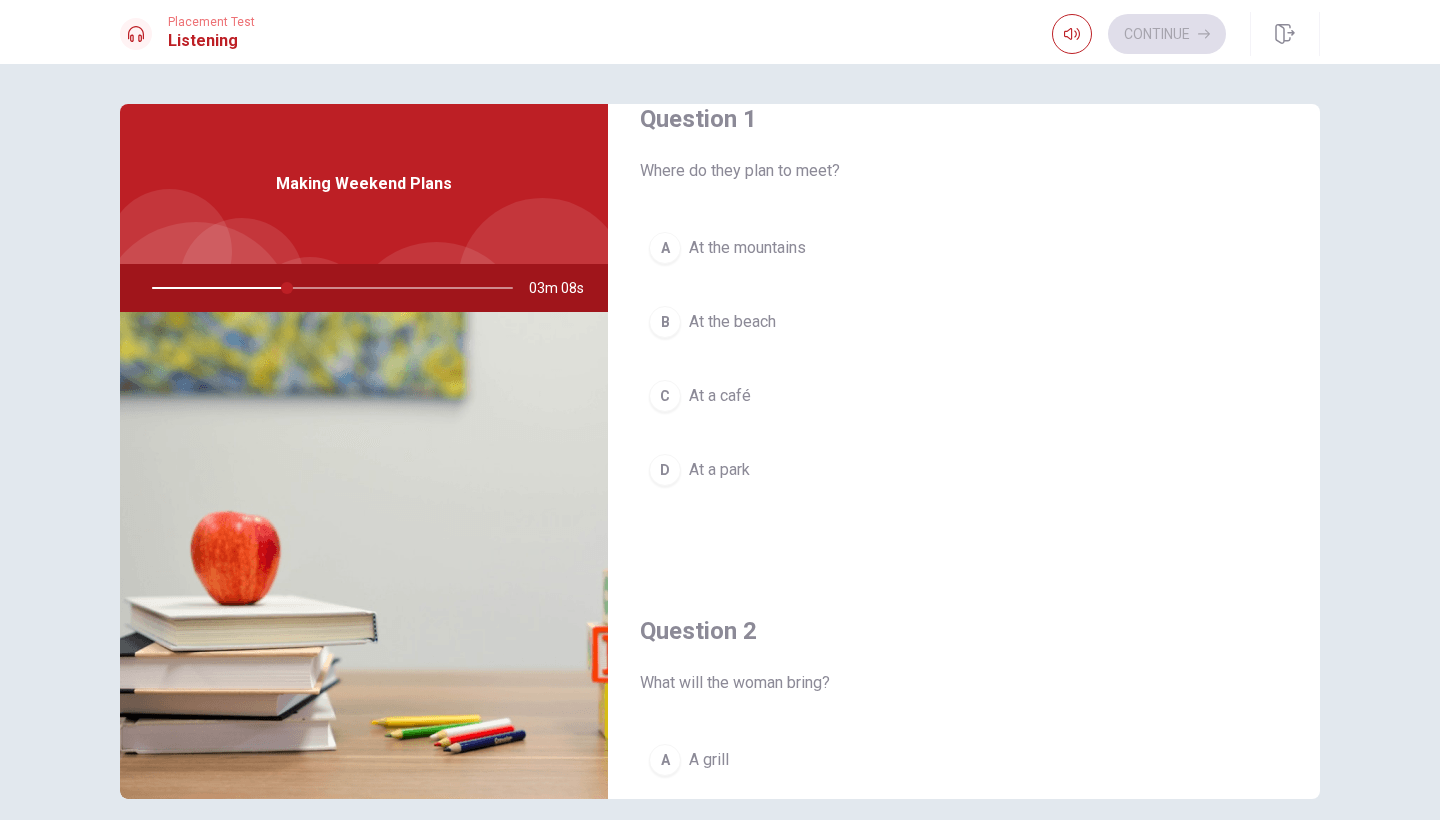 scroll, scrollTop: 0, scrollLeft: 0, axis: both 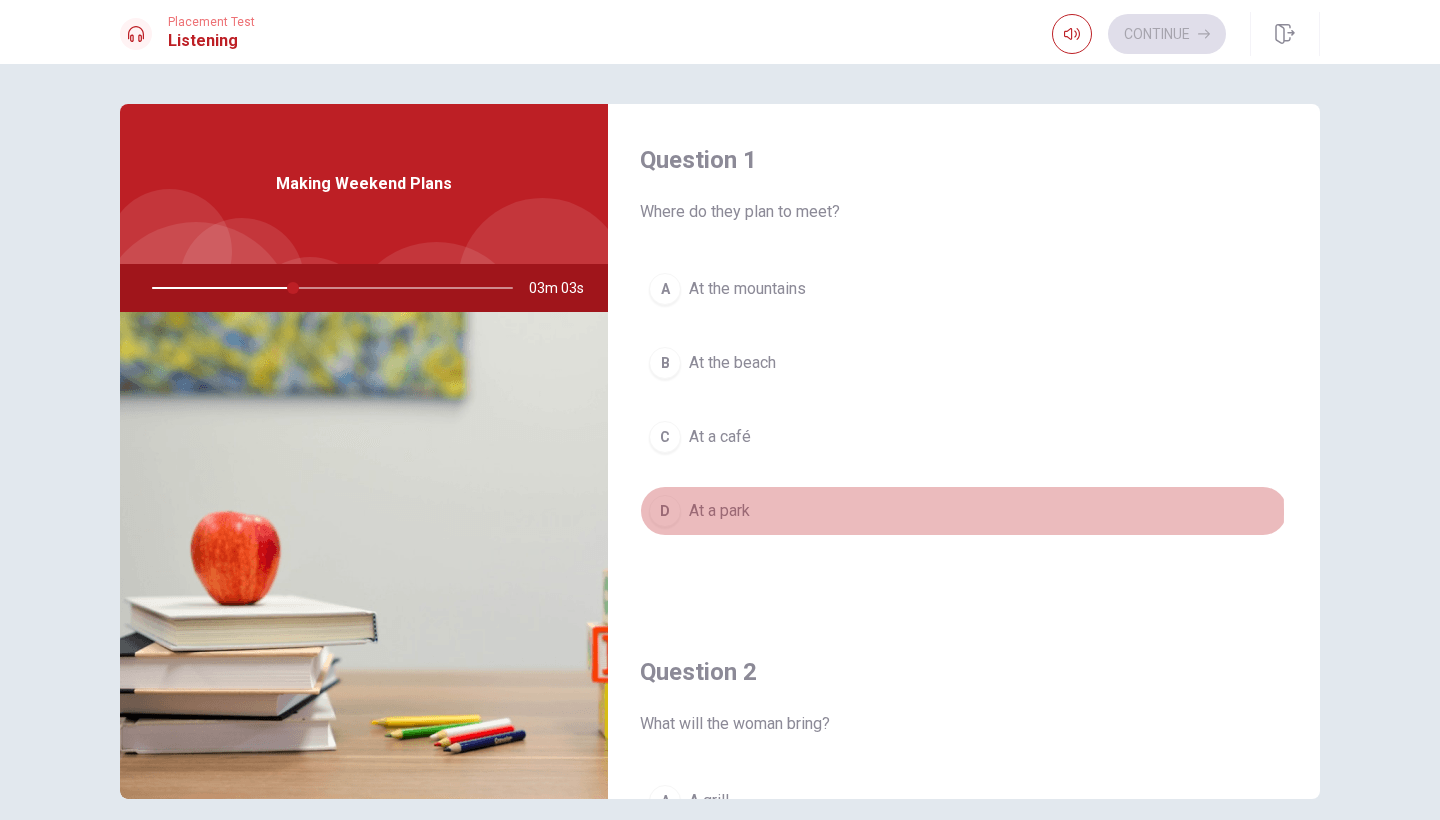 click on "At a park" at bounding box center (719, 511) 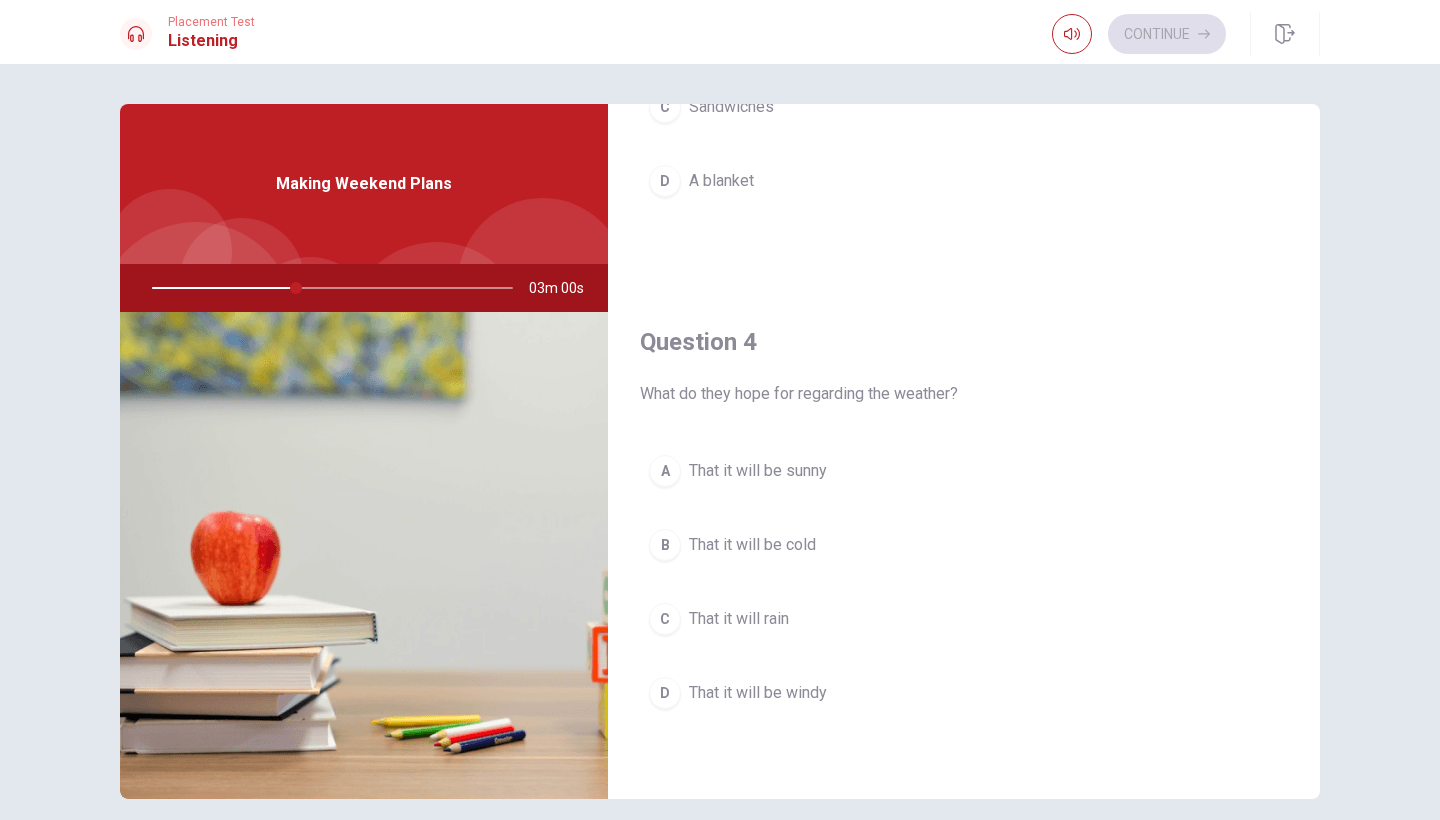 scroll, scrollTop: 1353, scrollLeft: 0, axis: vertical 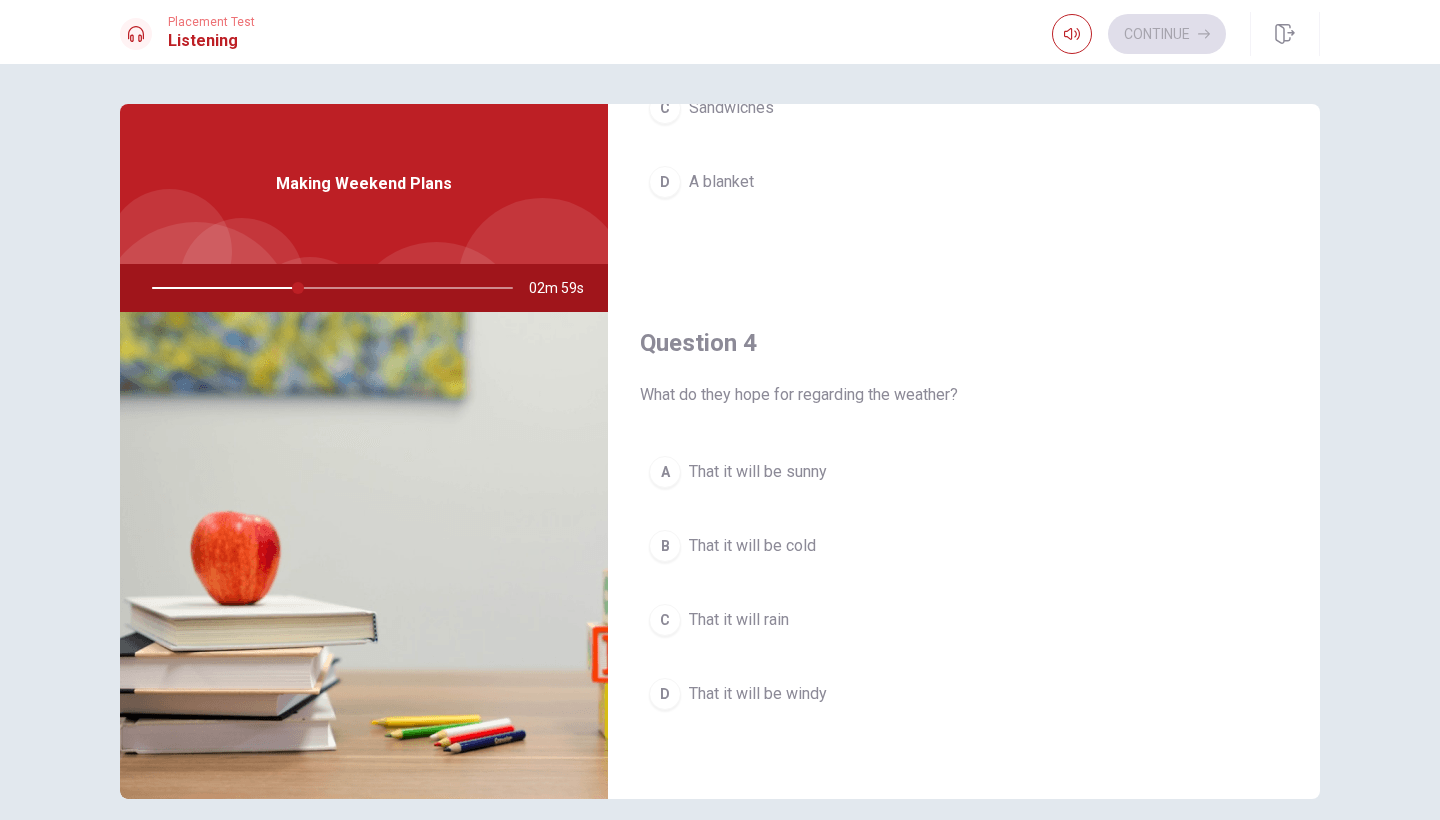 click on "That it will be sunny" at bounding box center [758, 472] 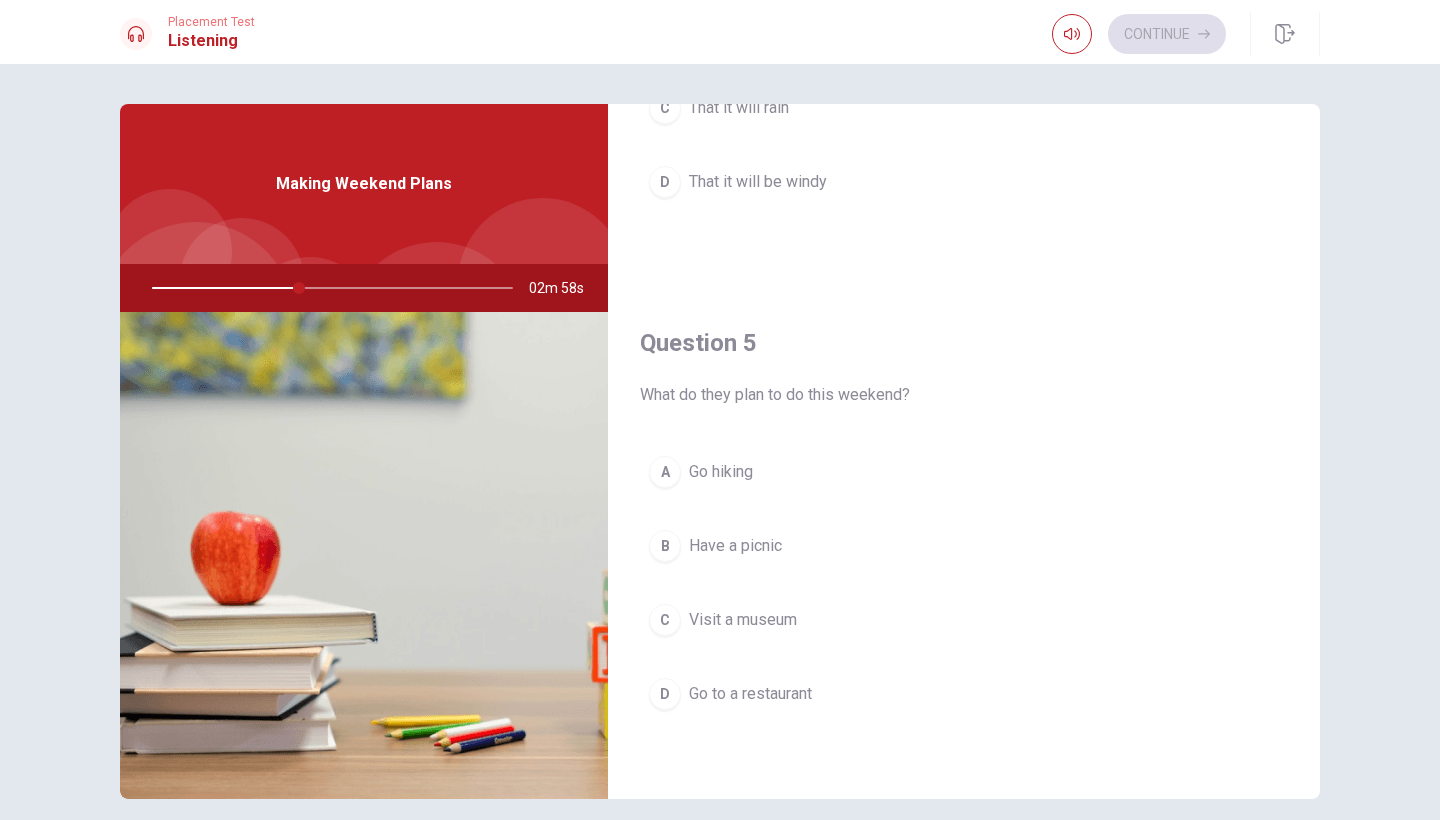 scroll, scrollTop: 1865, scrollLeft: 0, axis: vertical 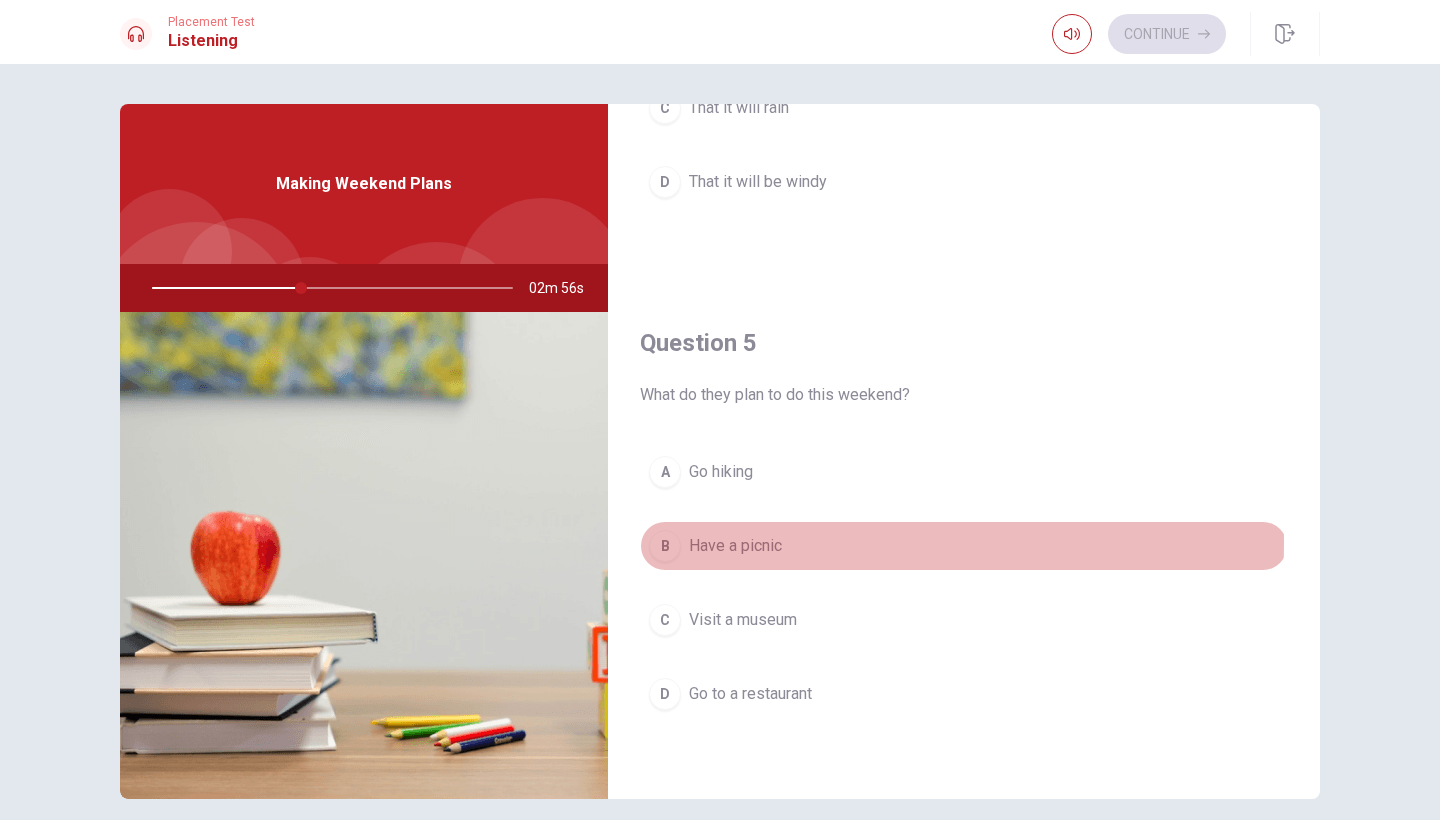 click on "Have a picnic" at bounding box center [735, 546] 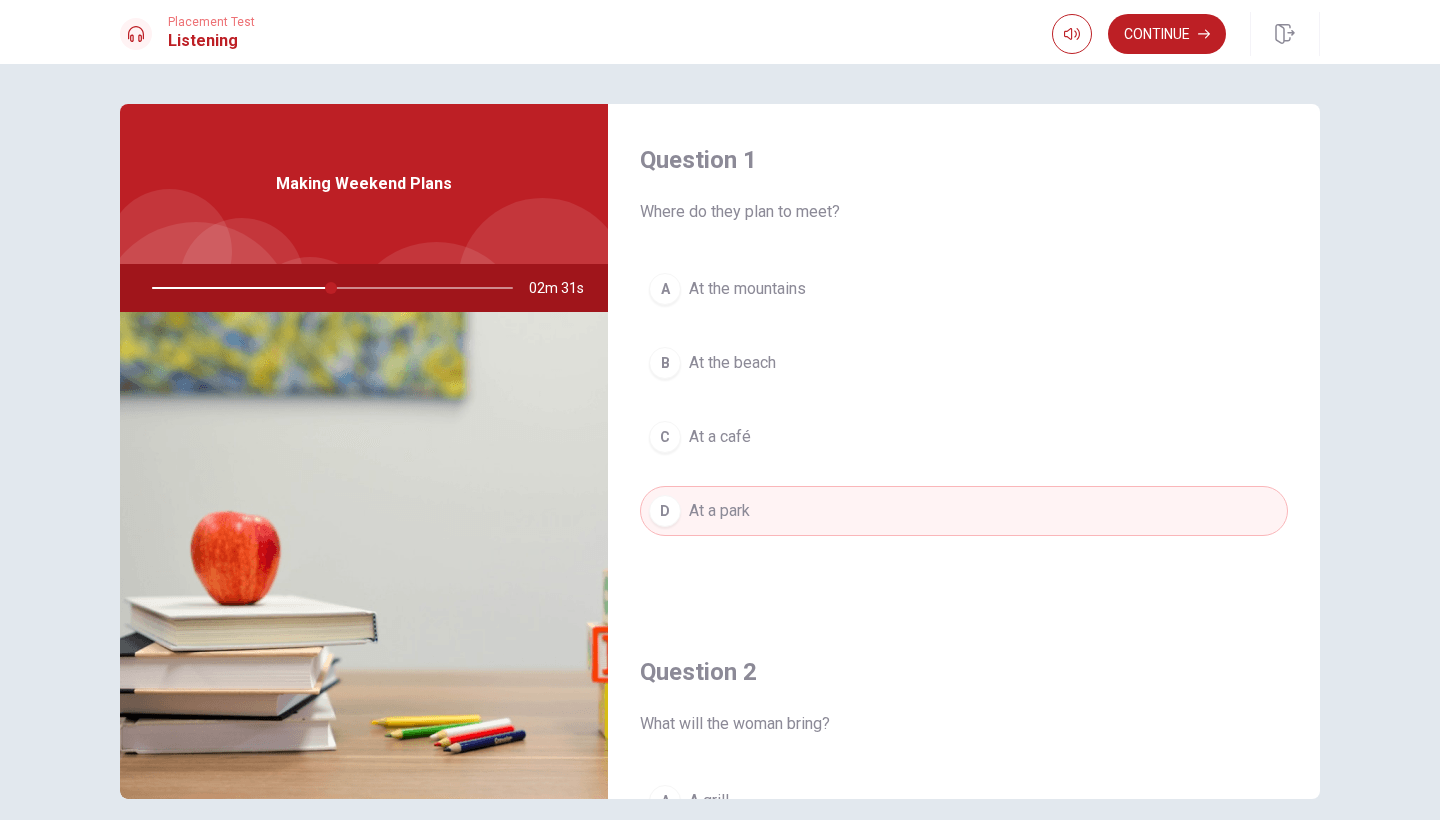 scroll, scrollTop: 0, scrollLeft: 0, axis: both 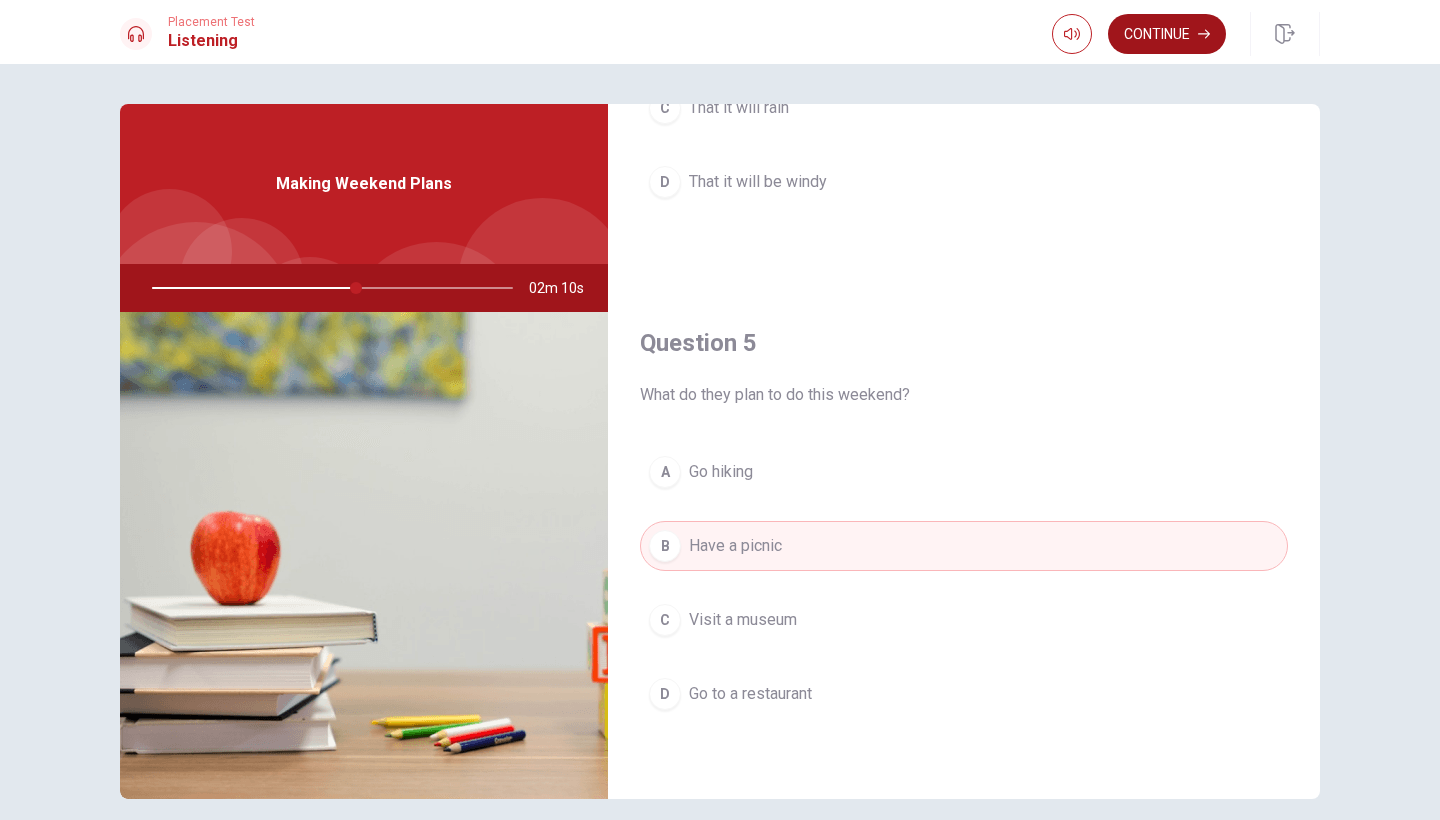 click on "Continue" at bounding box center (1167, 34) 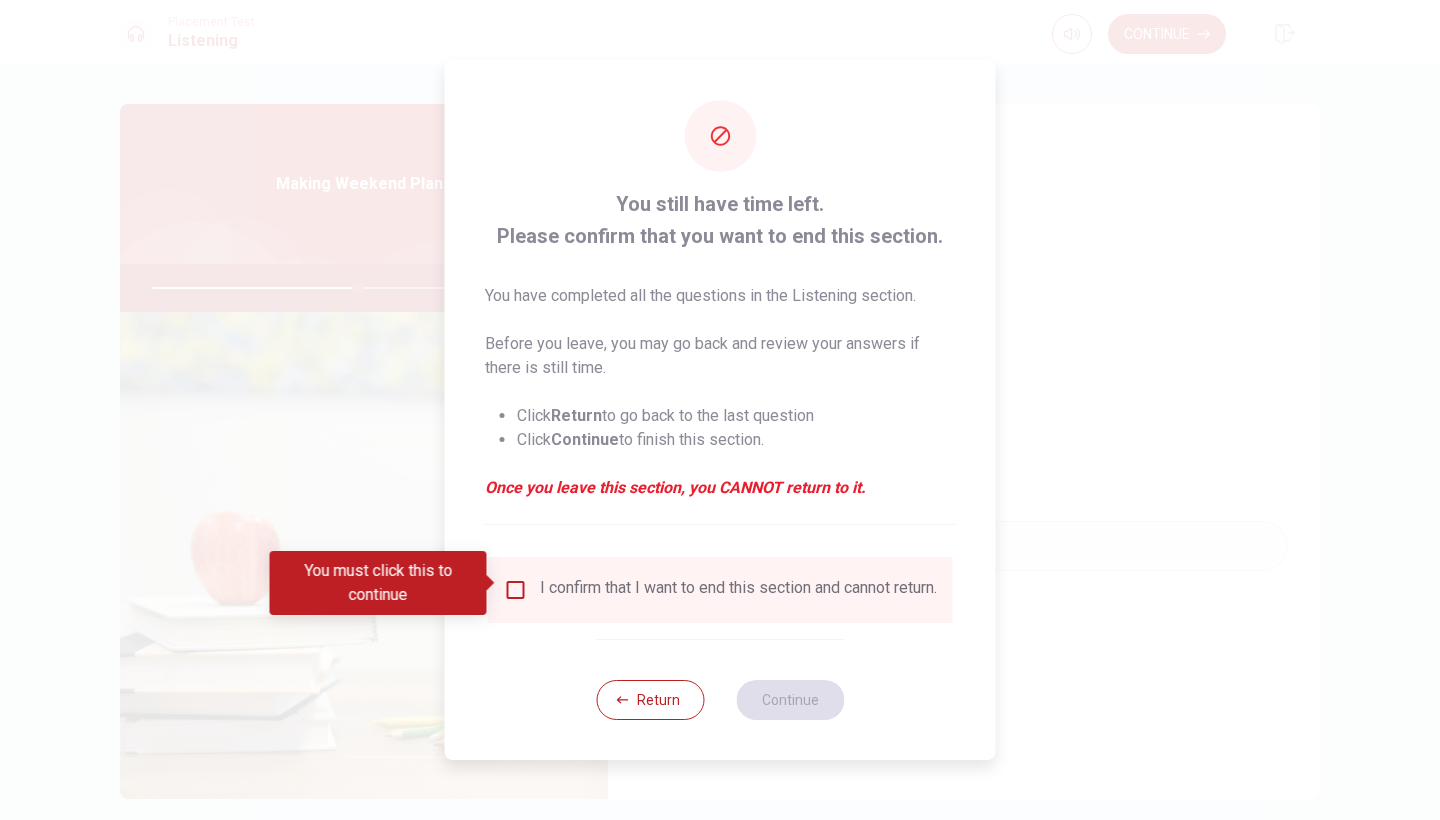 click on "I confirm that I want to end this section and cannot return." at bounding box center (738, 590) 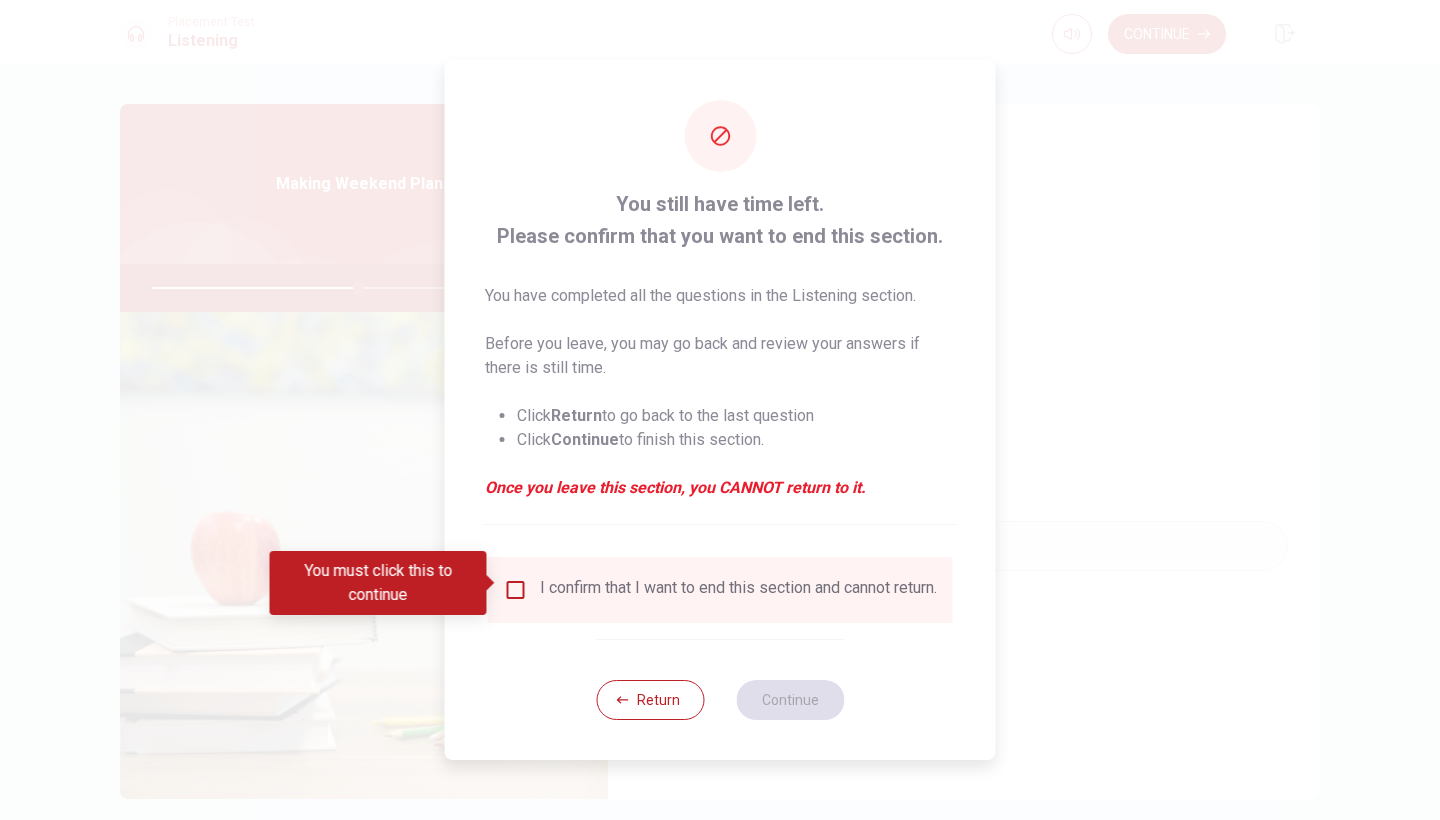 click at bounding box center (516, 590) 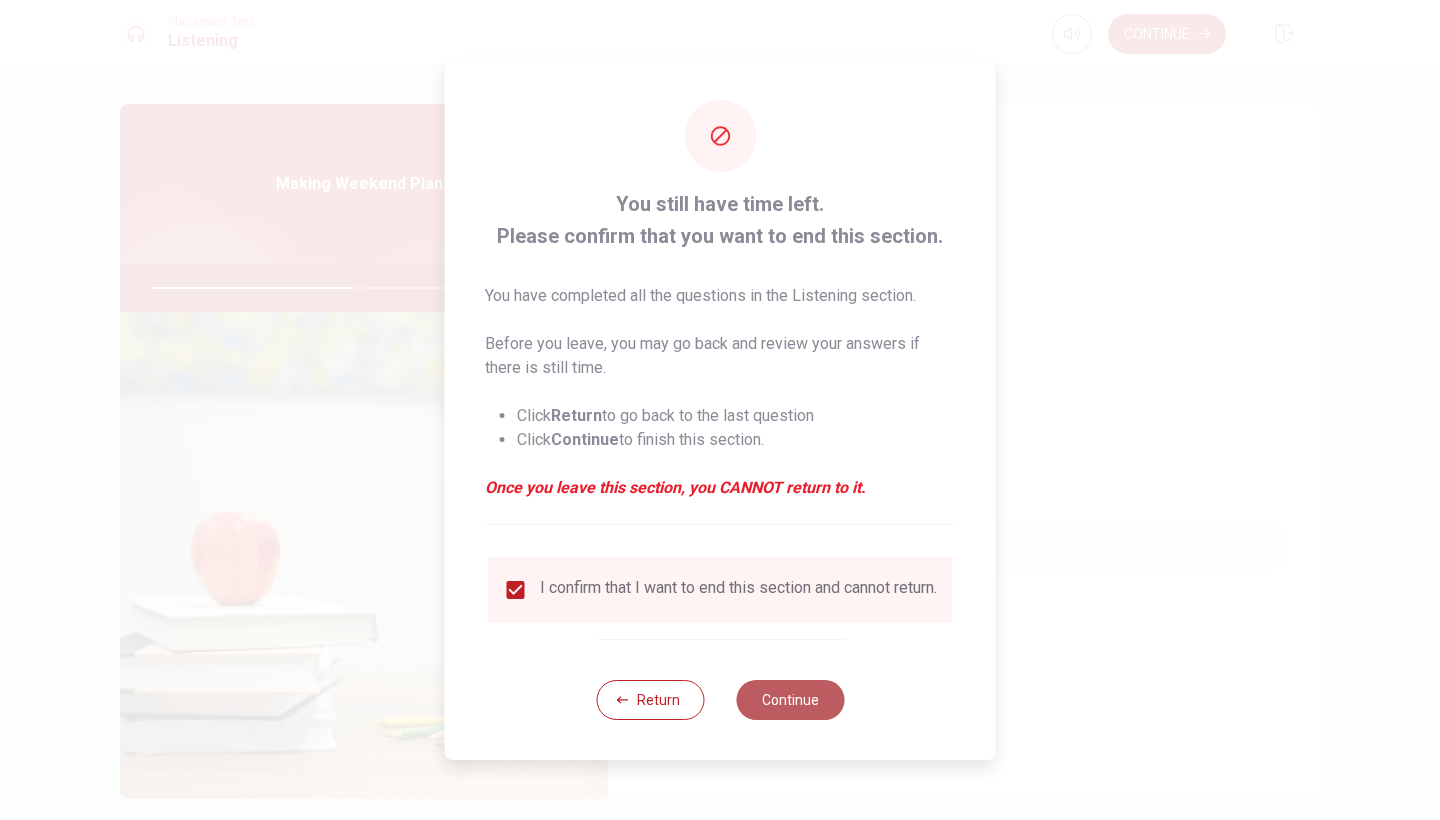 click on "Continue" at bounding box center [790, 700] 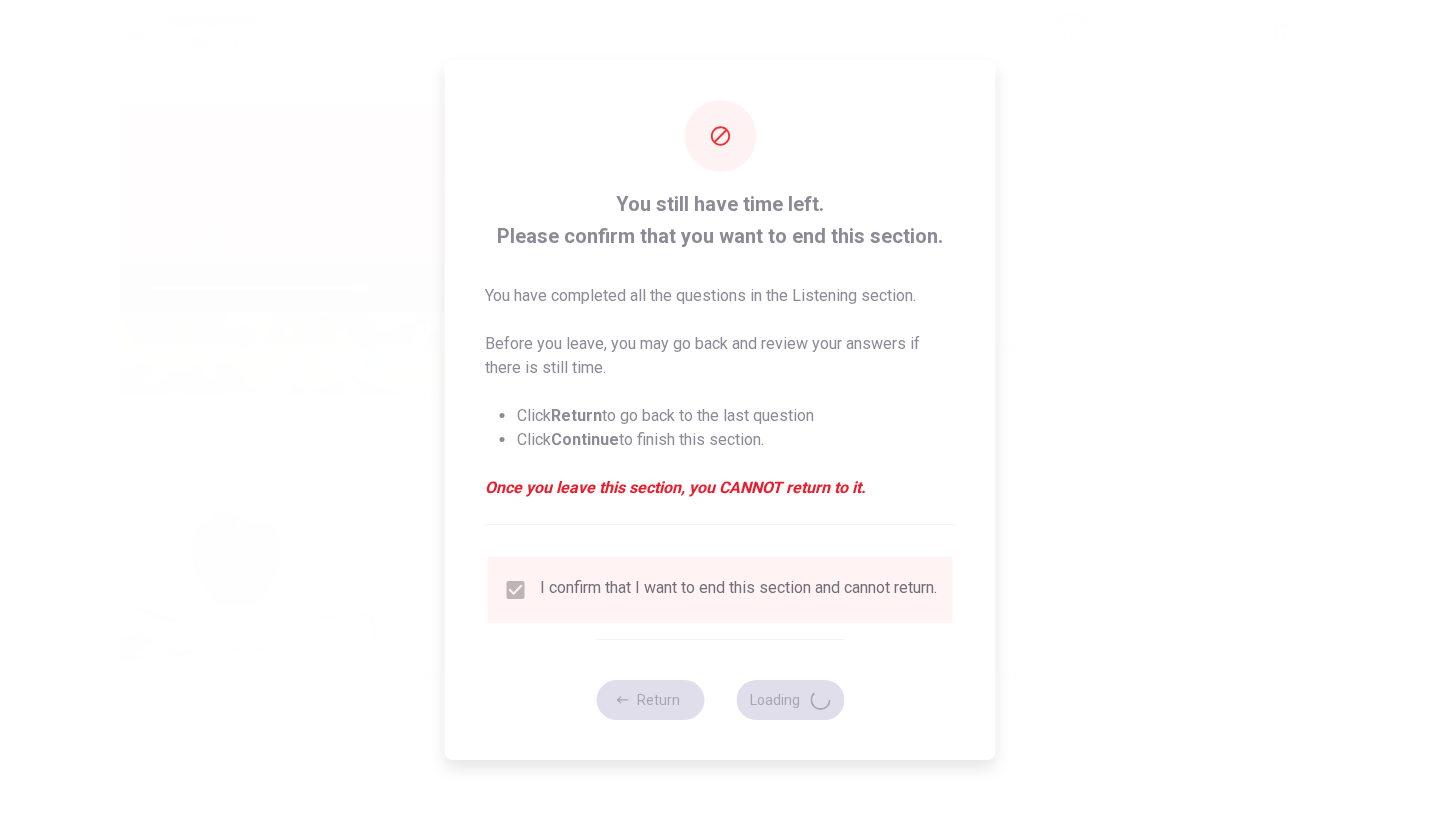 type on "58" 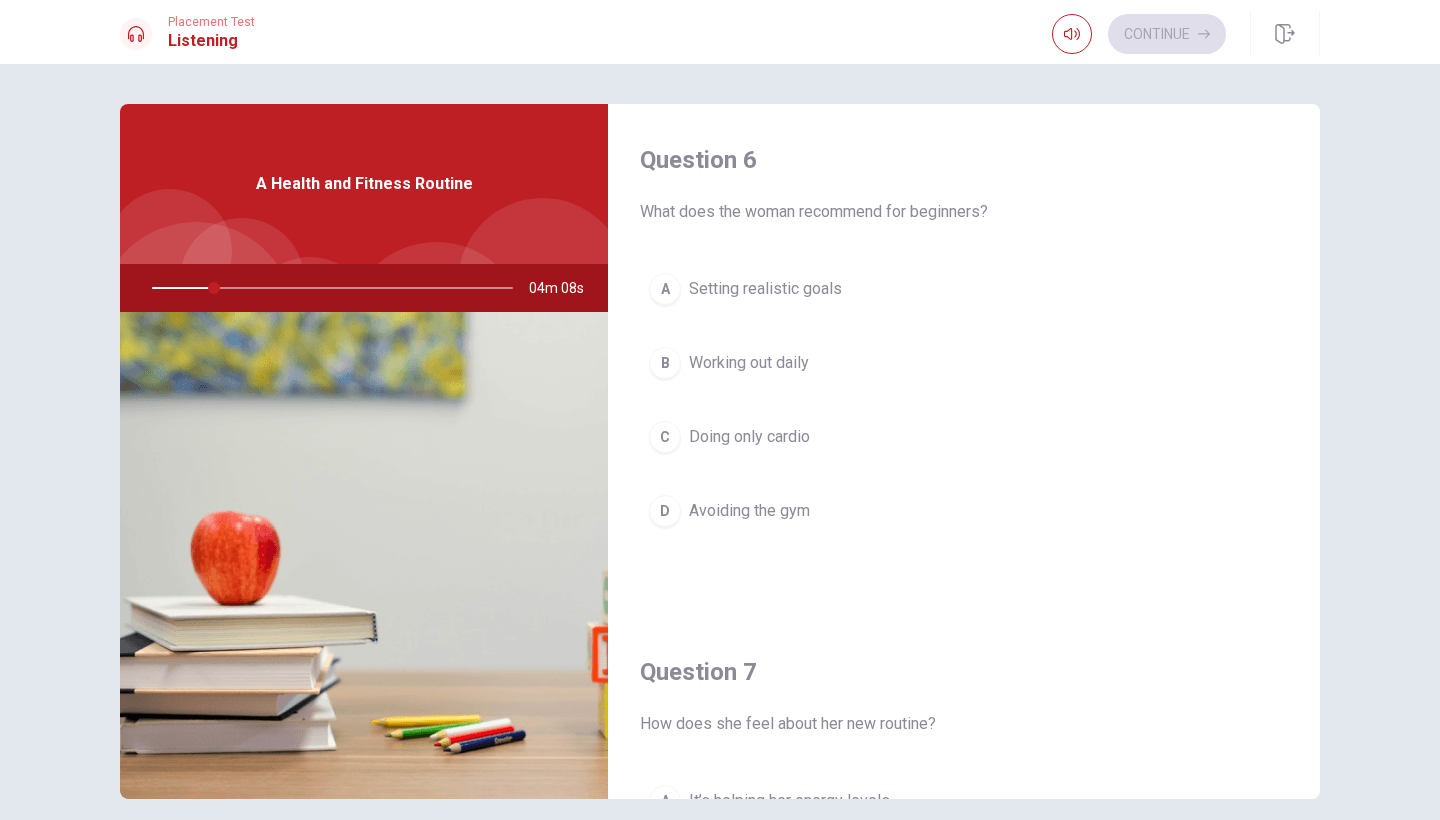 scroll, scrollTop: 0, scrollLeft: 0, axis: both 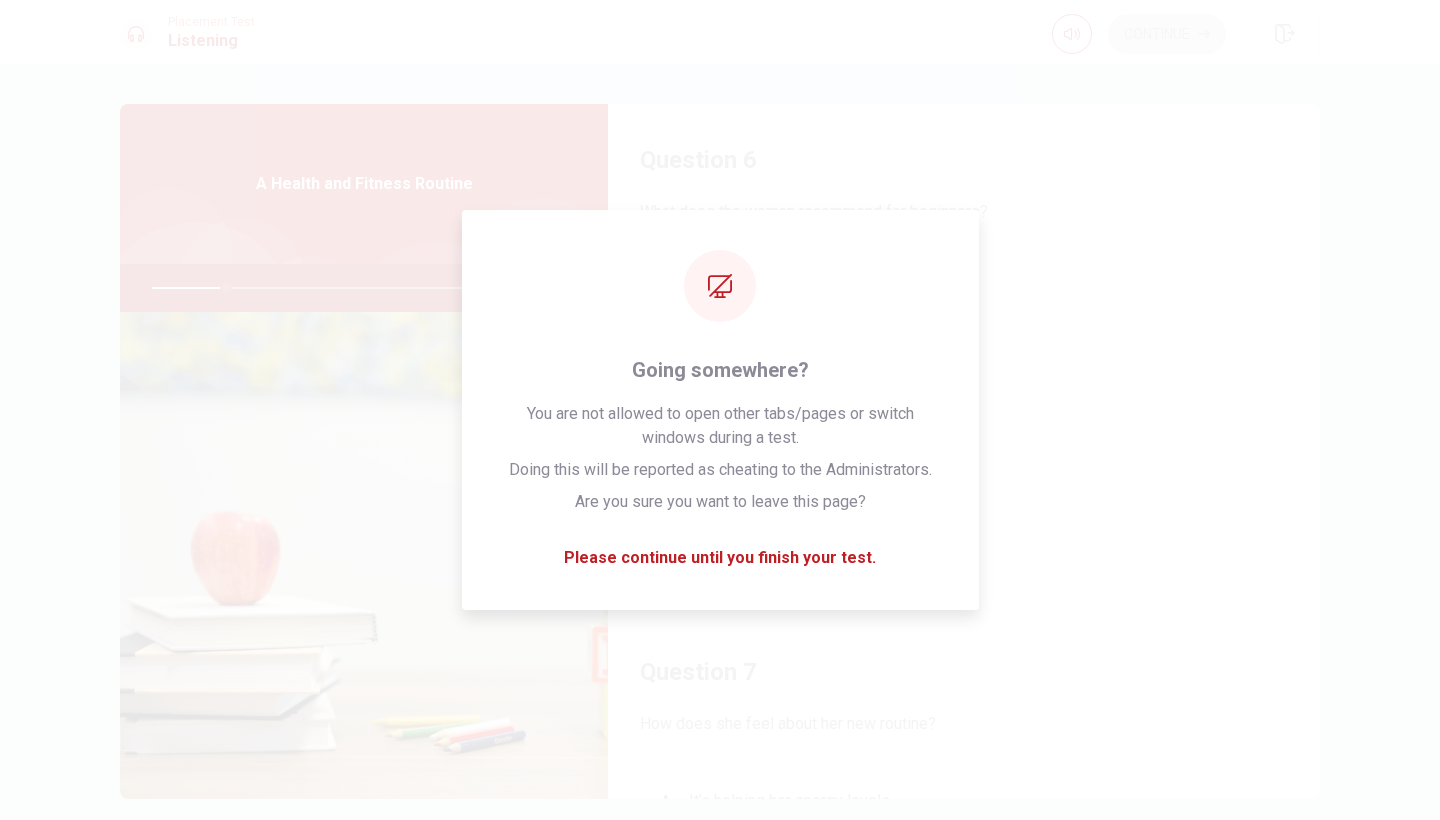 click on "A Setting realistic goals B Working out daily C Doing only cardio D Avoiding the gym" at bounding box center (964, 420) 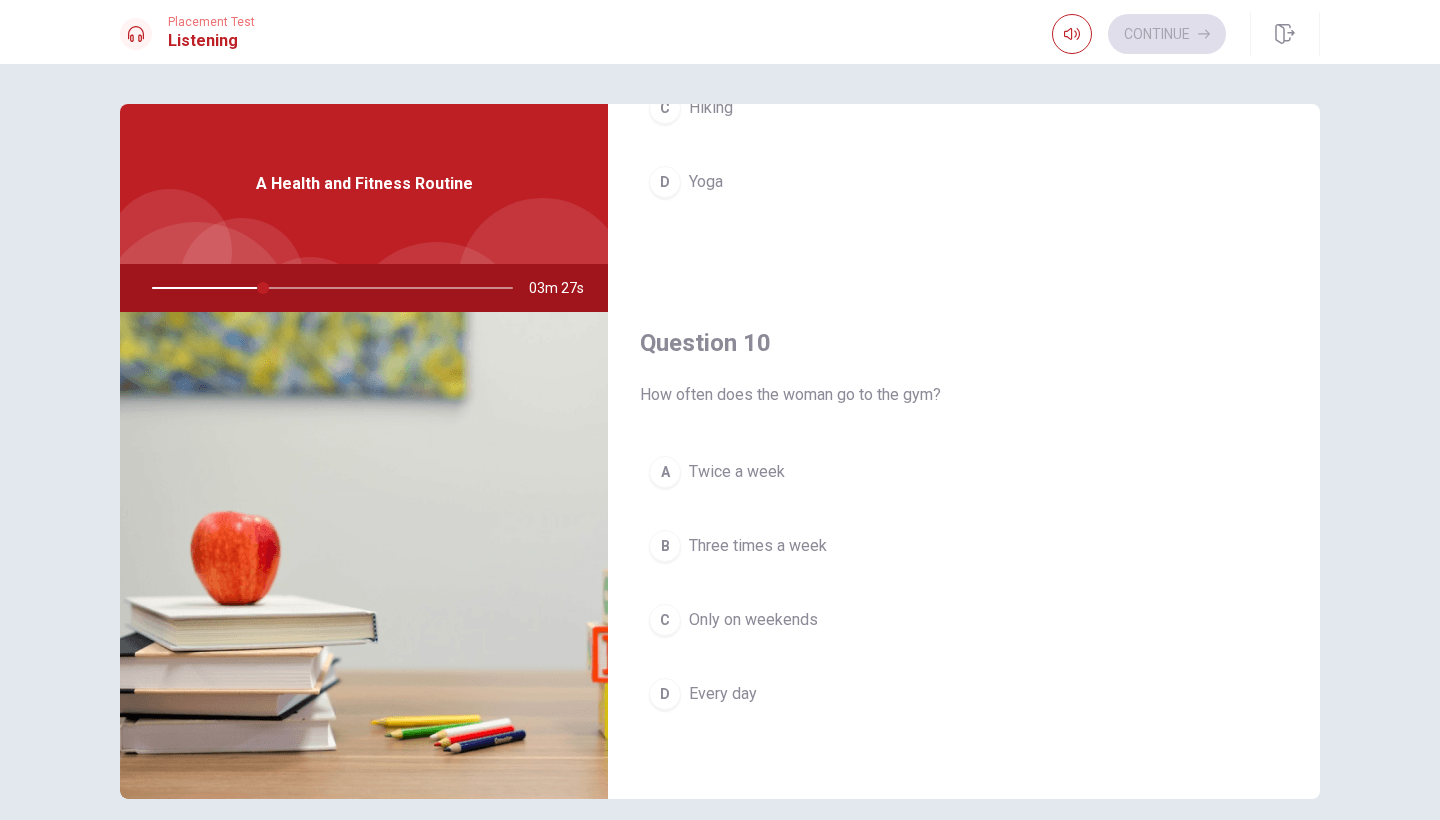 scroll, scrollTop: 1865, scrollLeft: 0, axis: vertical 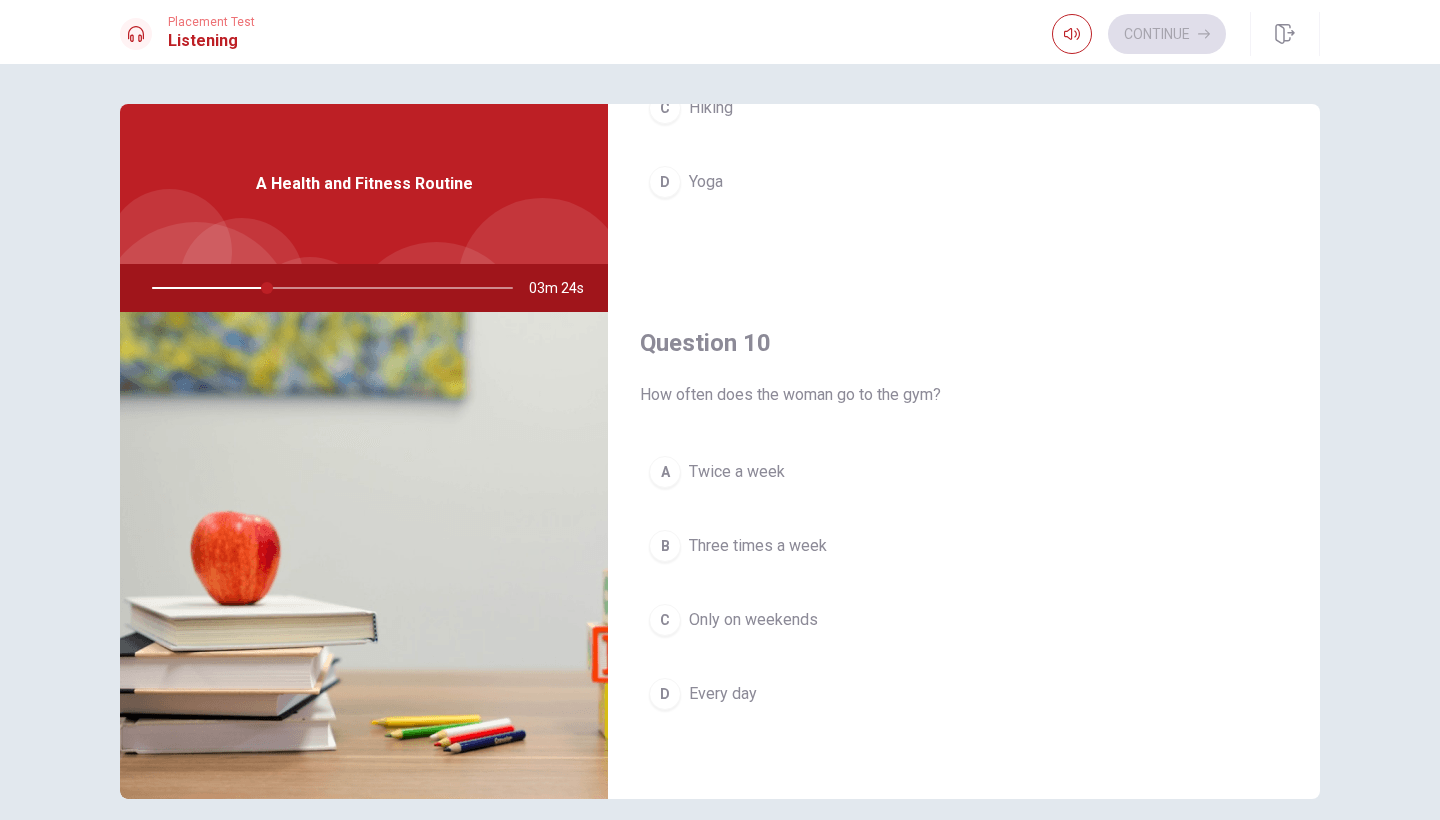 click on "Three times a week" at bounding box center [758, 546] 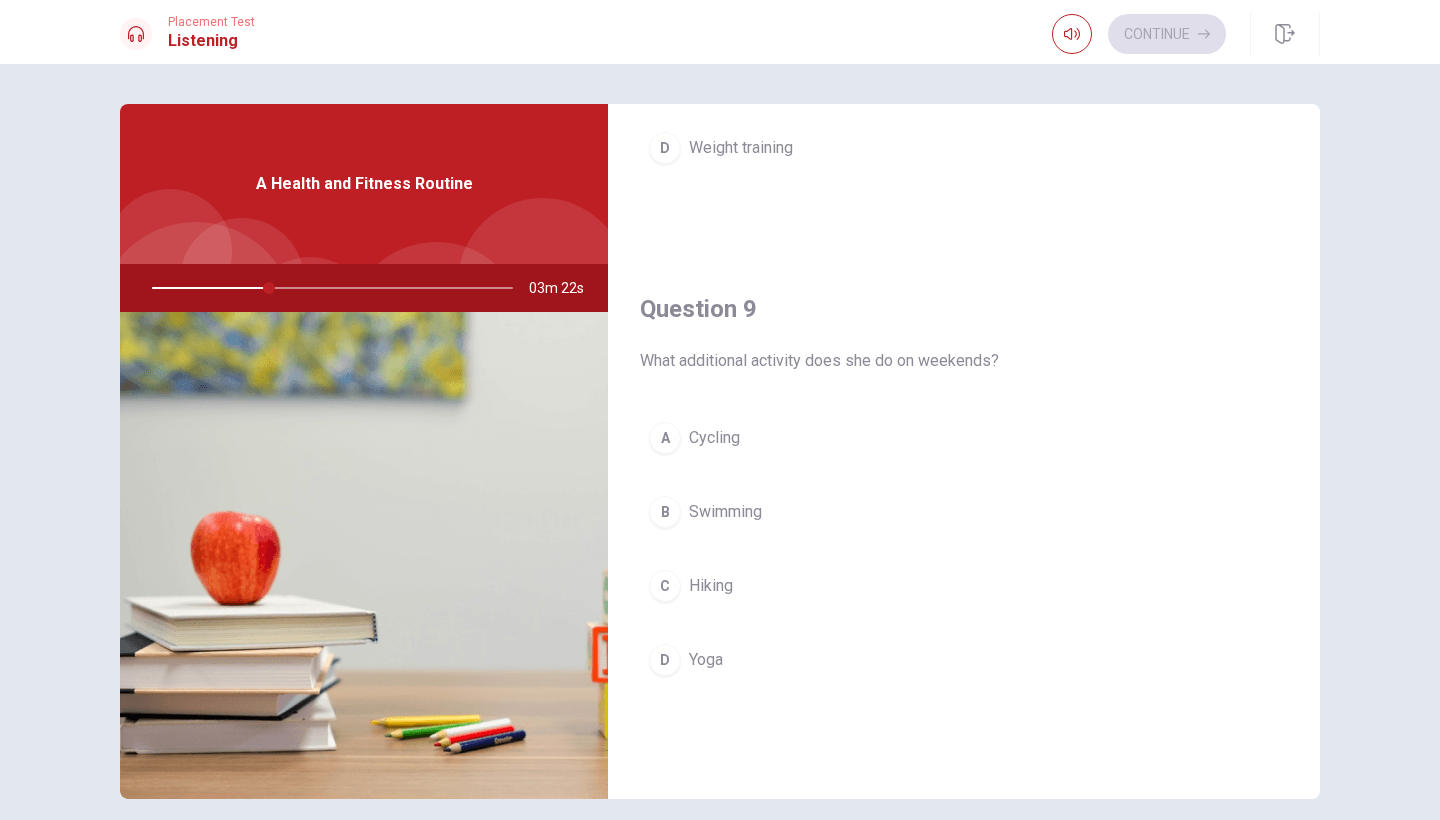 scroll, scrollTop: 1386, scrollLeft: 0, axis: vertical 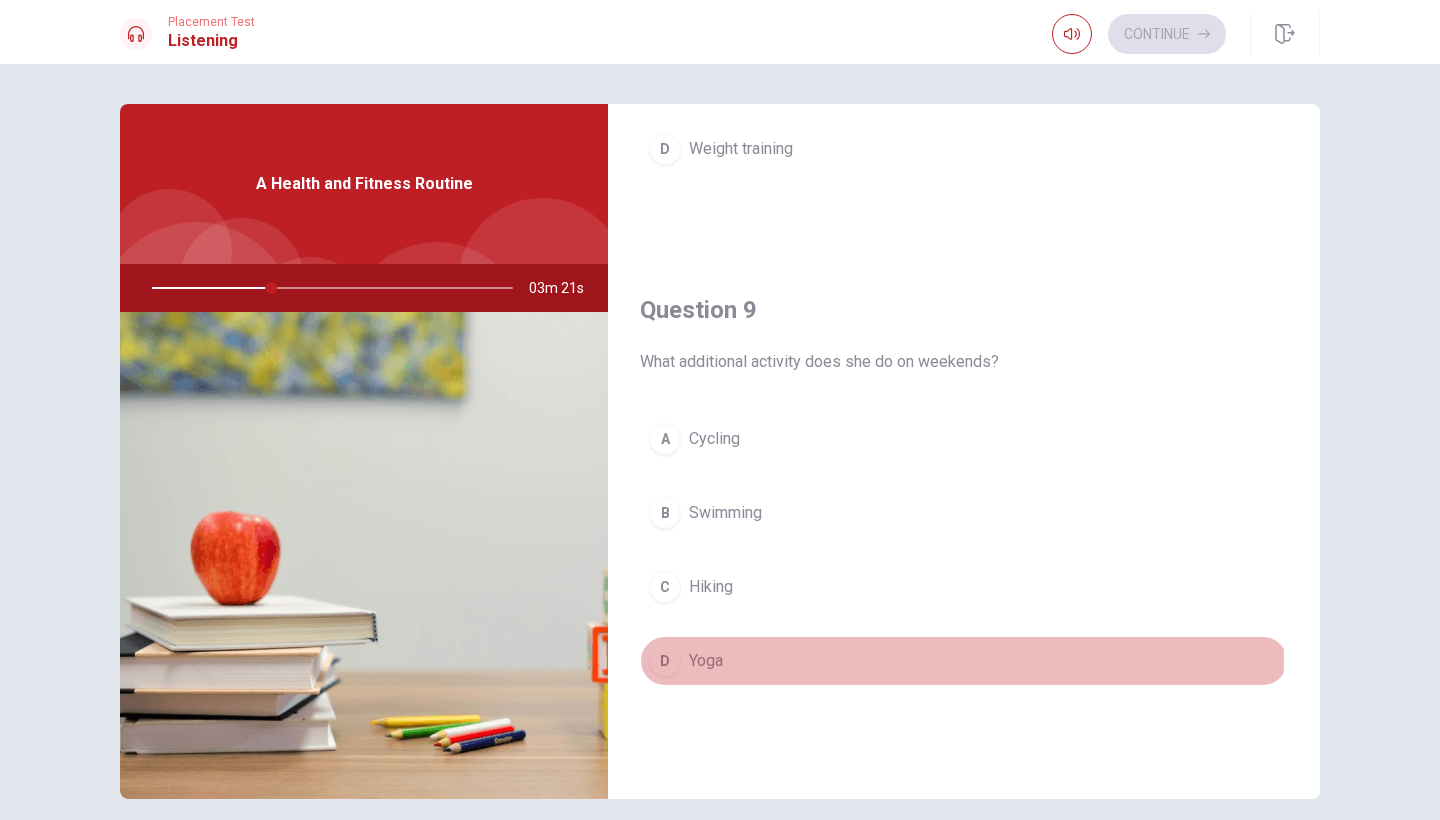 click on "Yoga" at bounding box center [706, 661] 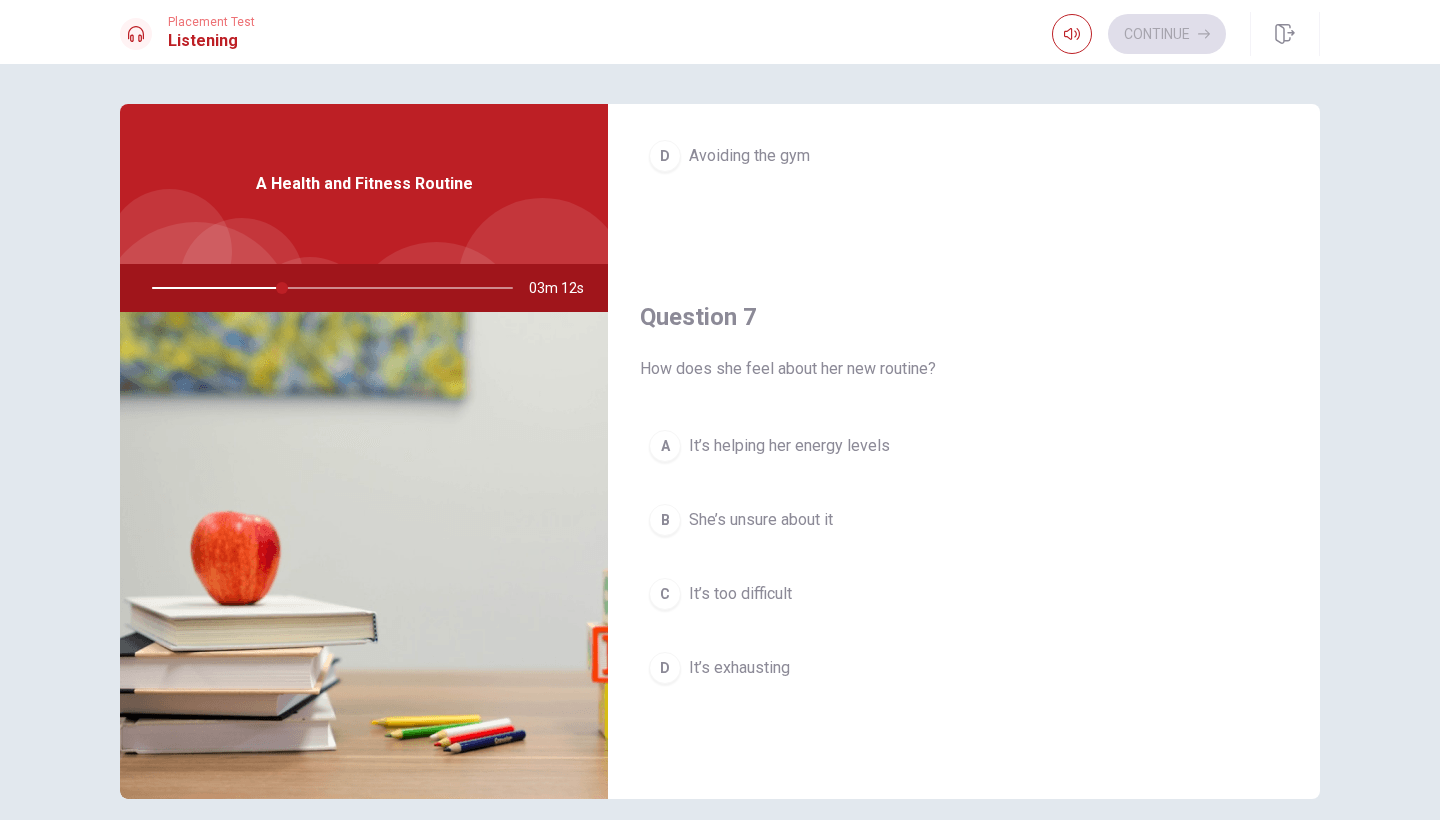 scroll, scrollTop: 397, scrollLeft: 0, axis: vertical 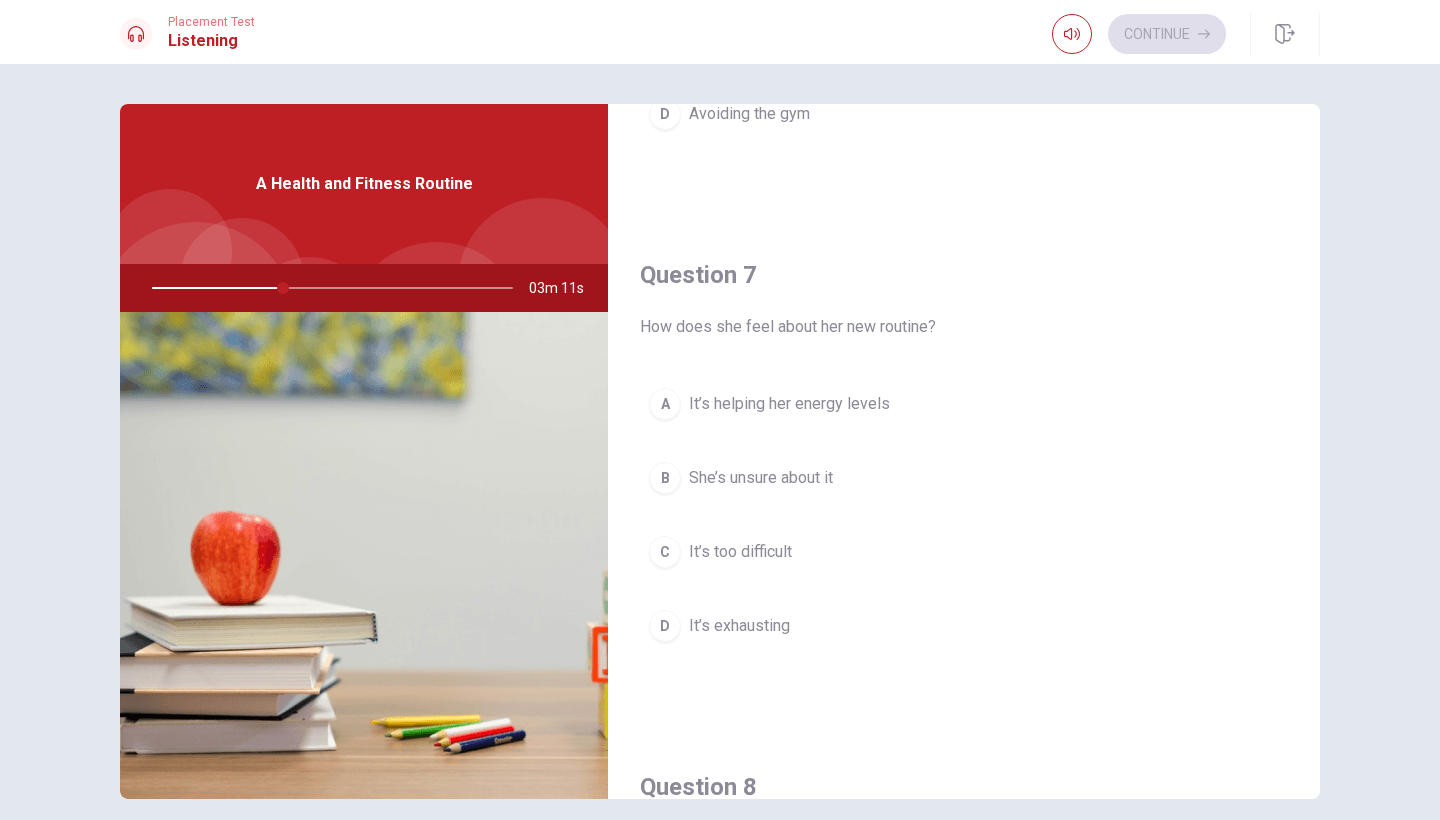 click on "A It’s helping her energy levels" at bounding box center (964, 404) 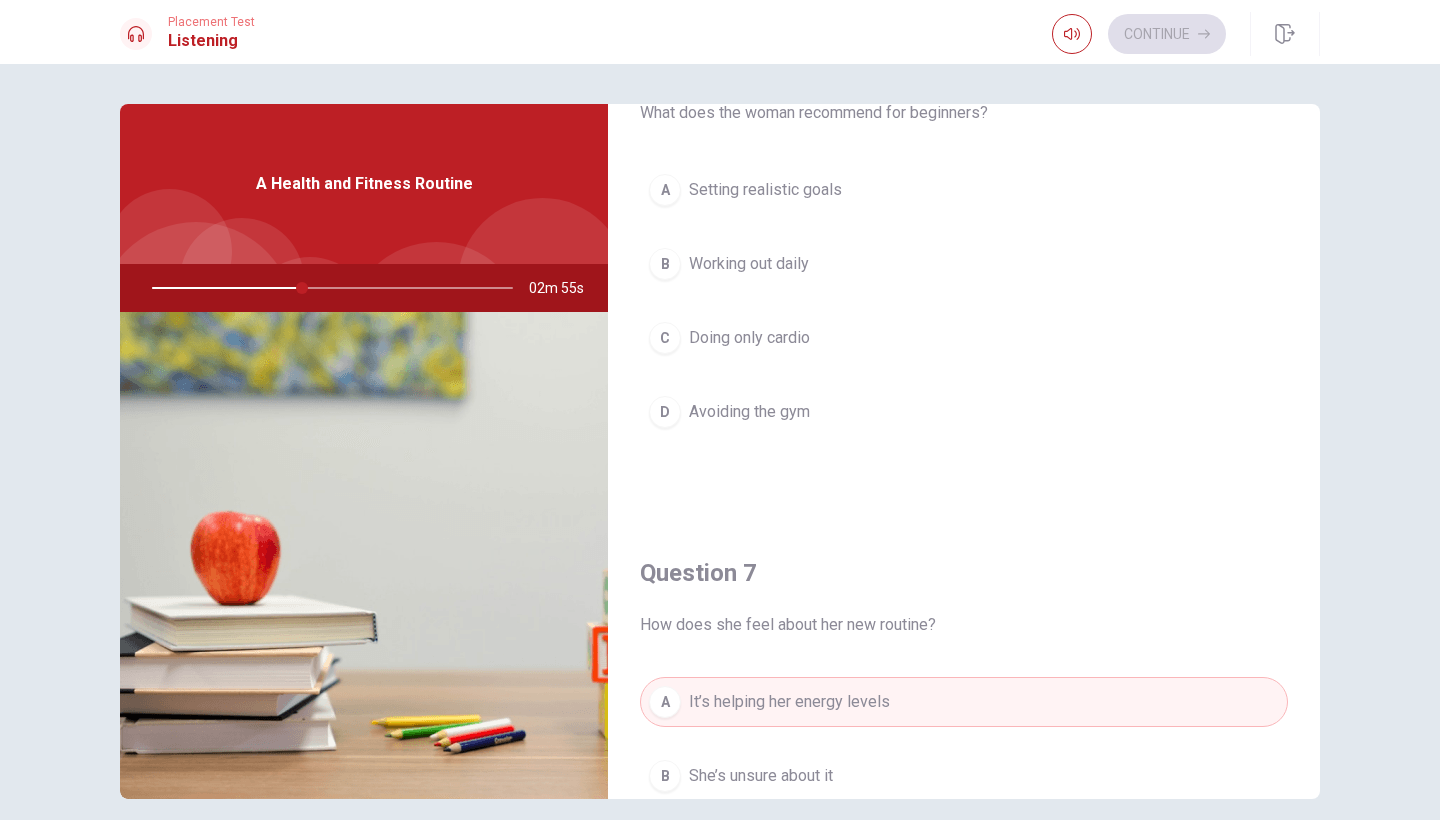 scroll, scrollTop: 101, scrollLeft: 0, axis: vertical 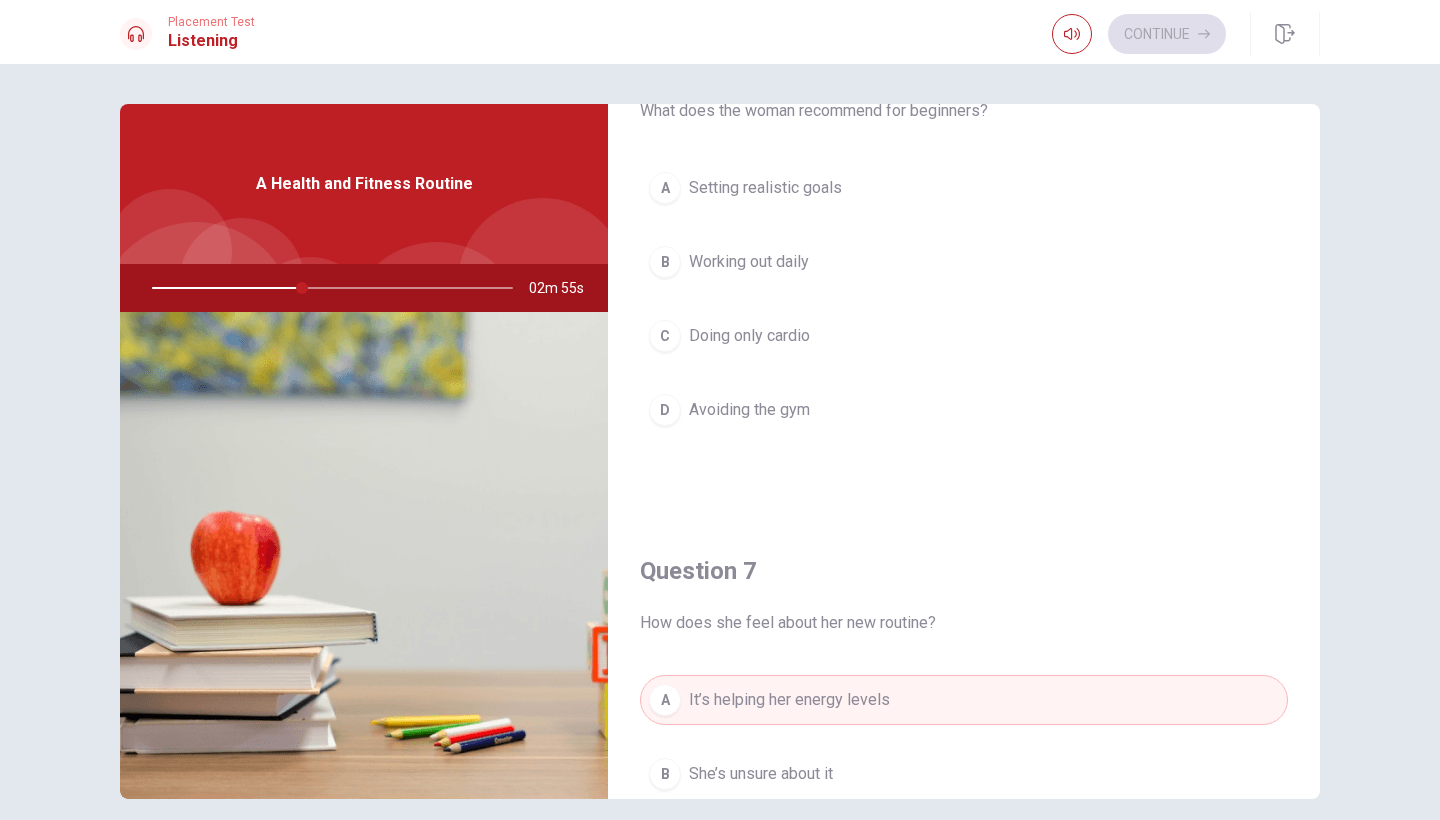 click on "A Setting realistic goals" at bounding box center (964, 188) 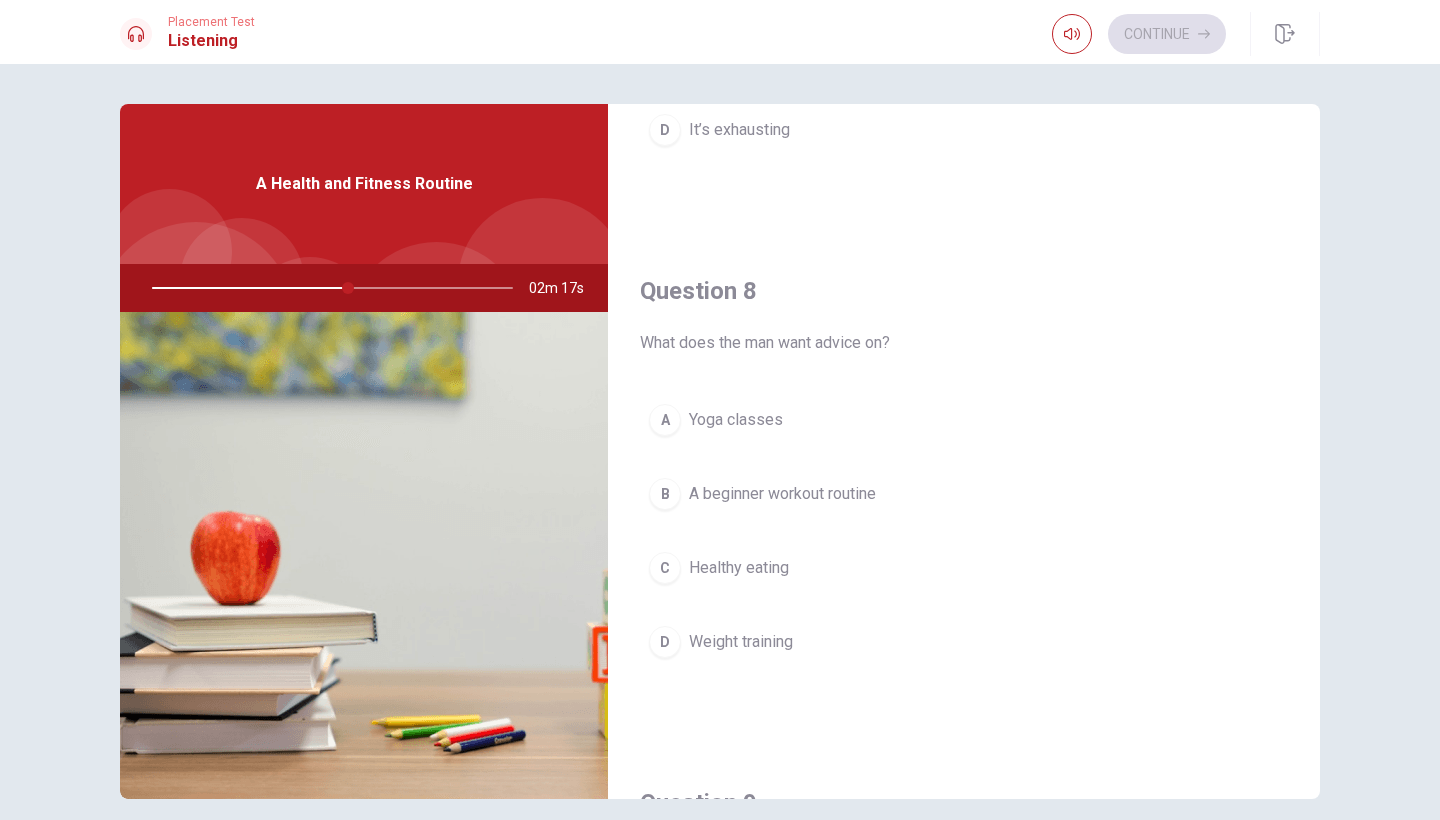 scroll, scrollTop: 888, scrollLeft: 0, axis: vertical 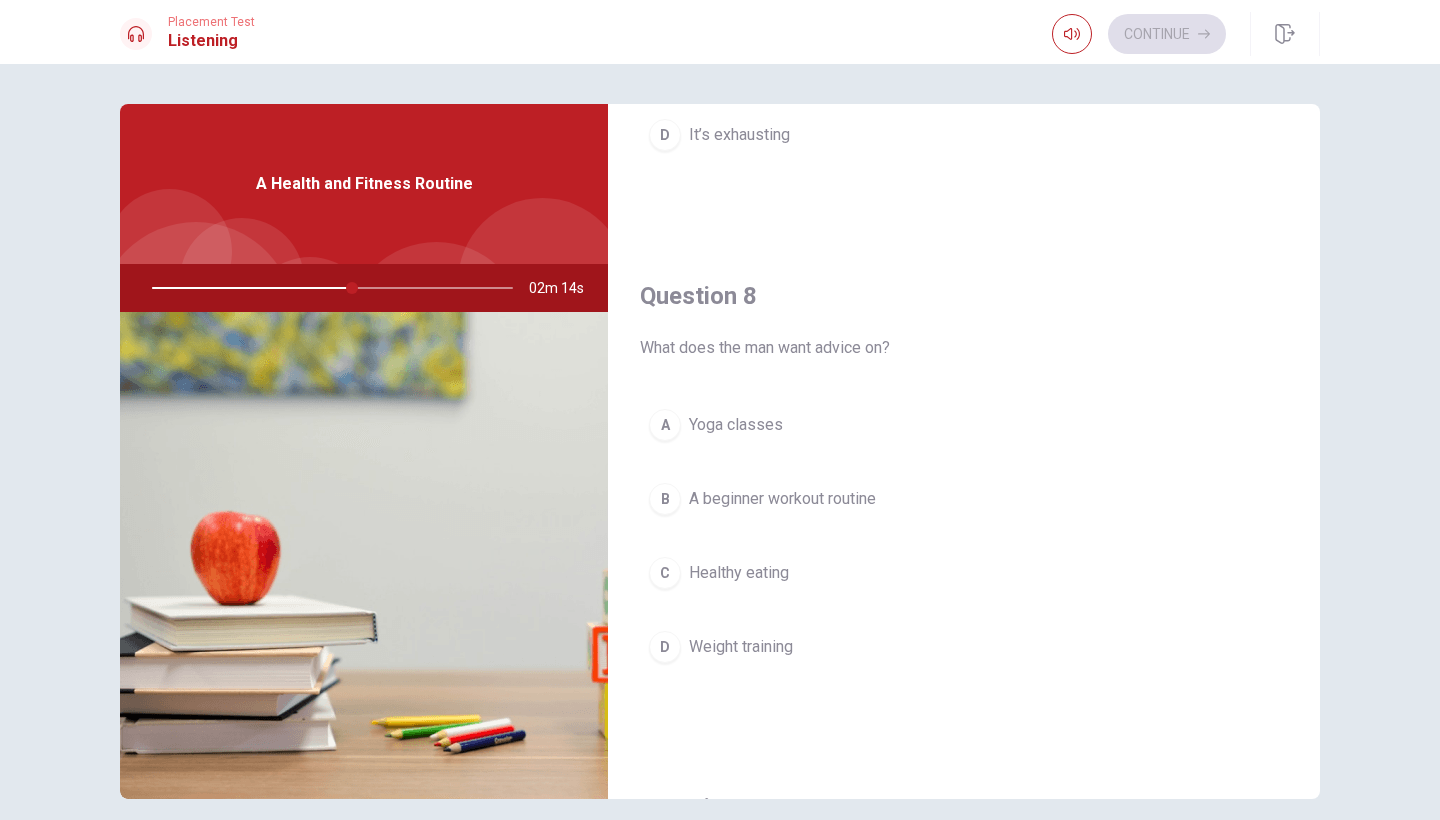 click on "A beginner workout routine" at bounding box center [782, 499] 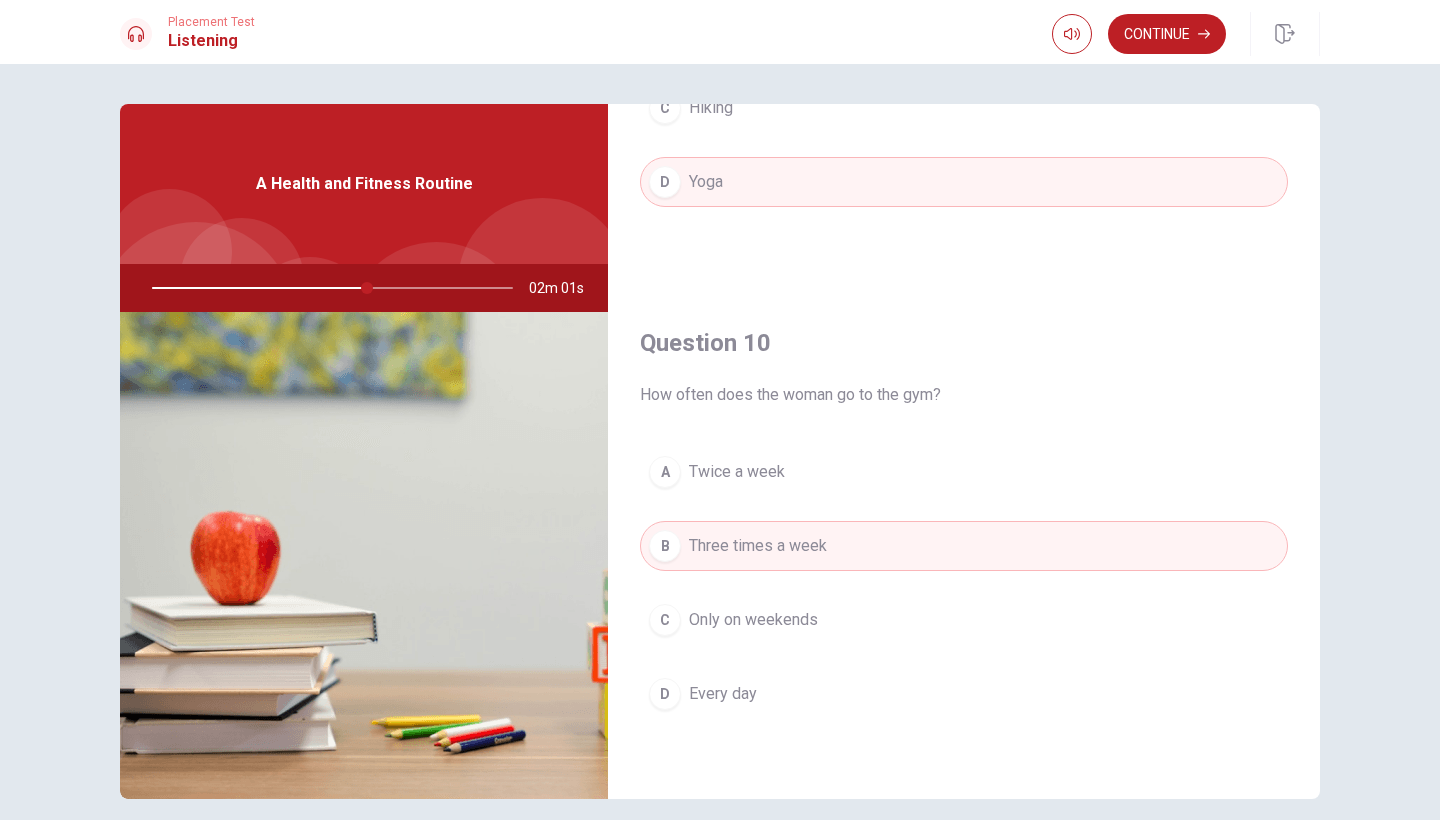 scroll, scrollTop: 1865, scrollLeft: 0, axis: vertical 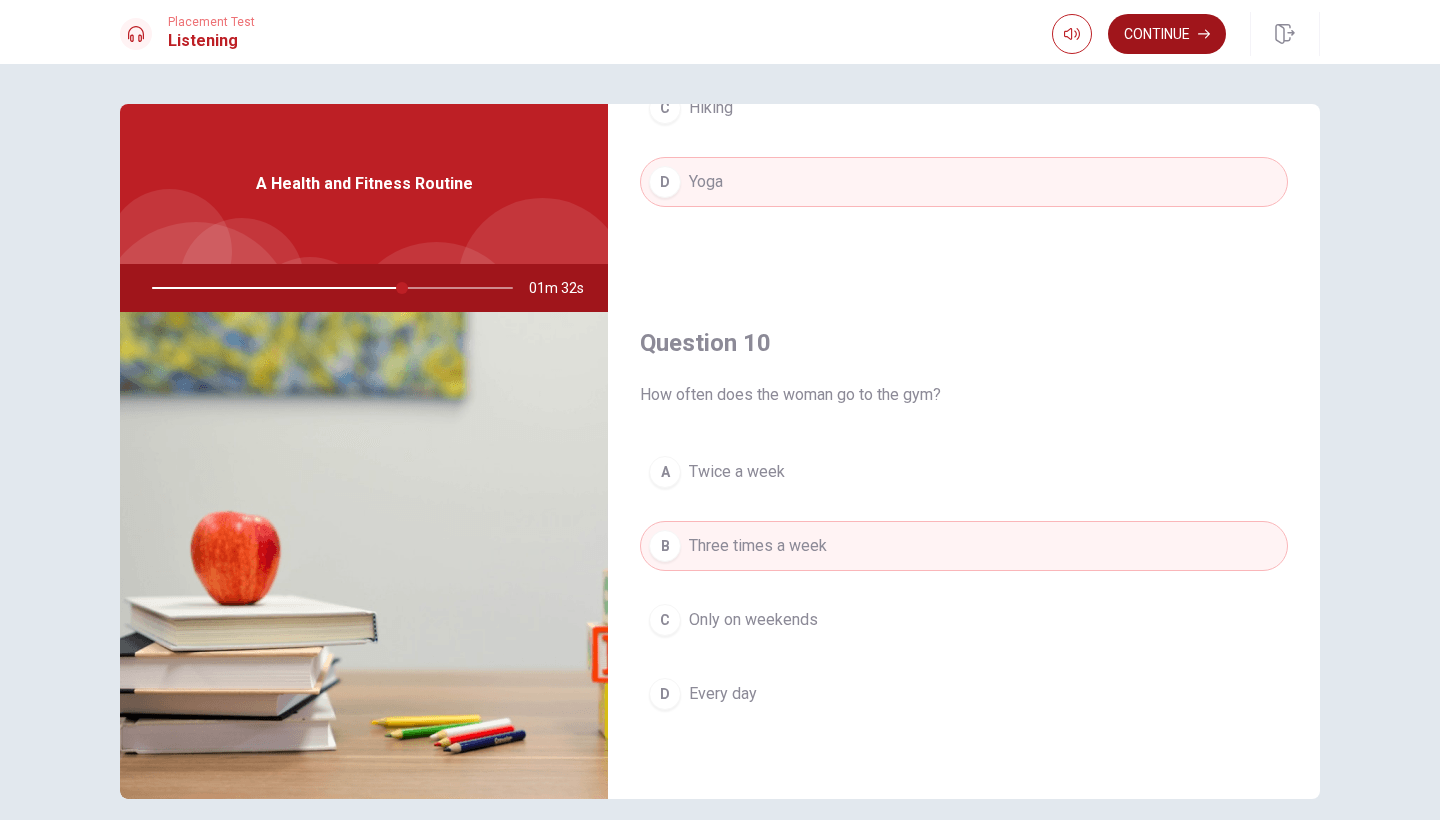 click on "Continue" at bounding box center [1167, 34] 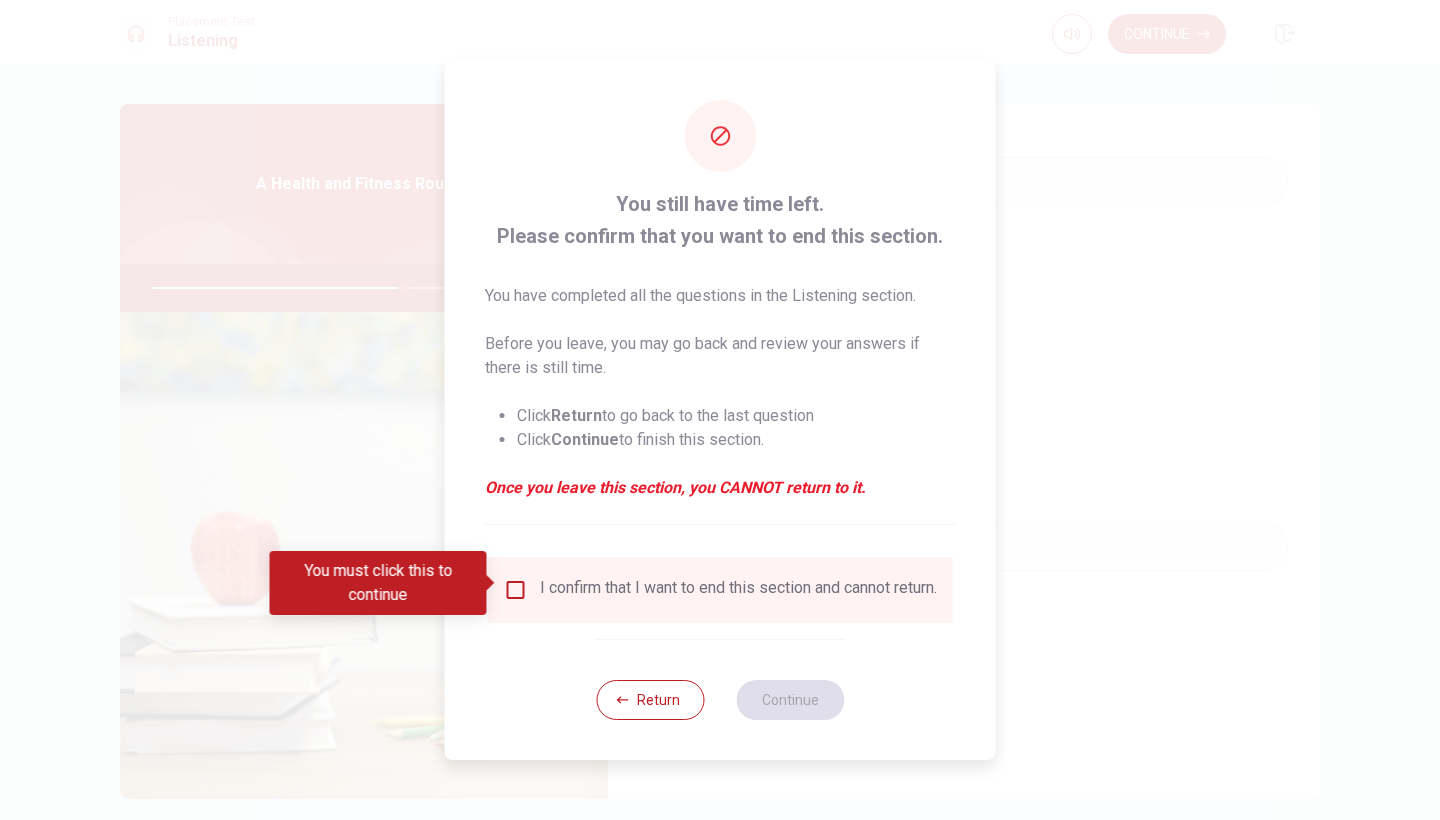 click at bounding box center [516, 590] 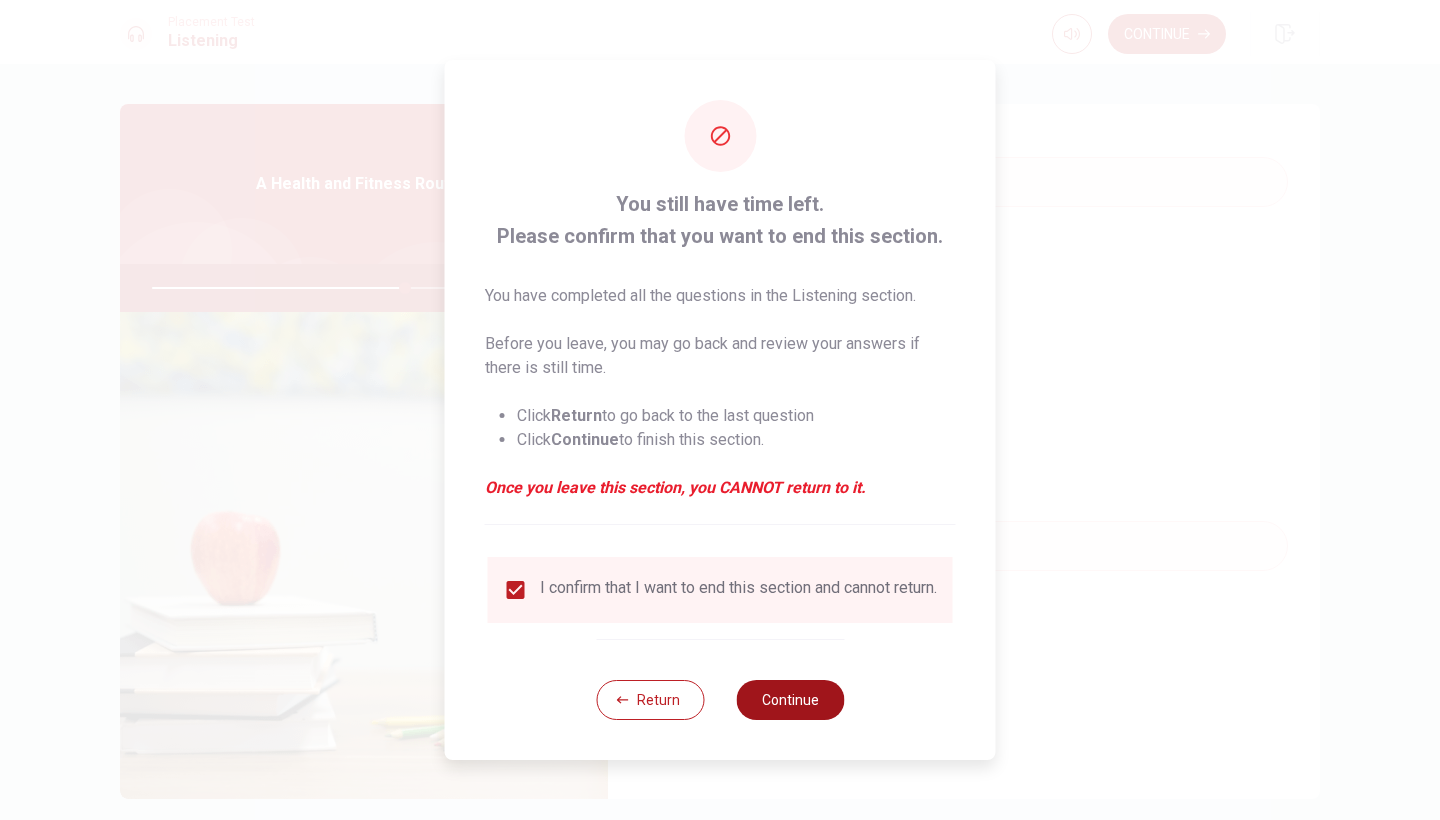 click on "Continue" at bounding box center (790, 700) 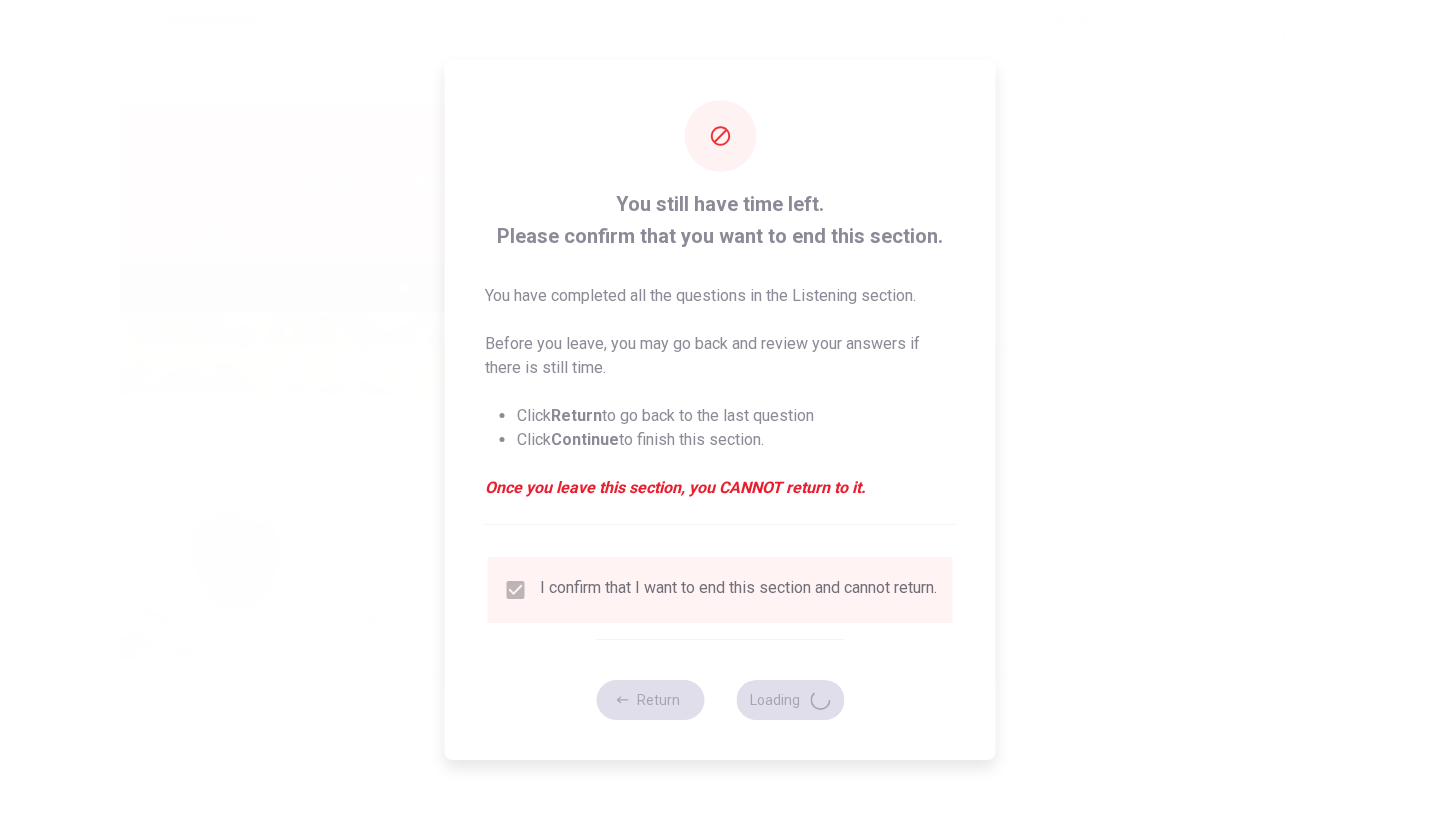 type on "71" 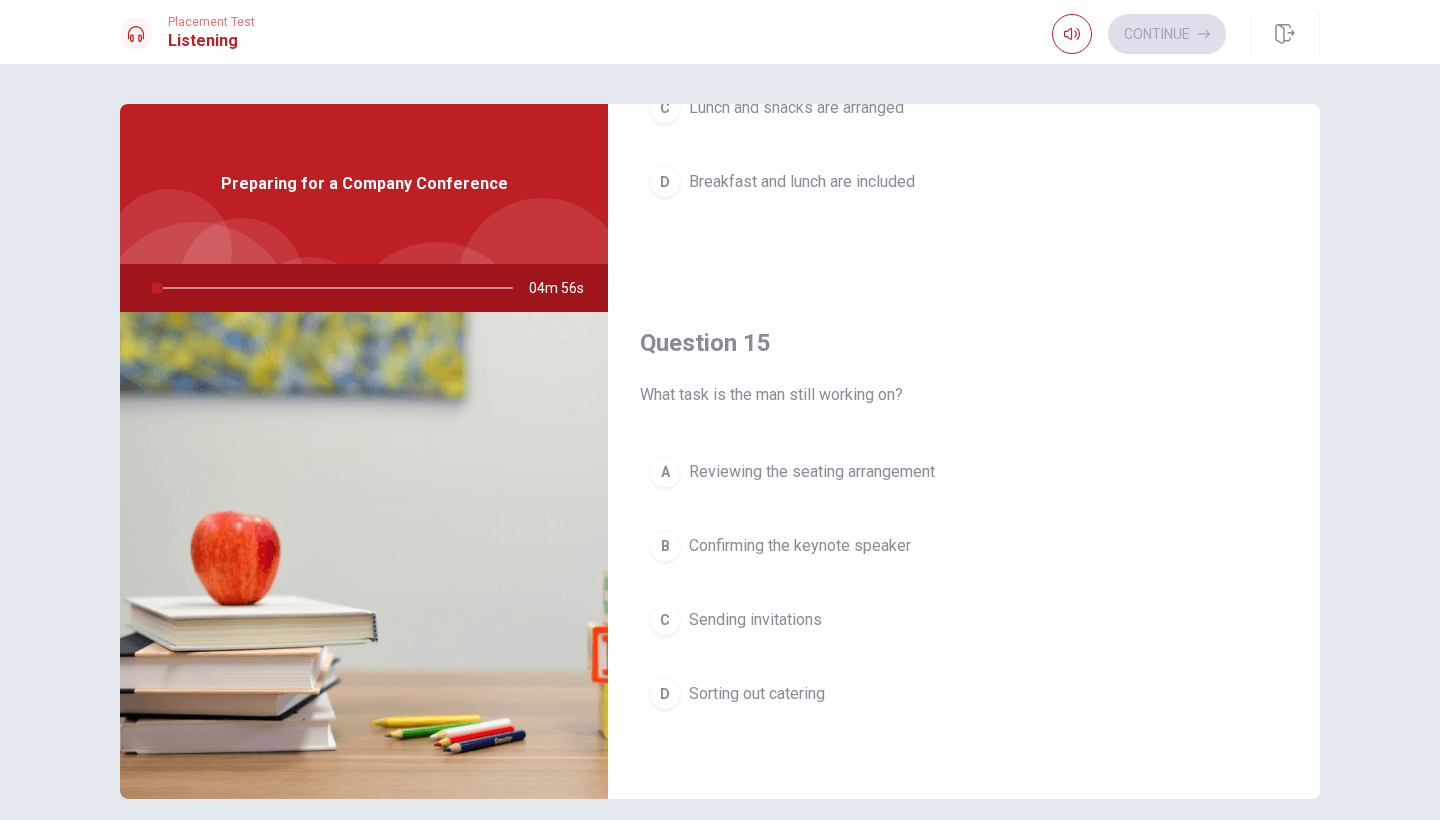 scroll, scrollTop: 1865, scrollLeft: 0, axis: vertical 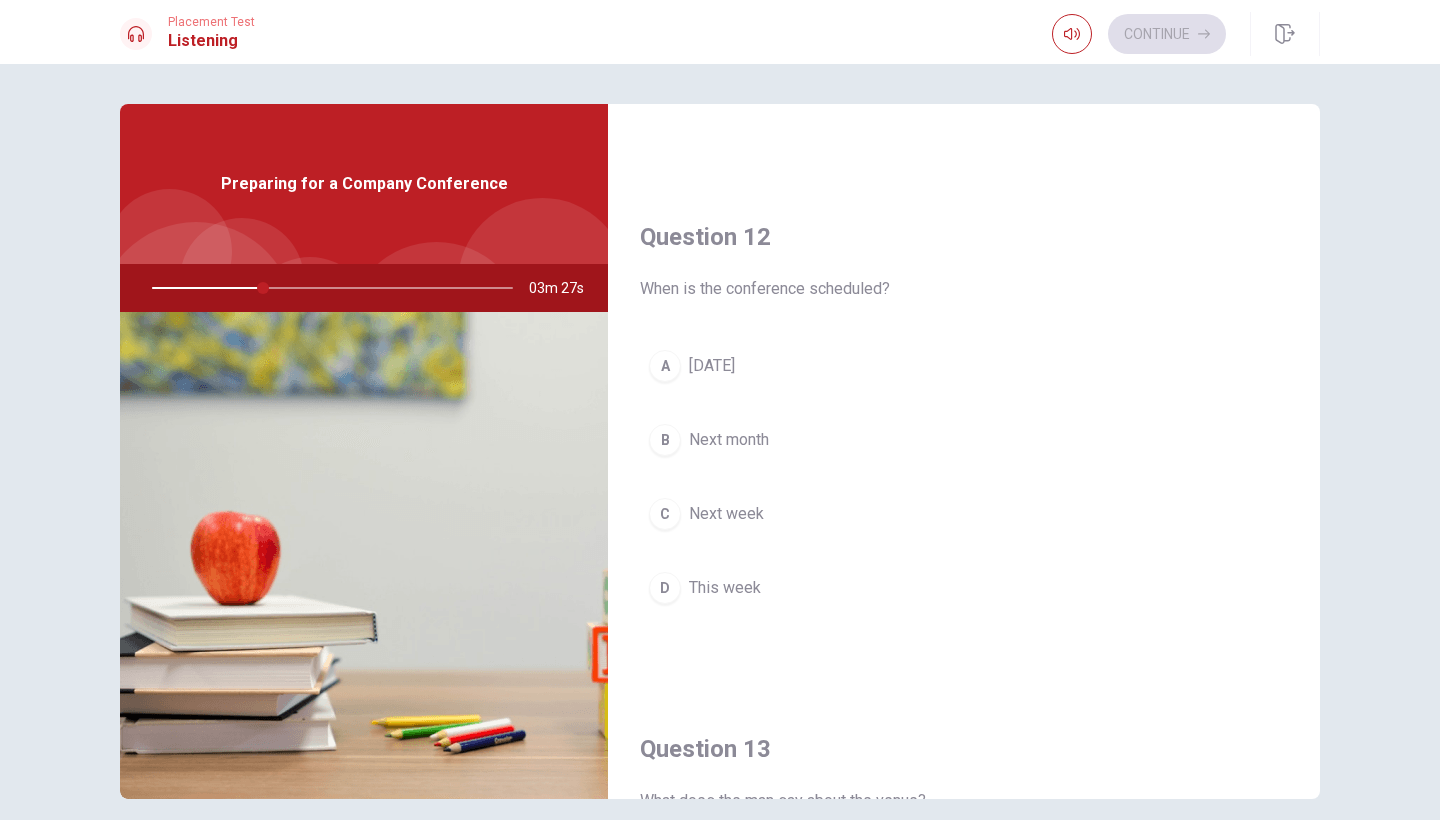 click on "Next month" at bounding box center [729, 440] 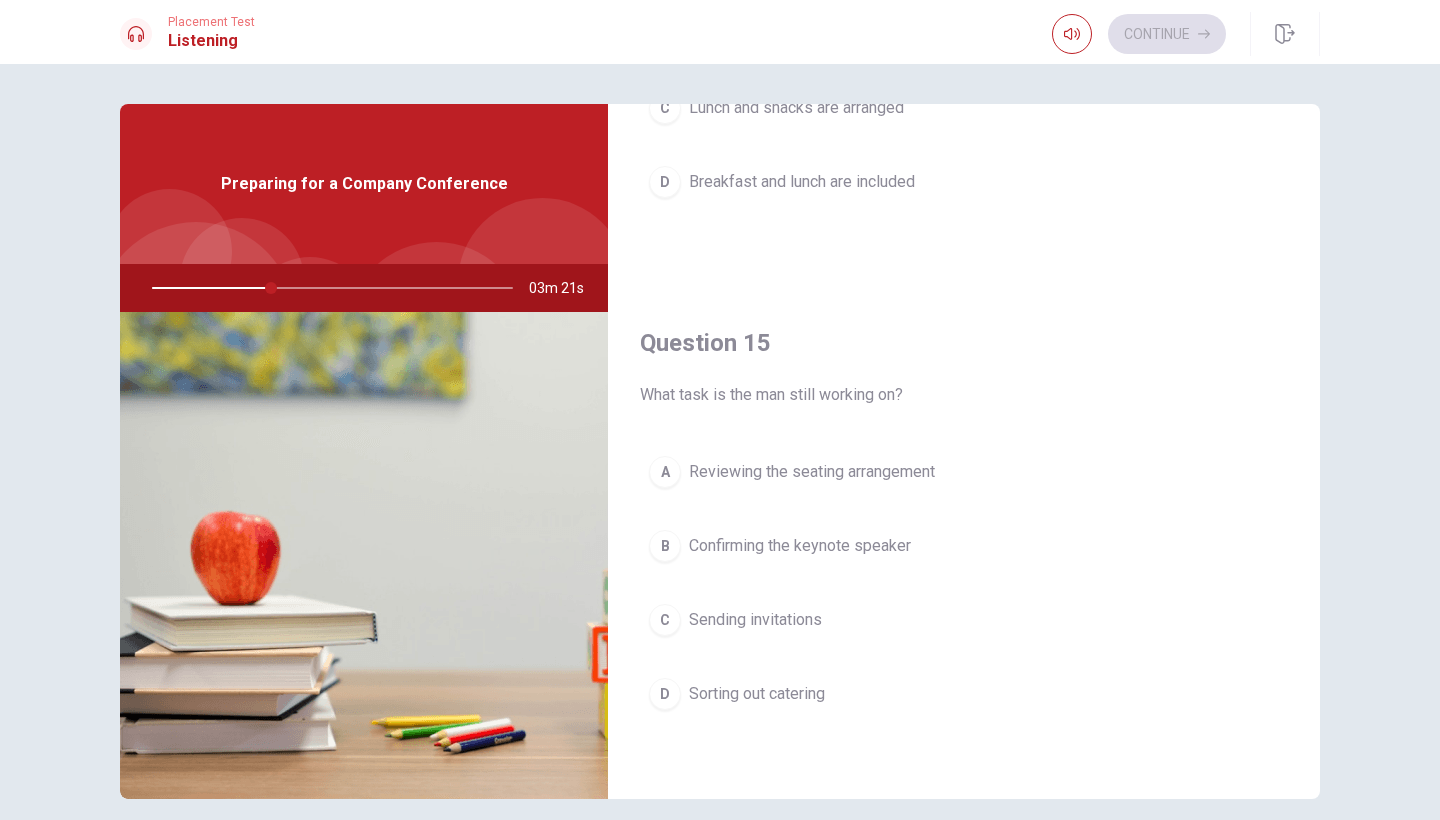 scroll, scrollTop: 1865, scrollLeft: 0, axis: vertical 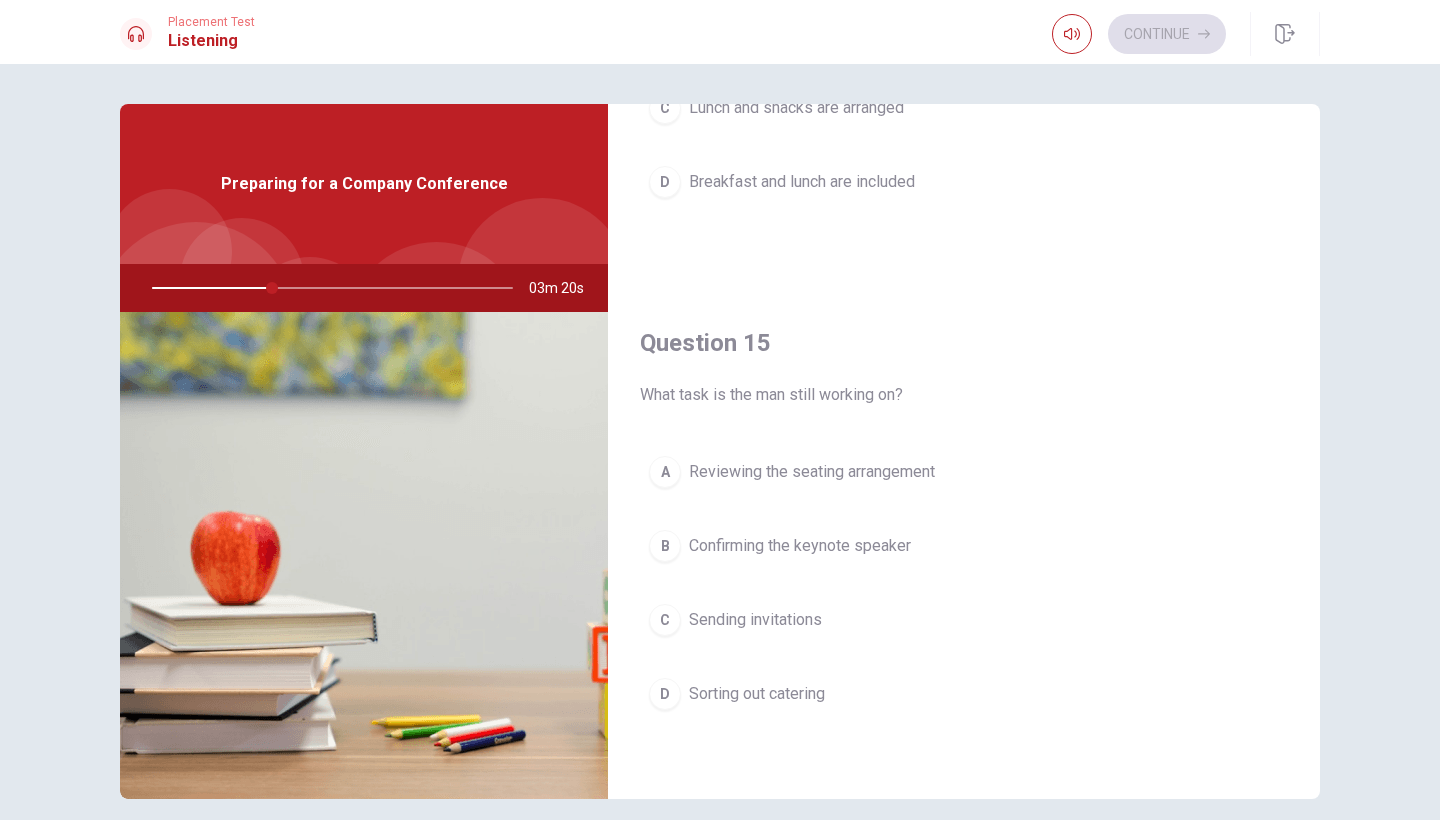 click on "Confirming the keynote speaker" at bounding box center (800, 546) 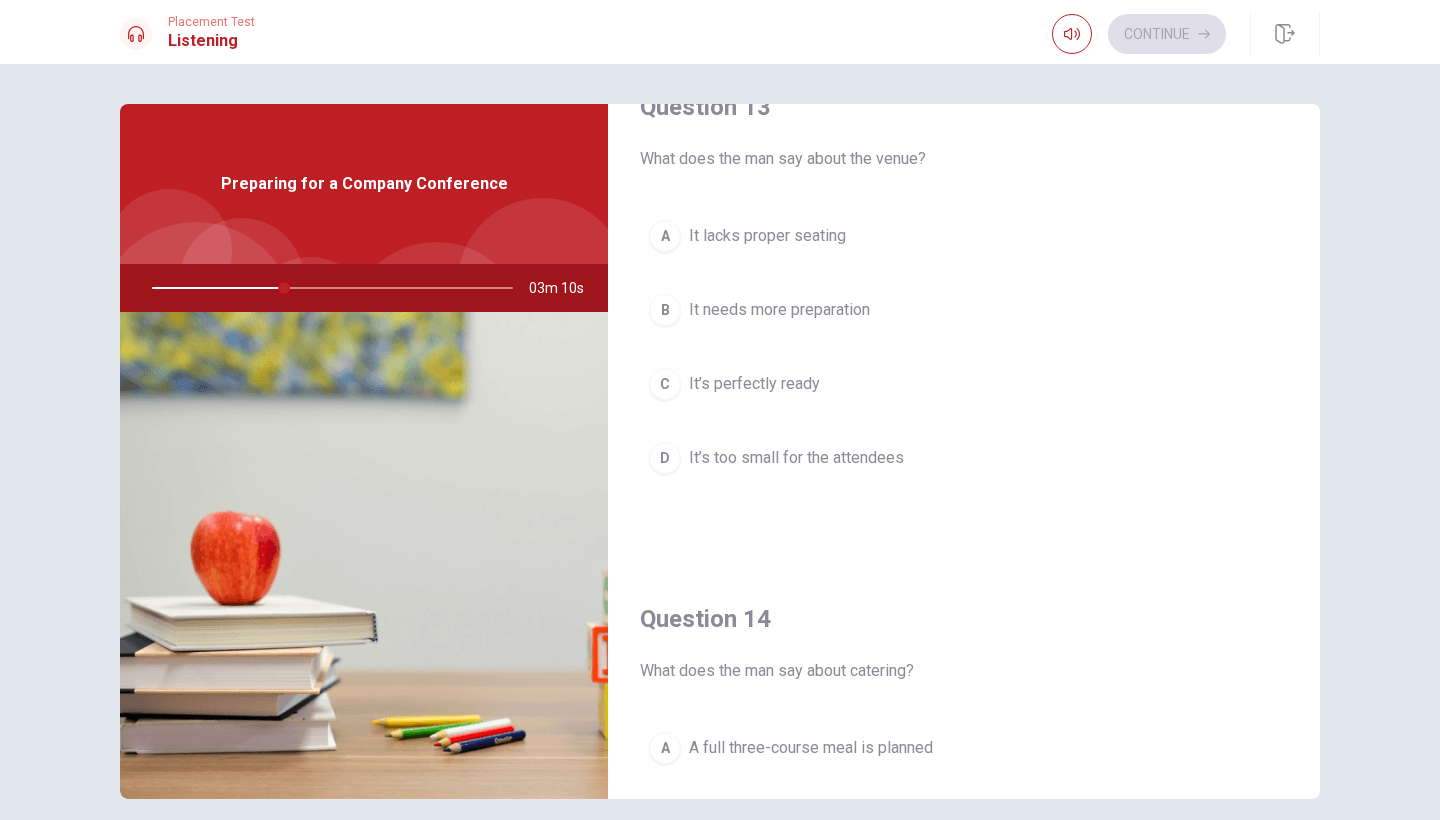scroll, scrollTop: 1072, scrollLeft: 0, axis: vertical 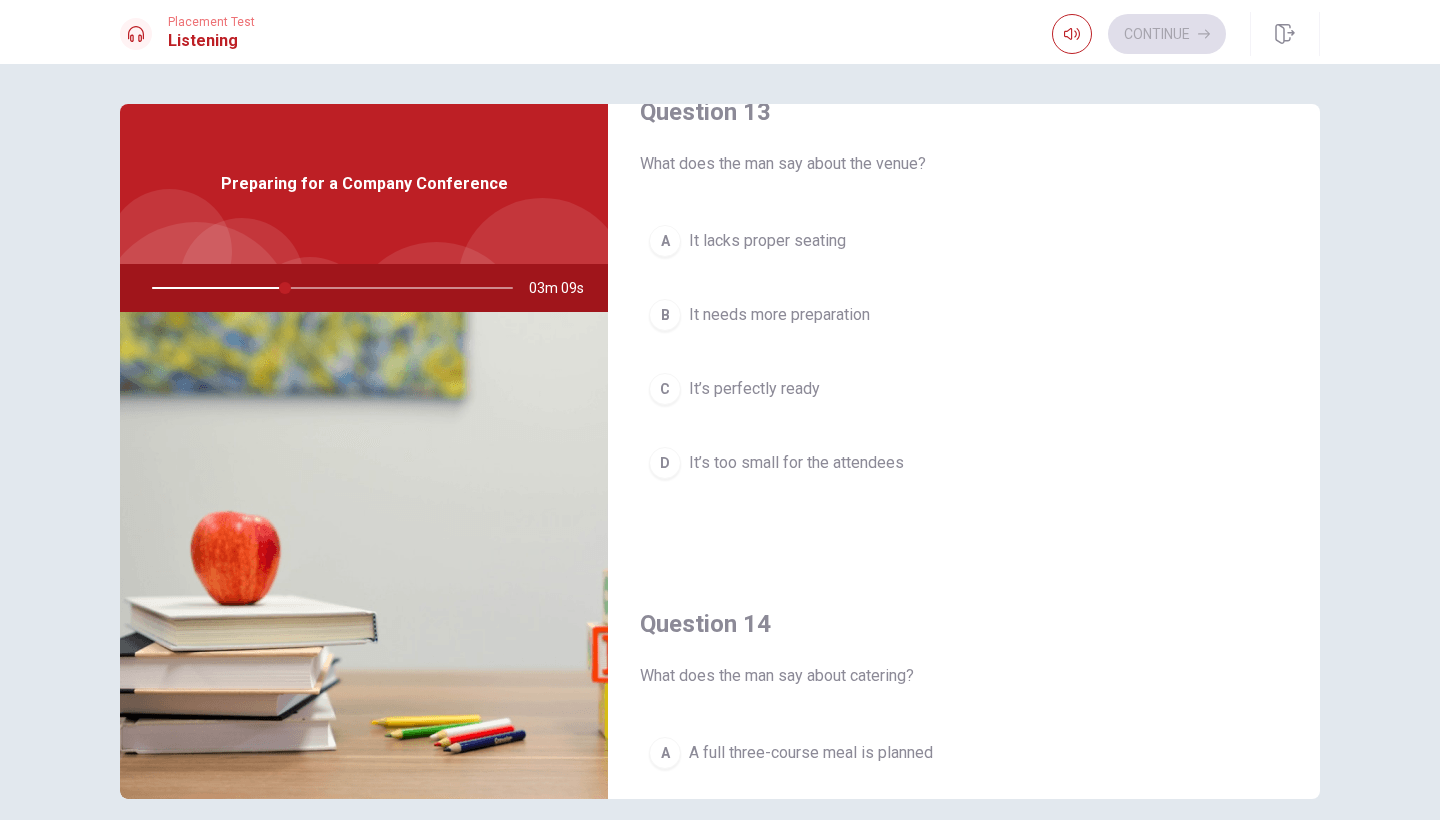 click on "It’s perfectly ready" at bounding box center (754, 389) 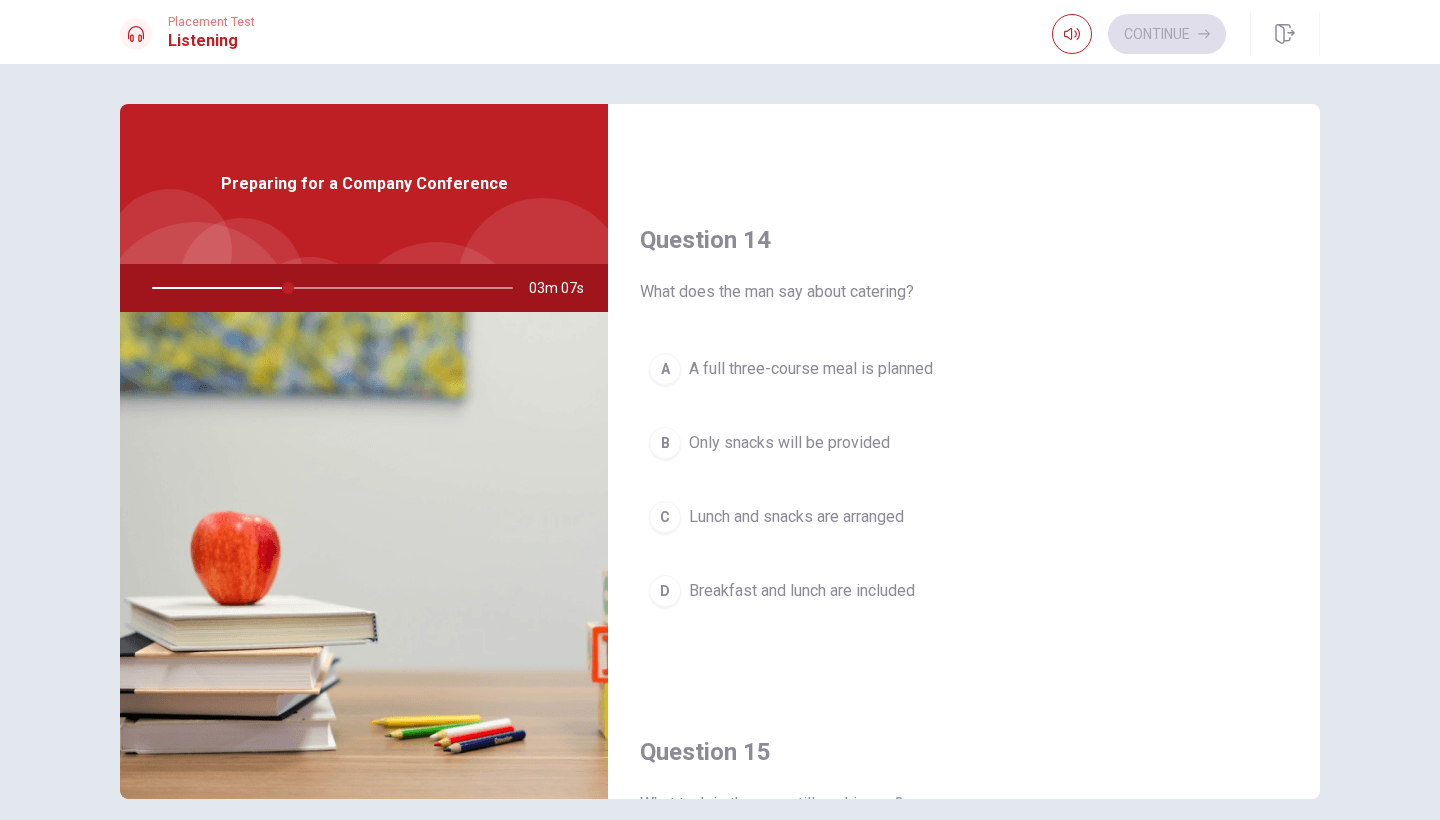 scroll, scrollTop: 1458, scrollLeft: 0, axis: vertical 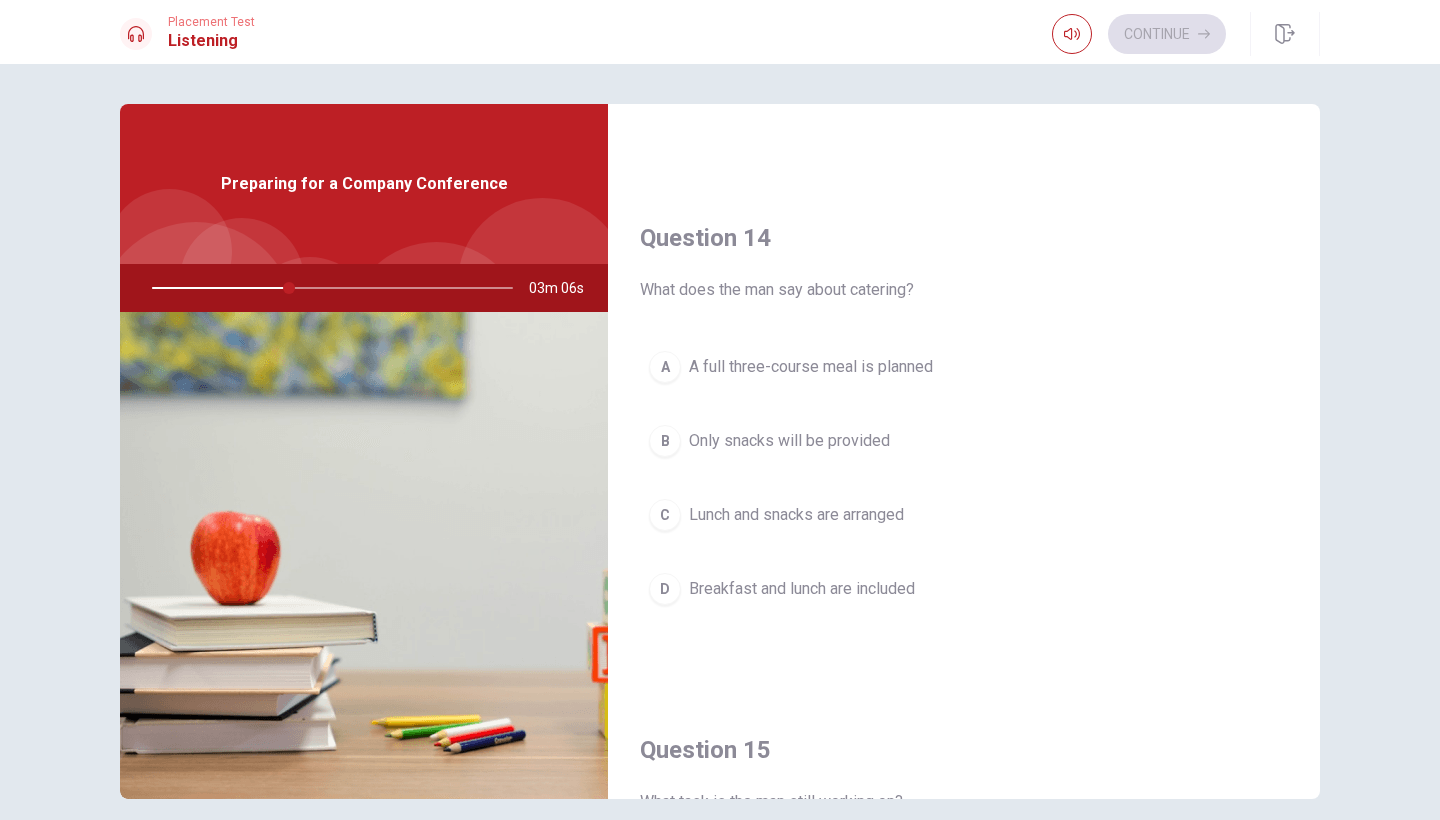 click on "Lunch and snacks are arranged" at bounding box center [796, 515] 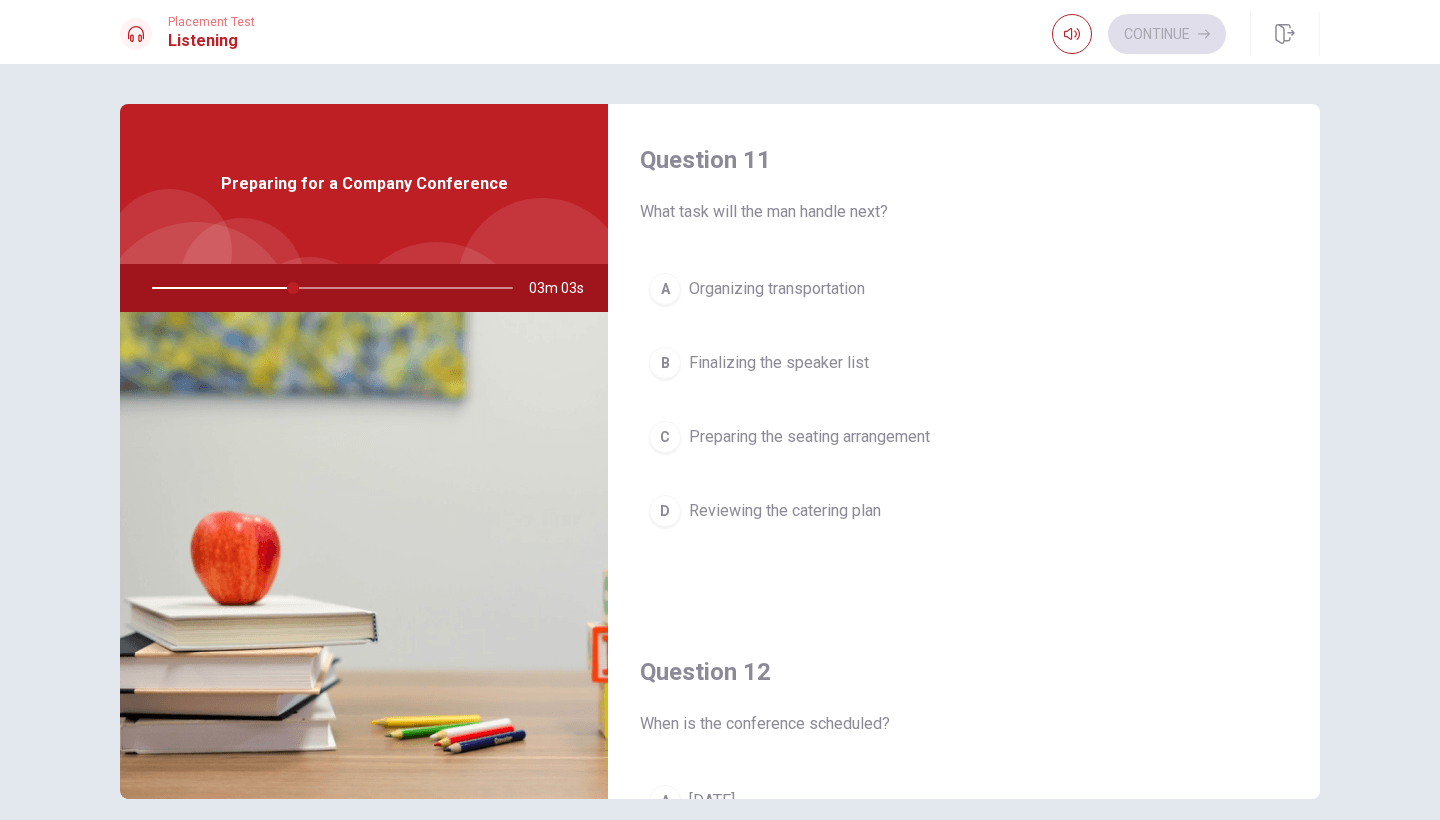 scroll, scrollTop: 0, scrollLeft: 0, axis: both 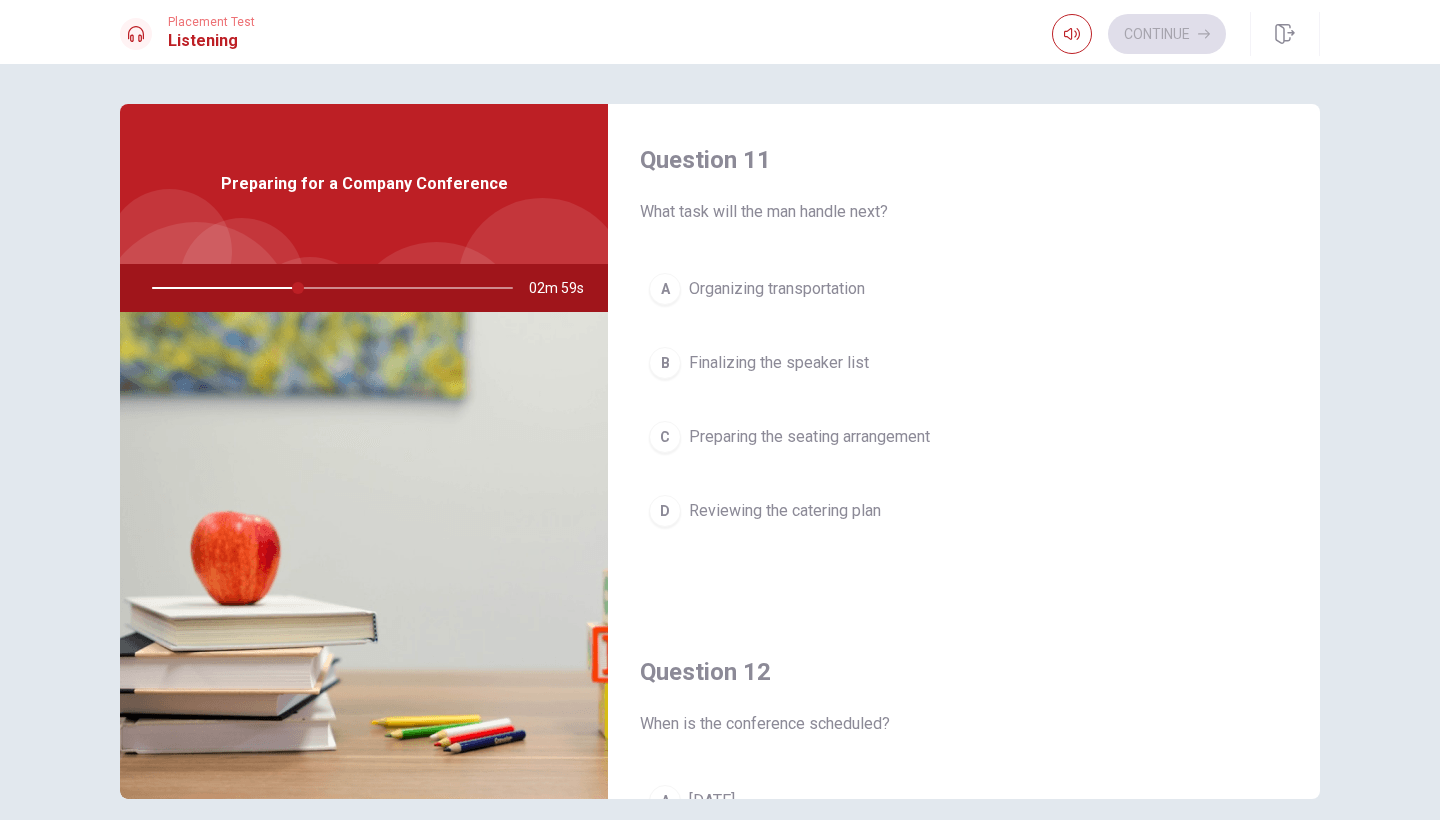 click on "Finalizing the speaker list" at bounding box center [779, 363] 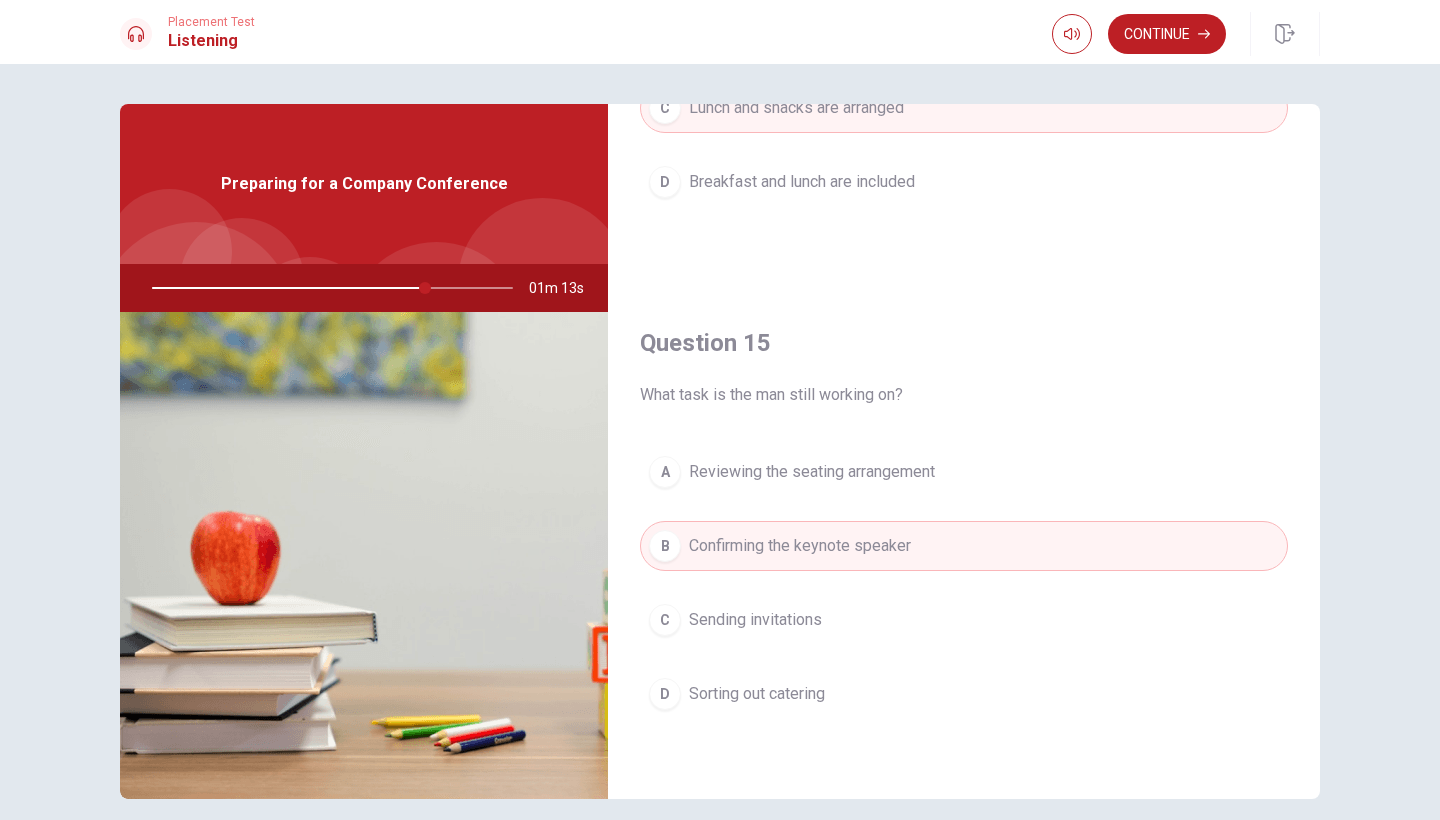 scroll, scrollTop: 1865, scrollLeft: 0, axis: vertical 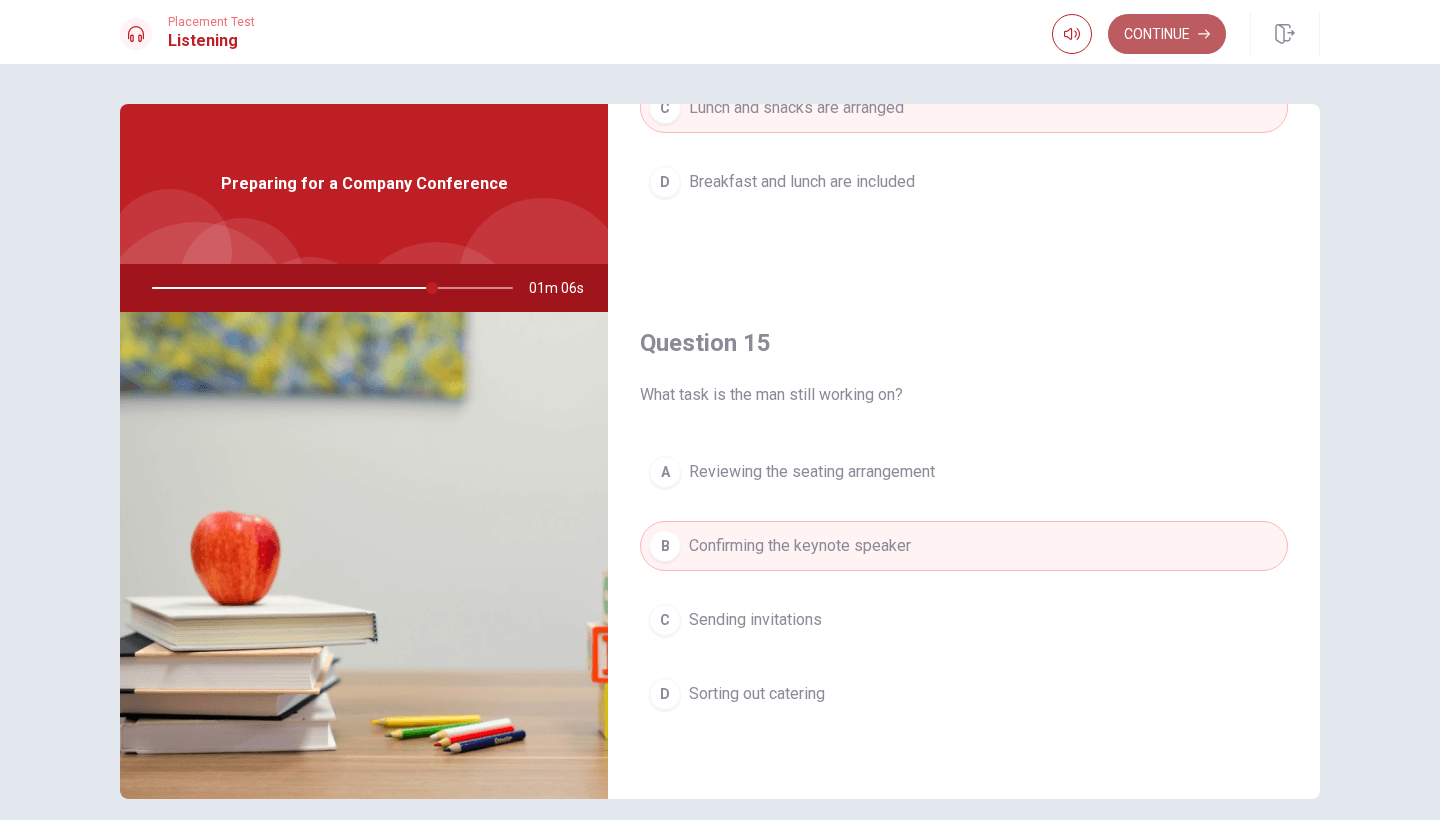 click on "Continue" at bounding box center (1167, 34) 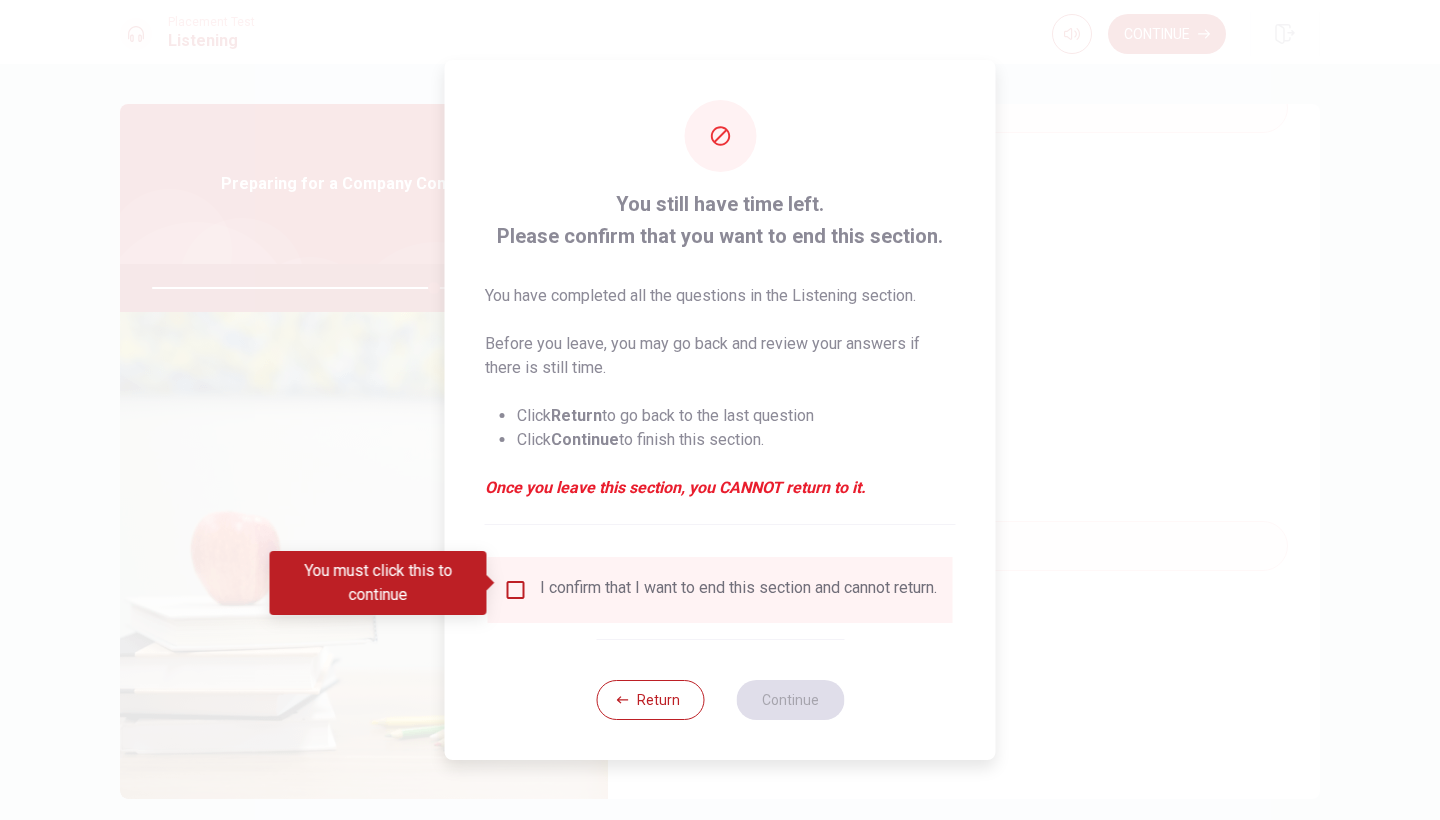 click on "I confirm that I want to end this section and cannot return." at bounding box center [720, 590] 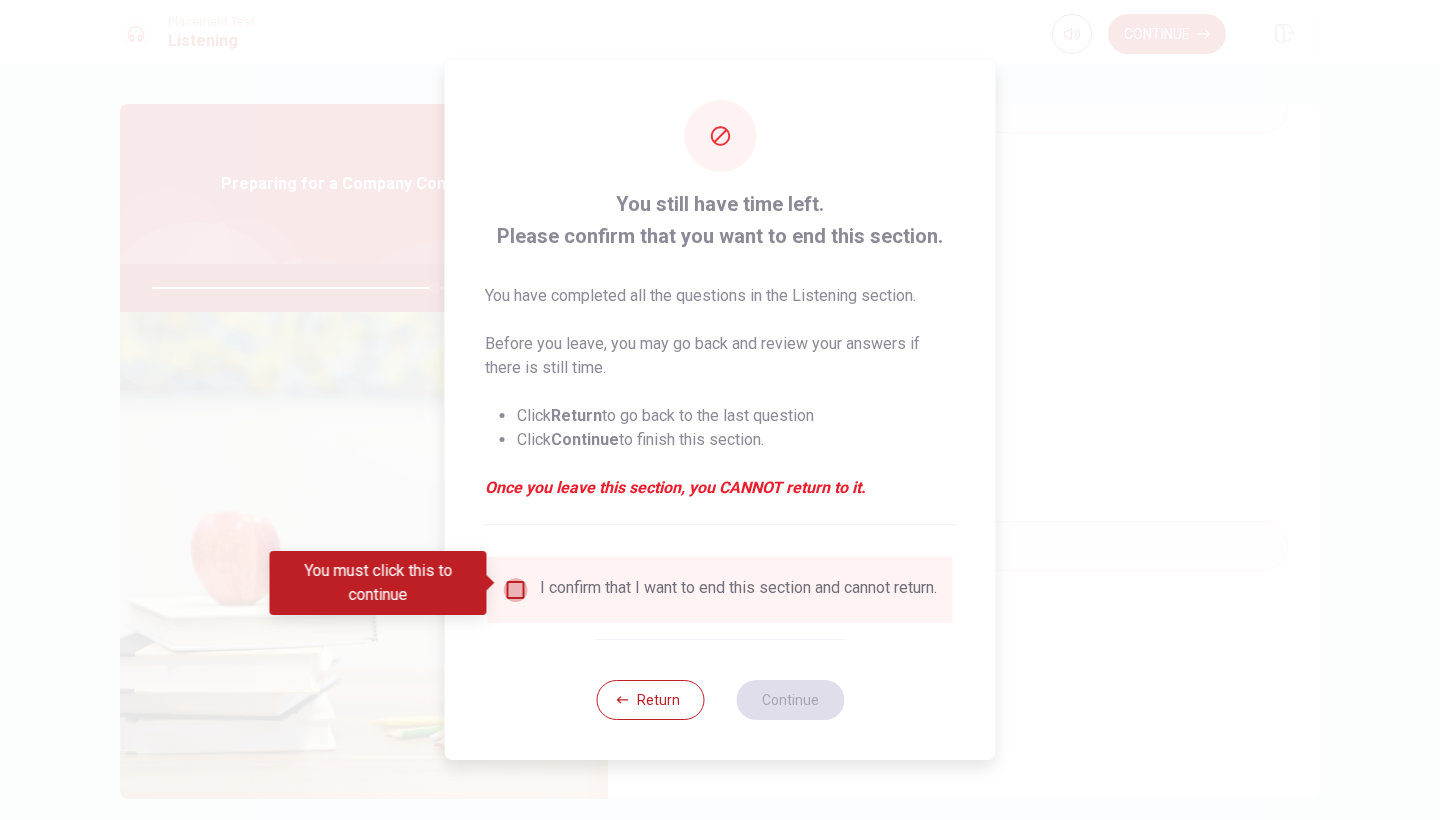 click at bounding box center [516, 590] 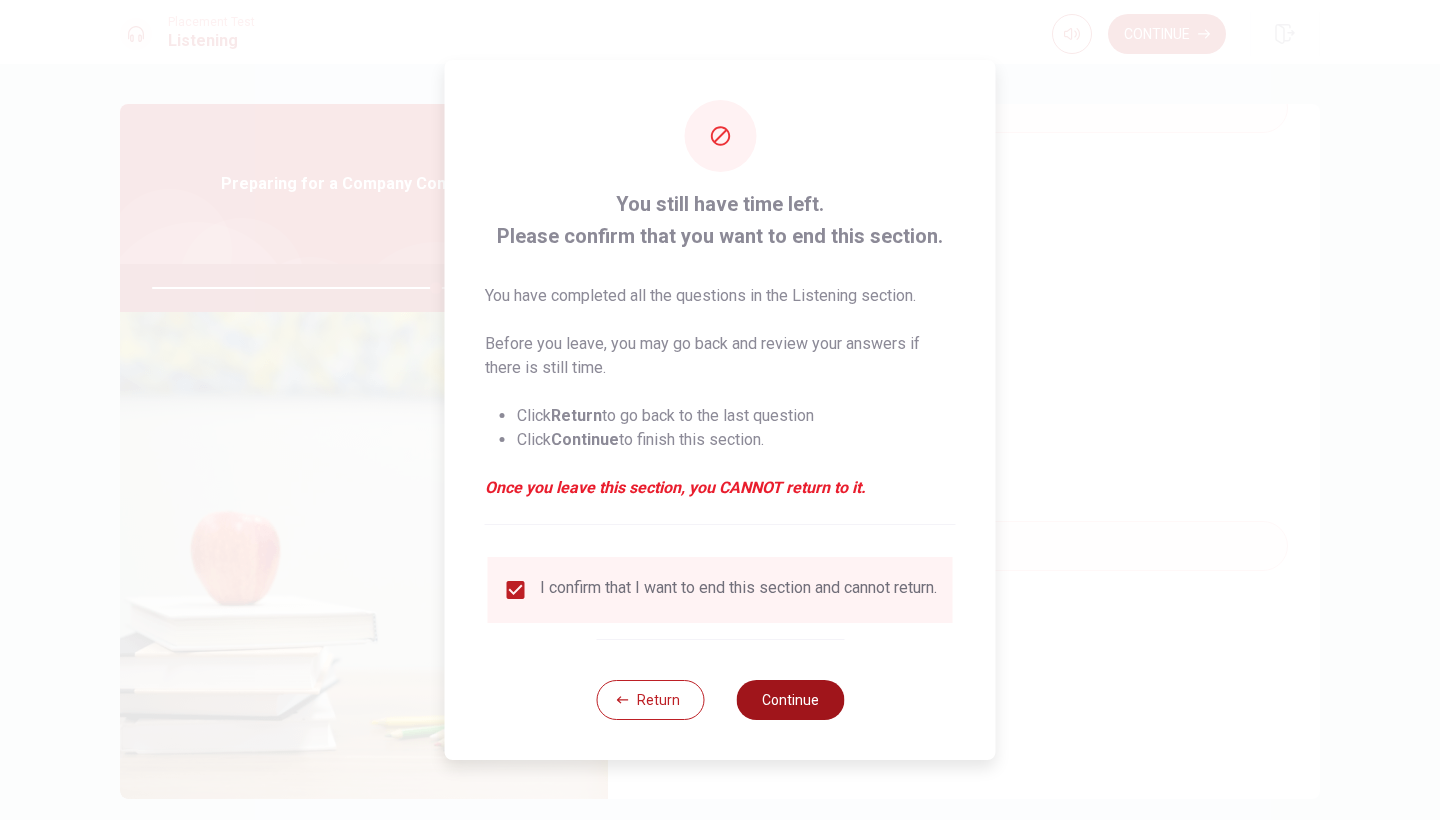 click on "Continue" at bounding box center [790, 700] 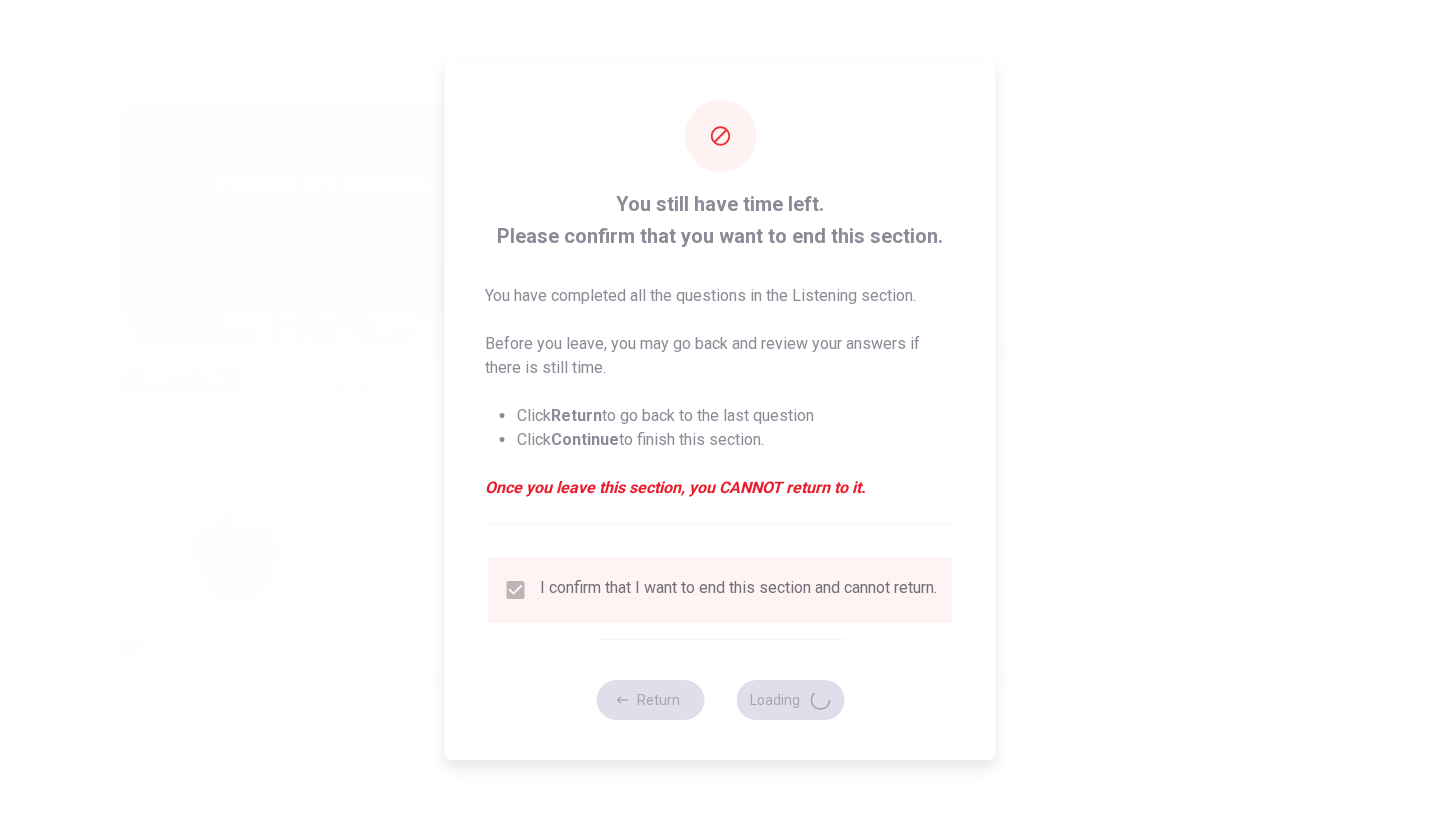type on "79" 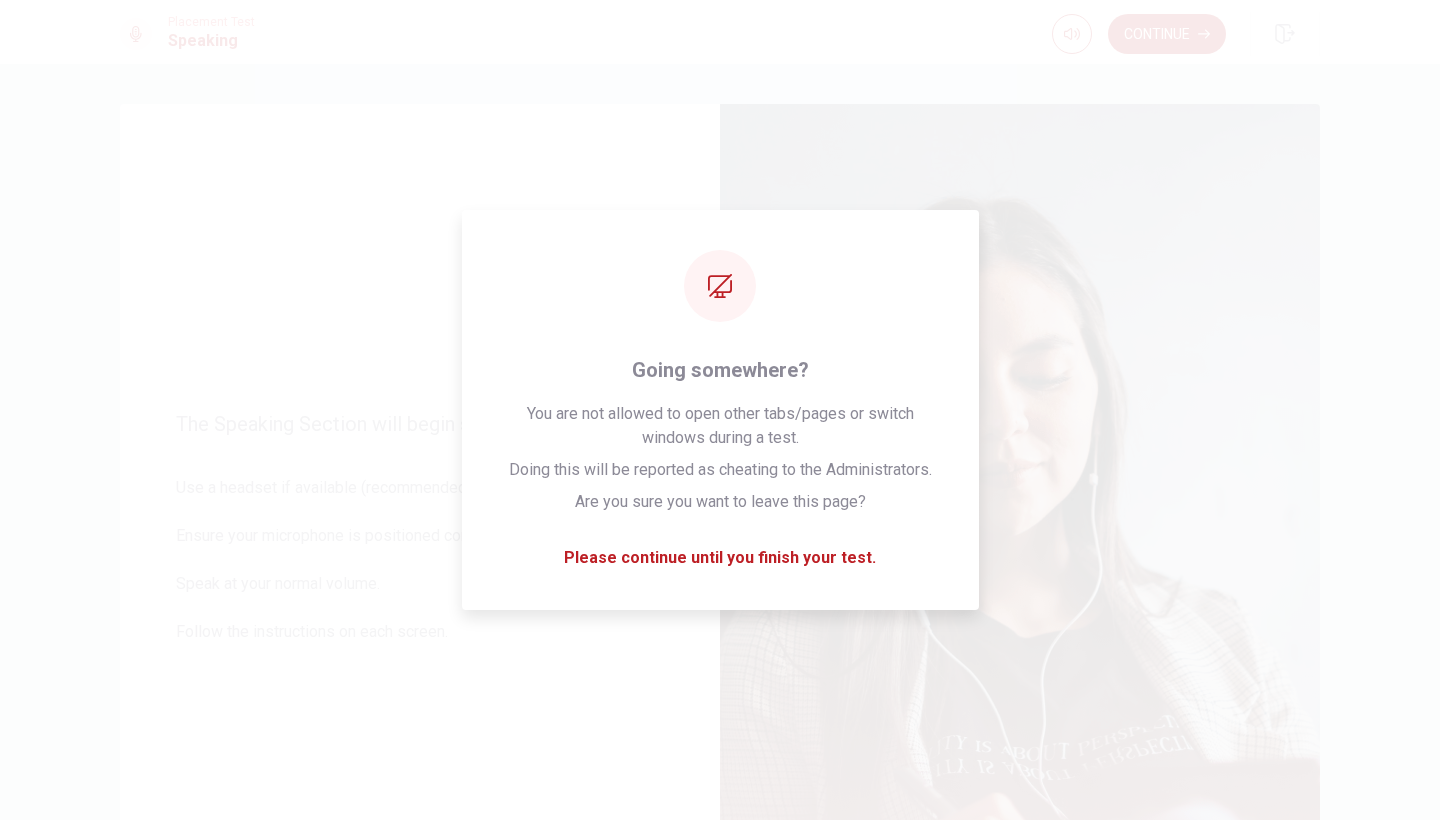 scroll, scrollTop: -1, scrollLeft: 0, axis: vertical 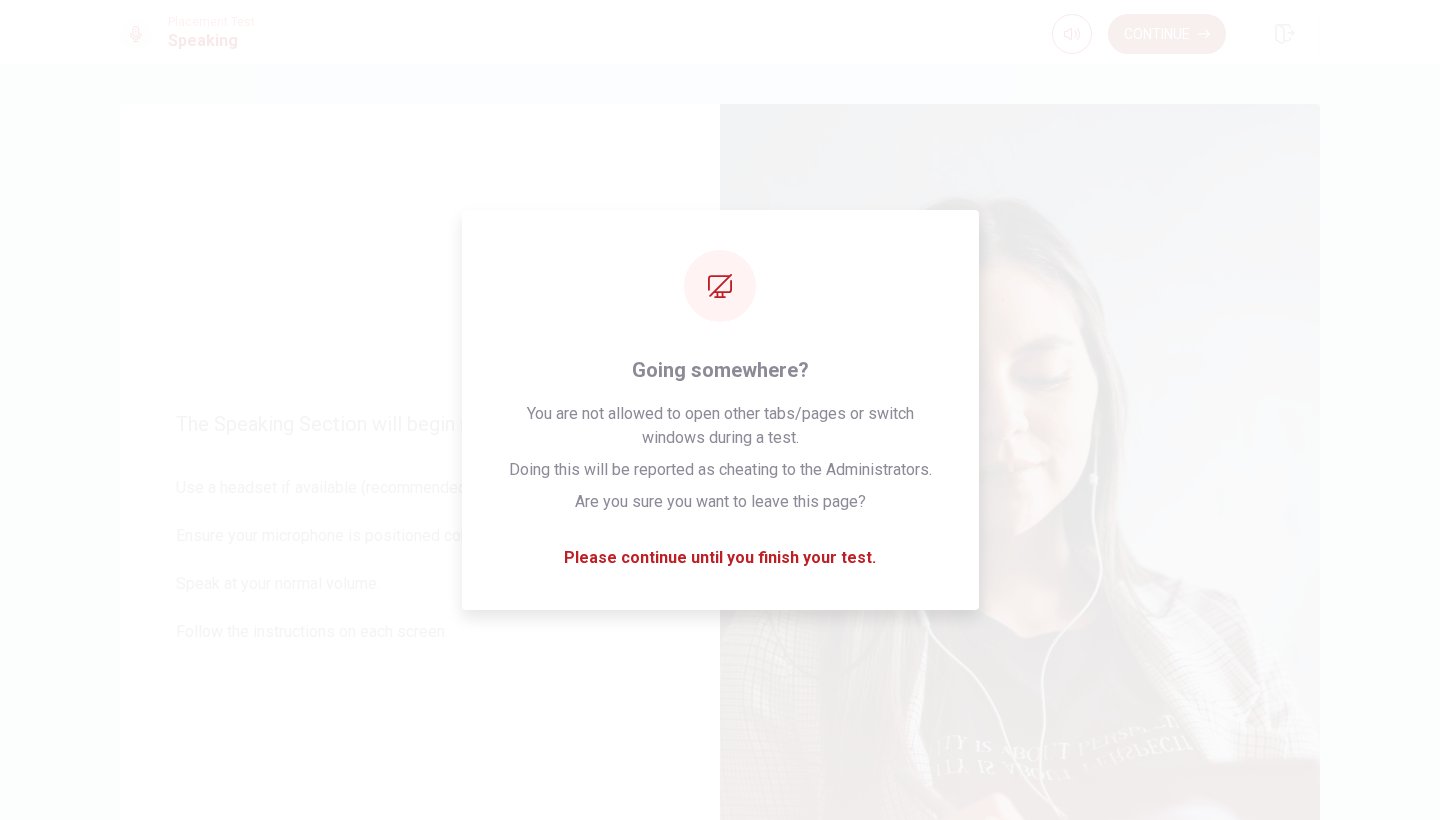 click on "Continue" at bounding box center [1167, 34] 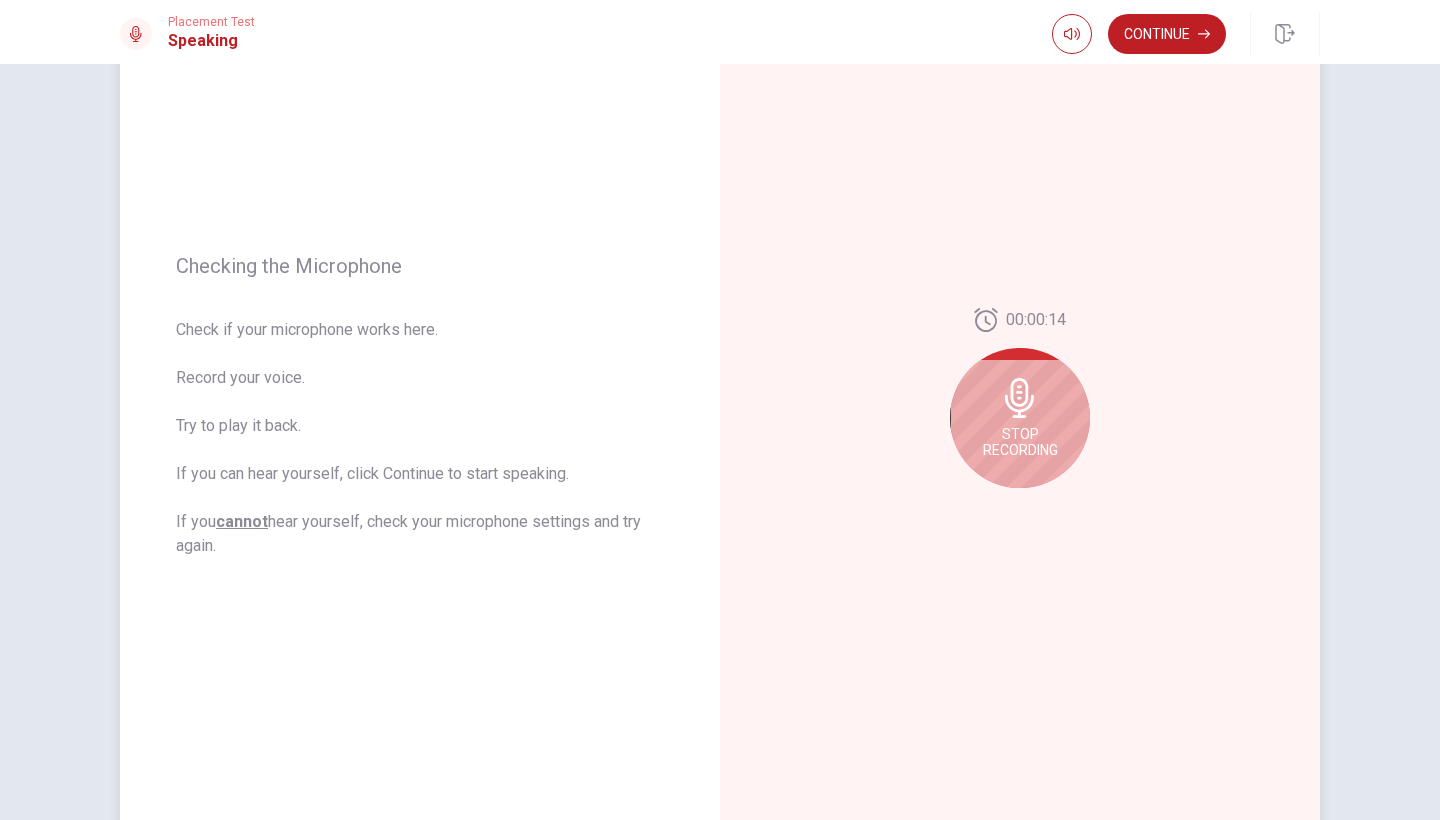 scroll, scrollTop: 140, scrollLeft: 0, axis: vertical 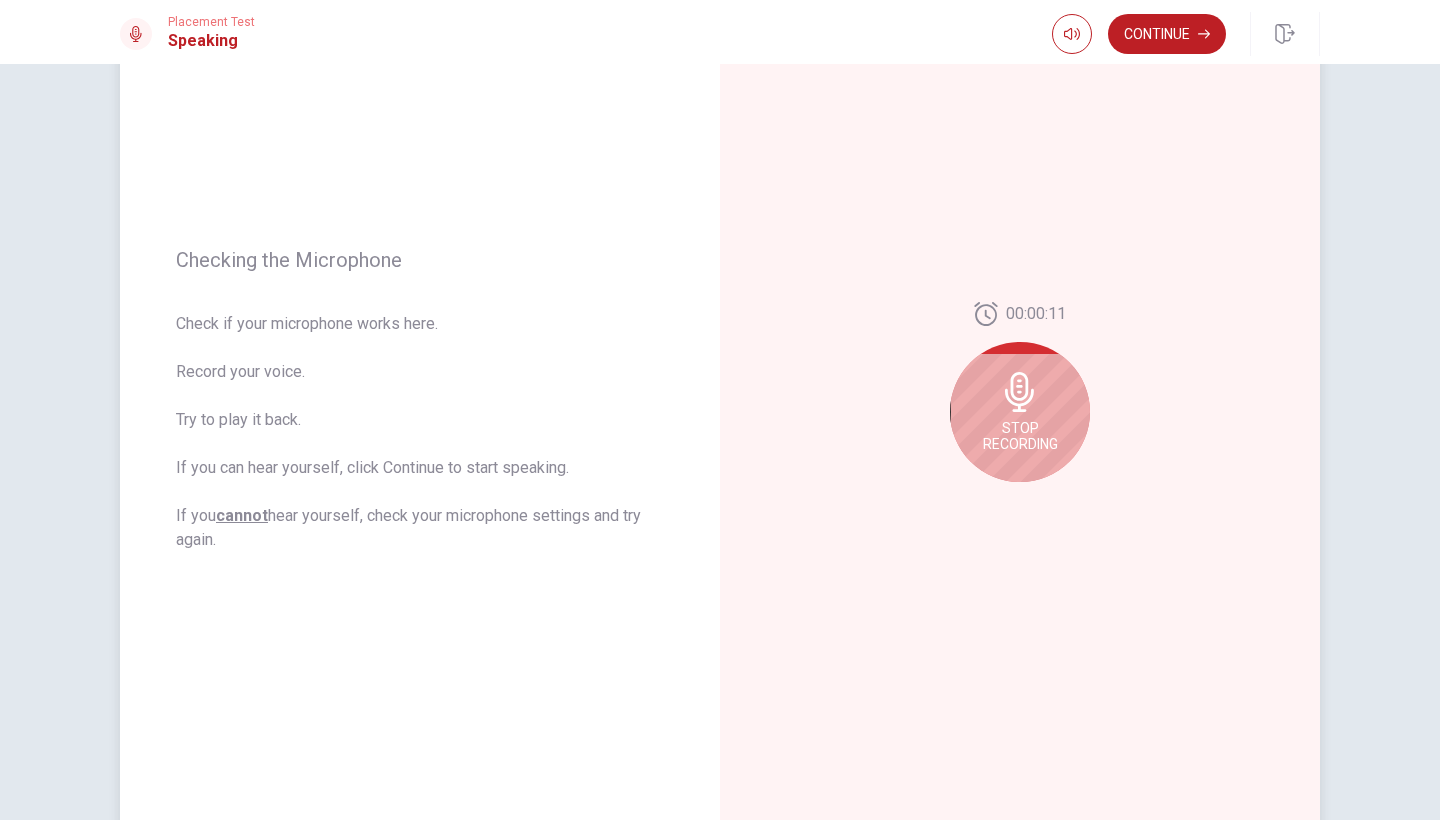 click on "Stop   Recording" at bounding box center [1020, 436] 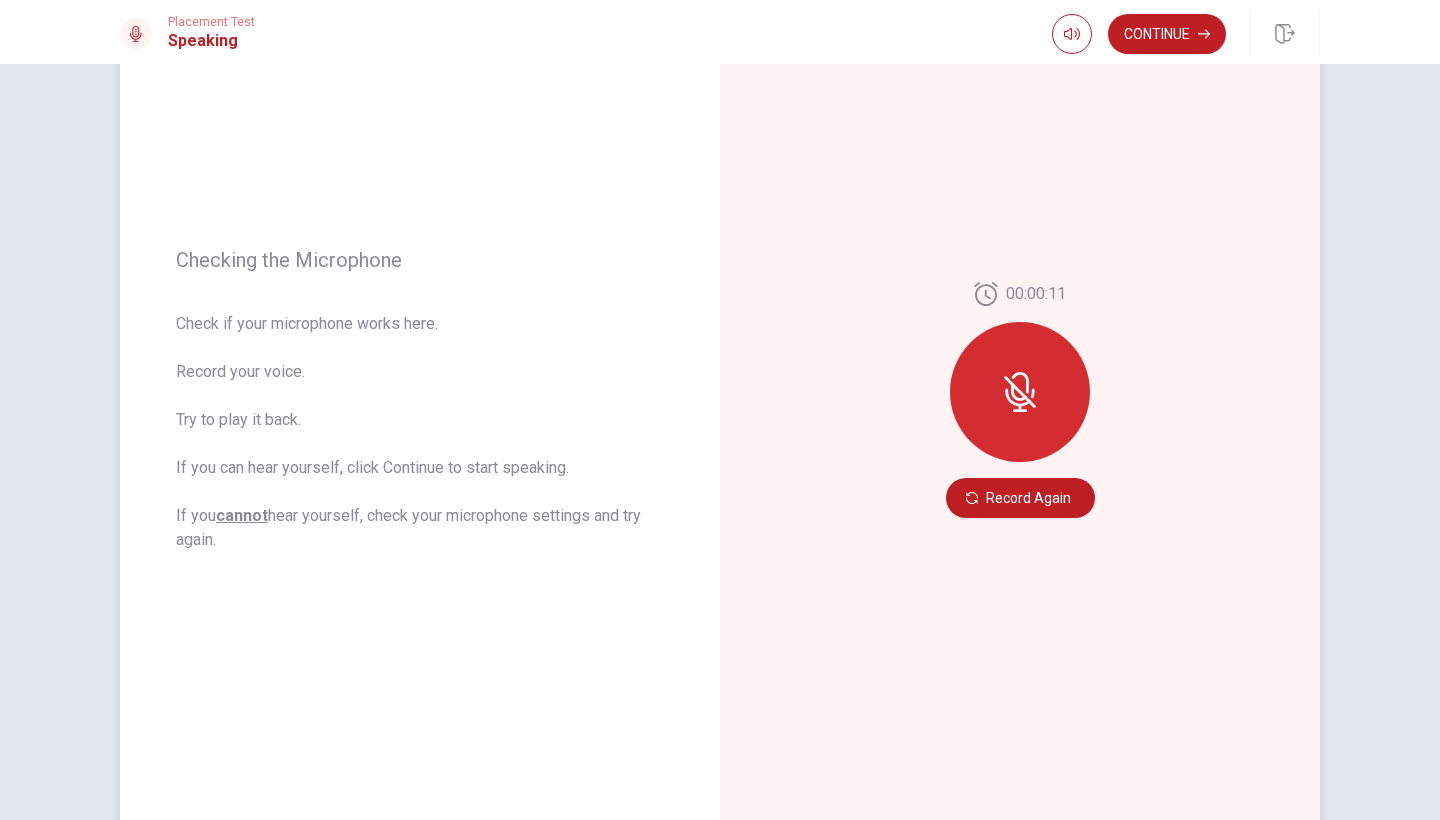 scroll, scrollTop: 156, scrollLeft: 0, axis: vertical 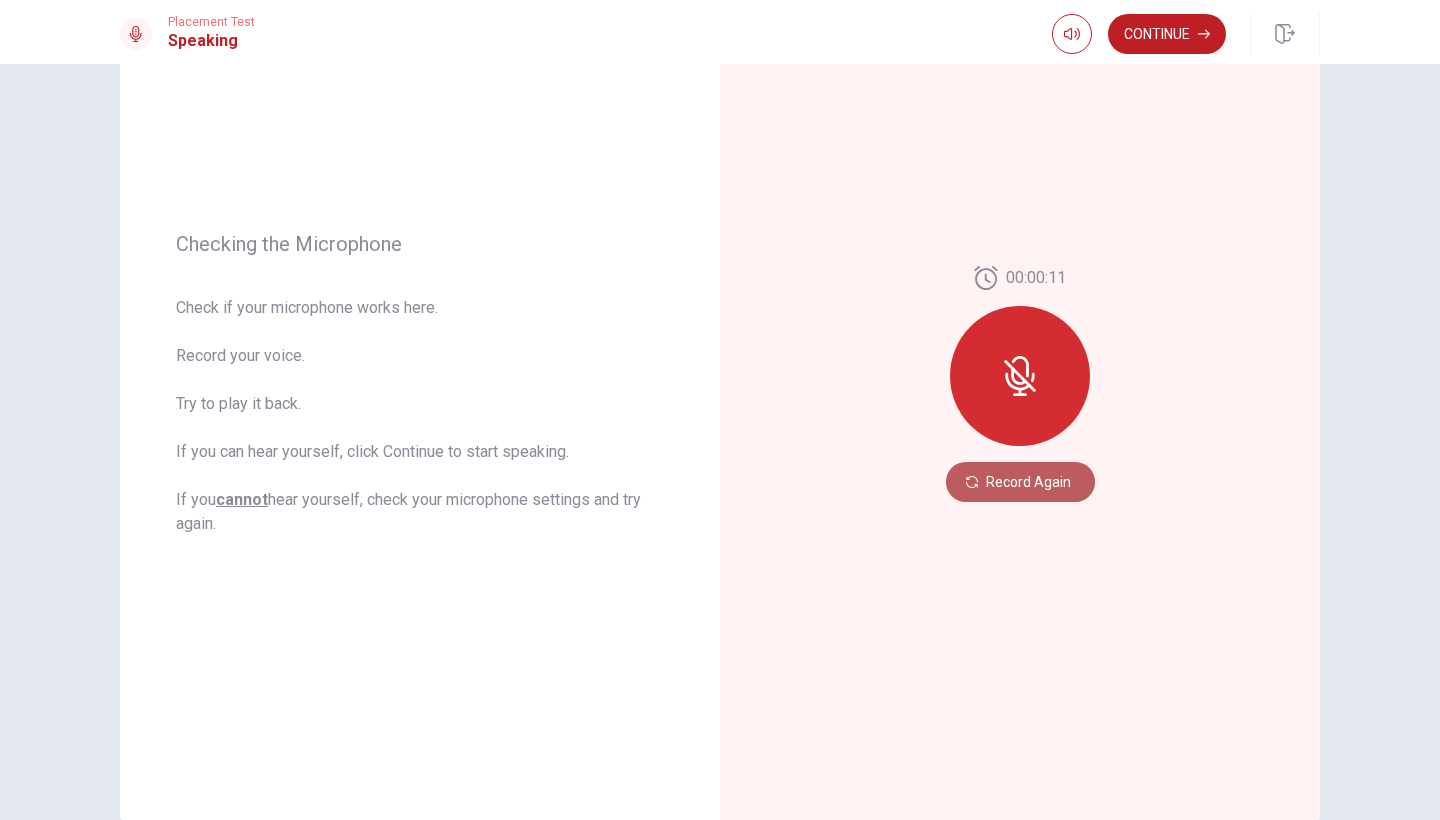 click on "Record Again" at bounding box center [1020, 482] 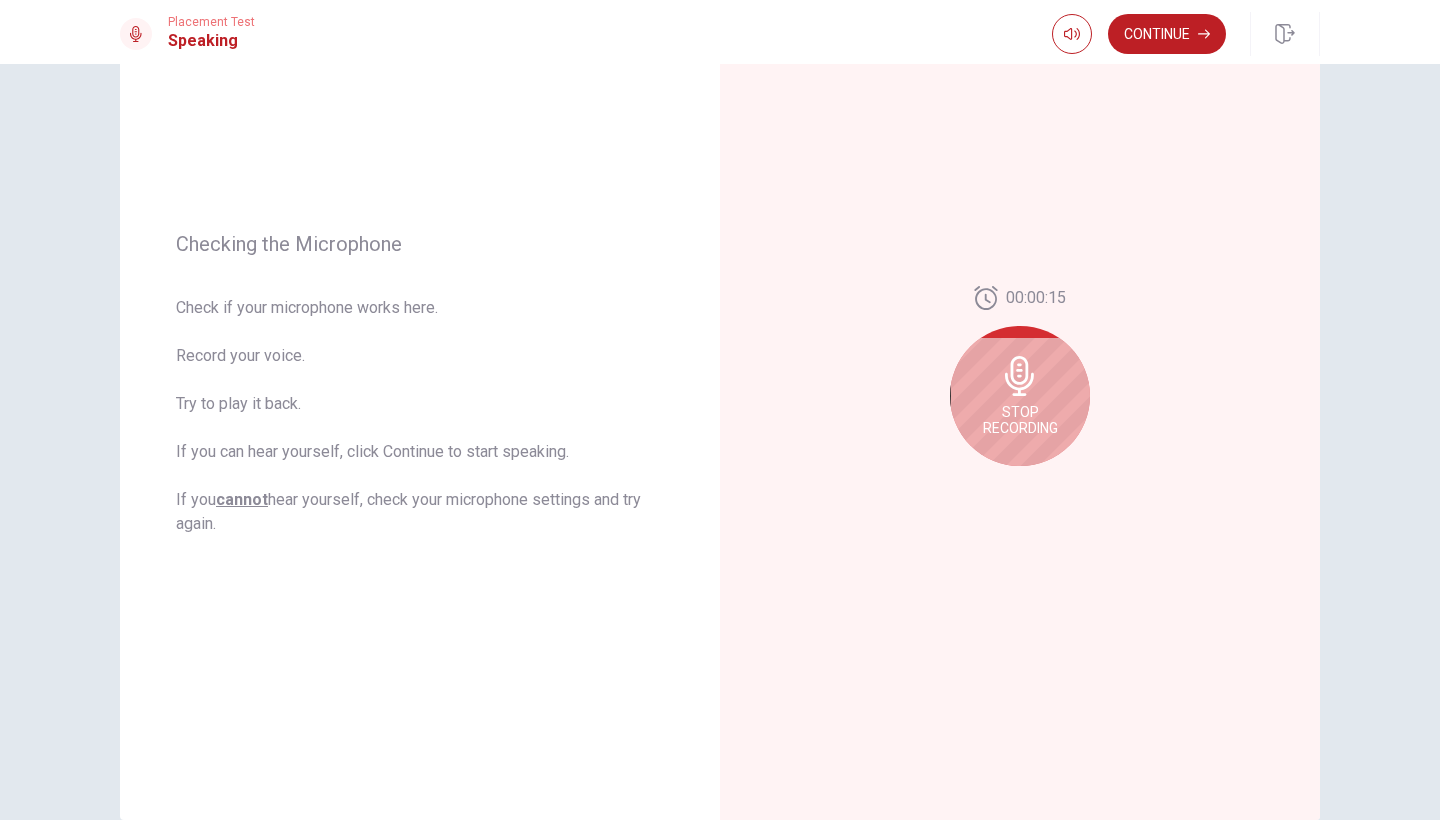 click on "Stop   Recording" at bounding box center (1020, 420) 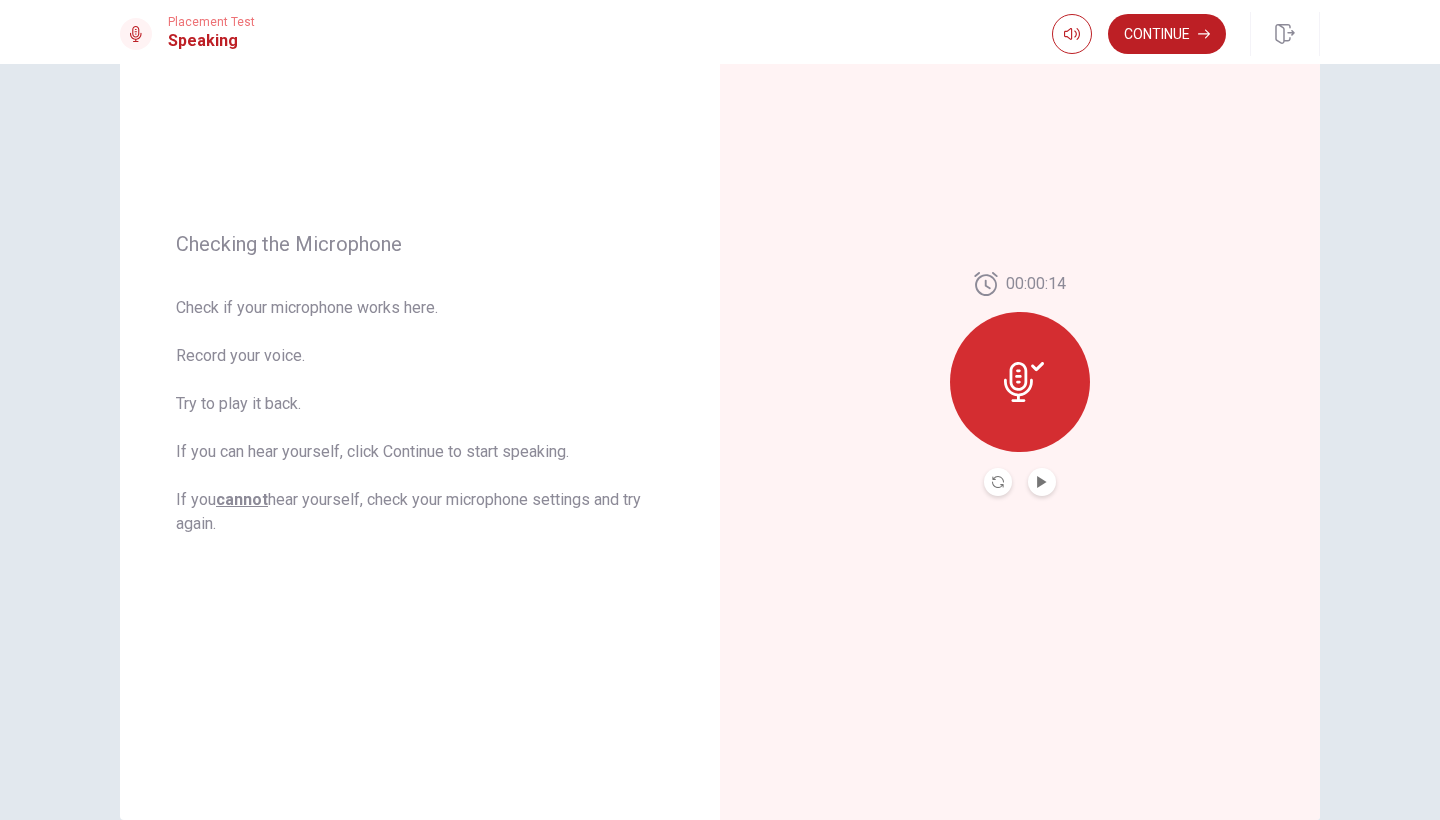 click 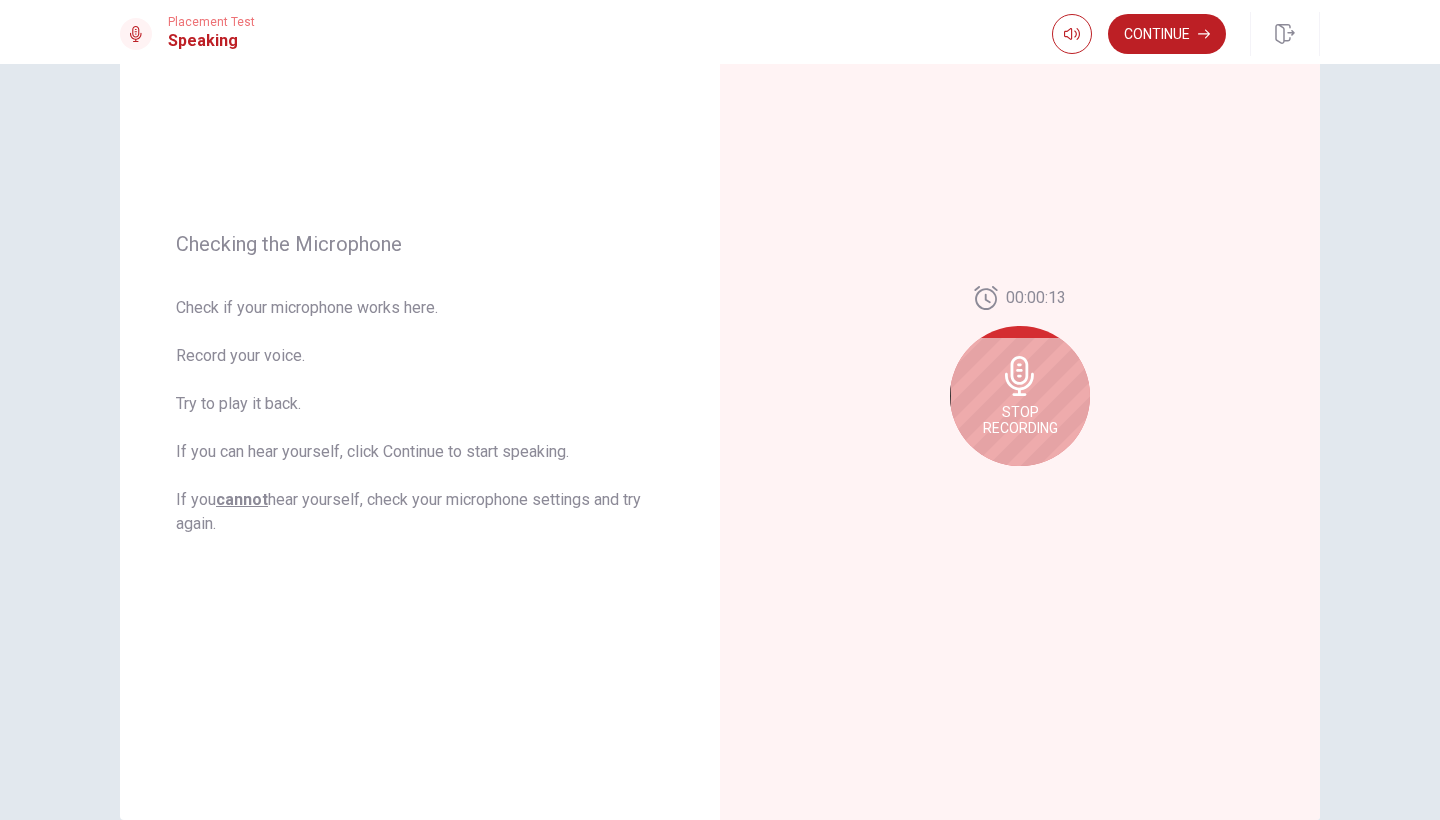 click on "Stop   Recording" at bounding box center (1020, 396) 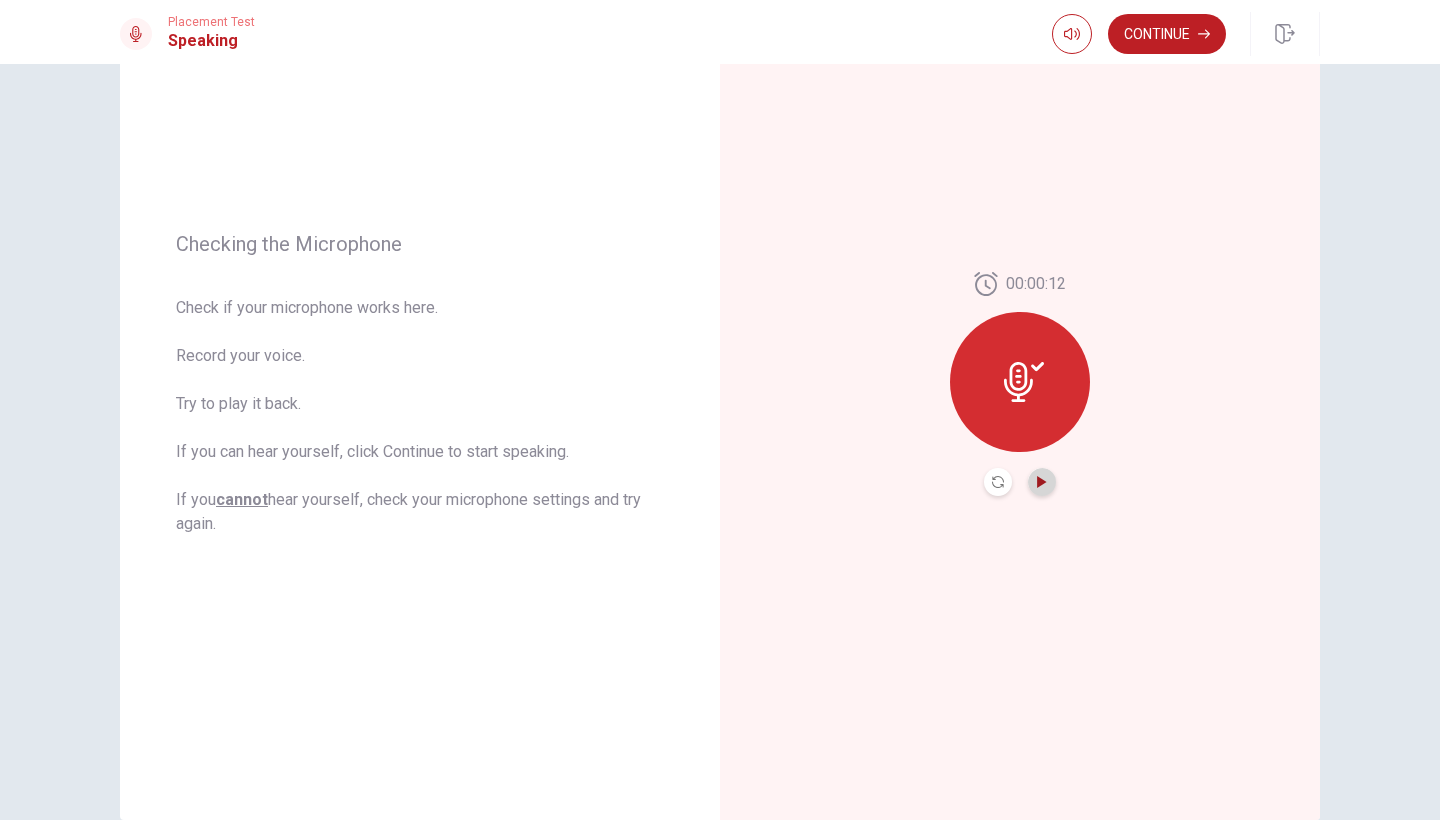 click 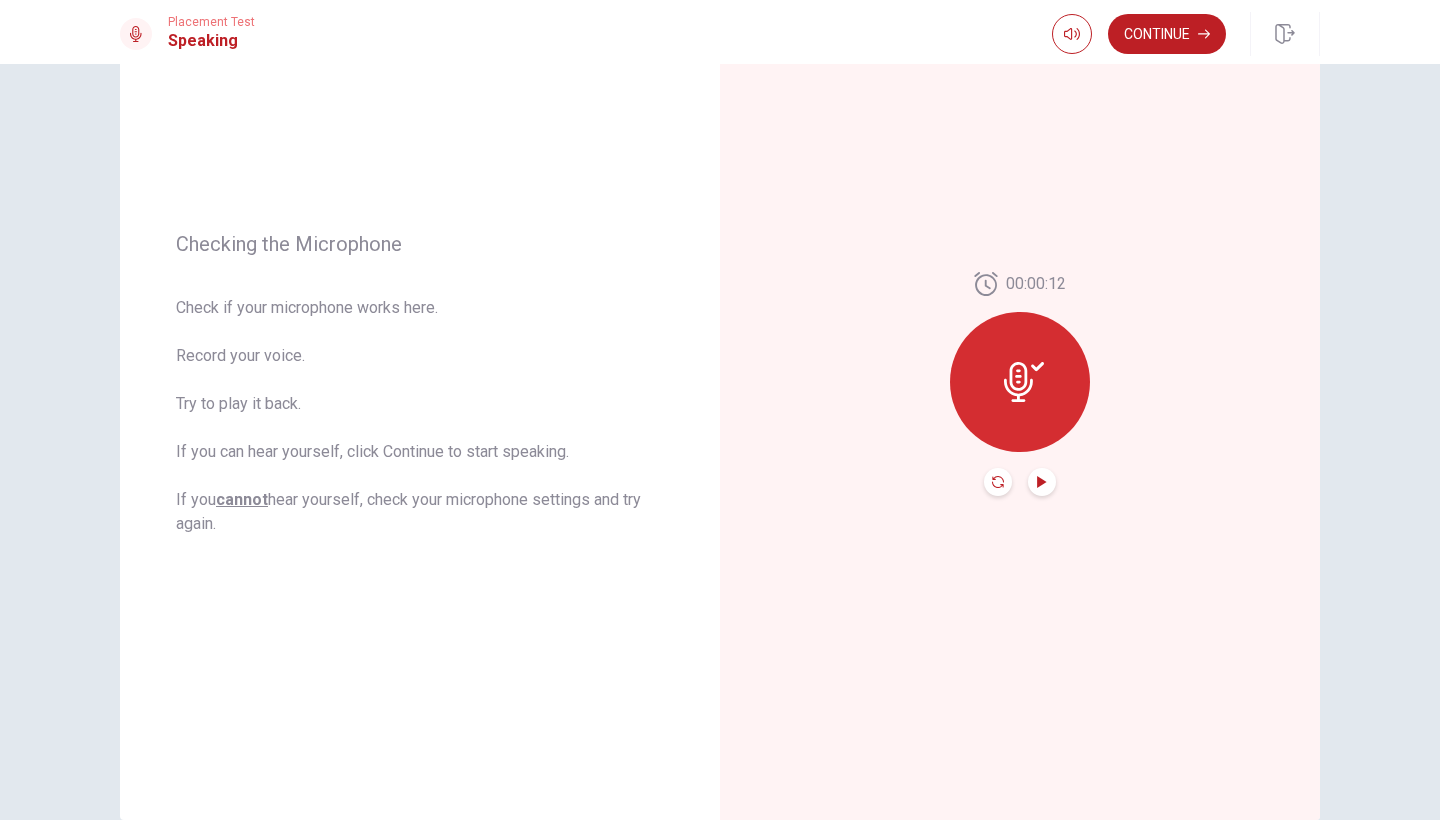 click 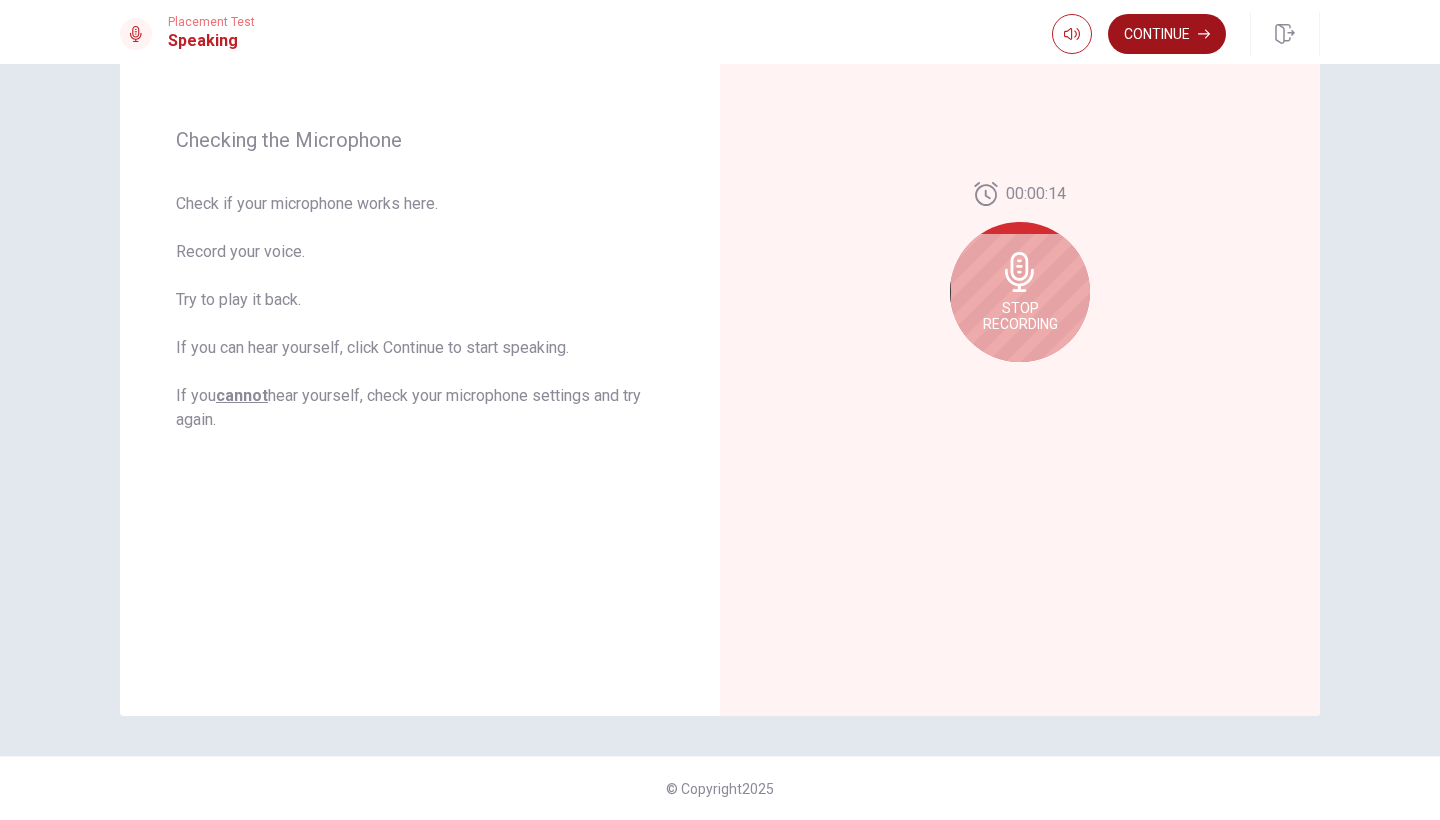 scroll, scrollTop: 260, scrollLeft: 0, axis: vertical 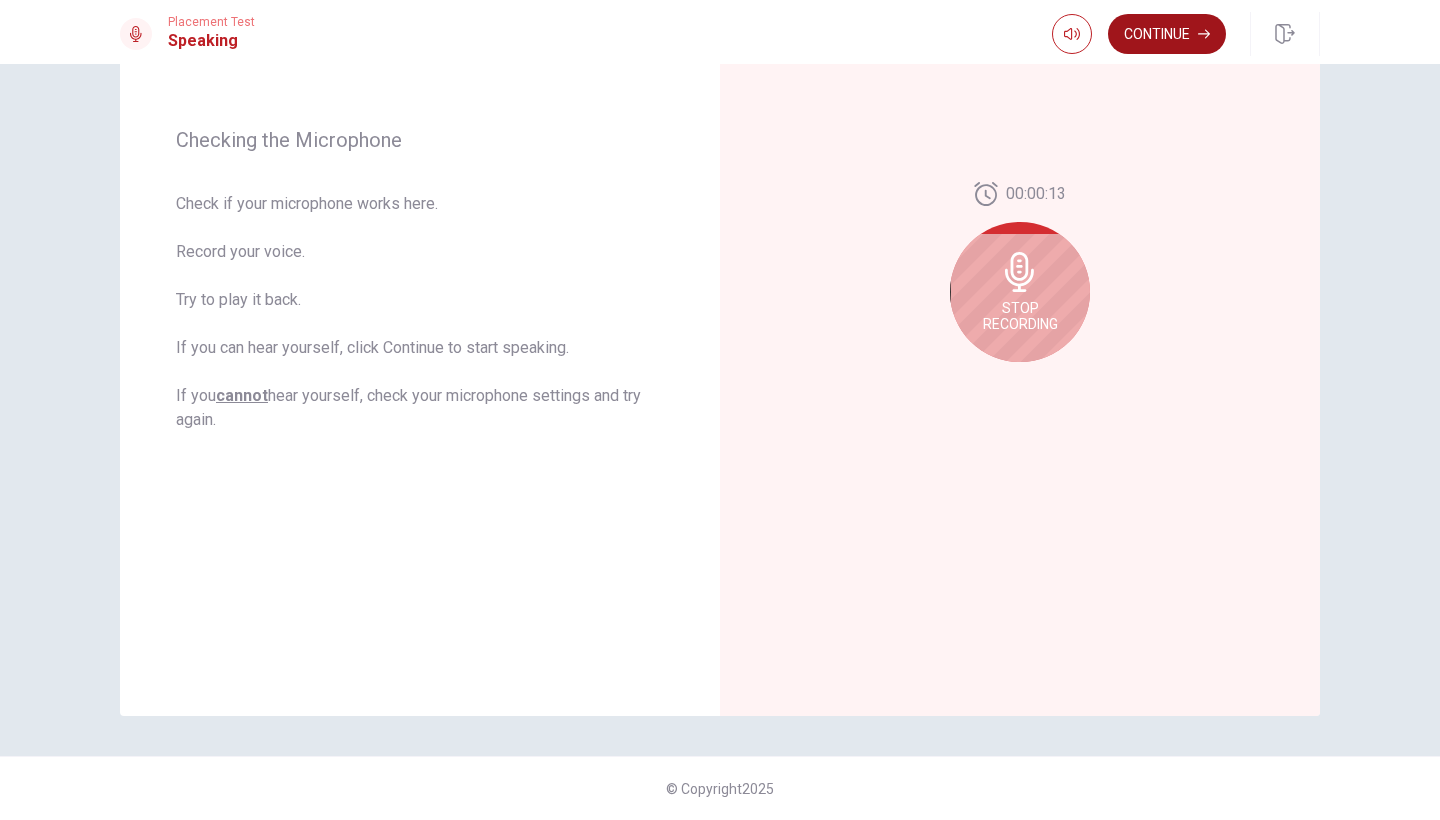 click 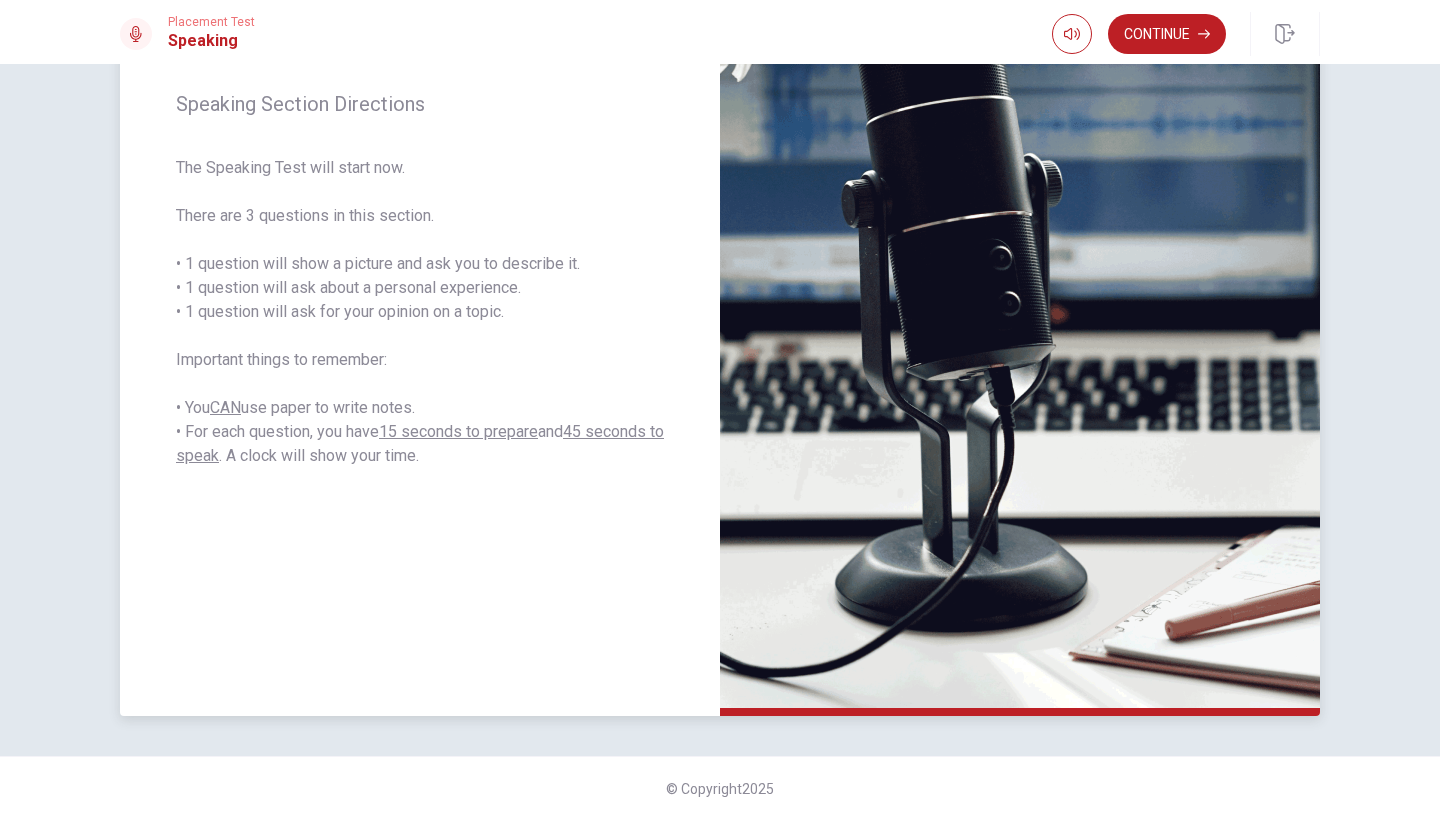 scroll, scrollTop: 260, scrollLeft: 0, axis: vertical 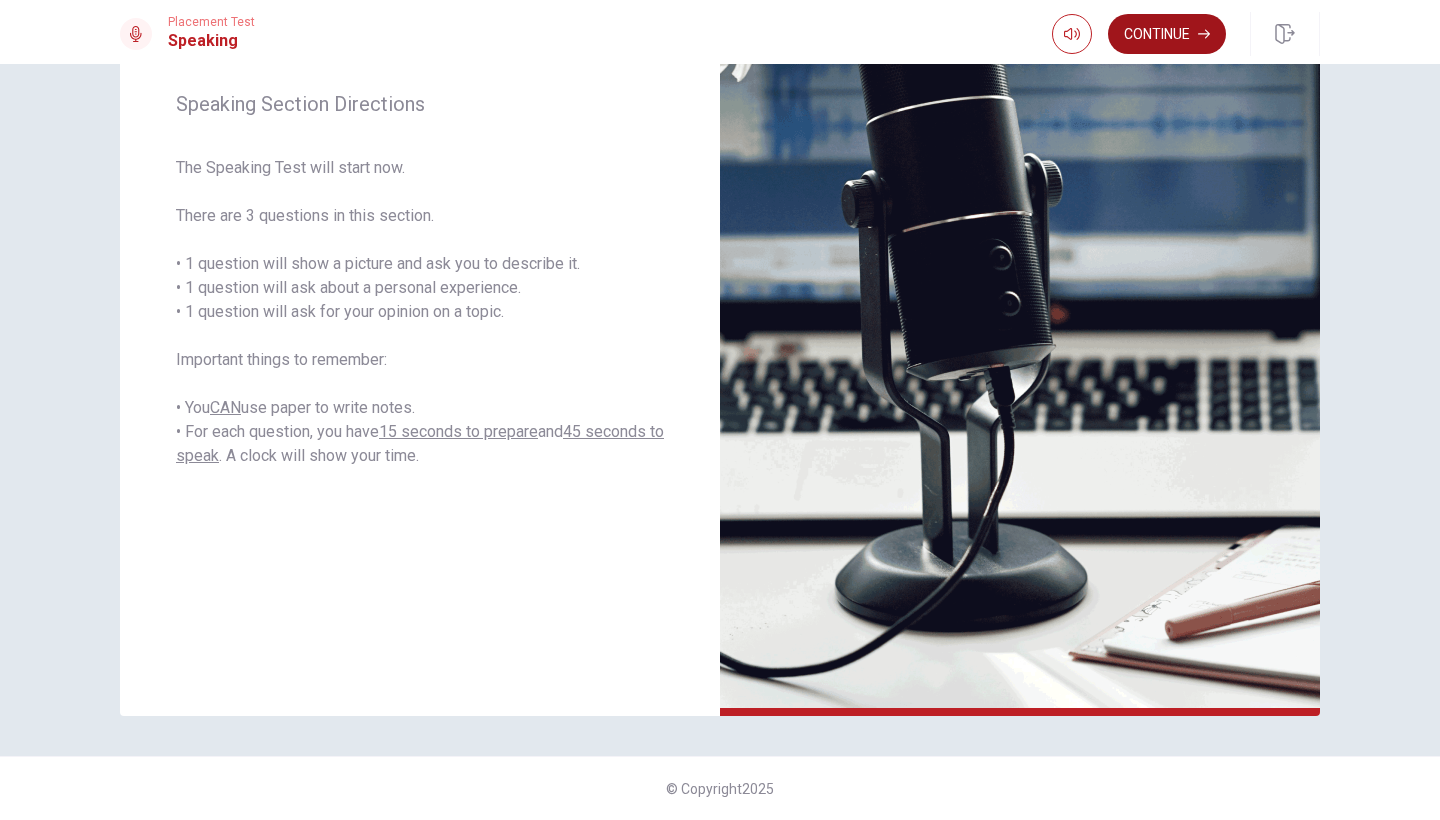 click on "Continue" at bounding box center [1167, 34] 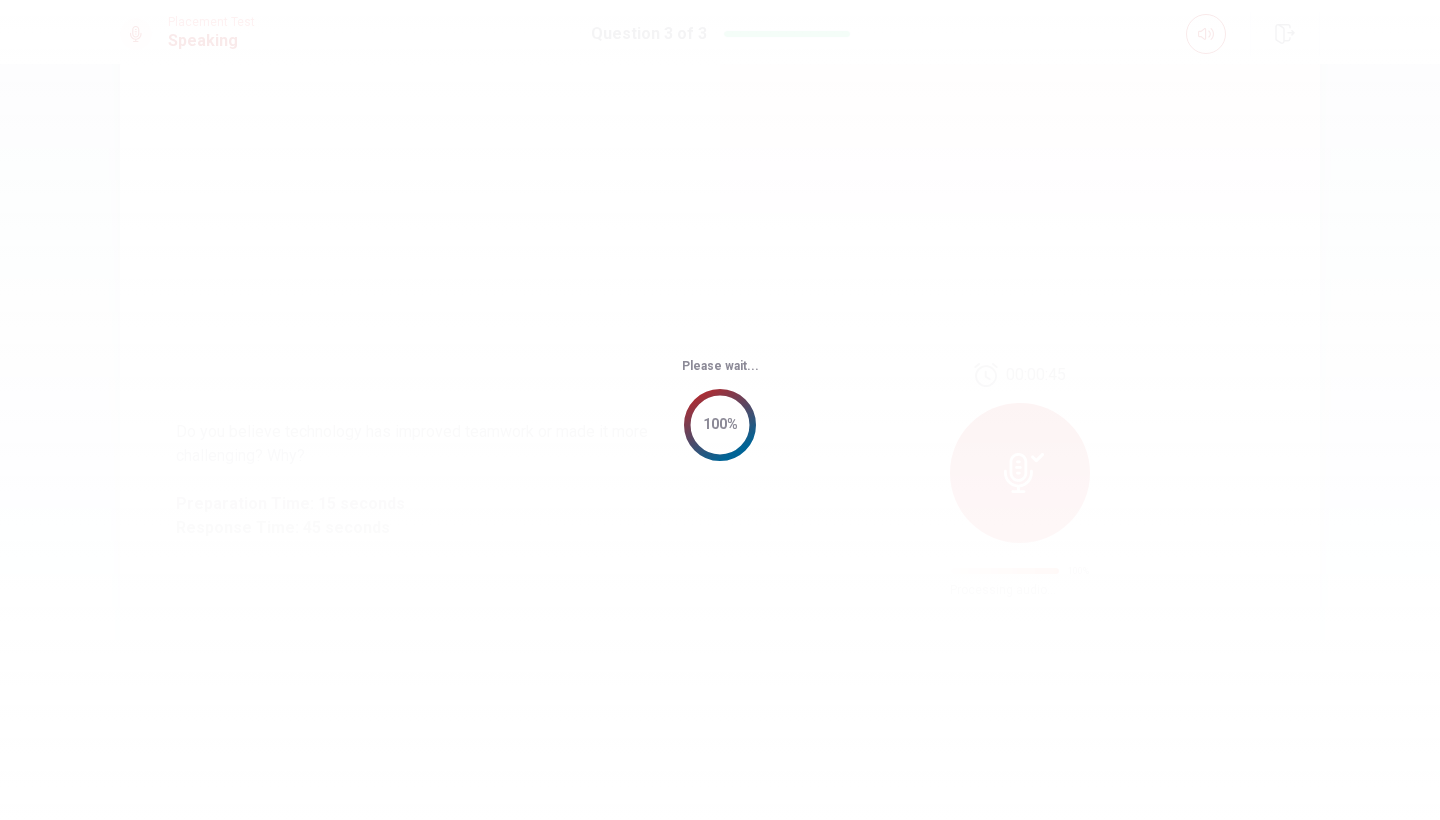 scroll, scrollTop: 0, scrollLeft: 0, axis: both 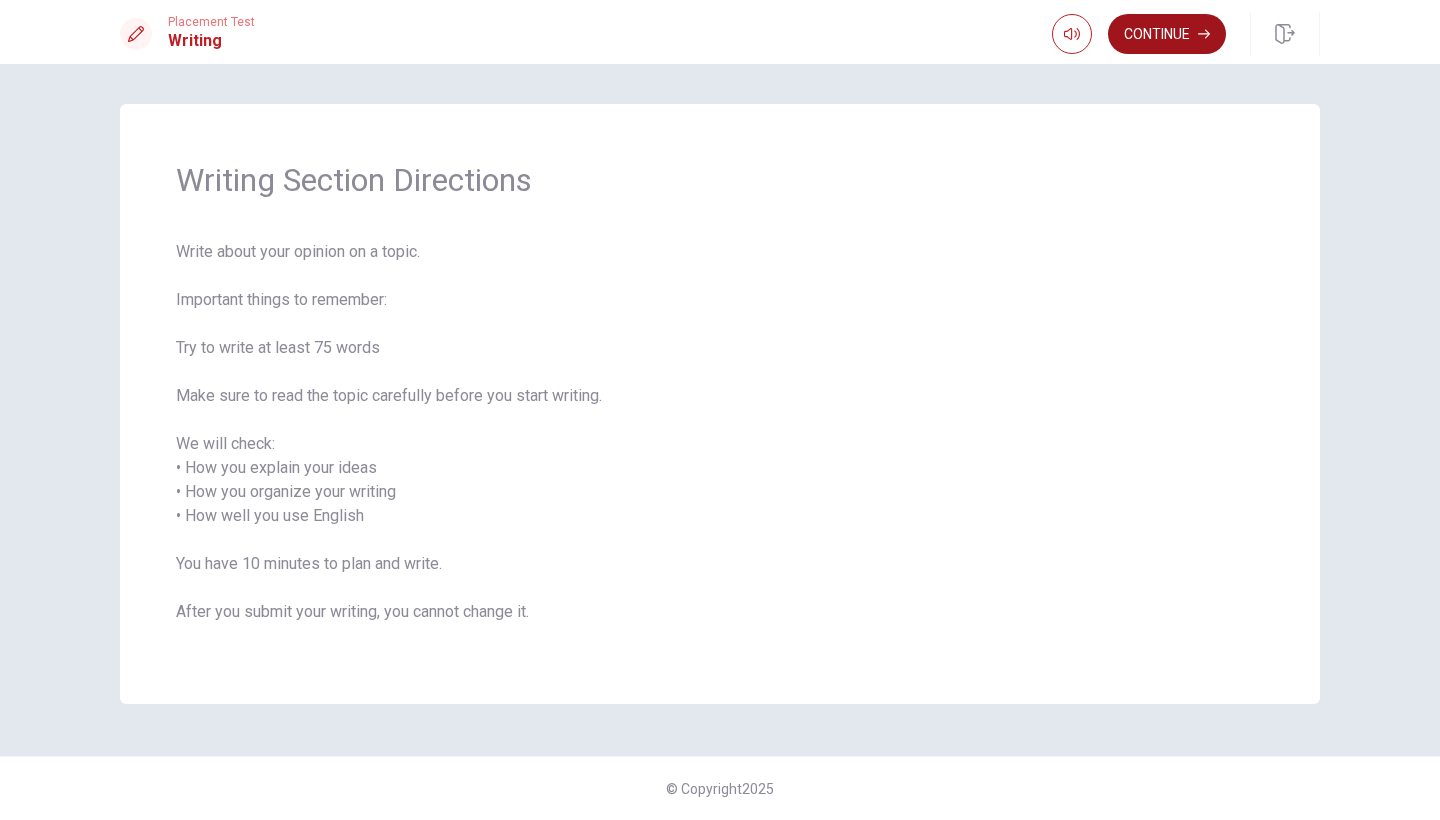 click on "Continue" at bounding box center (1167, 34) 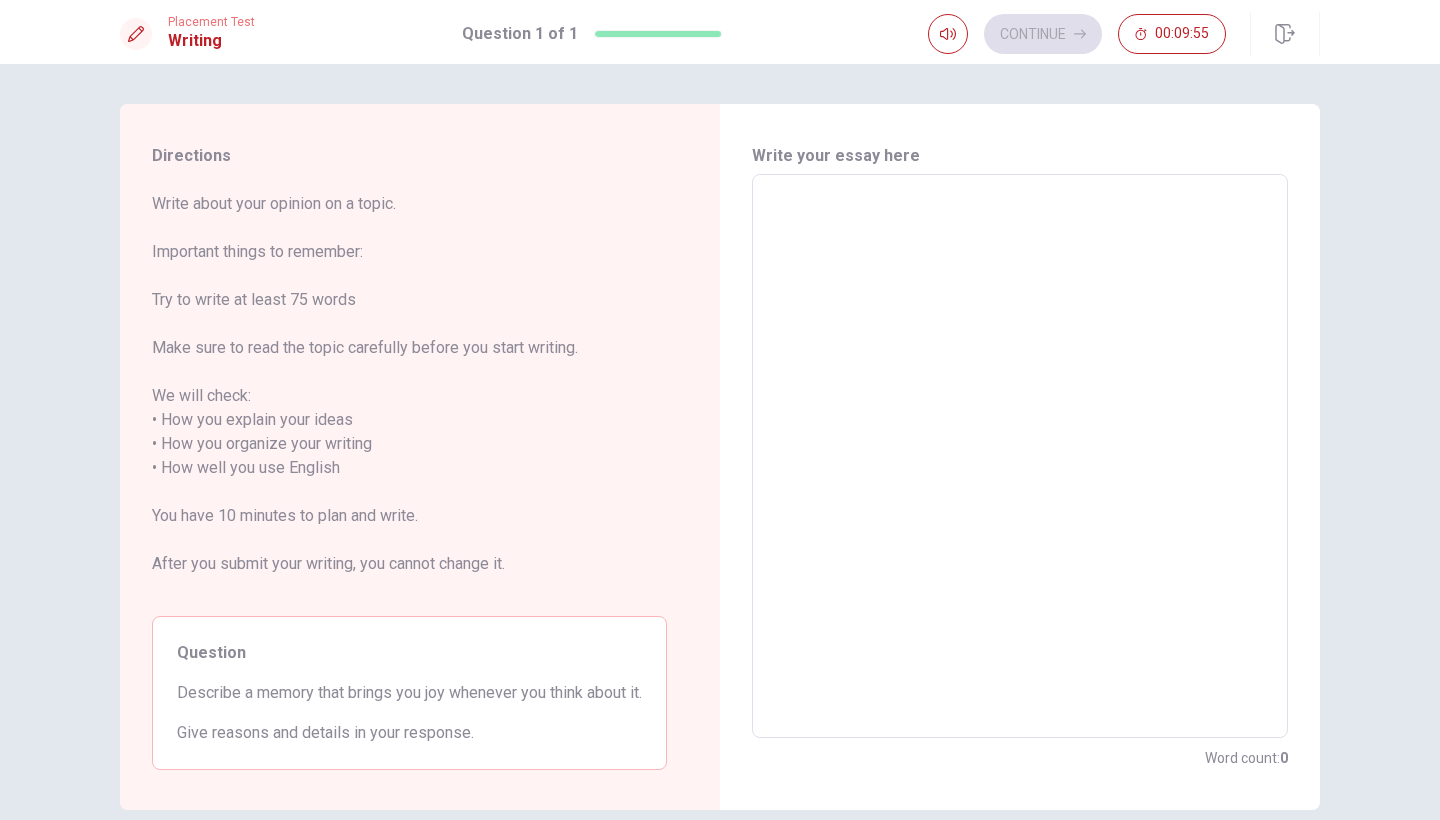 scroll, scrollTop: 0, scrollLeft: 0, axis: both 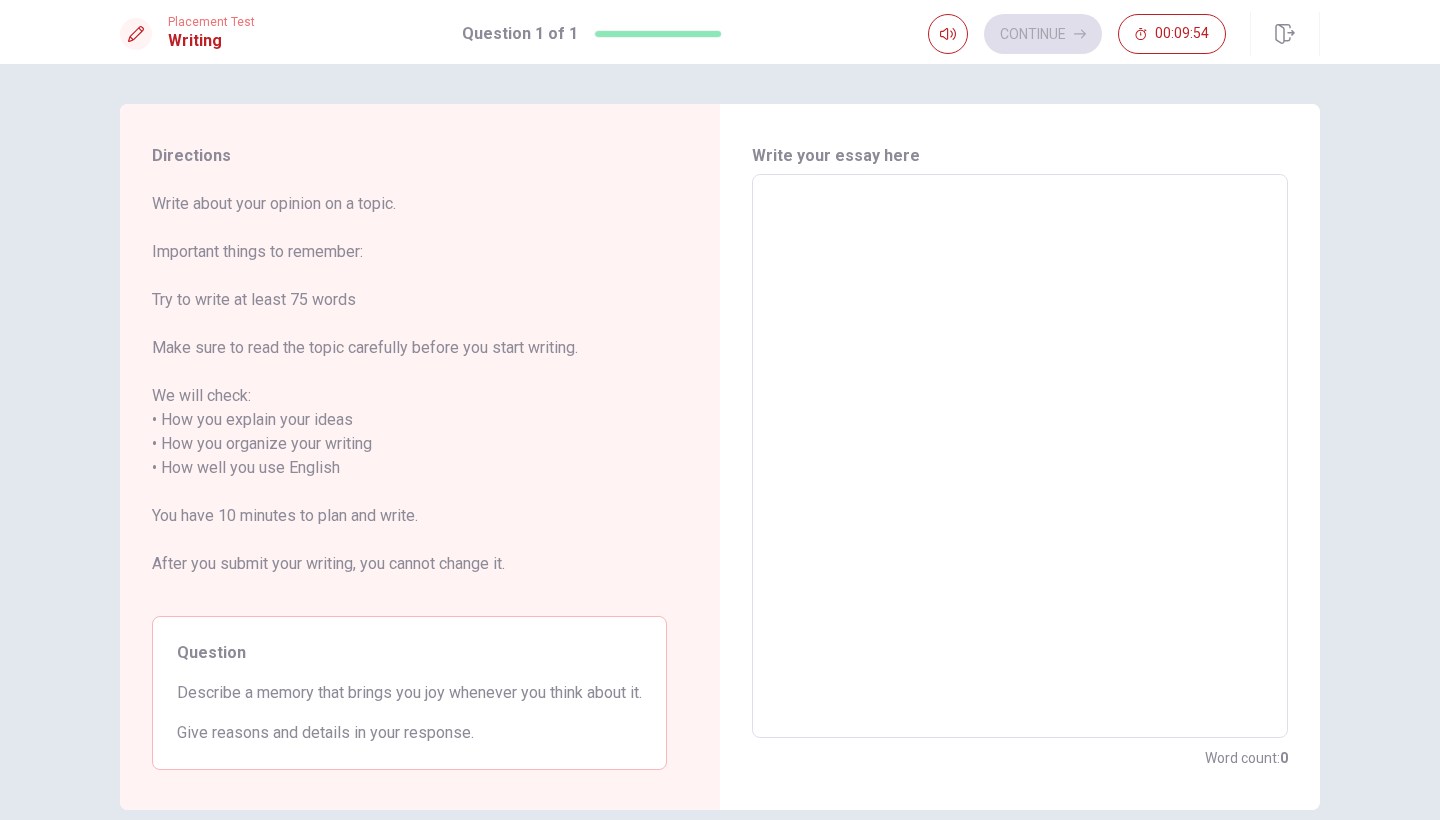 click at bounding box center [1020, 456] 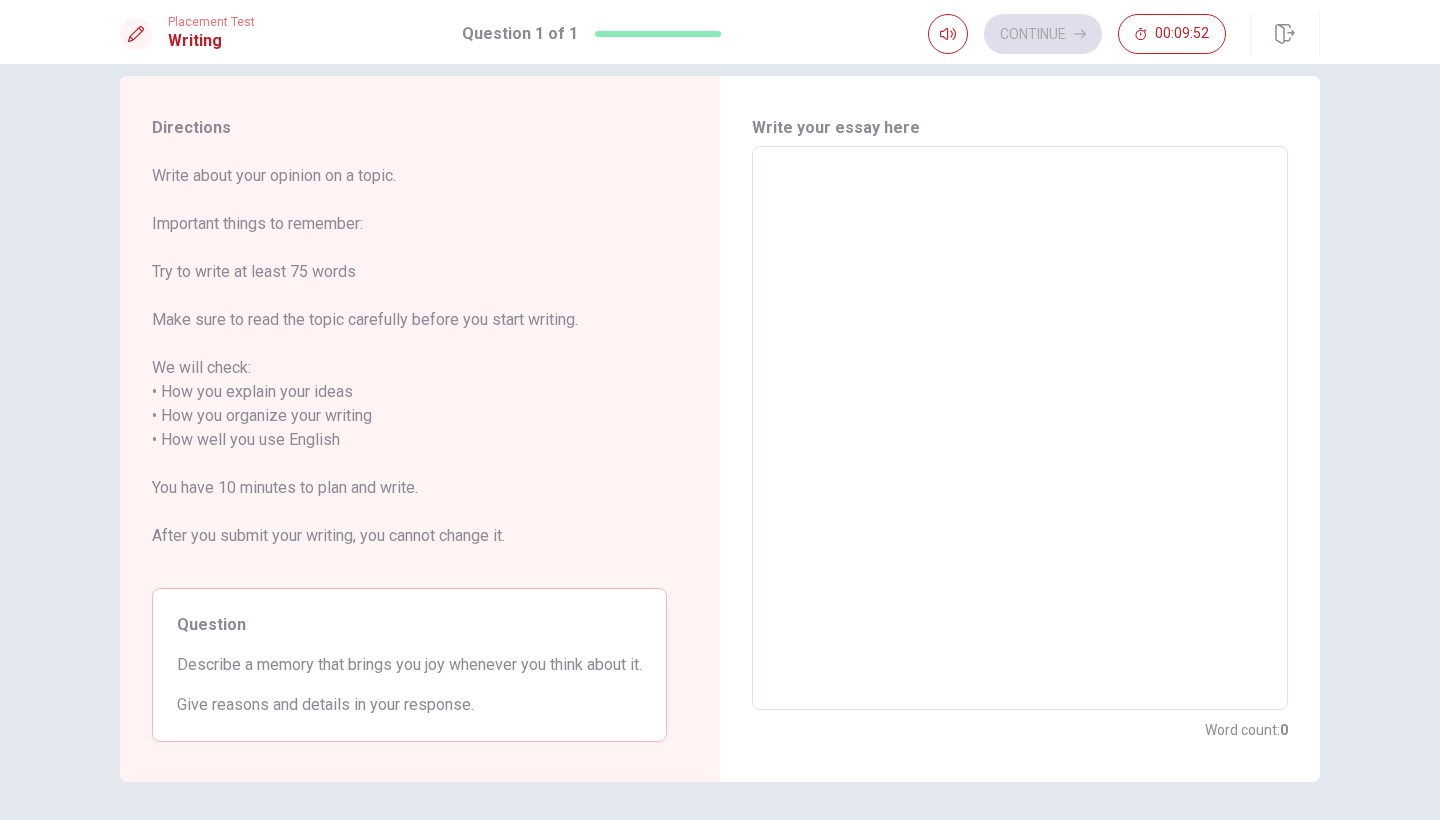 scroll, scrollTop: 25, scrollLeft: 0, axis: vertical 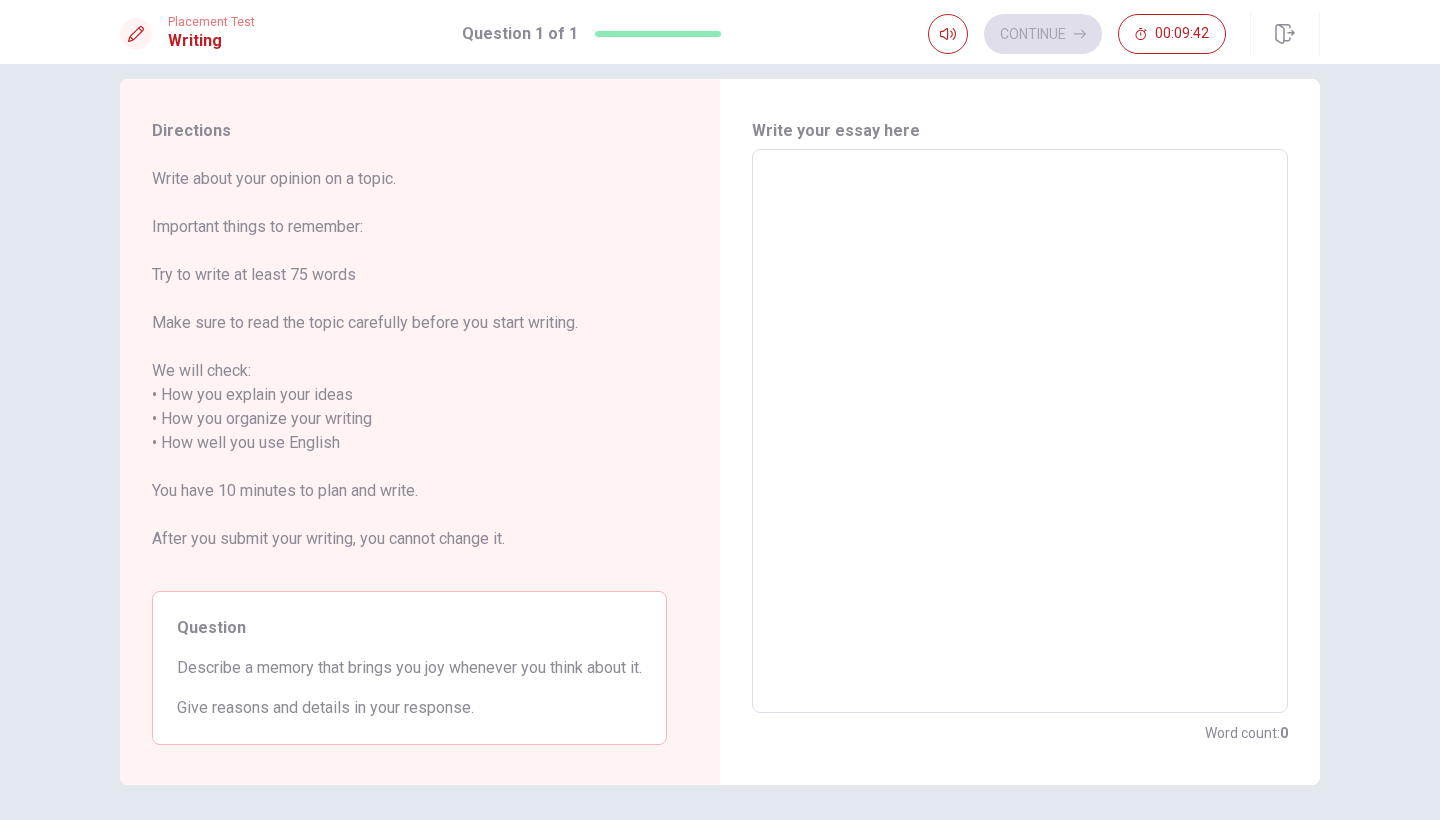 type on "W" 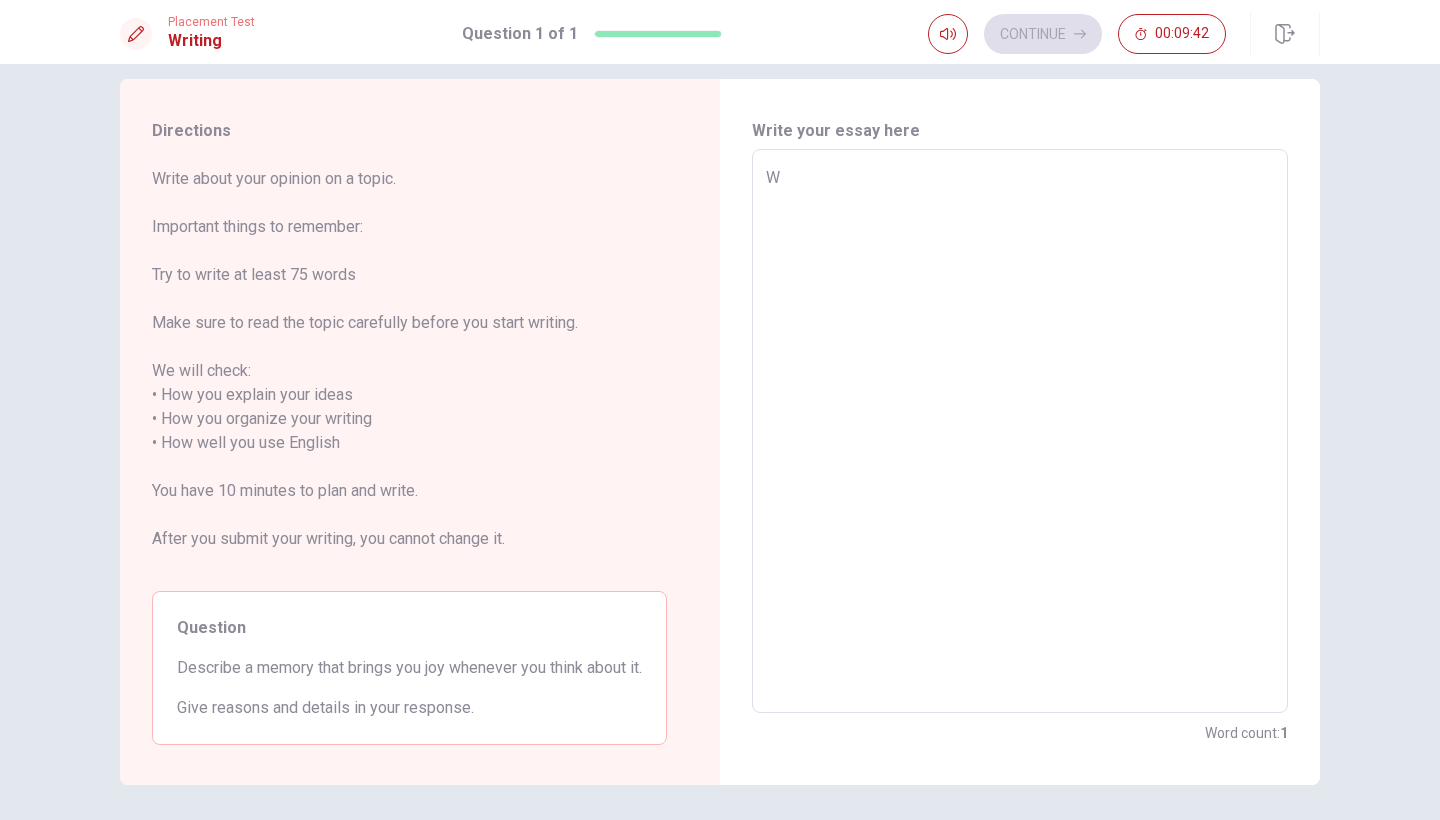 type on "x" 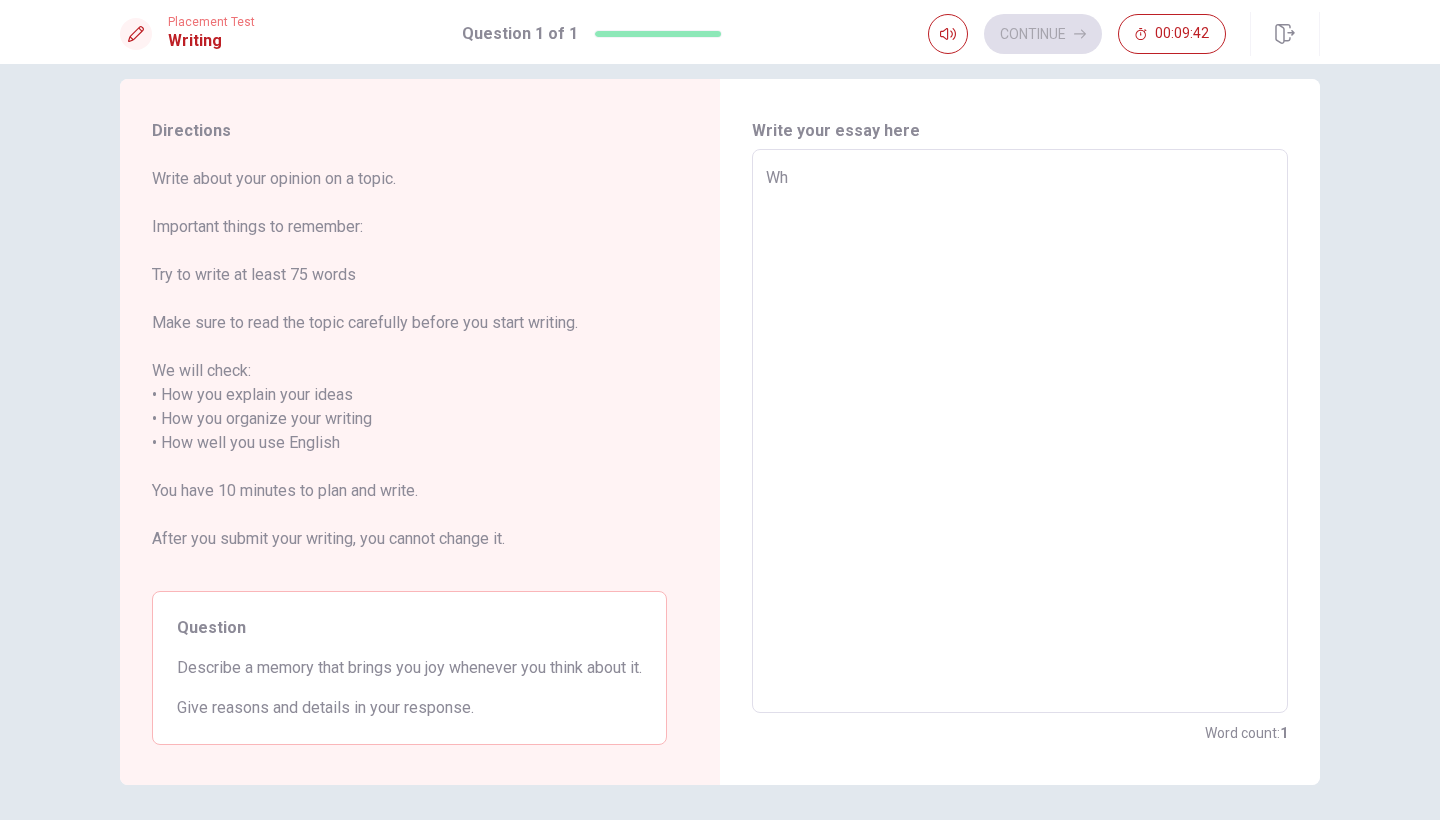 type on "x" 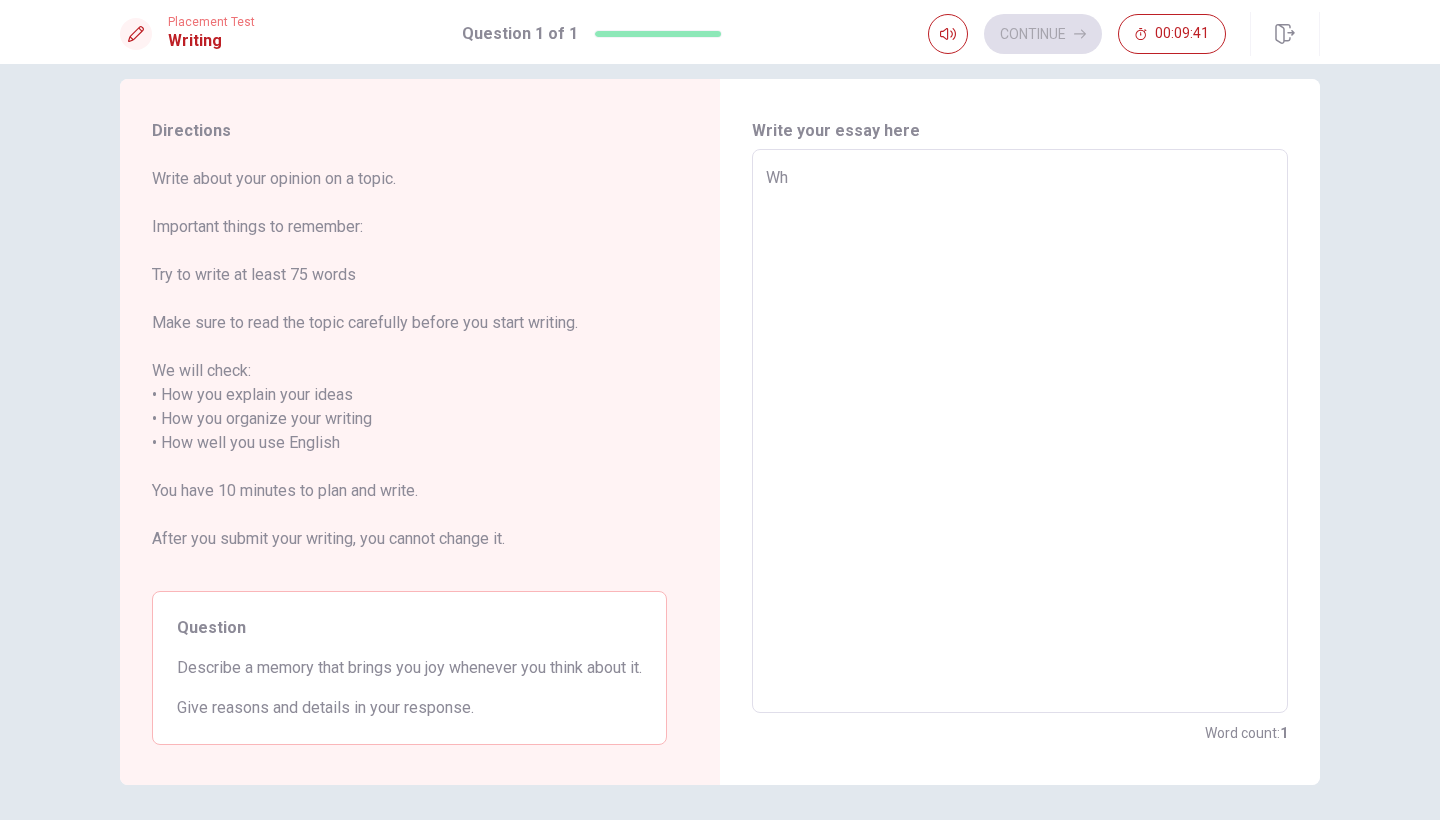 type on "Whe" 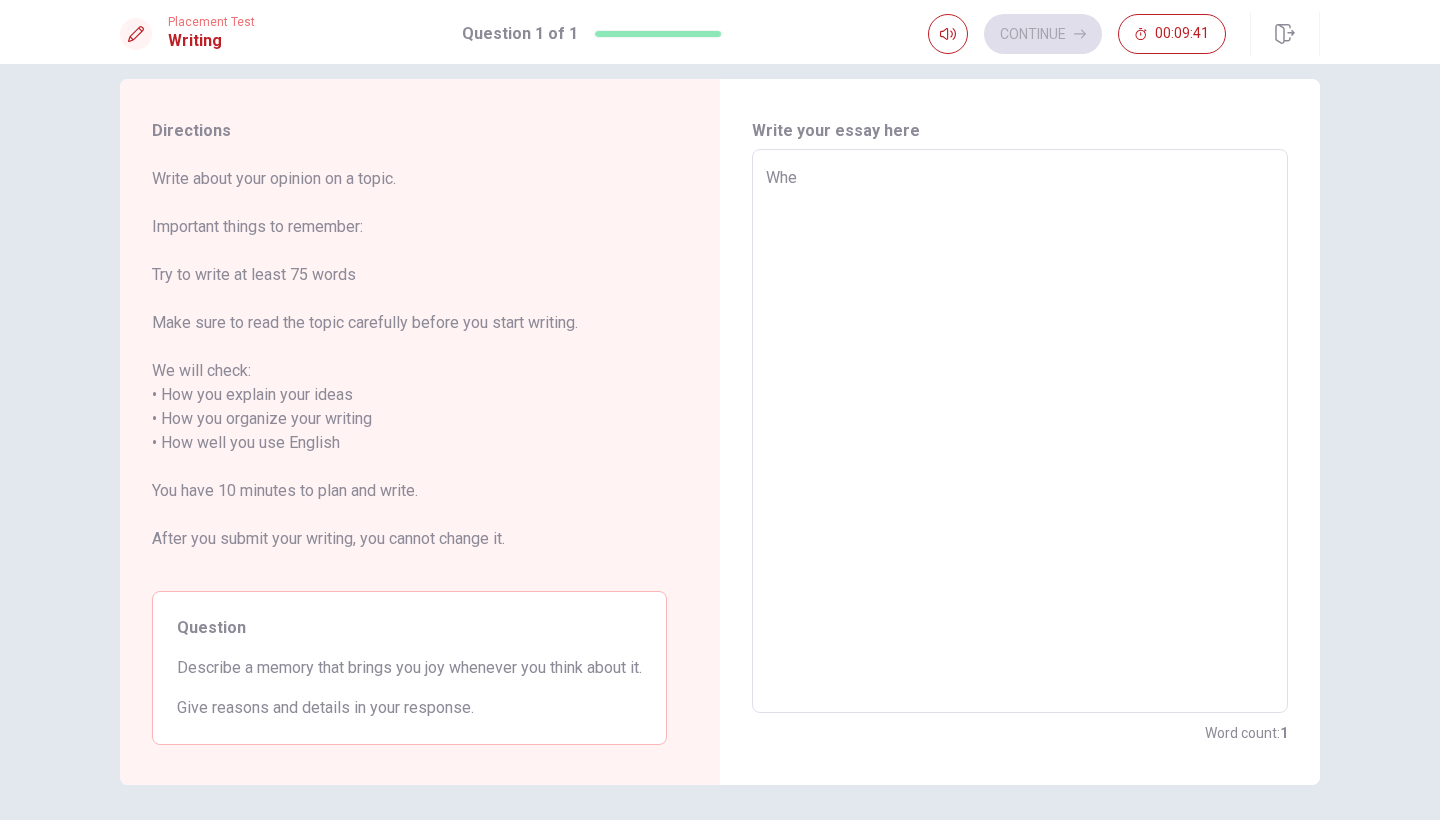 type on "x" 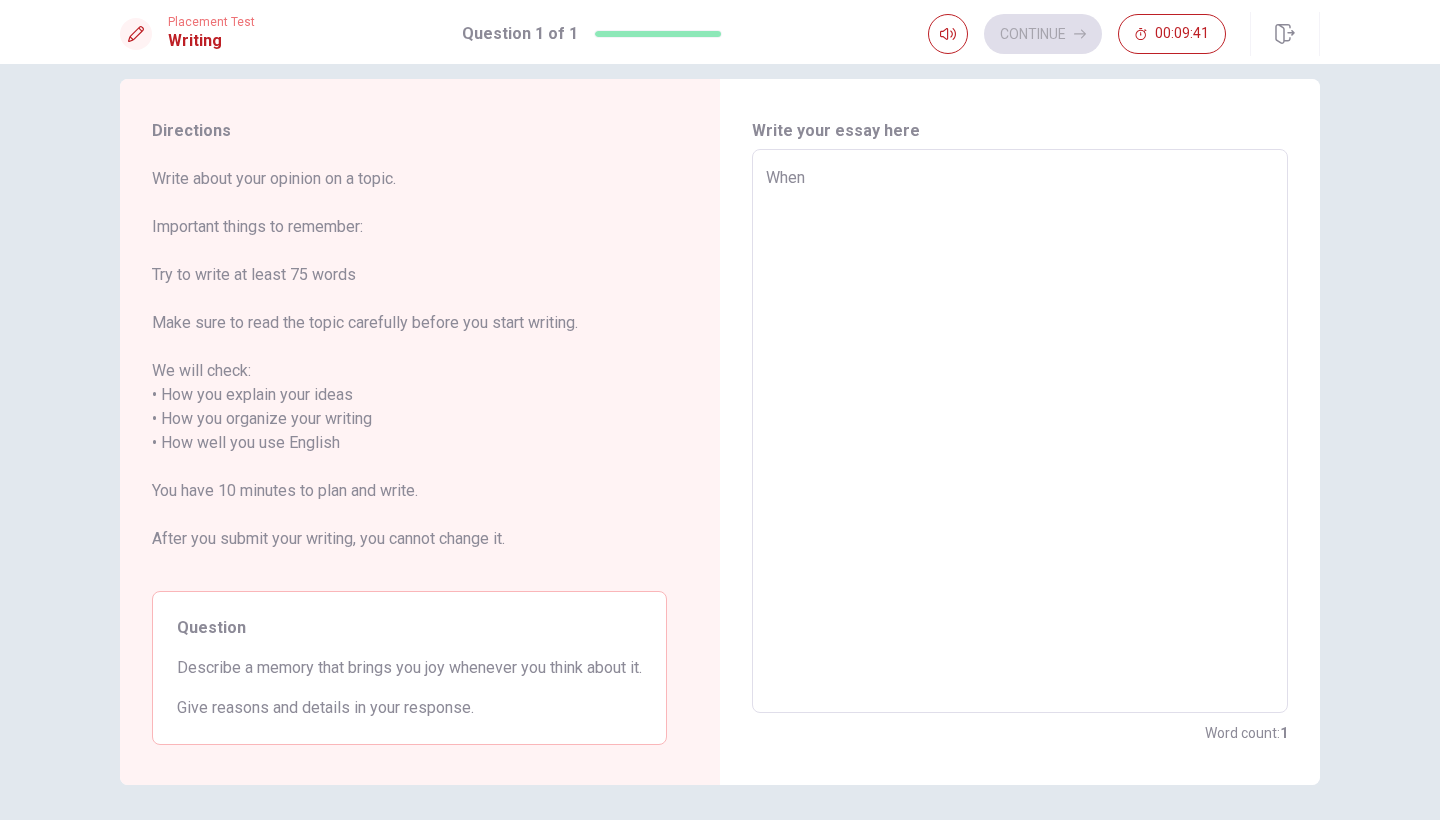 type on "When" 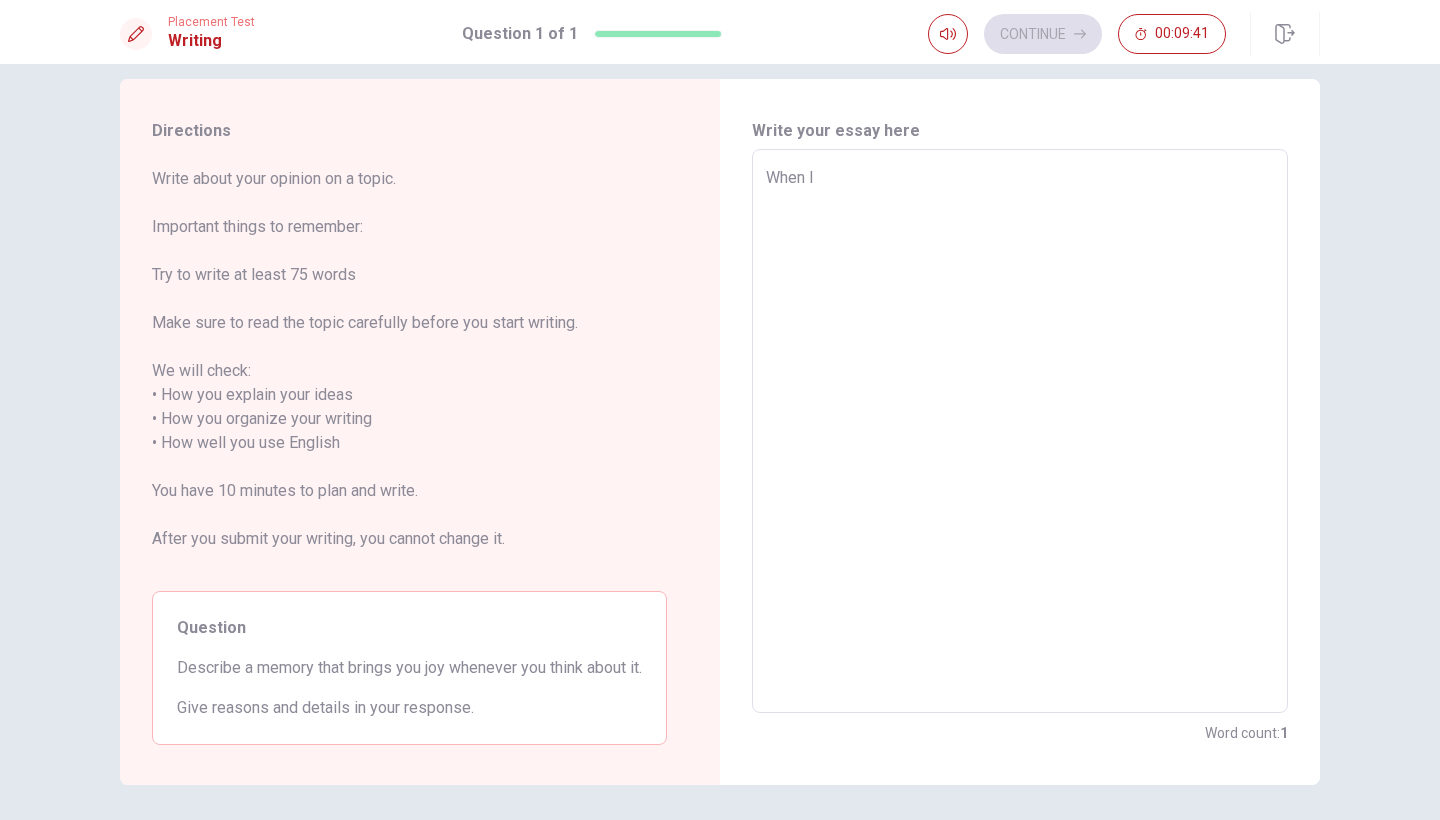 type on "x" 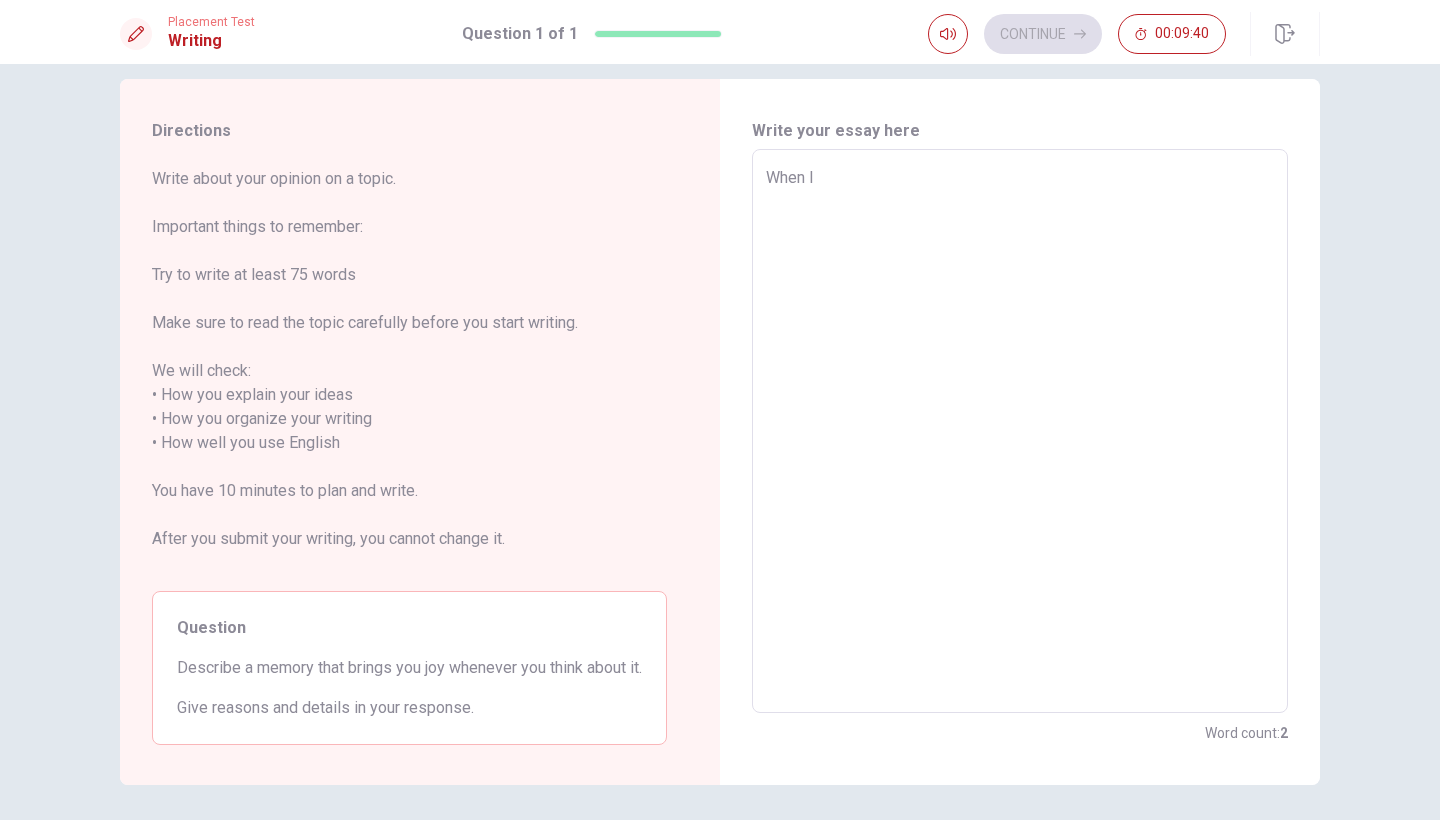 type on "When I" 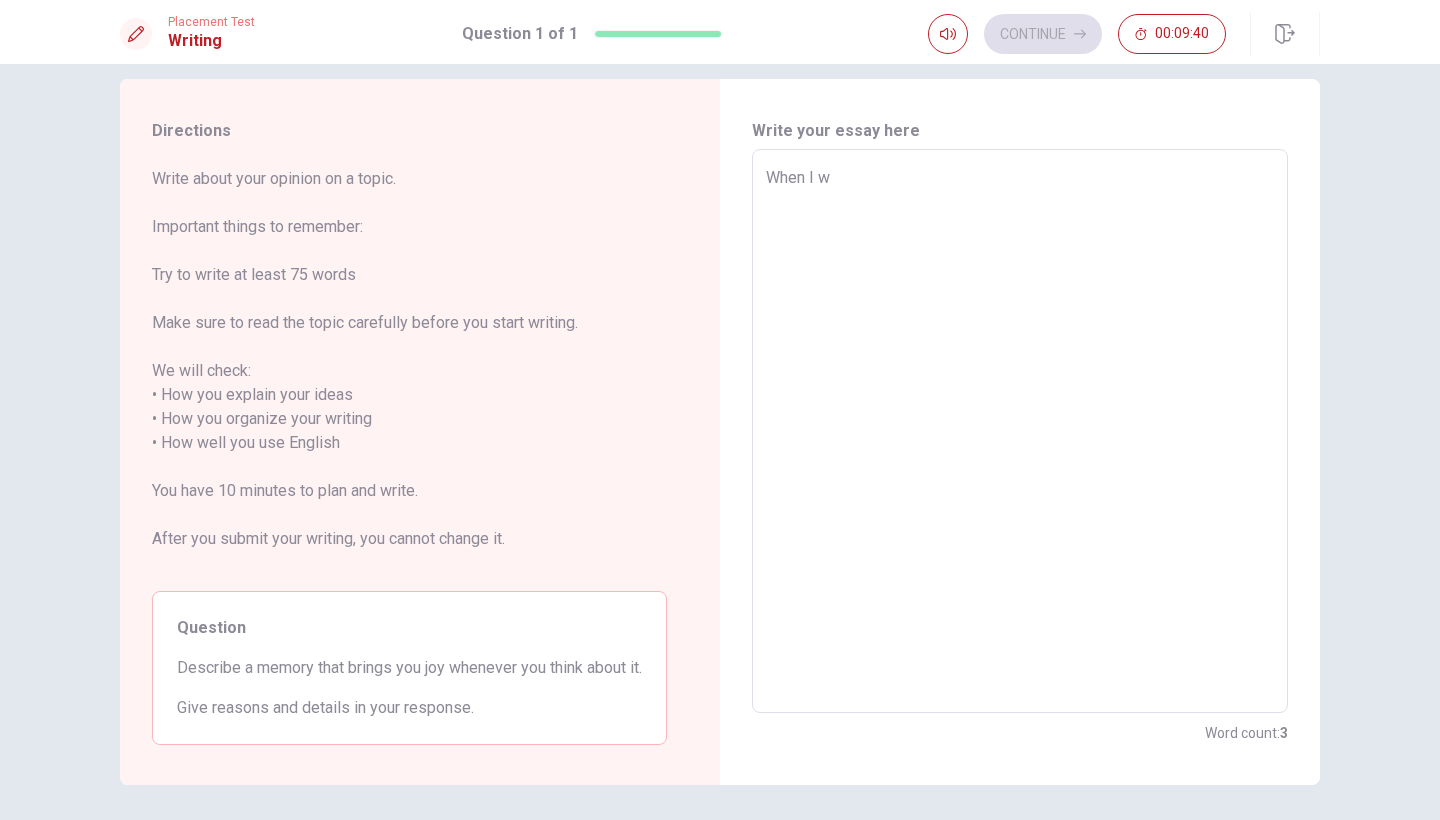 type on "x" 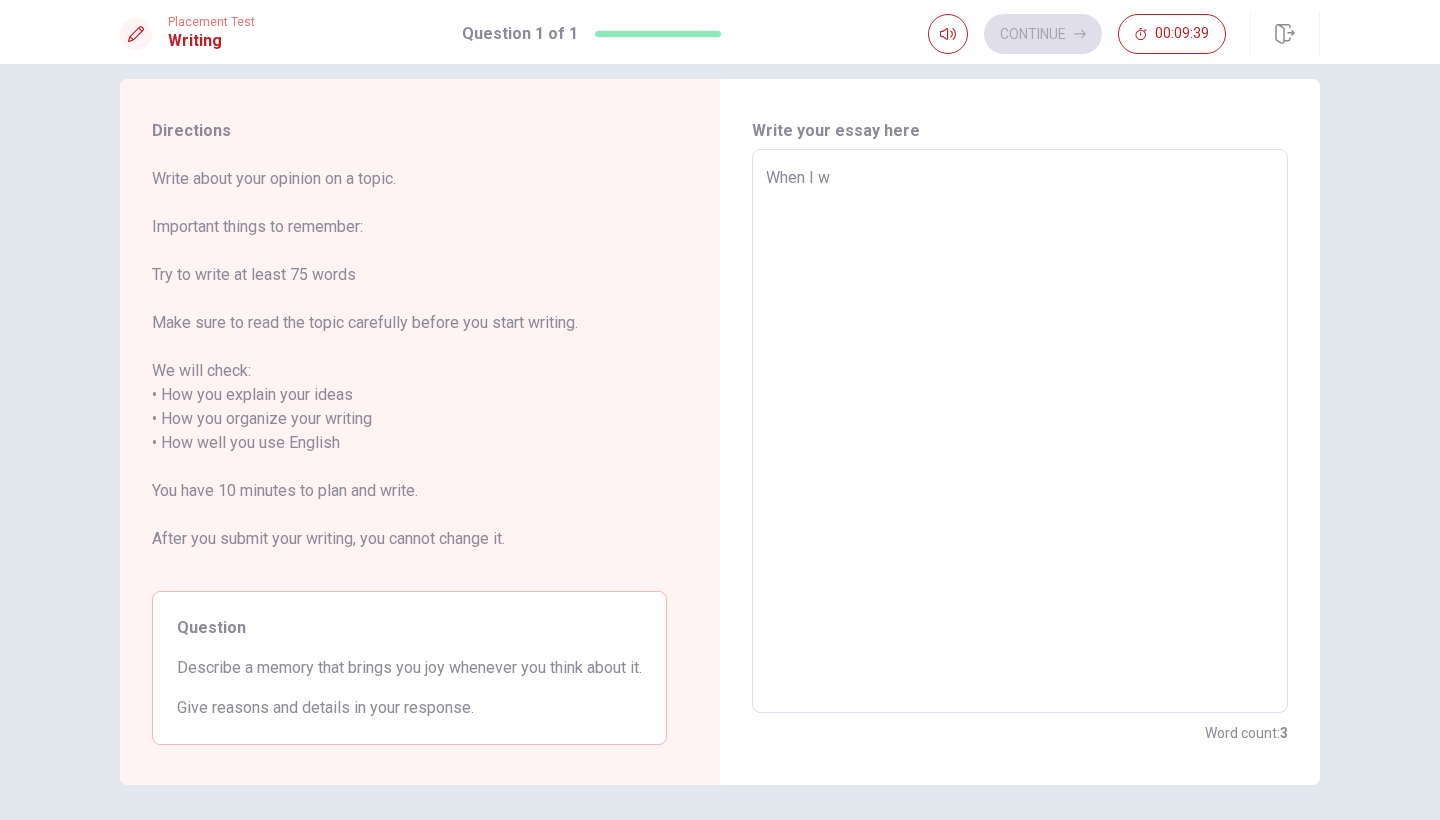 type on "When I wa" 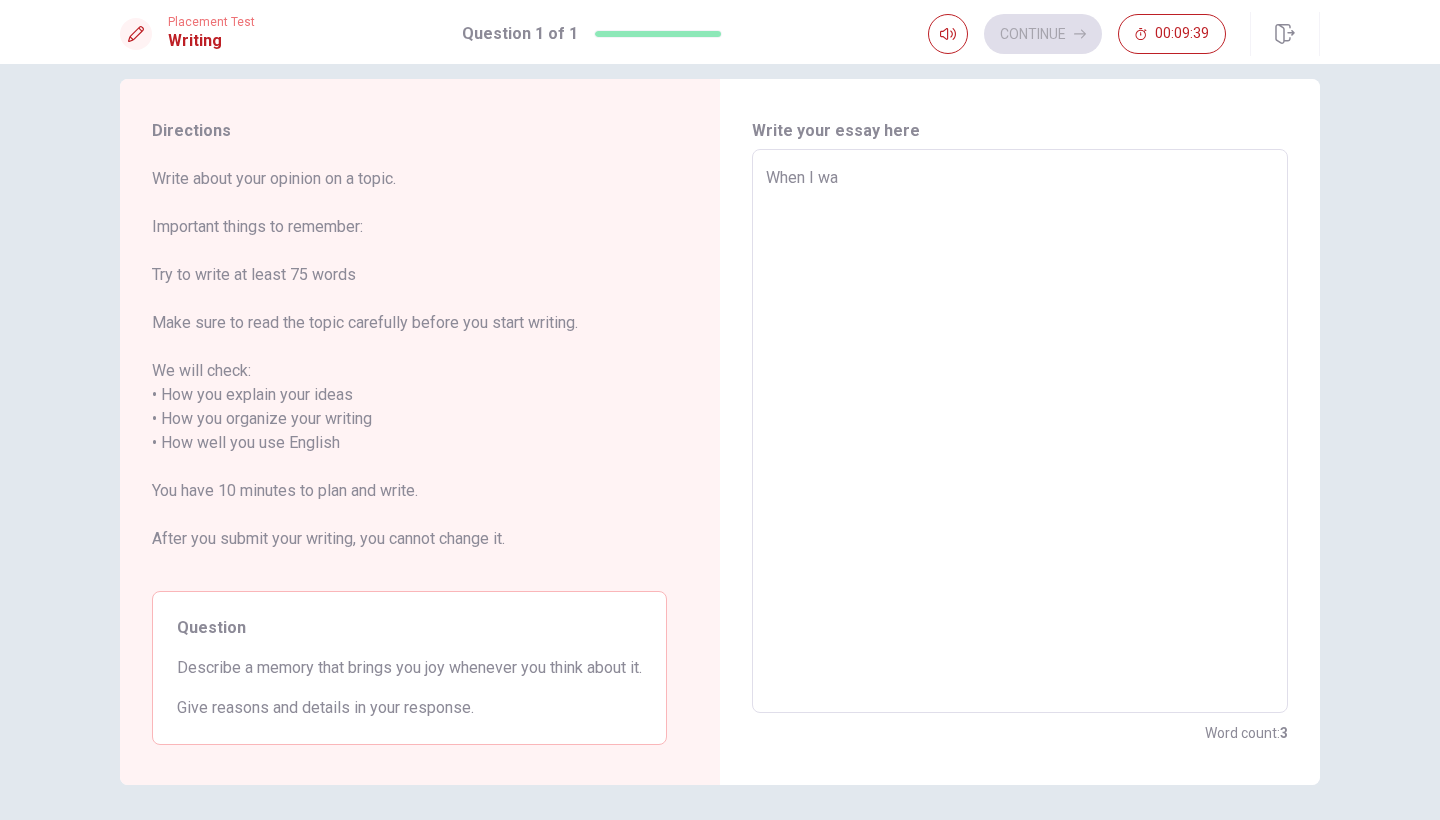 type on "x" 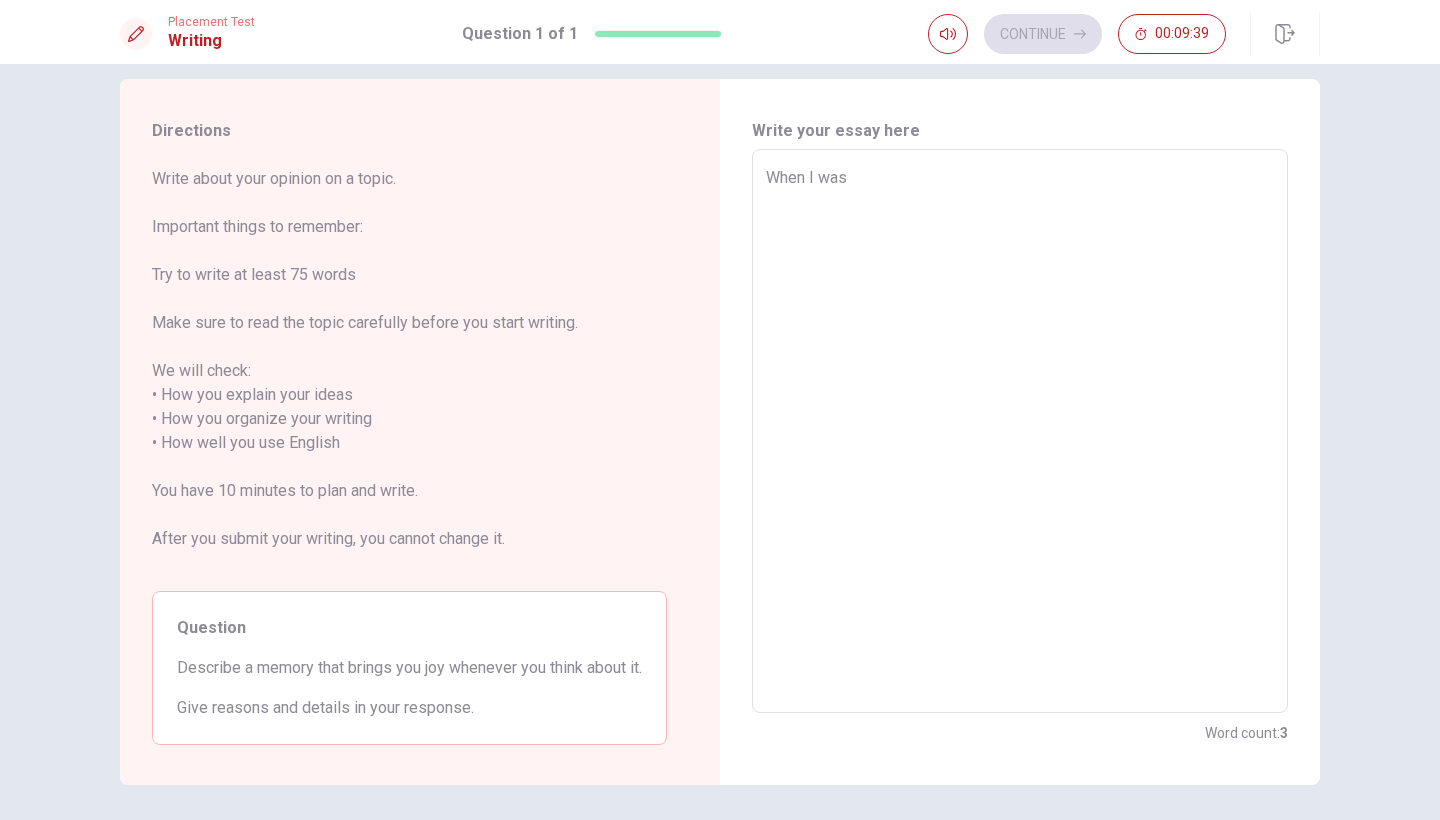 type on "x" 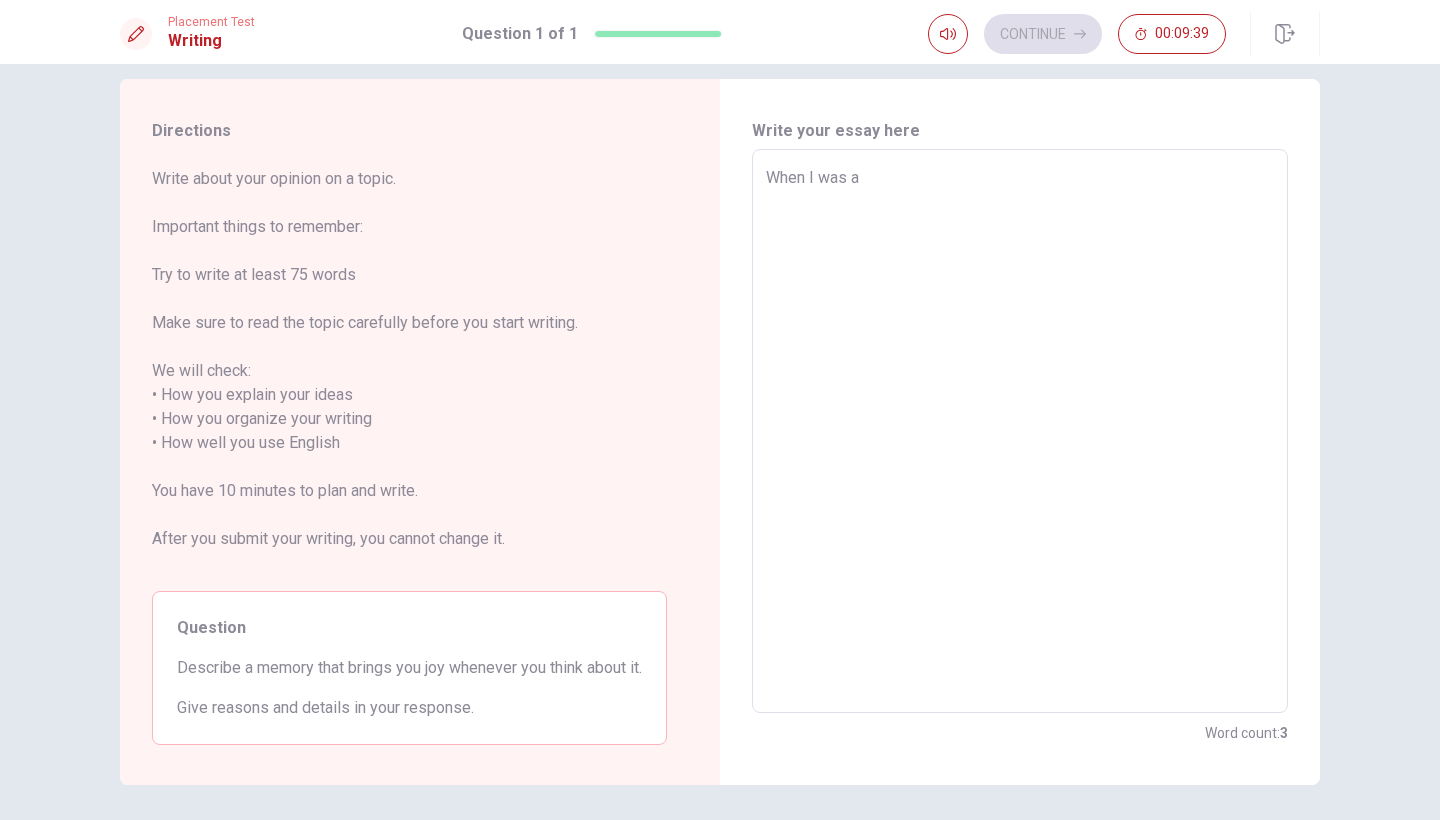 type on "x" 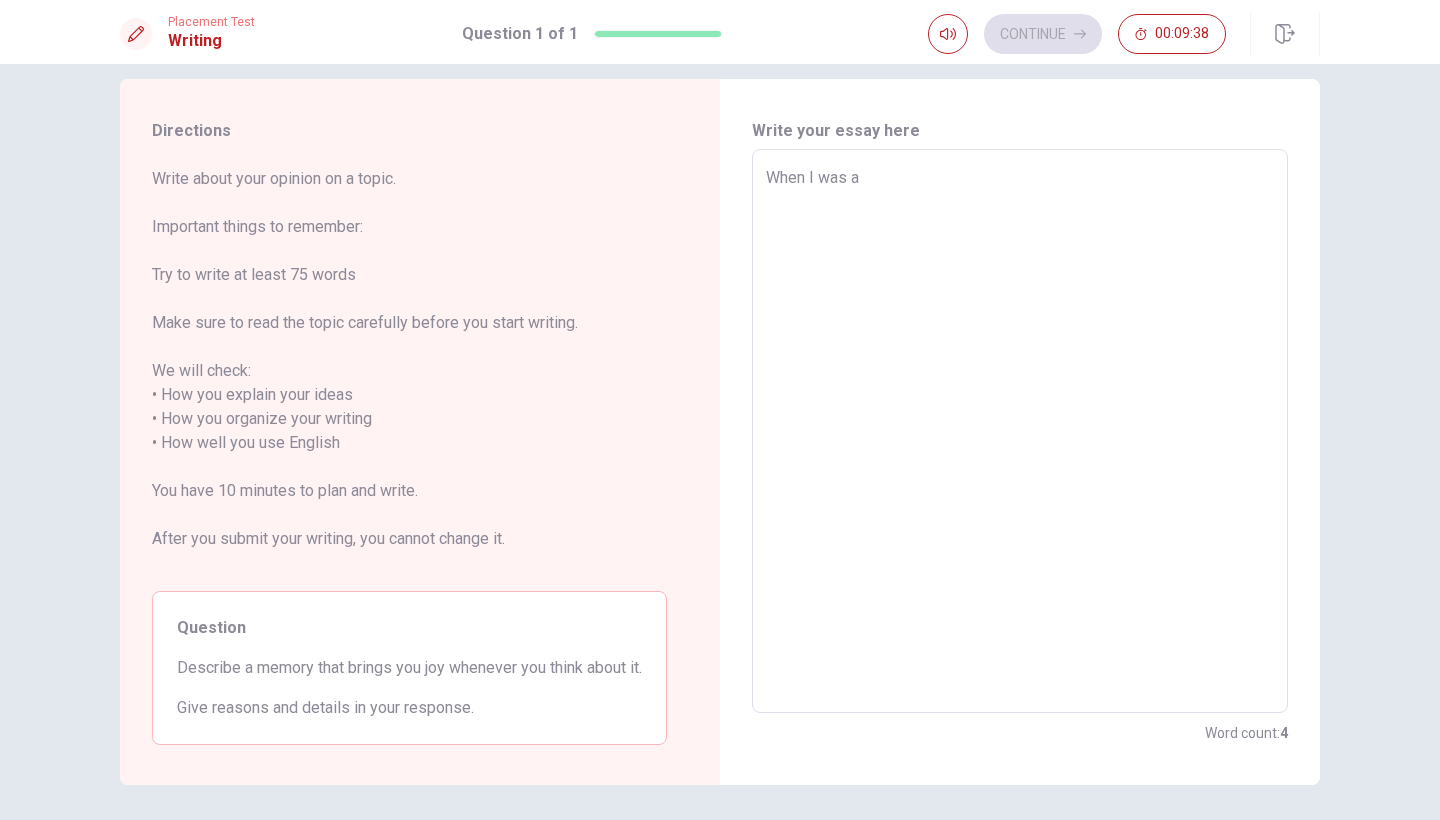 type on "When I was a i" 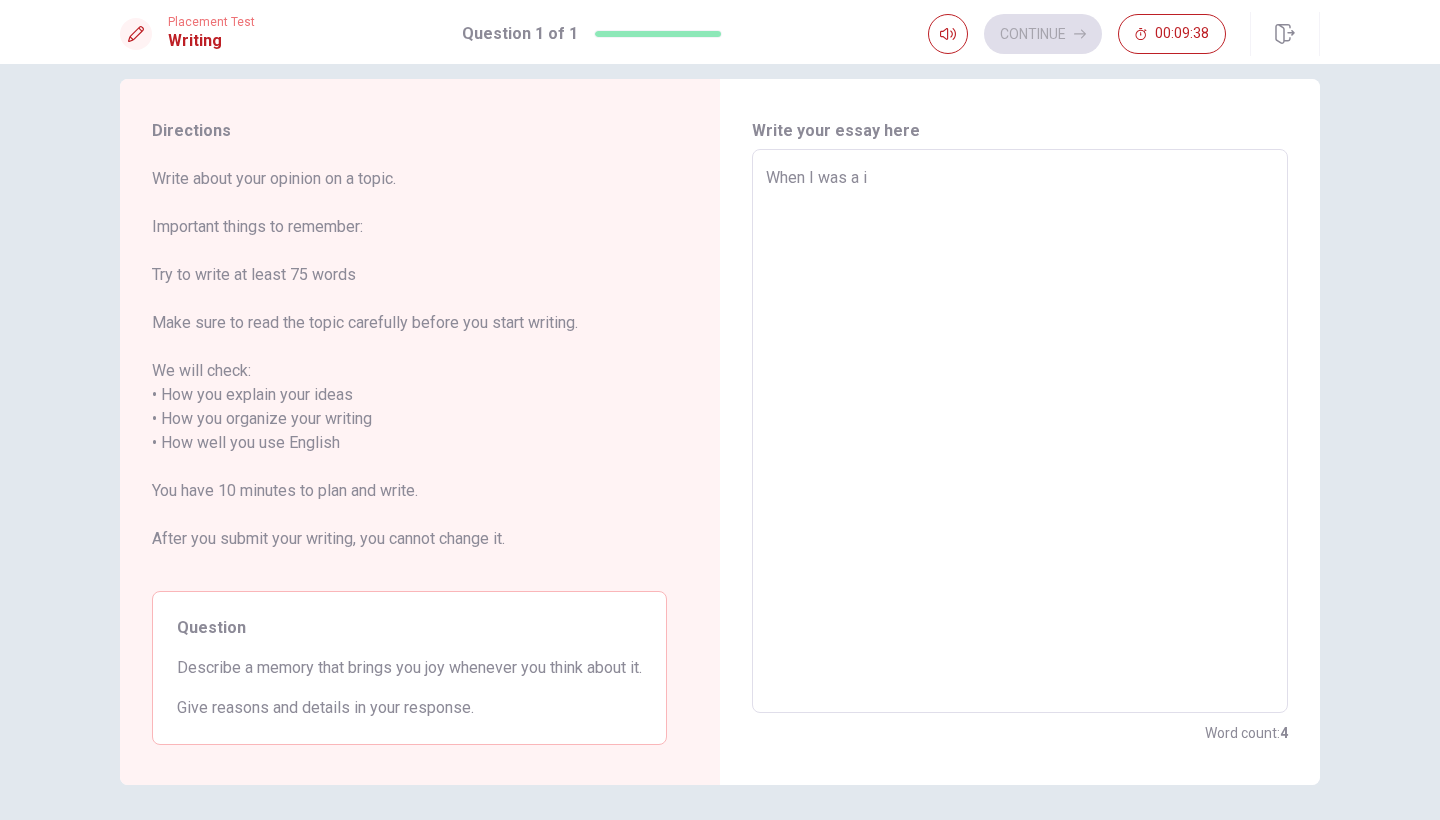 type on "x" 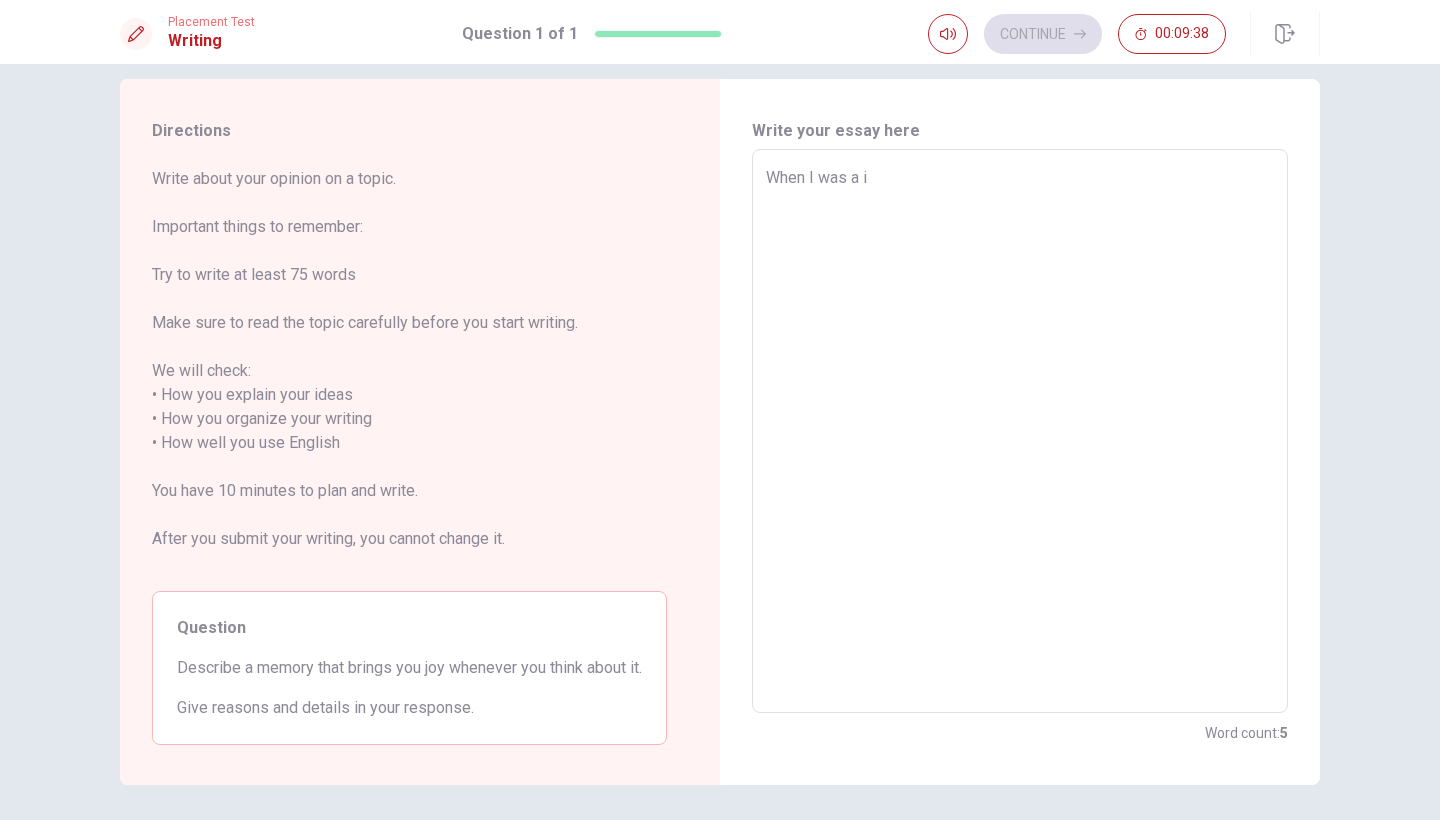 type on "When I was a" 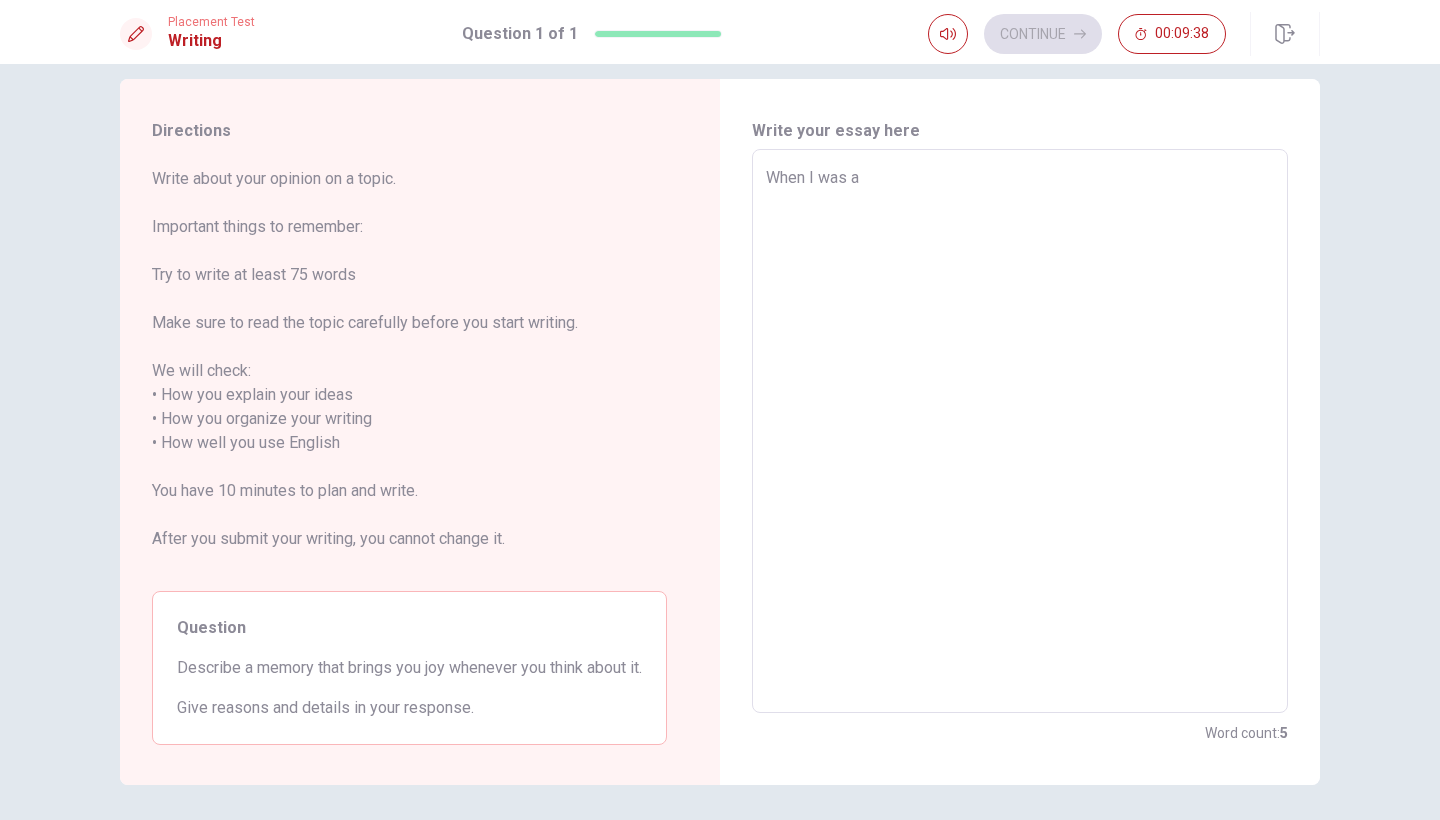type on "x" 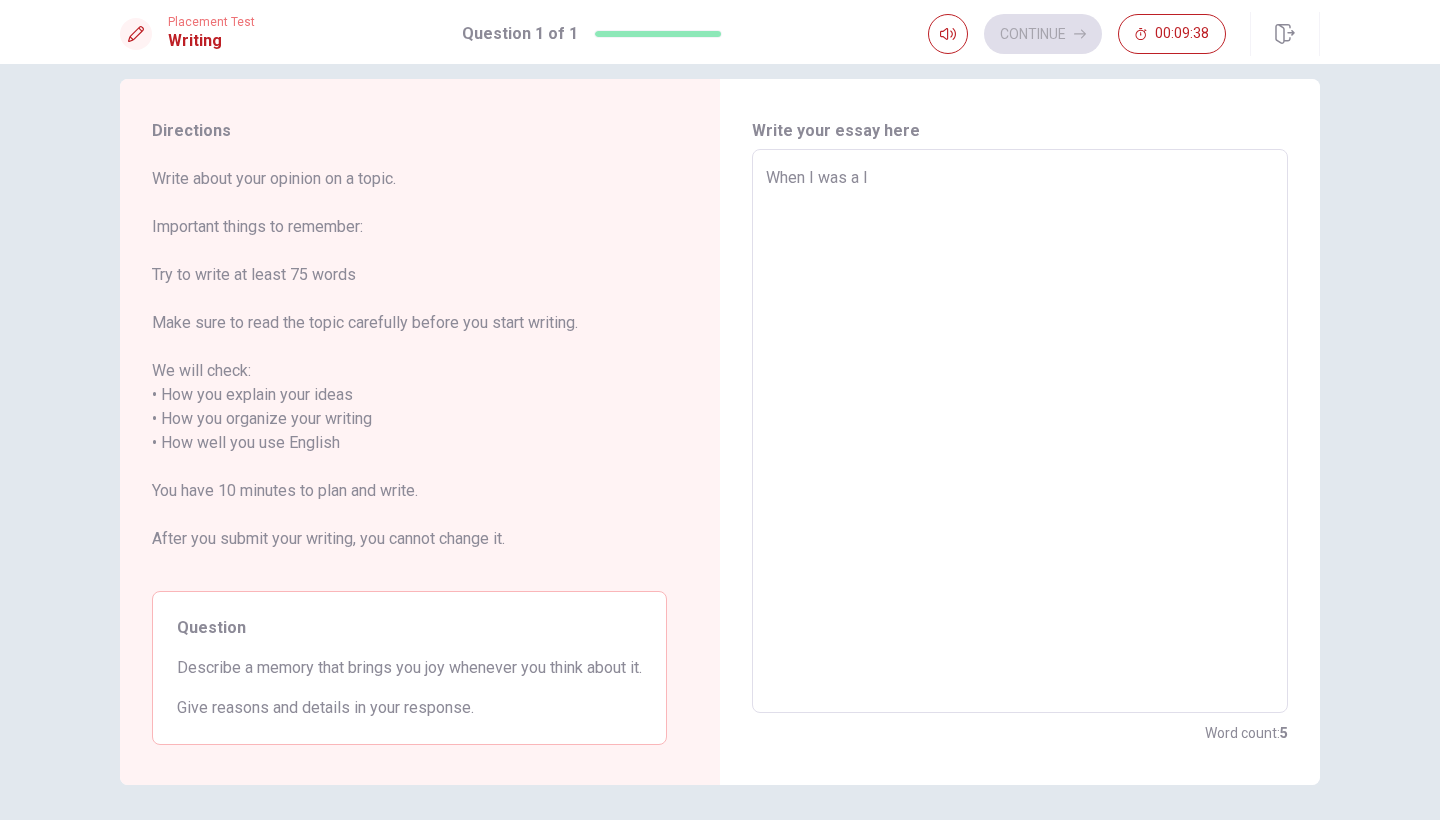 type on "x" 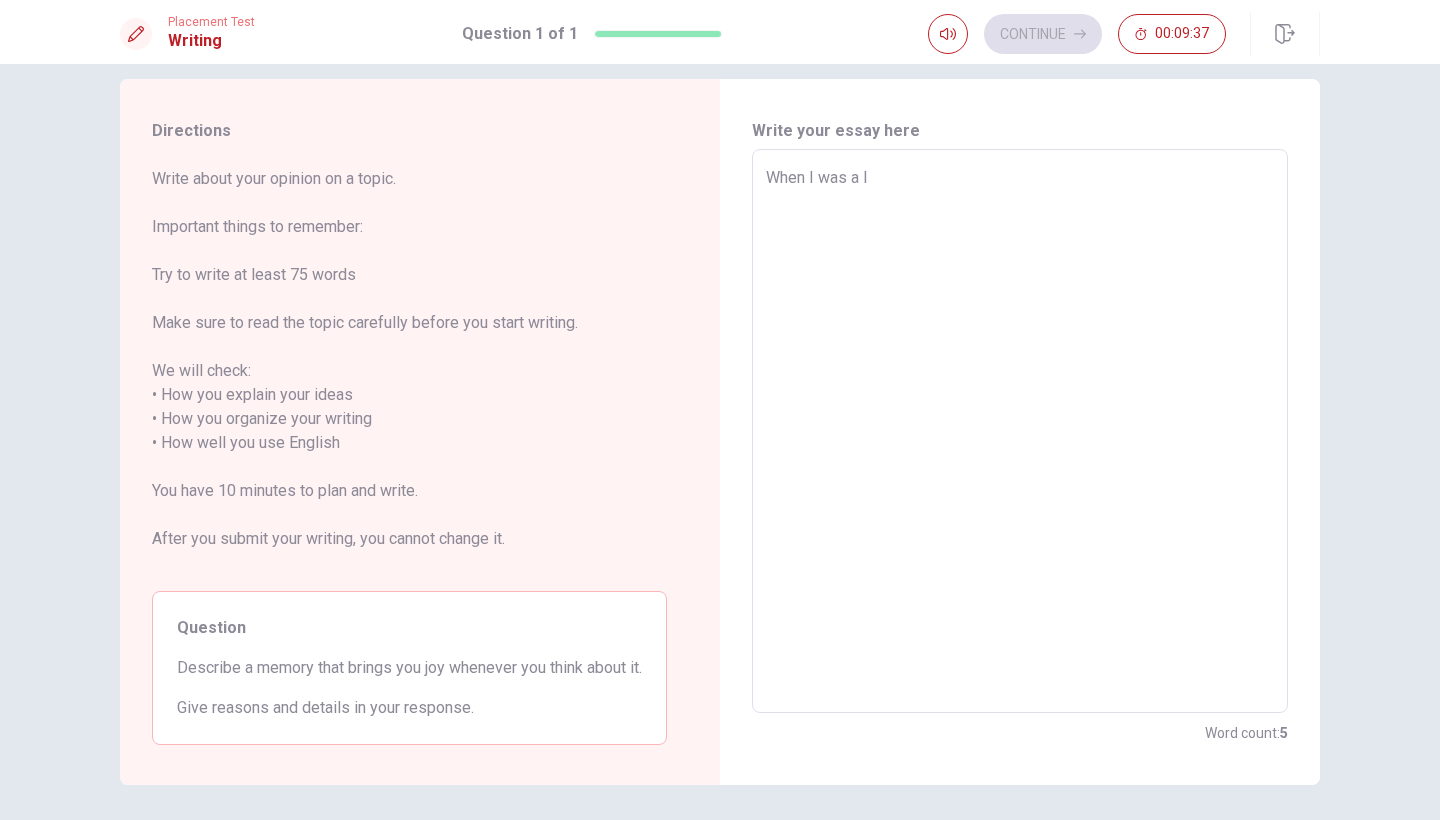 type on "When I was a li" 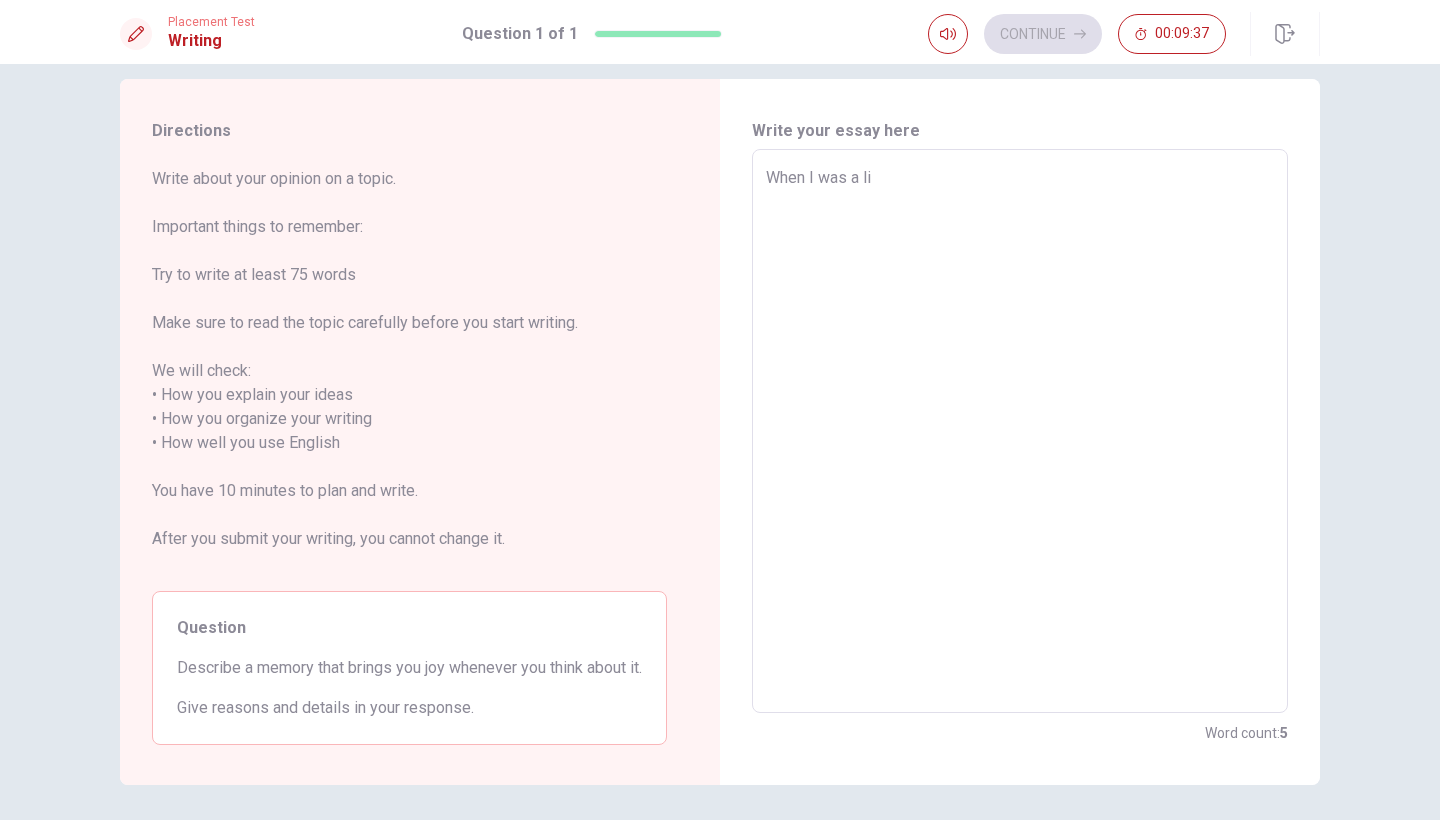 type on "x" 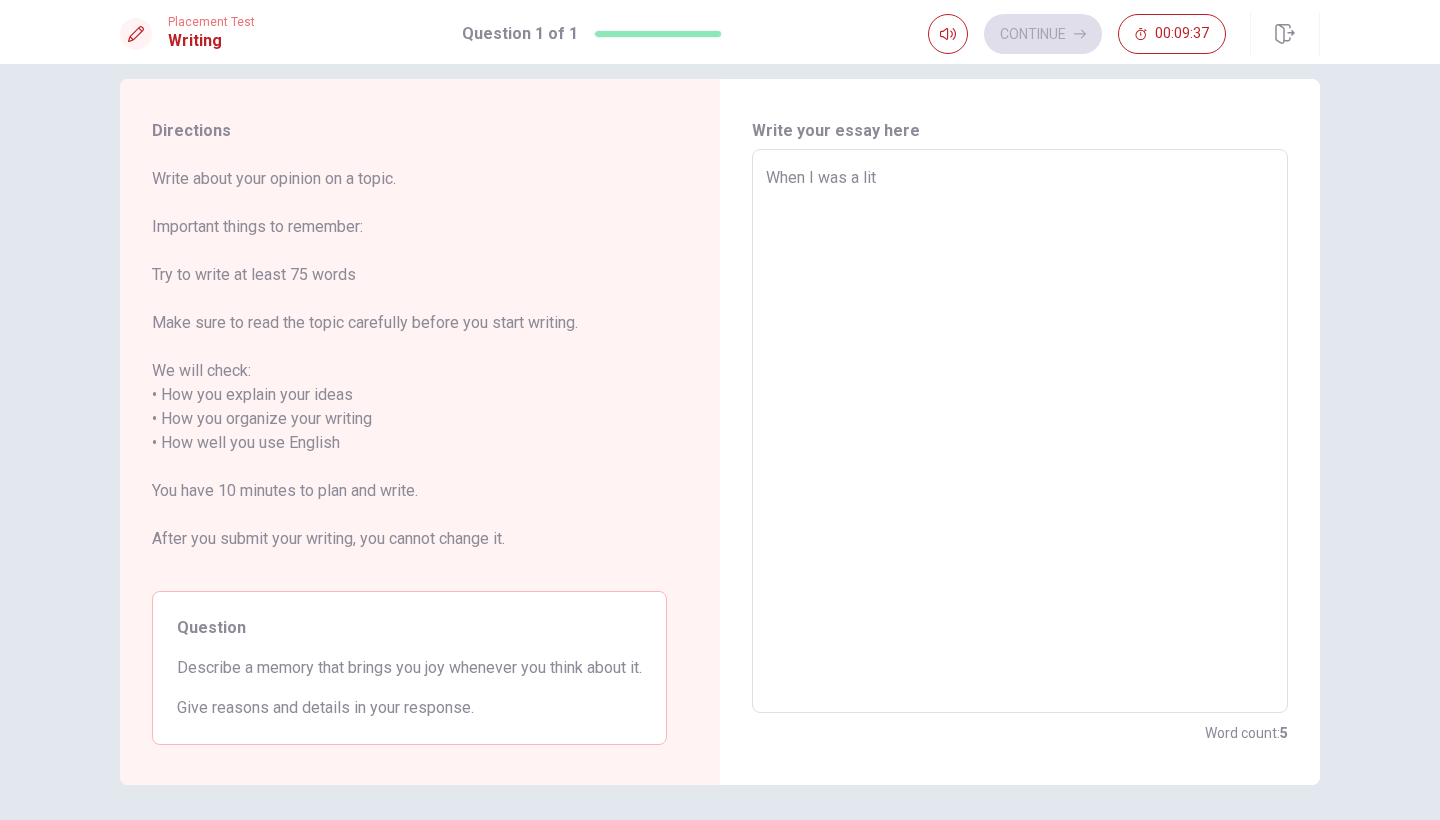 type on "x" 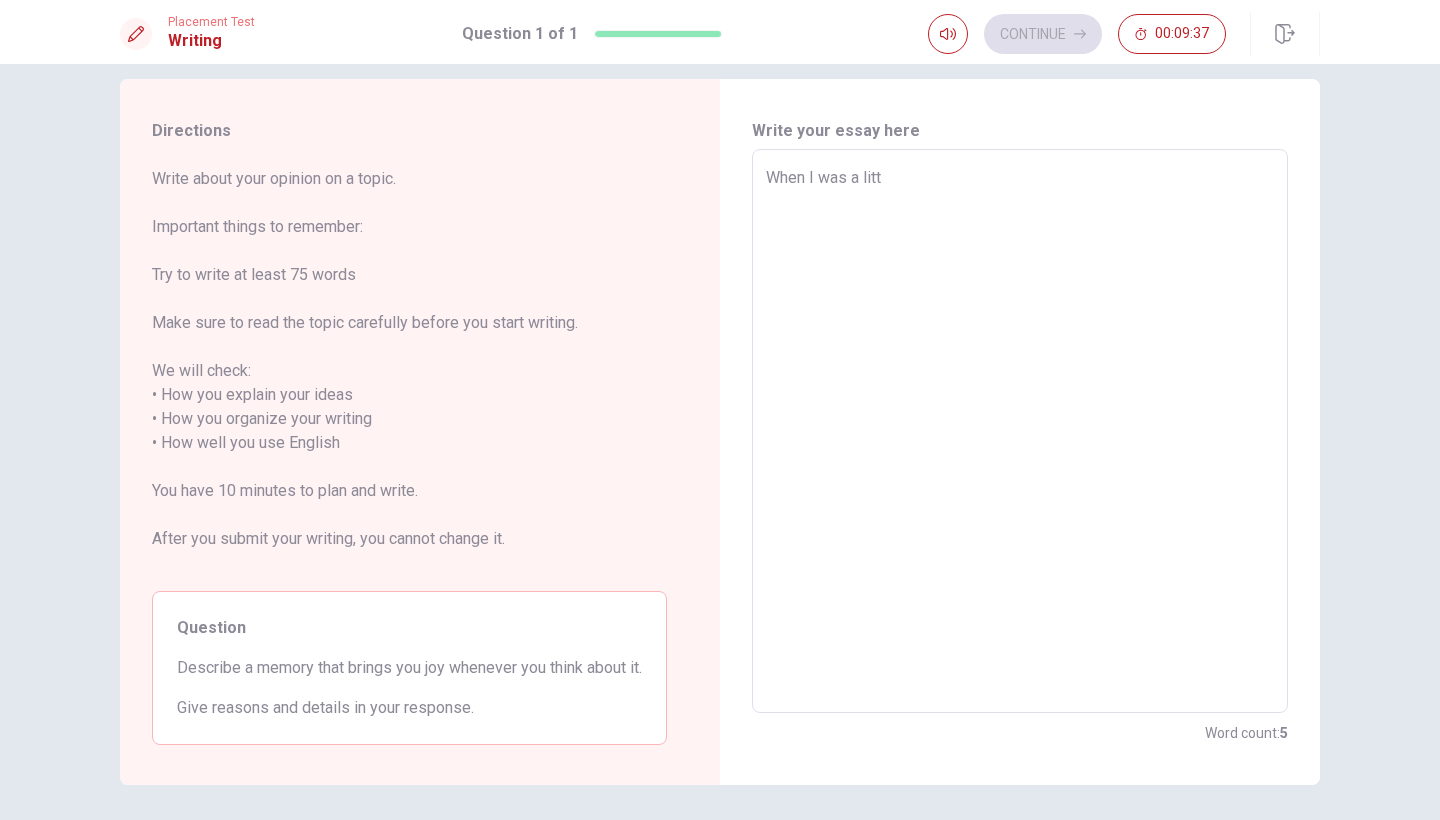 type on "x" 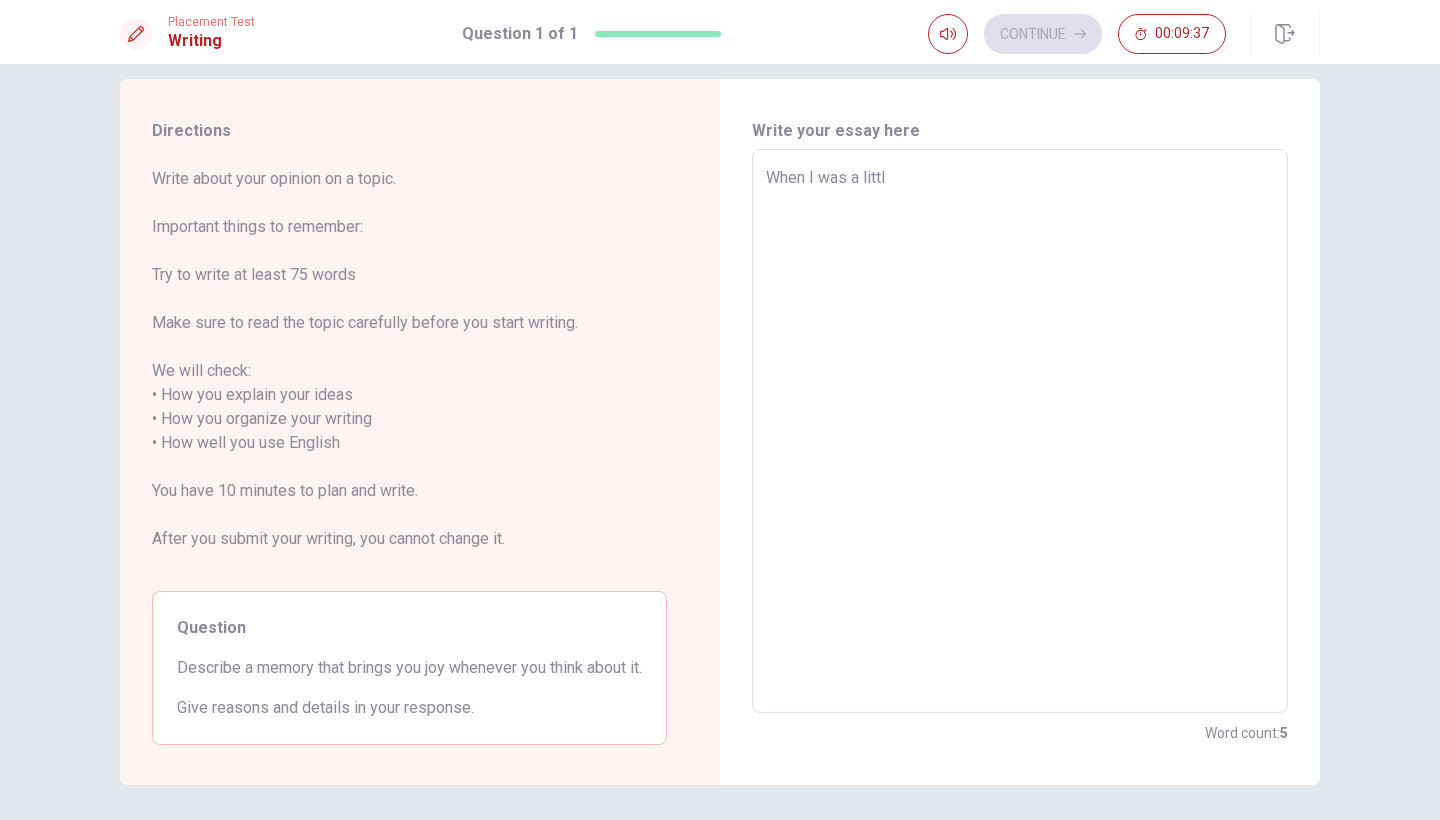 type on "x" 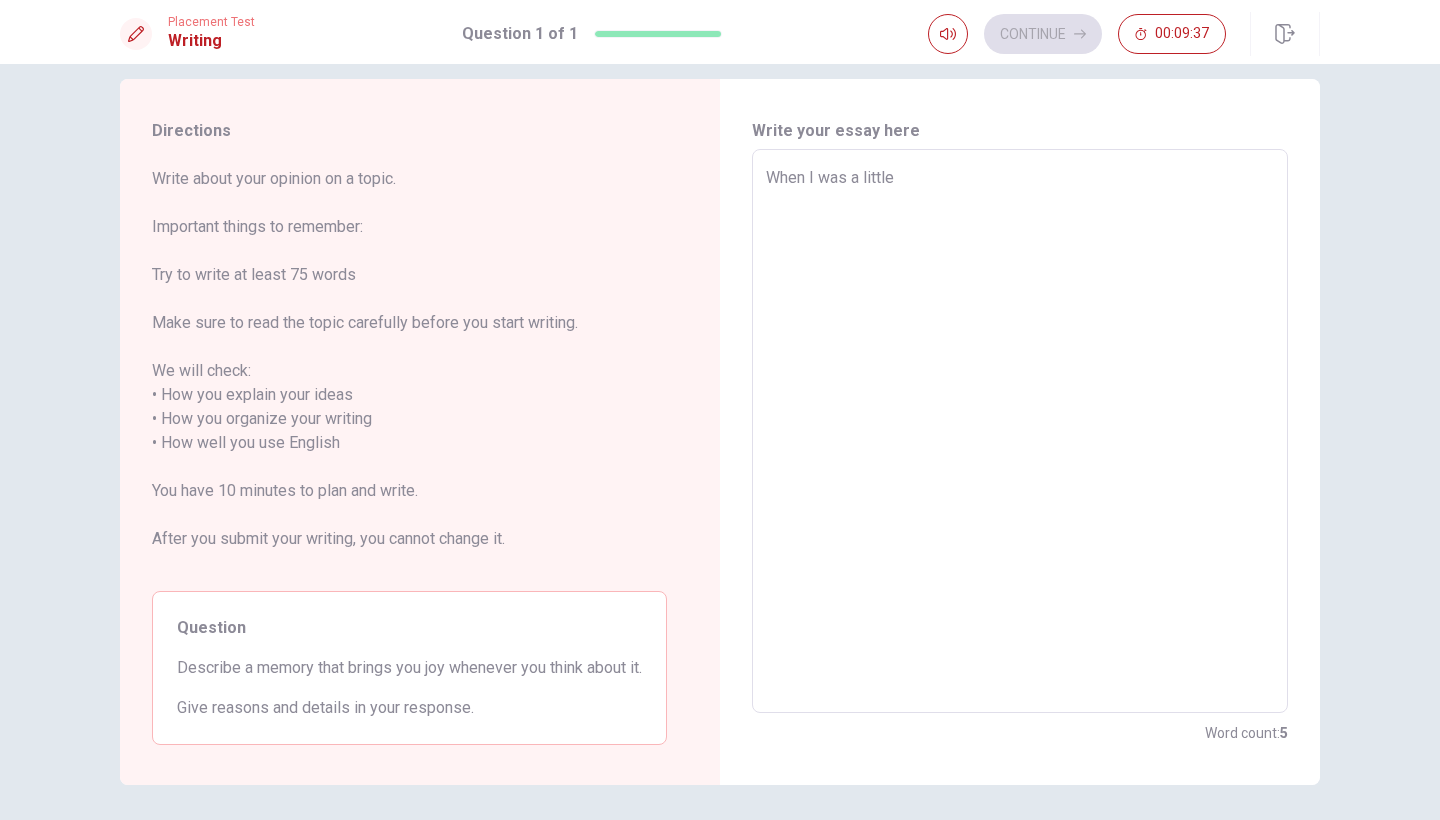 type on "x" 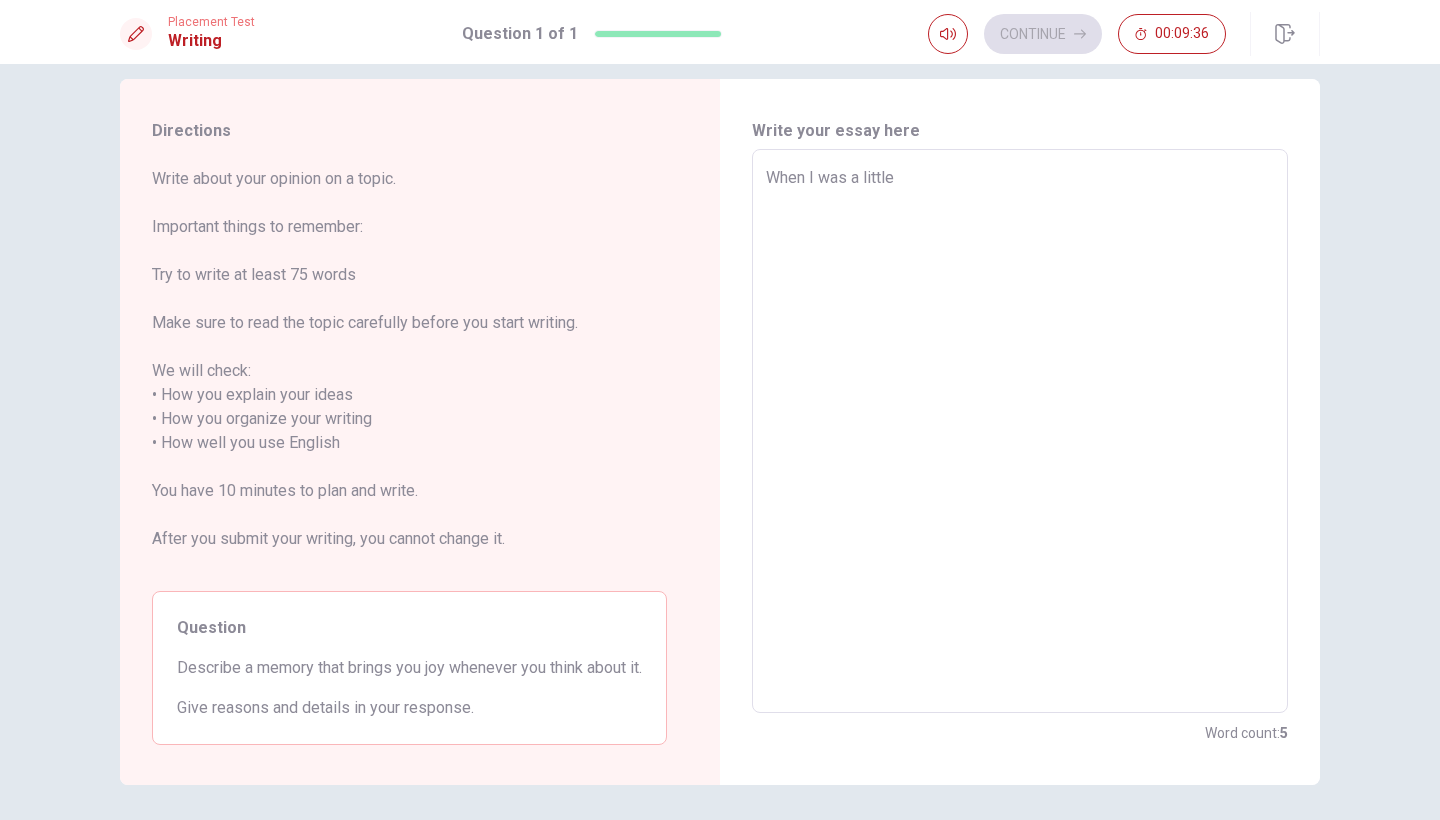 type on "When I was a little g" 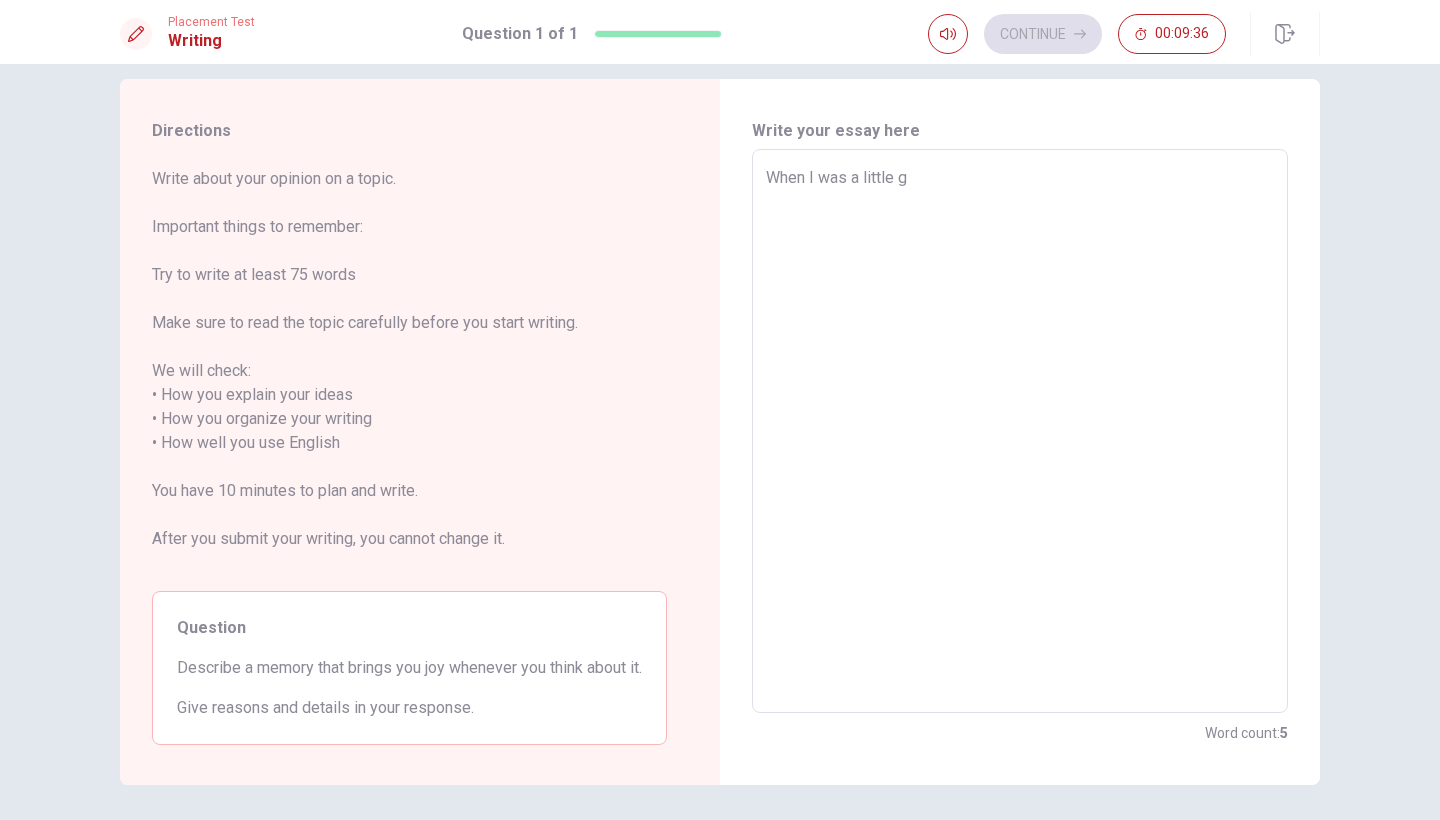 type on "x" 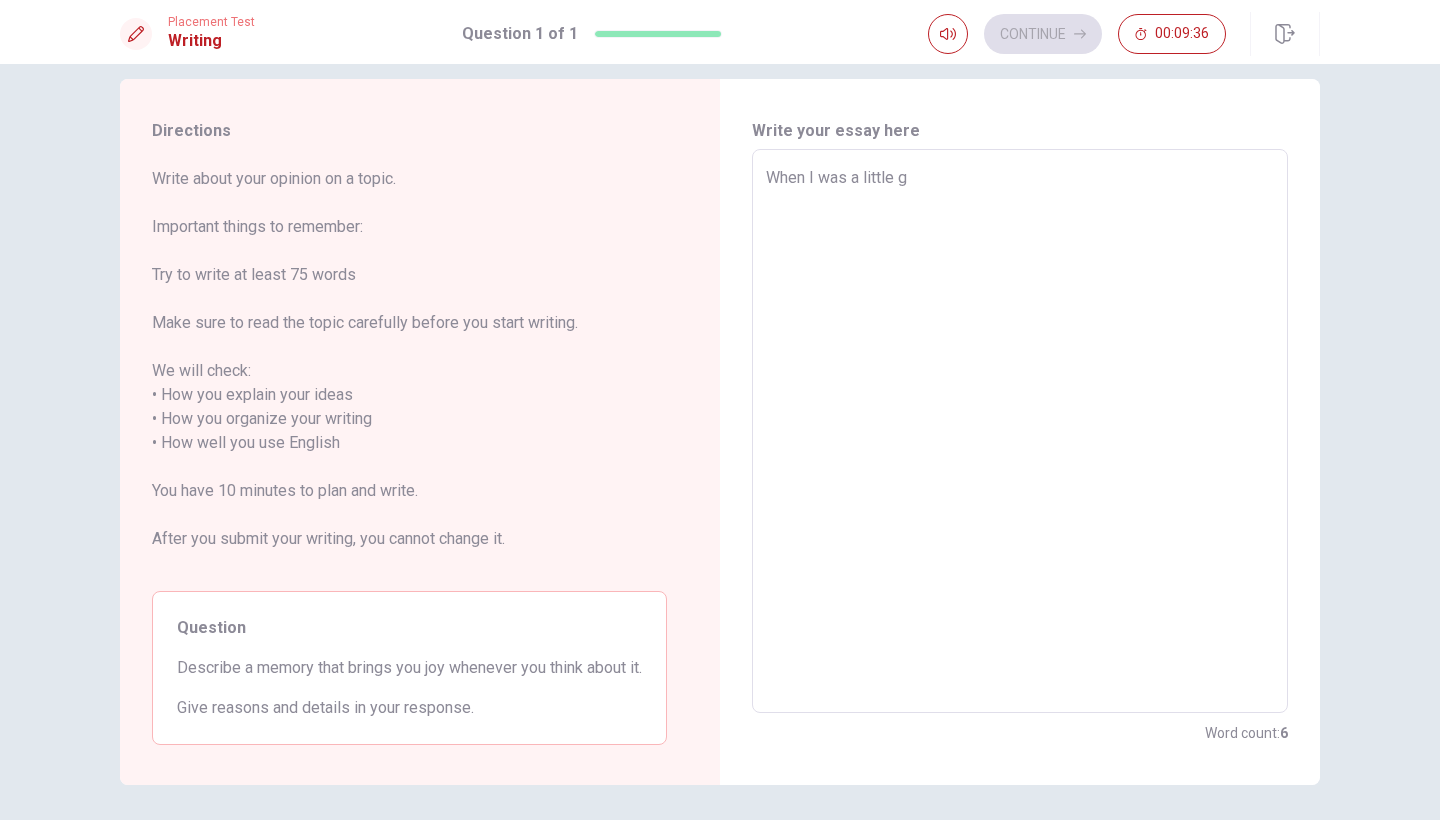 type on "When I was a little gi" 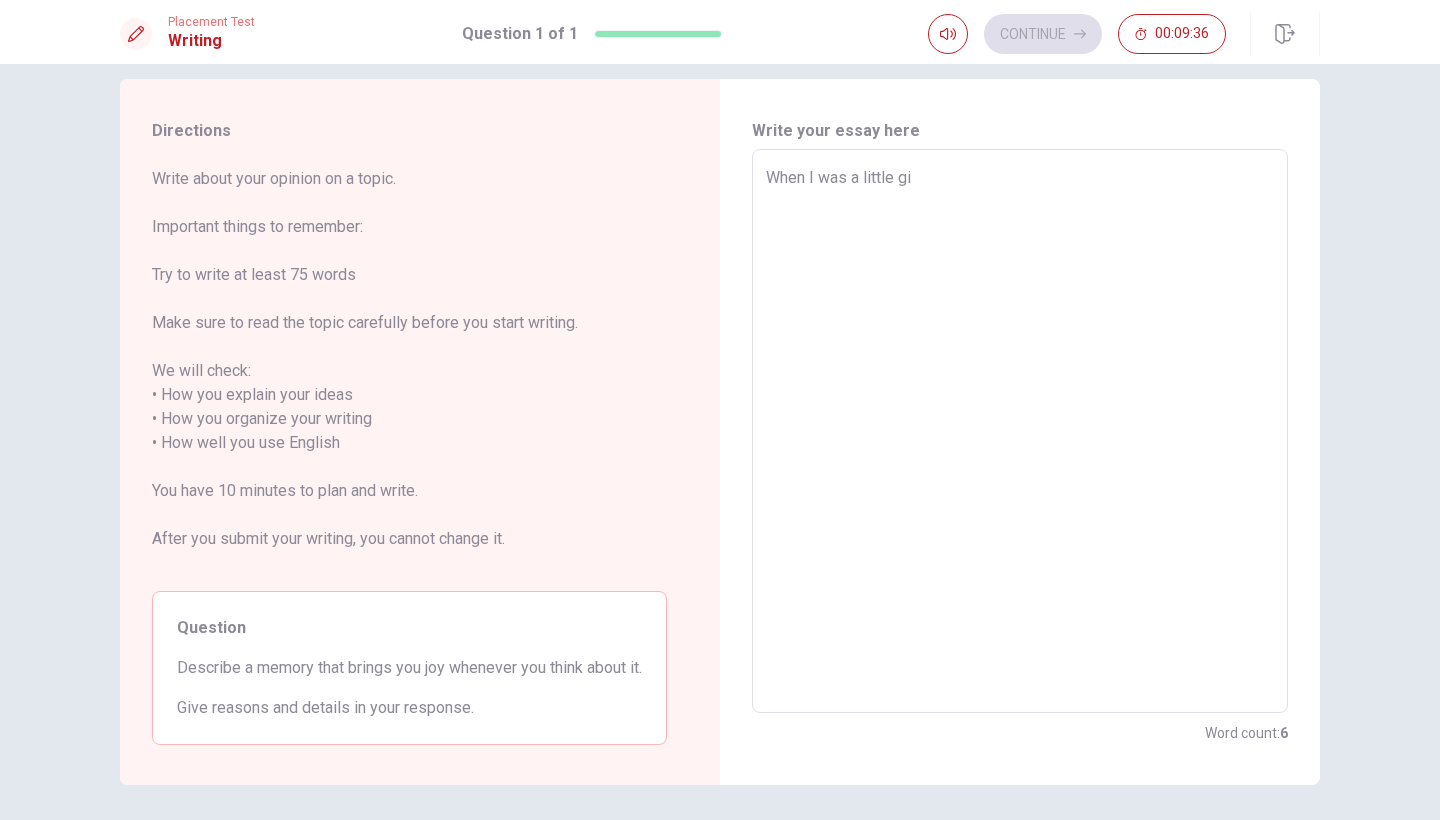 type on "x" 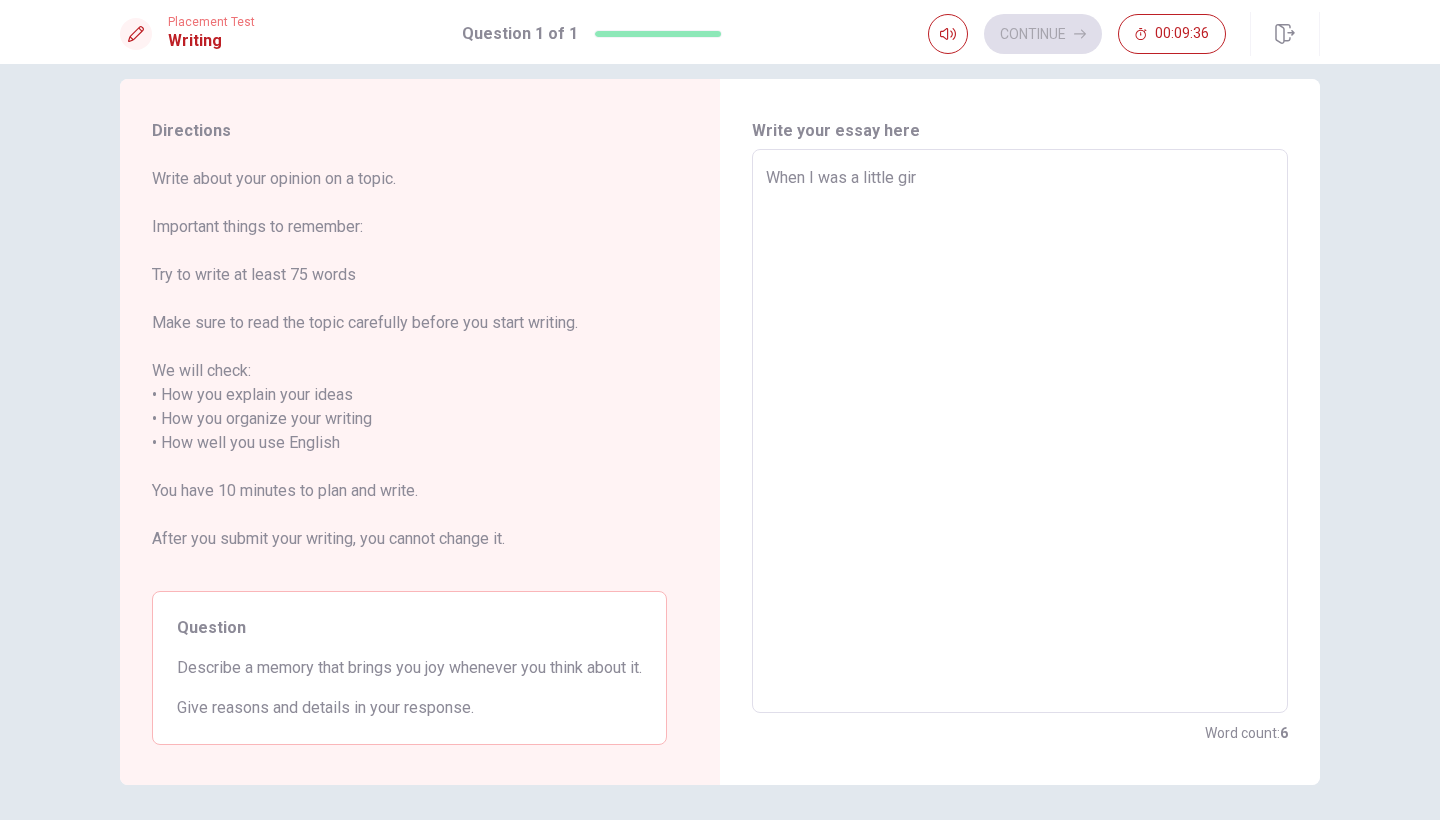 type on "x" 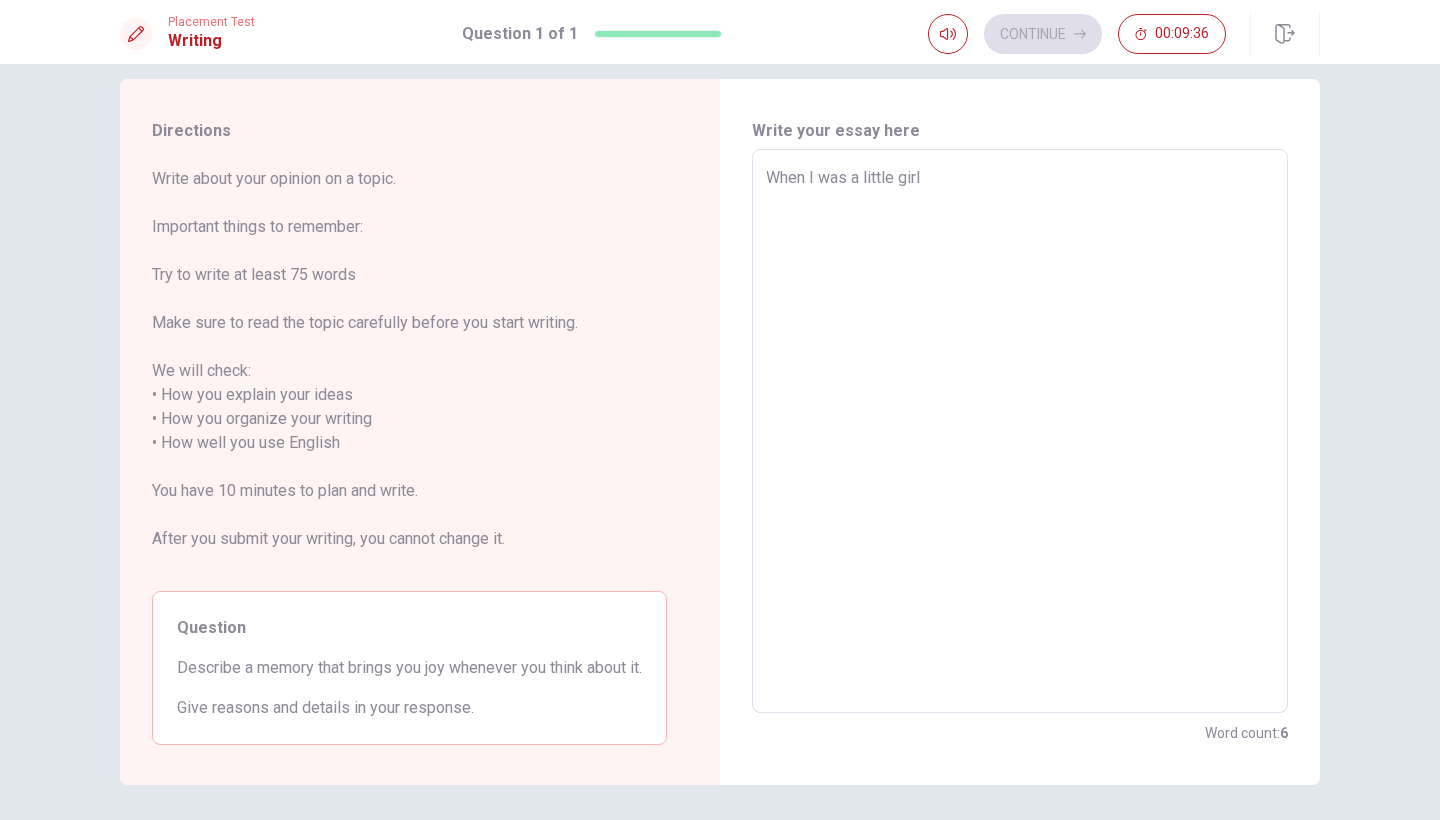 type on "x" 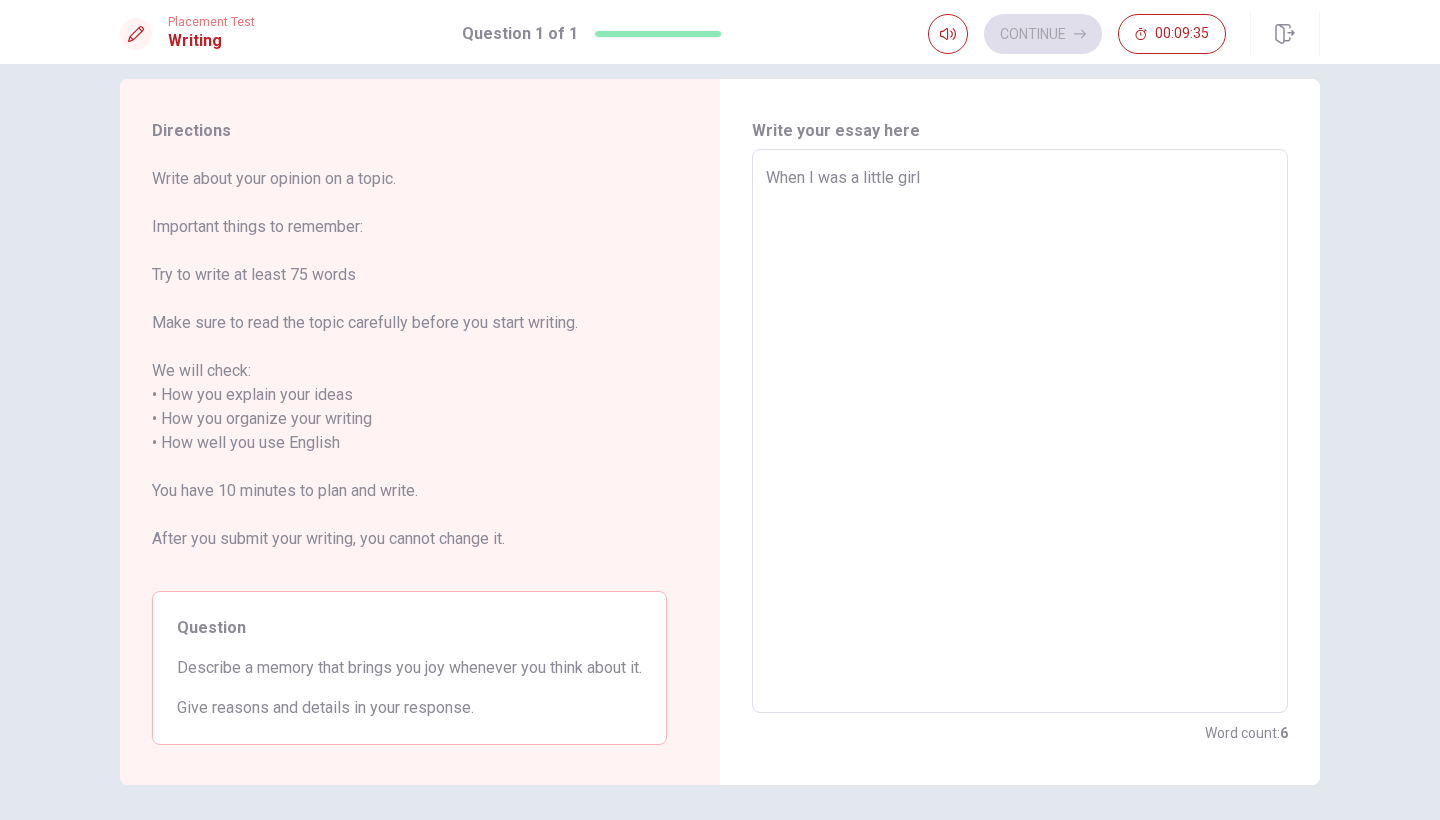 type on "When I was a little girl w" 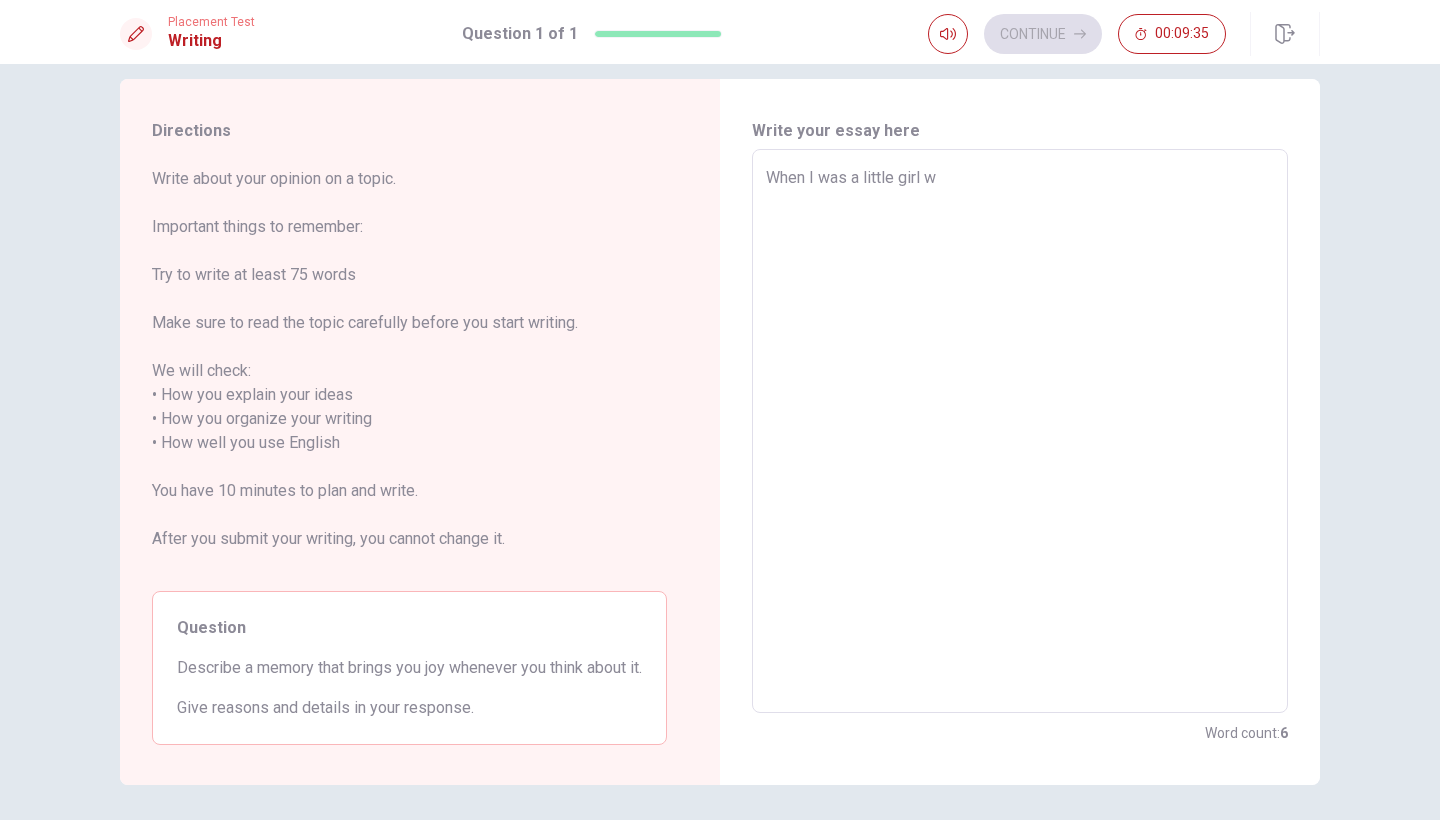 type on "x" 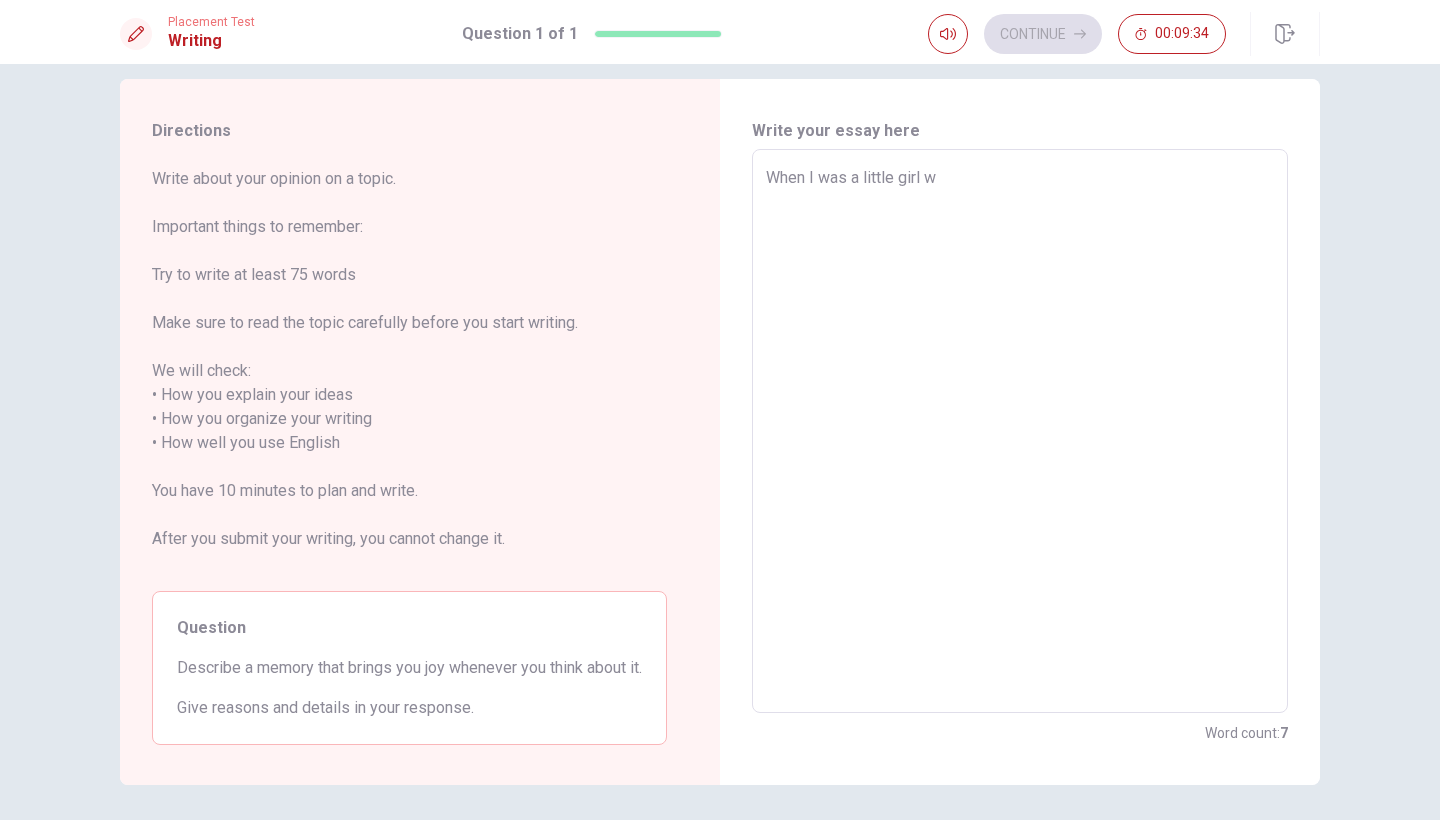type on "When I was a little girl we" 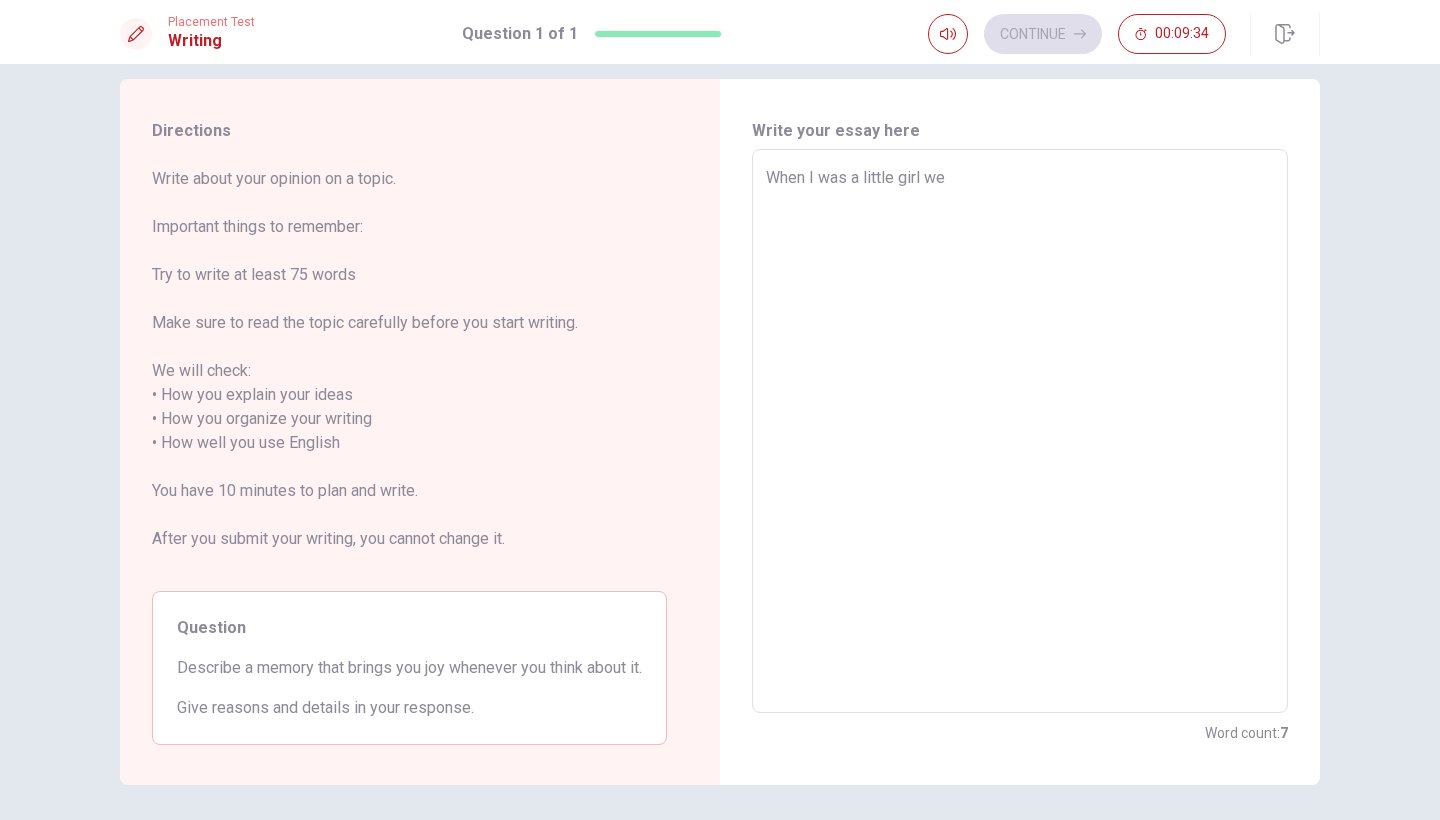 type on "x" 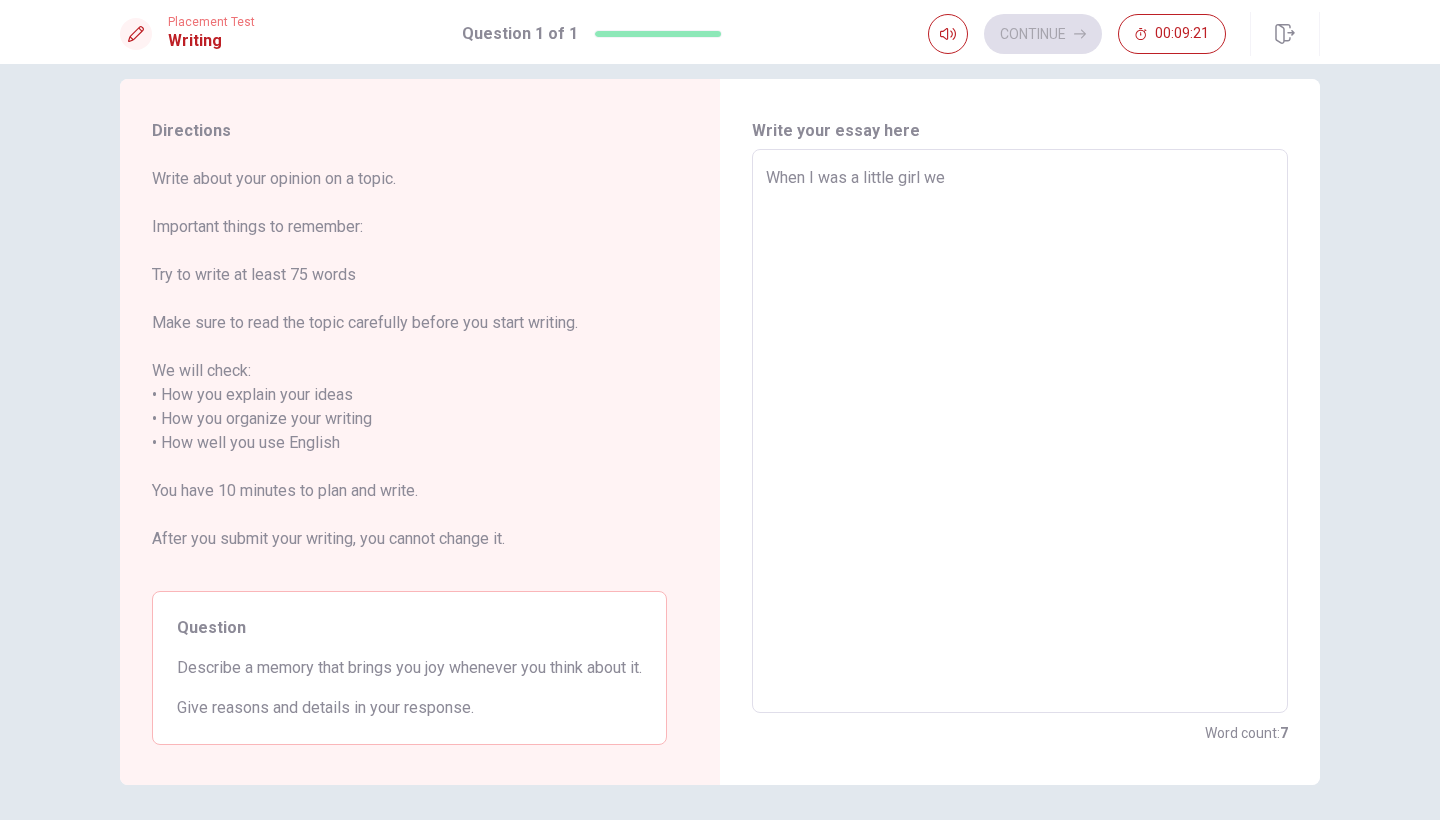 type on "x" 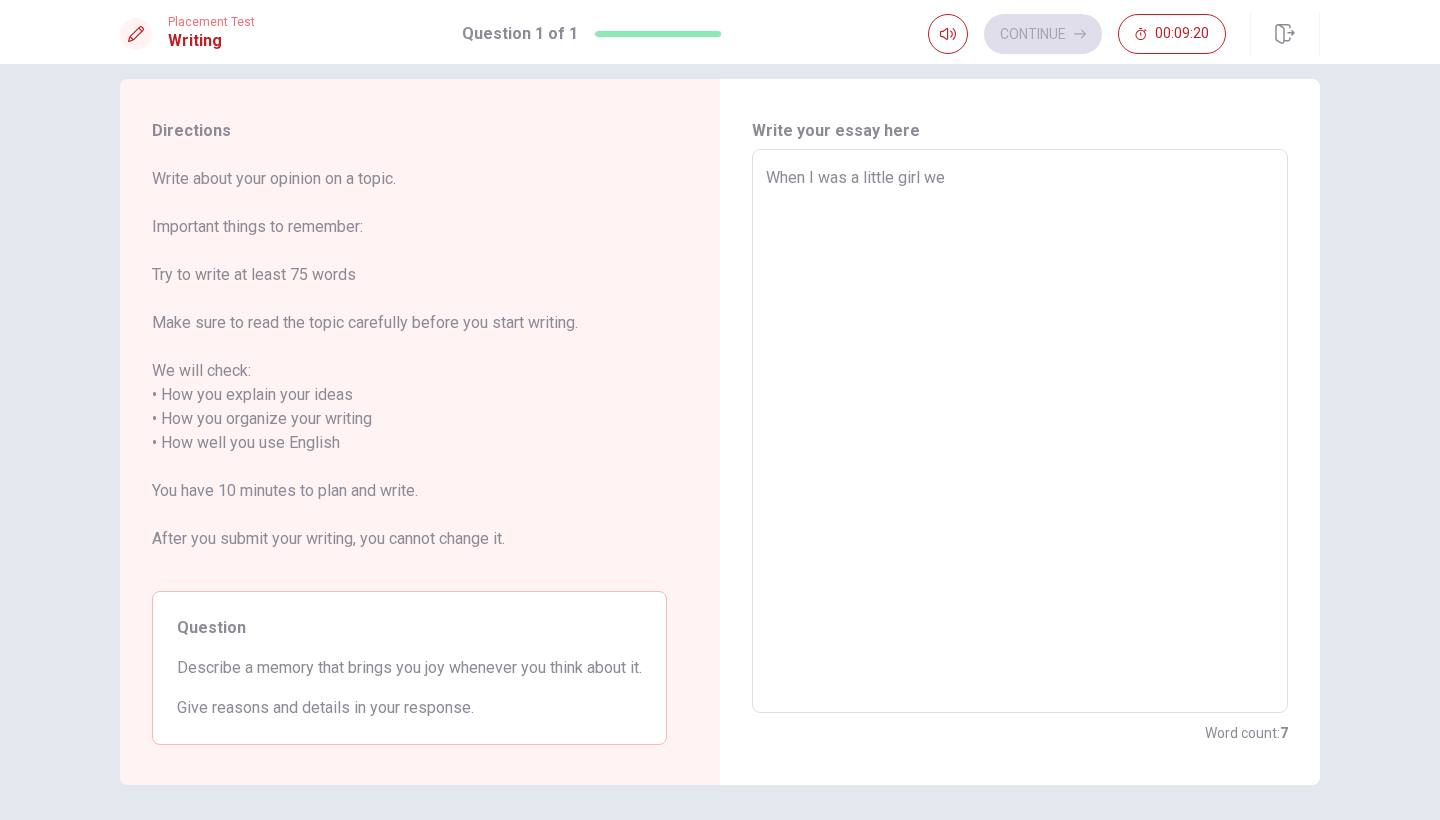 type on "When I was a little girl we e" 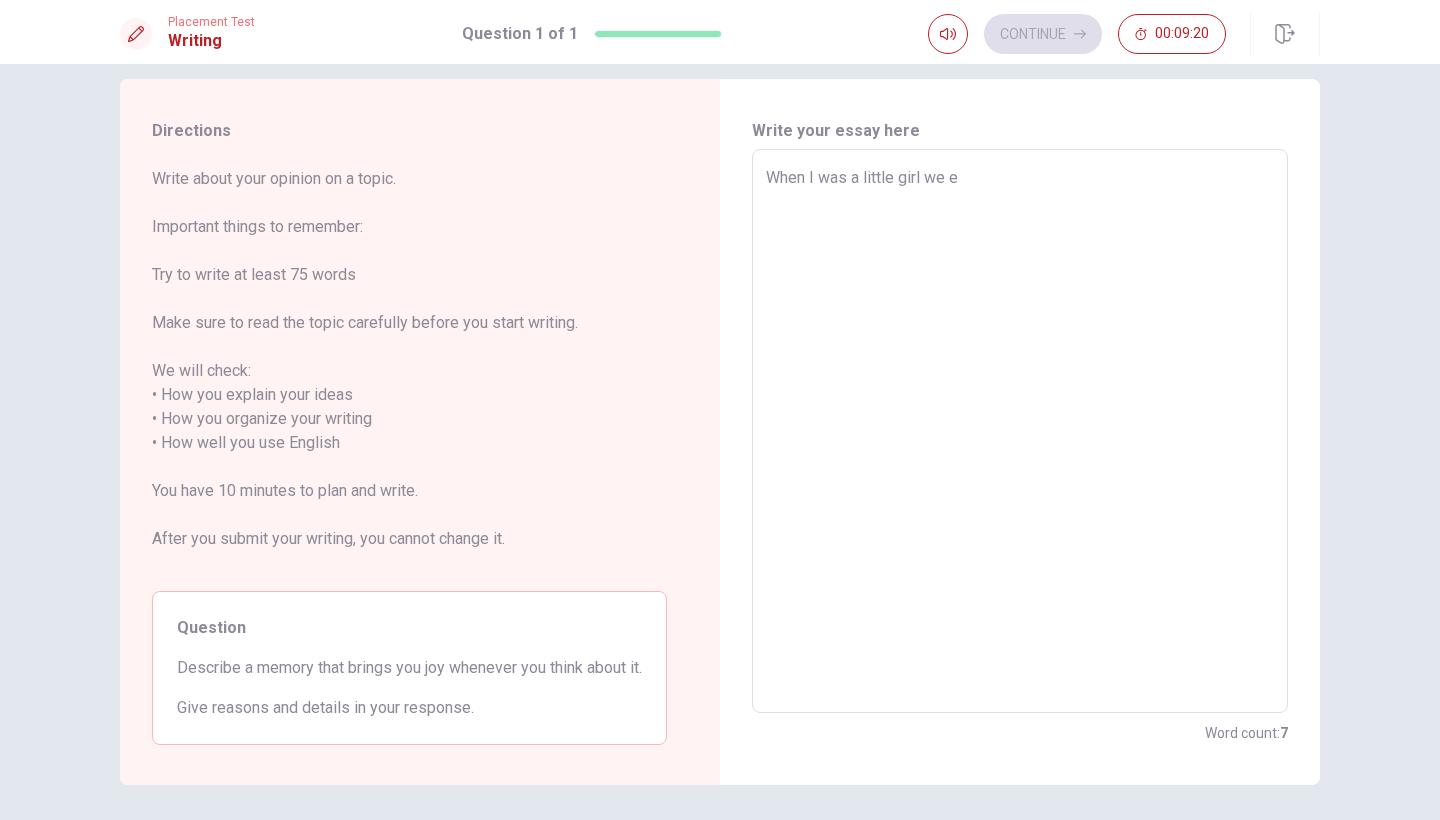 type on "x" 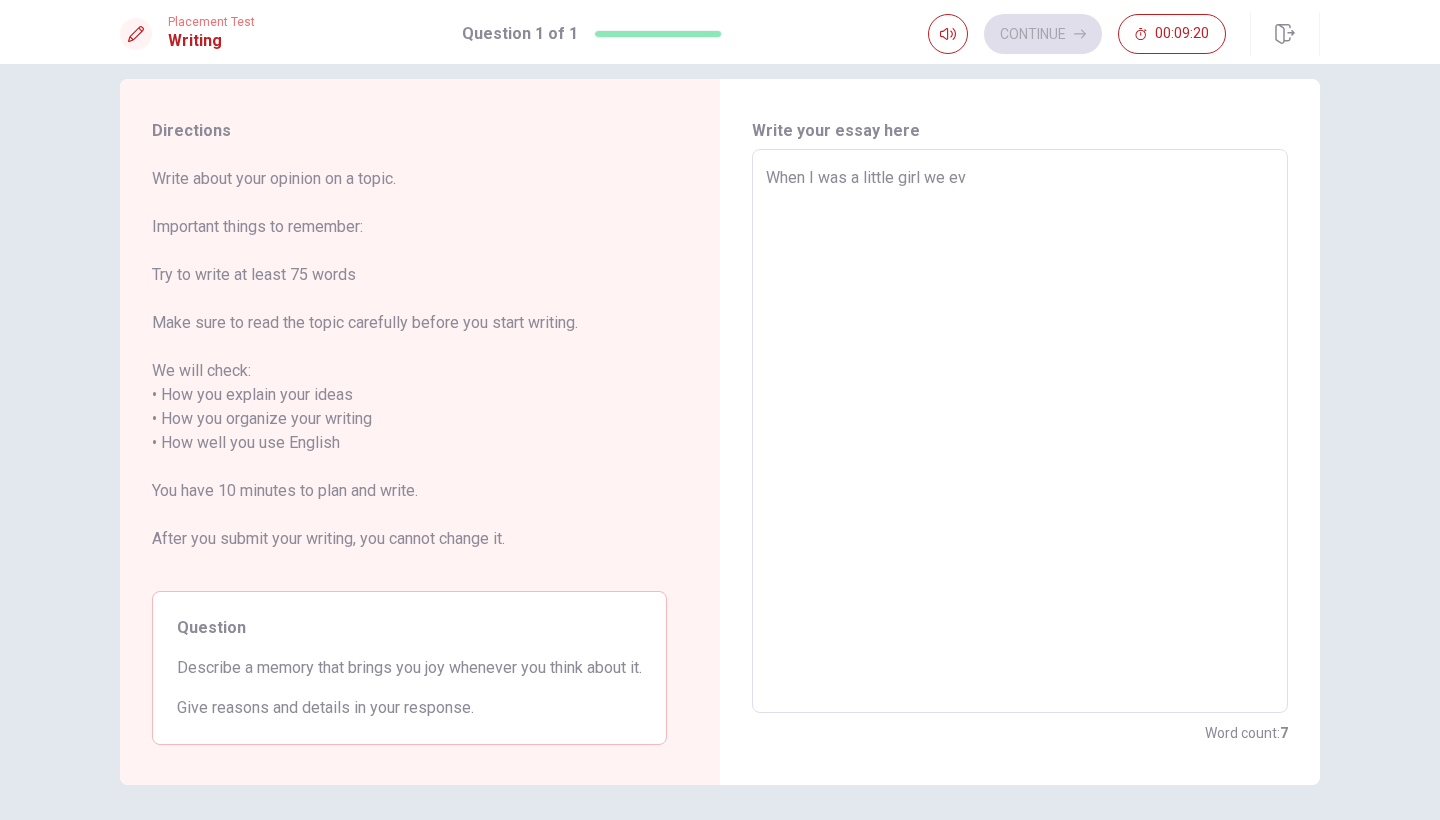 type on "x" 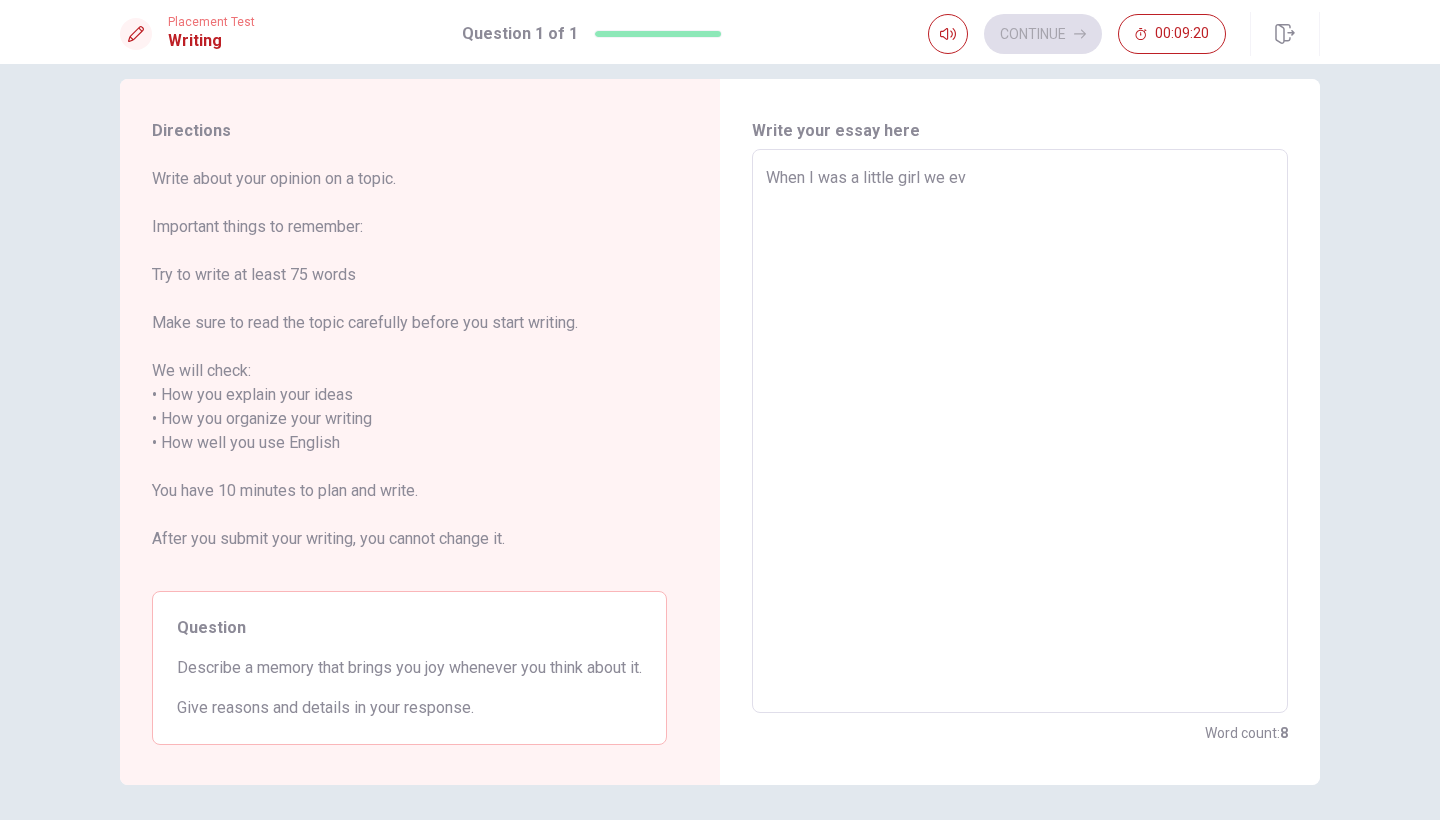 type on "When I was a little girl we eve" 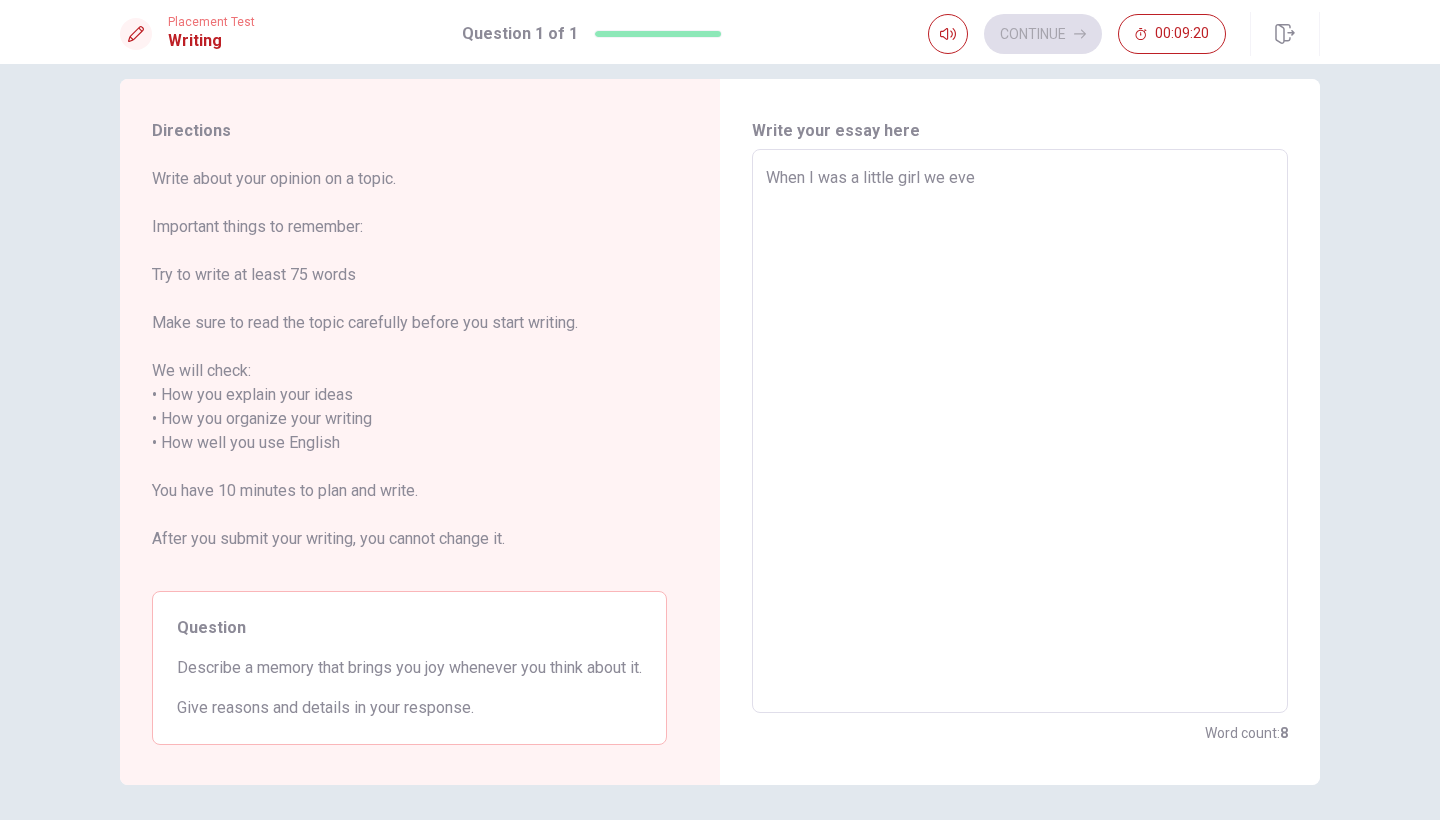 type on "x" 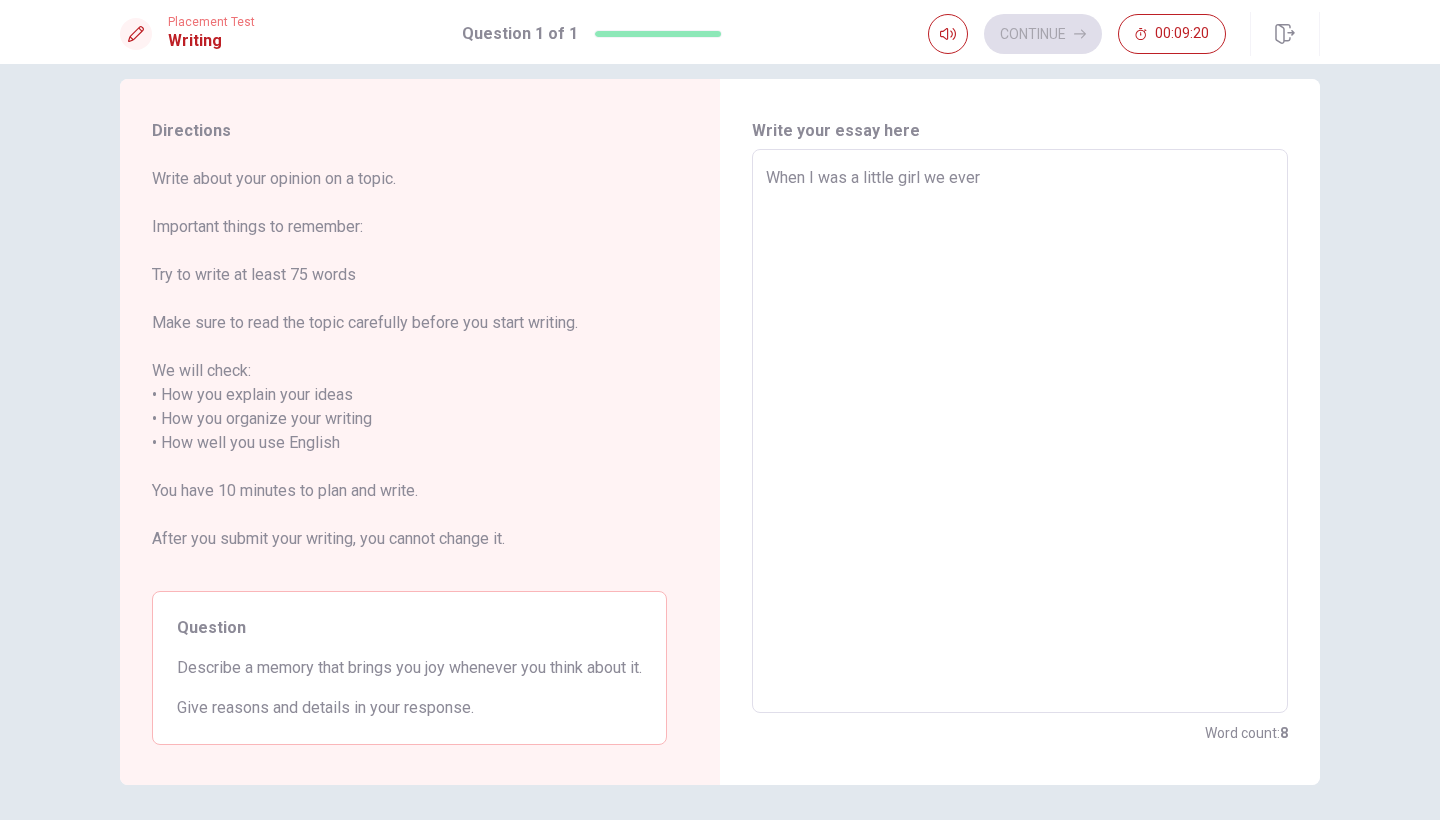 type on "x" 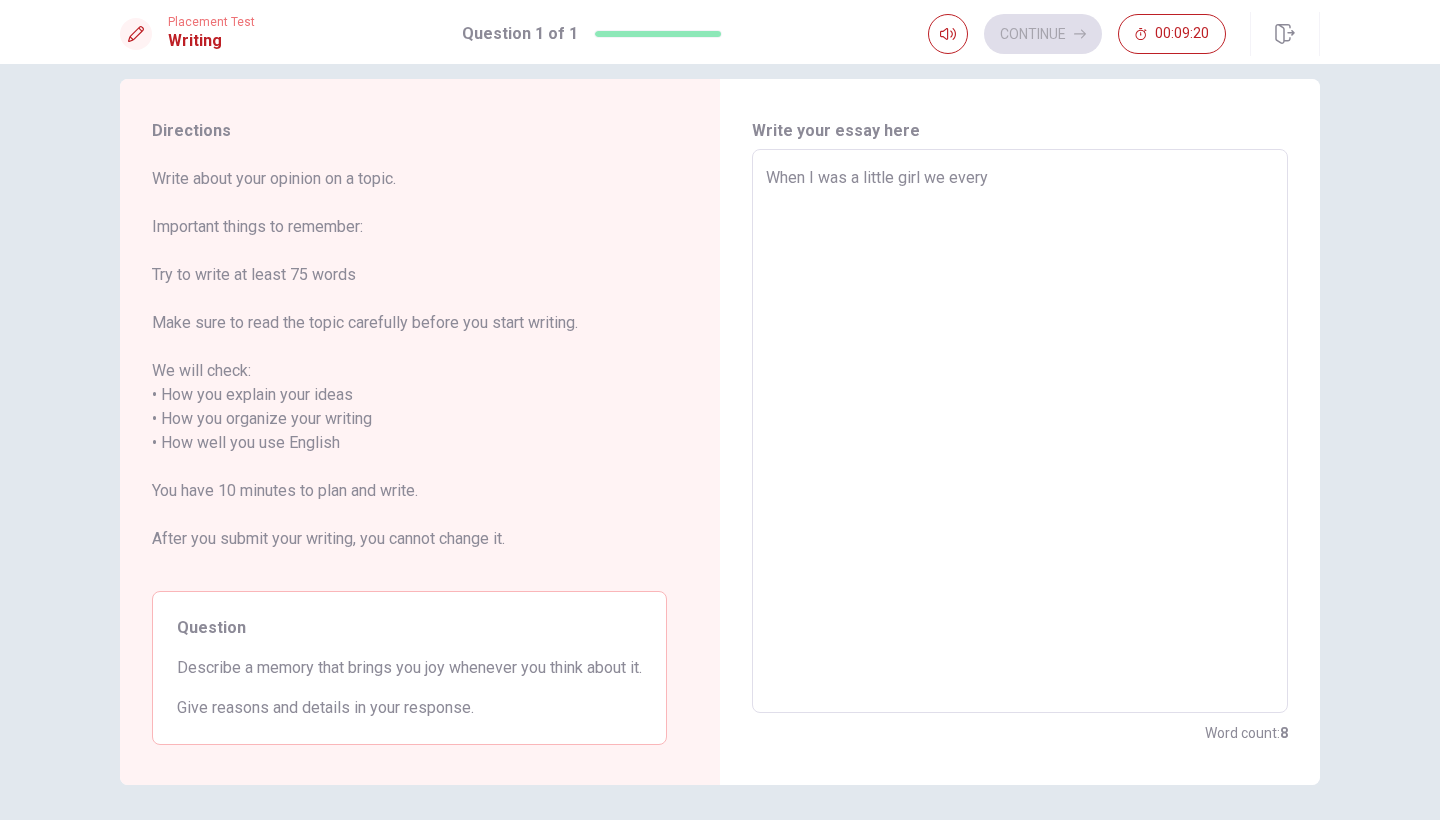 type on "x" 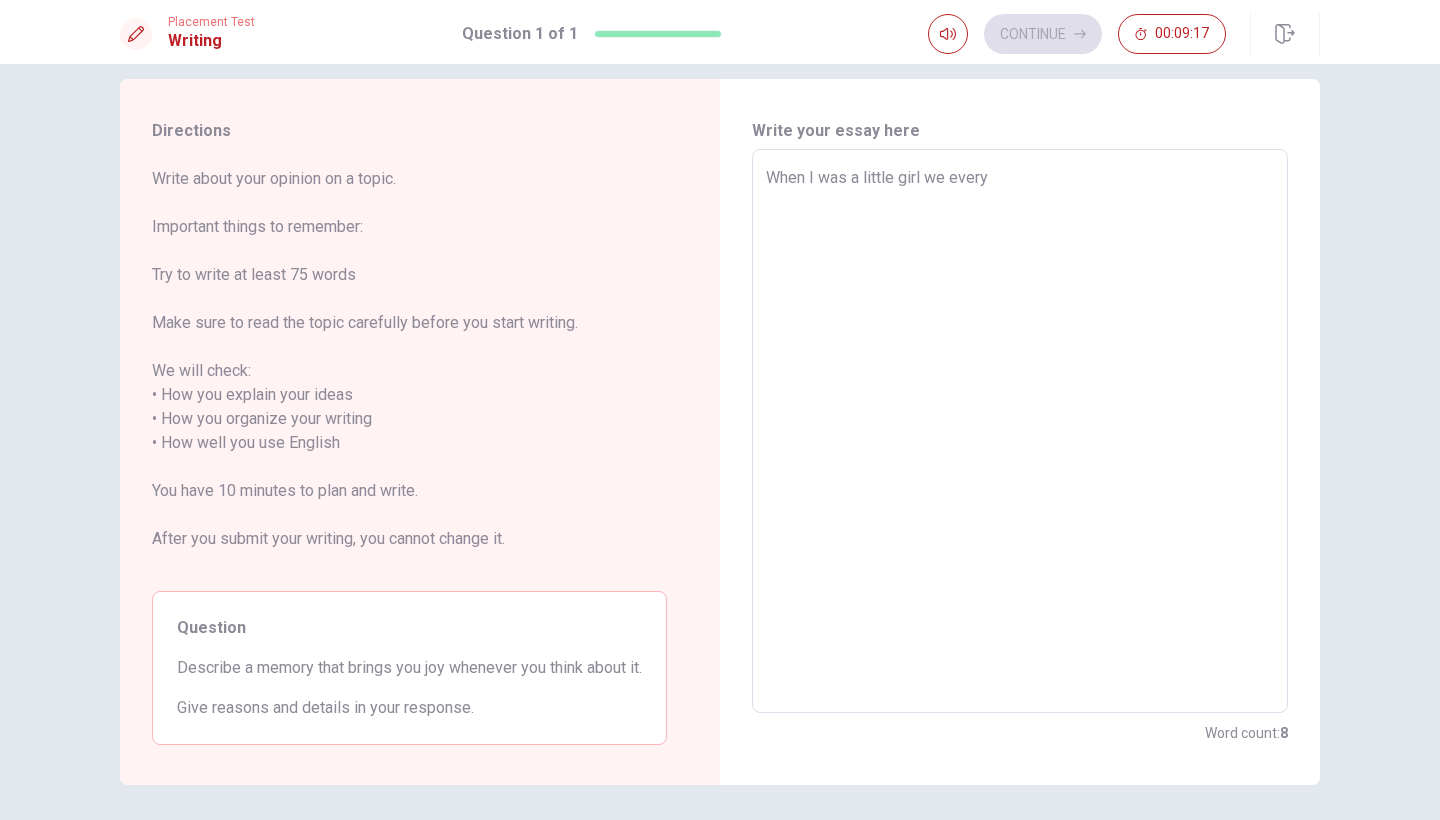 click on "When I was a little girl we every" at bounding box center (1020, 431) 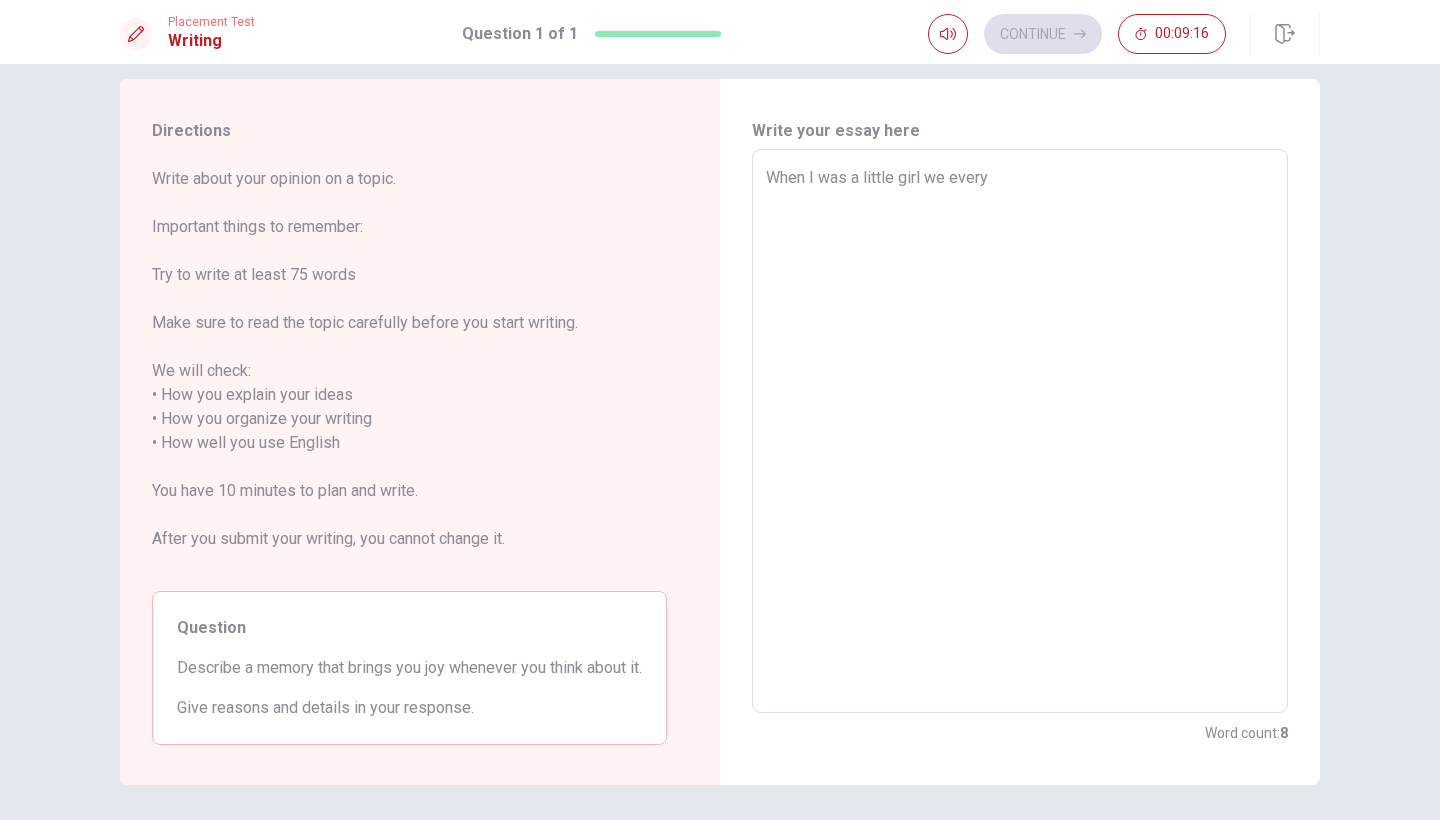 type on "When I was a little girl weevery" 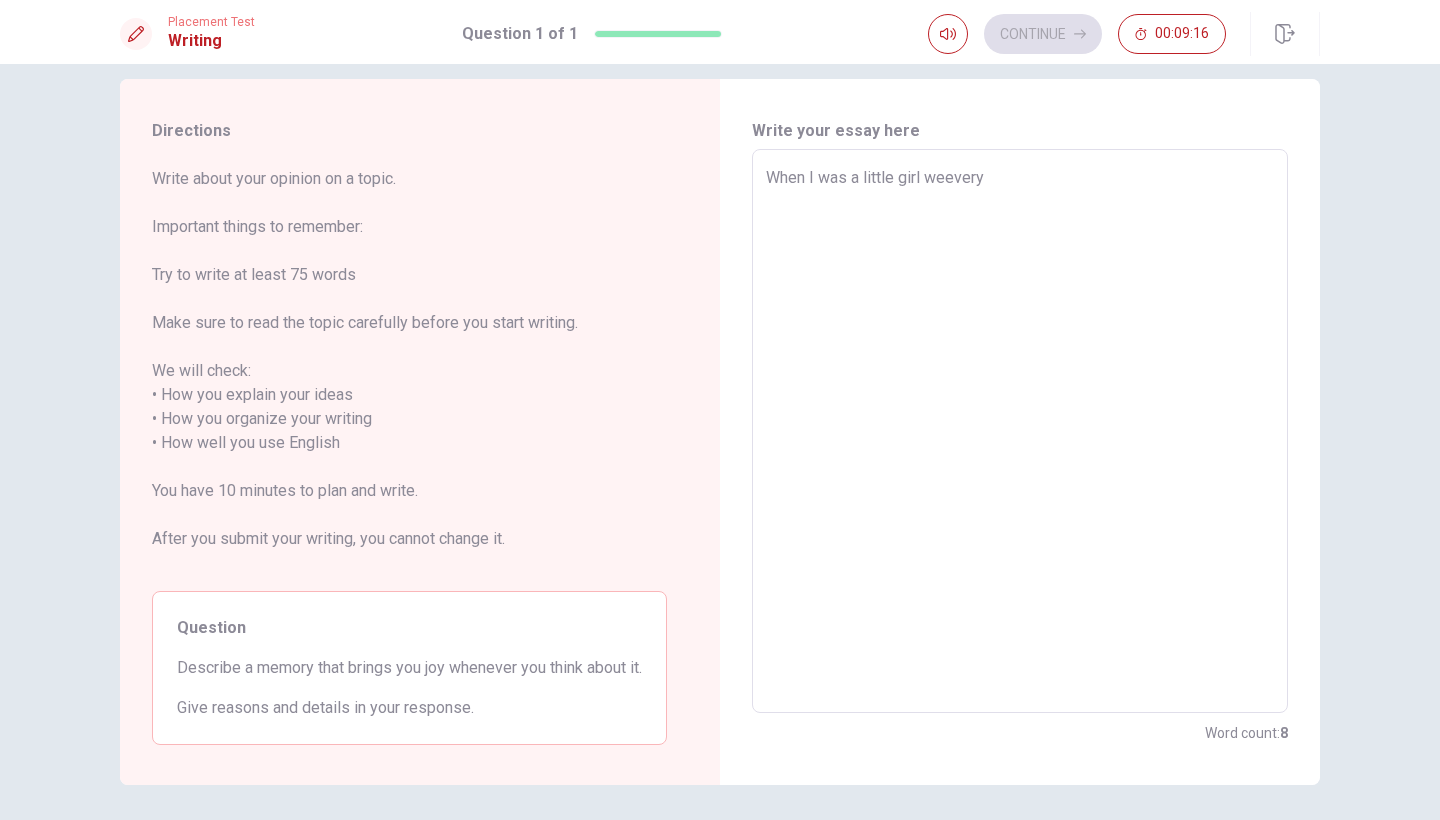 type on "x" 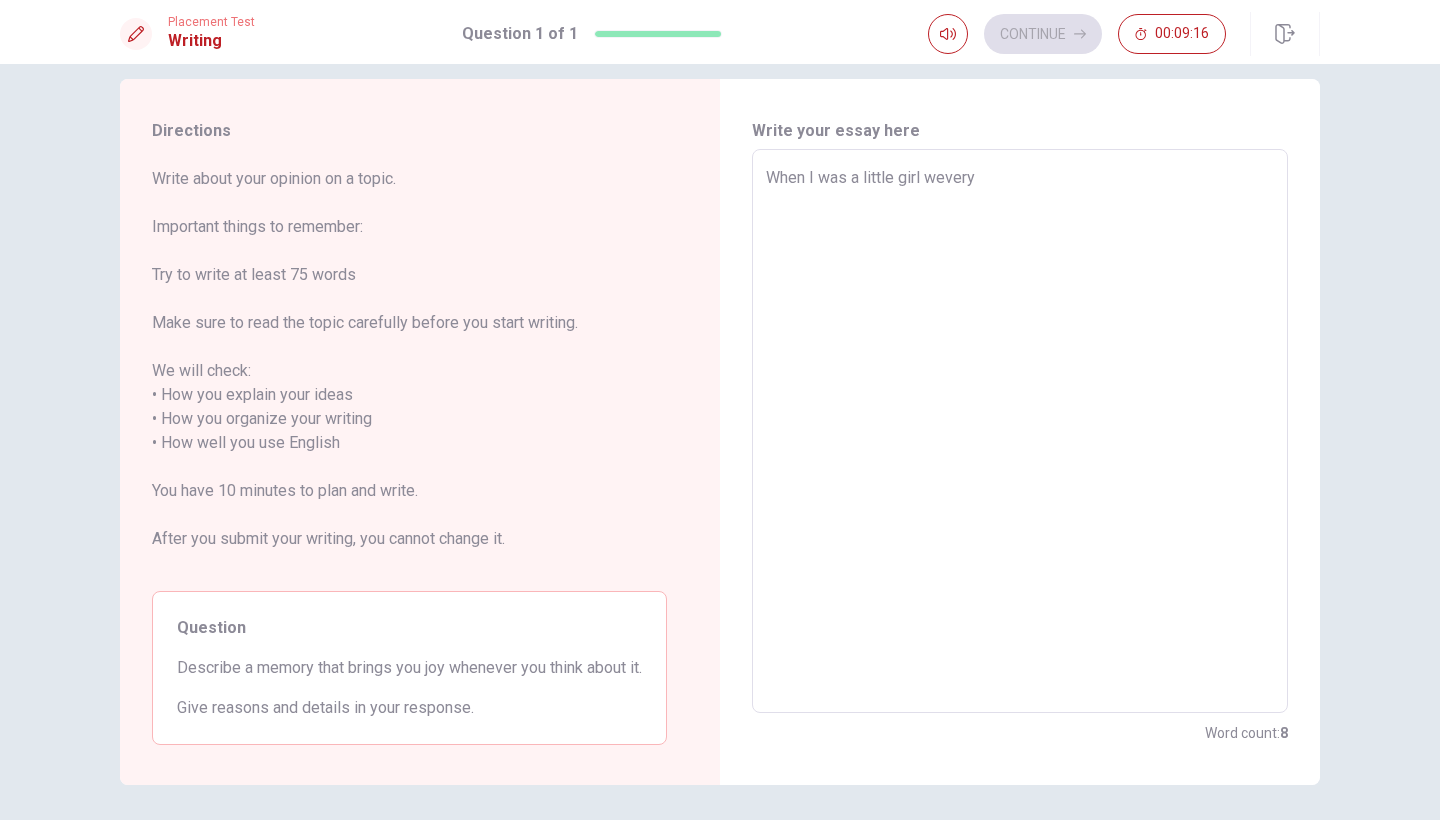 type on "x" 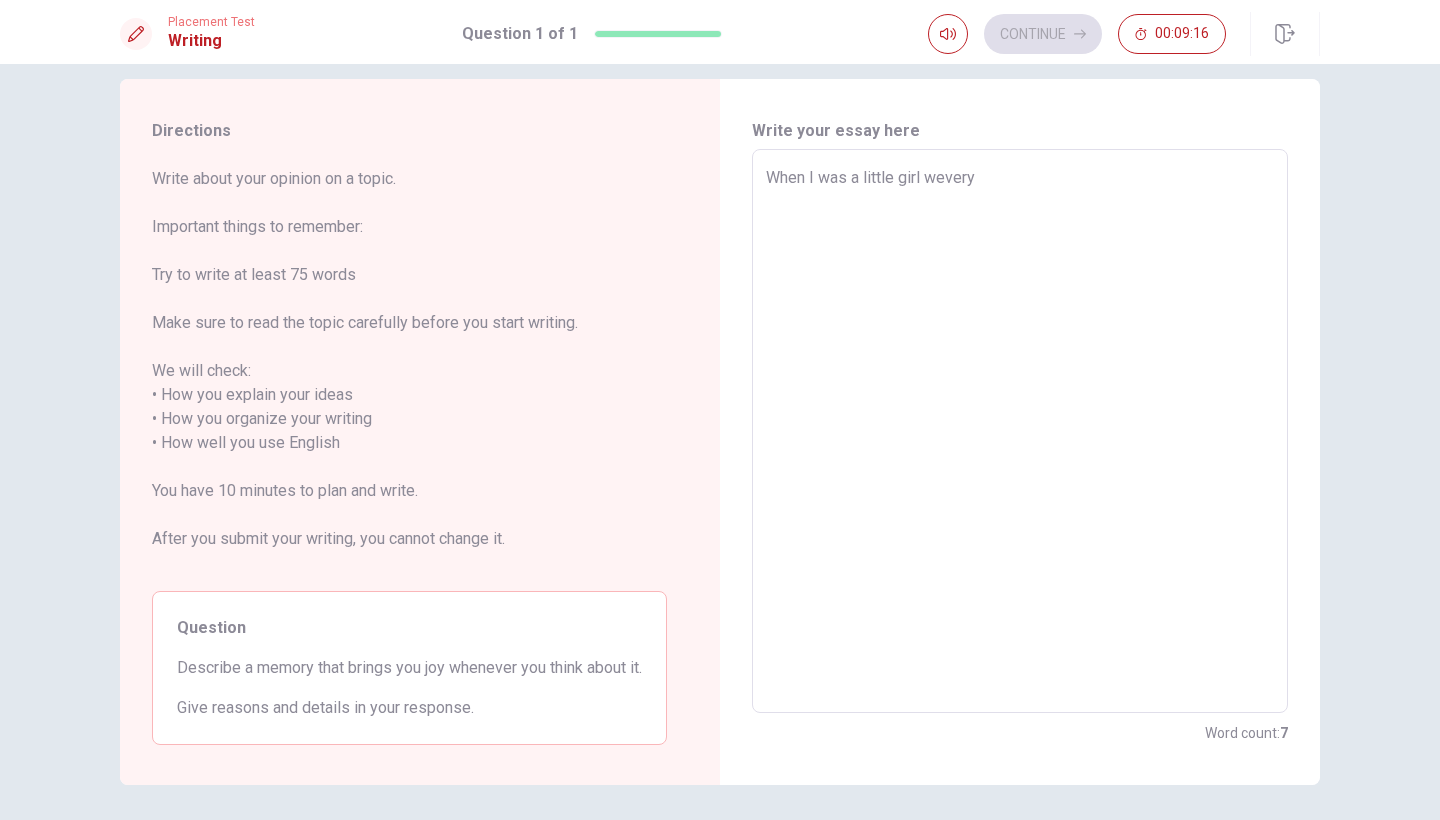 type on "When I was a little girl every" 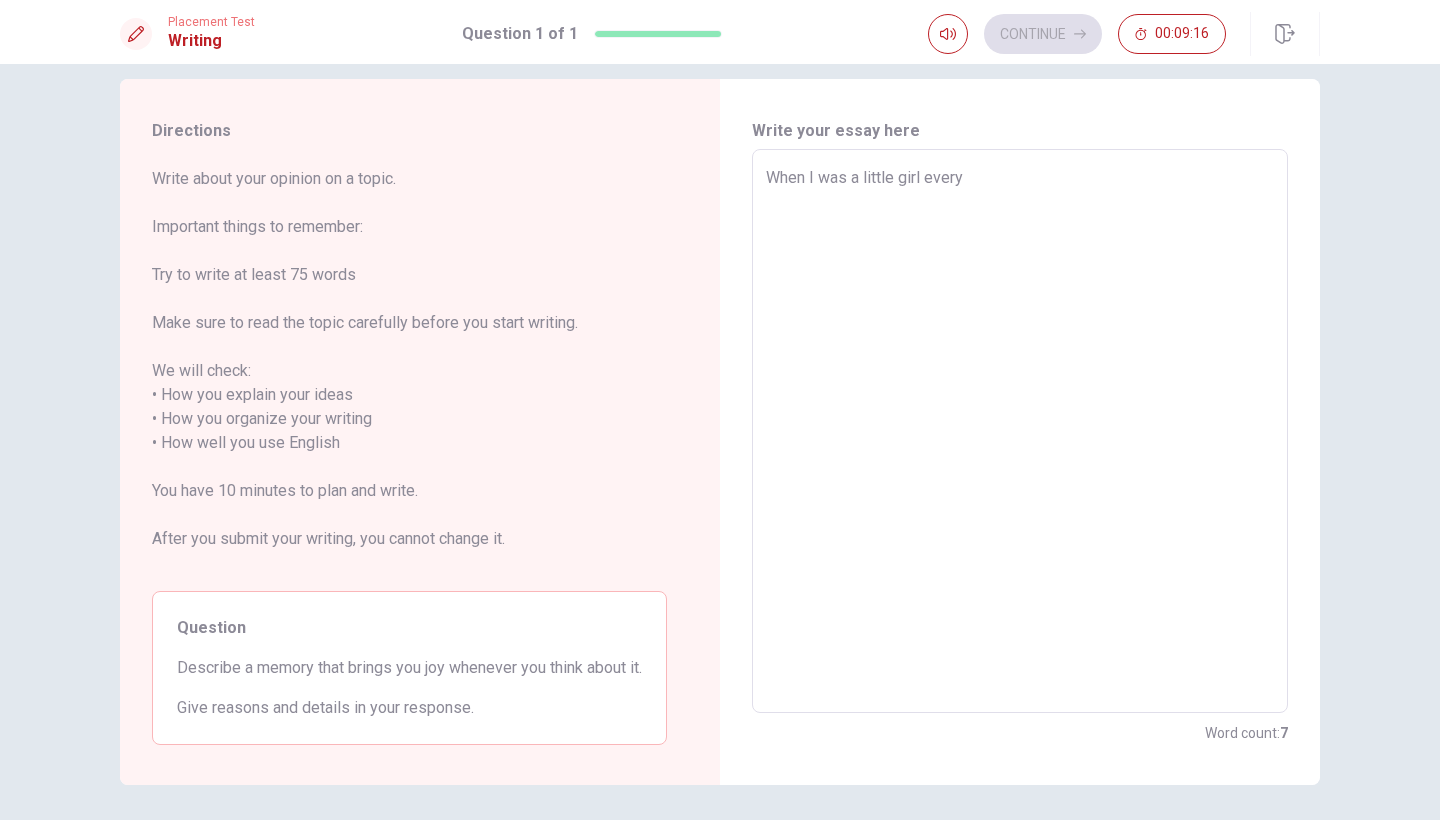 type on "x" 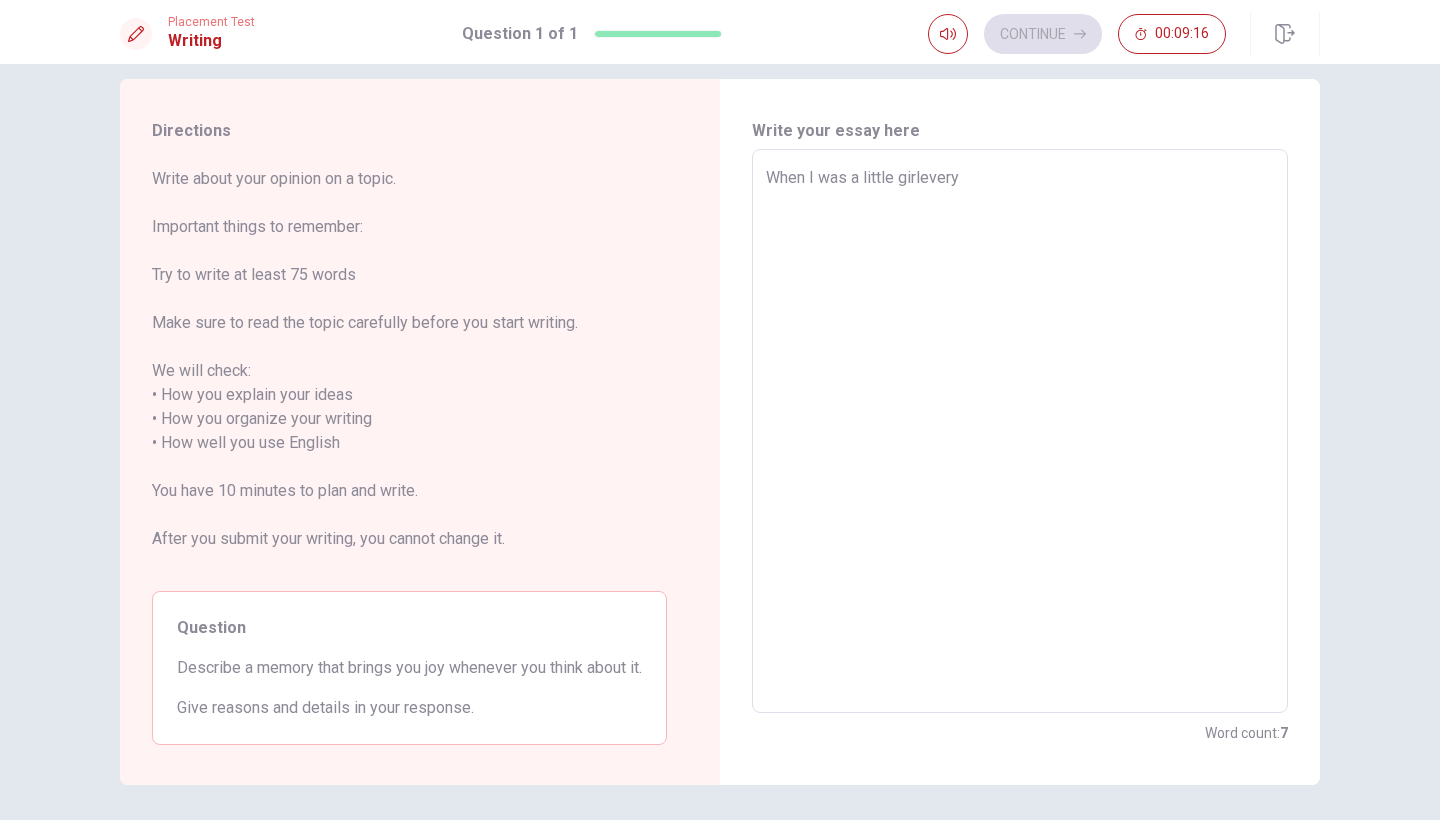type on "x" 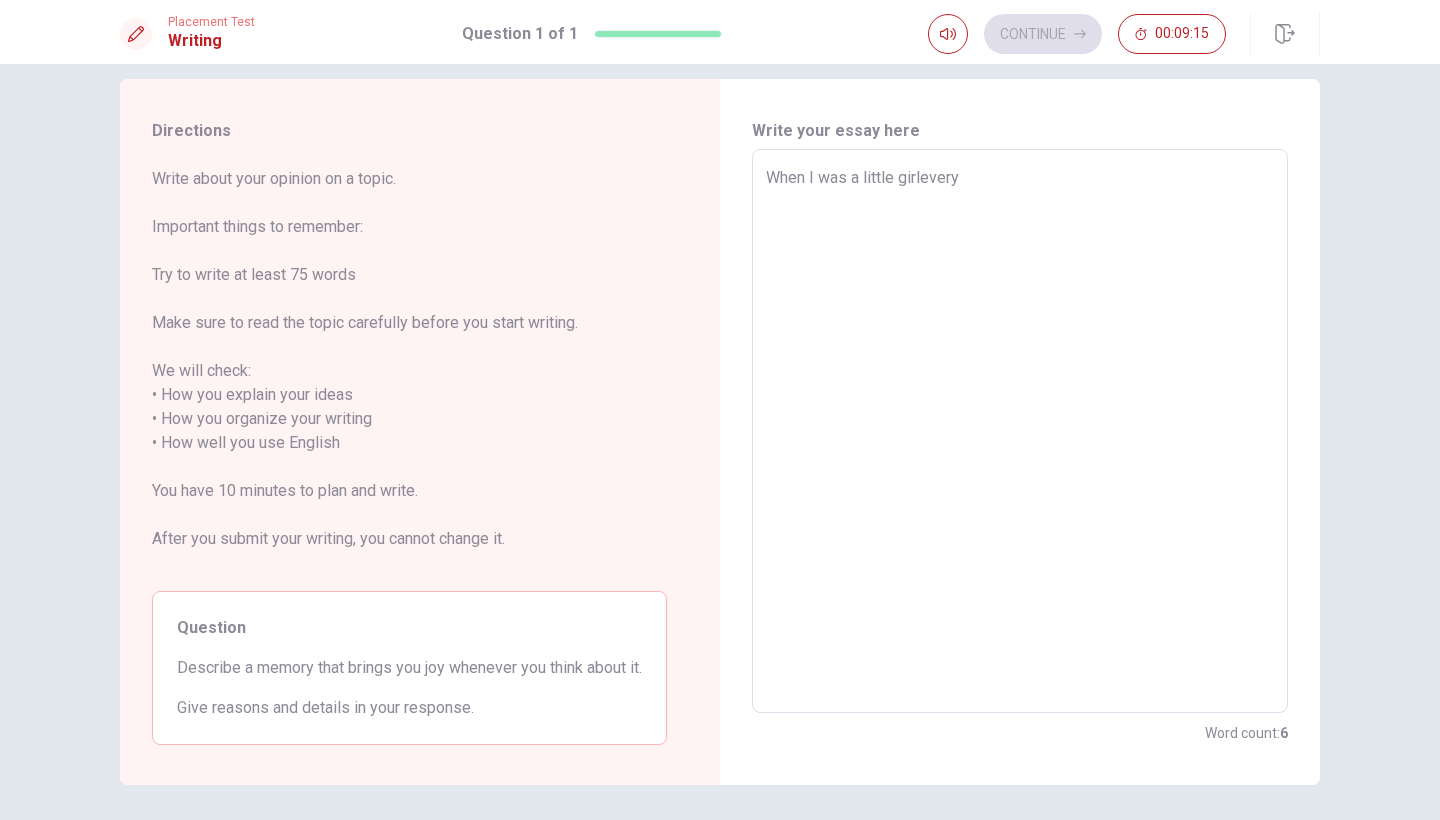 type on "When I was a little girl every" 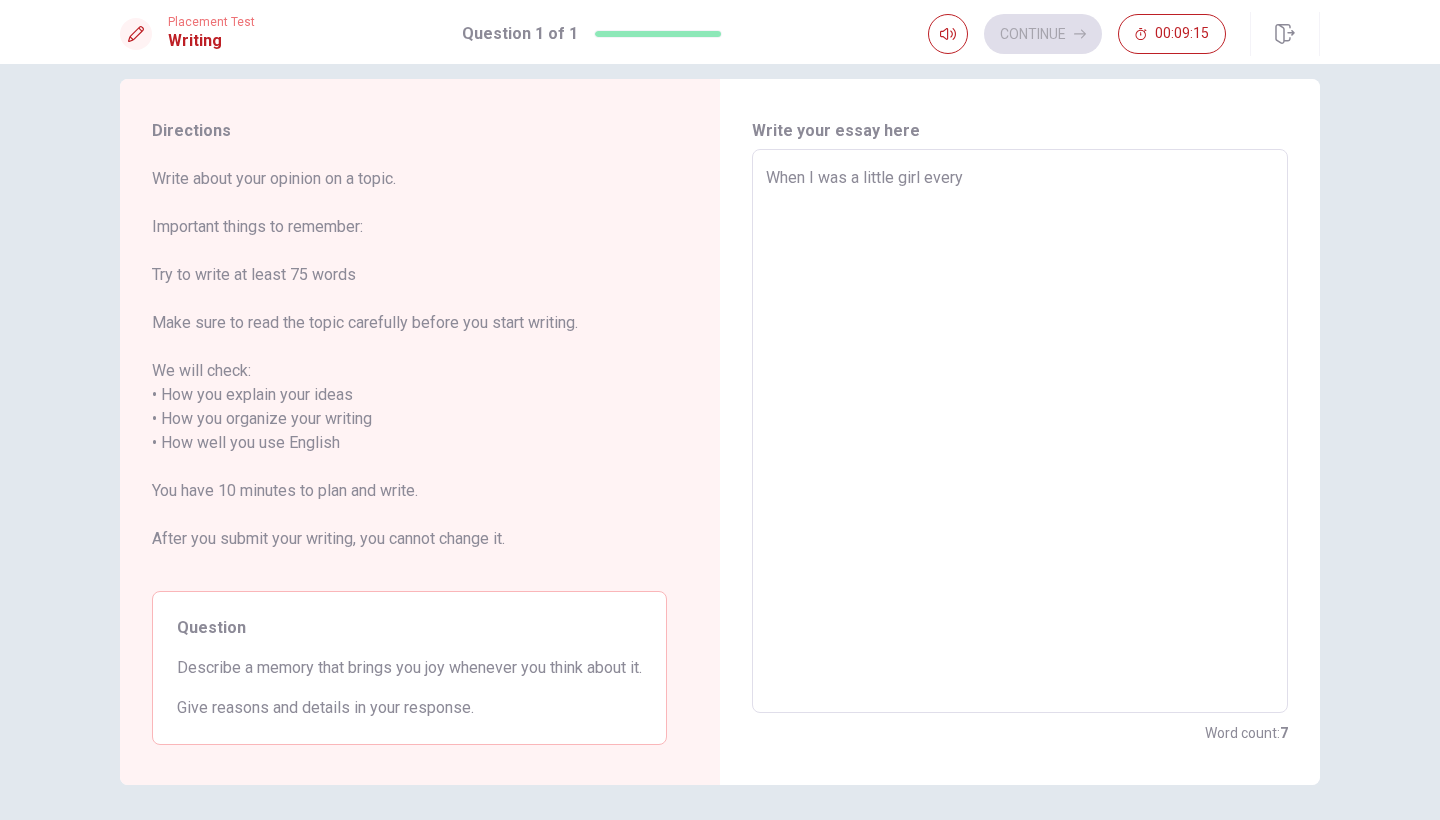 click on "When I was a little girl every" at bounding box center [1020, 431] 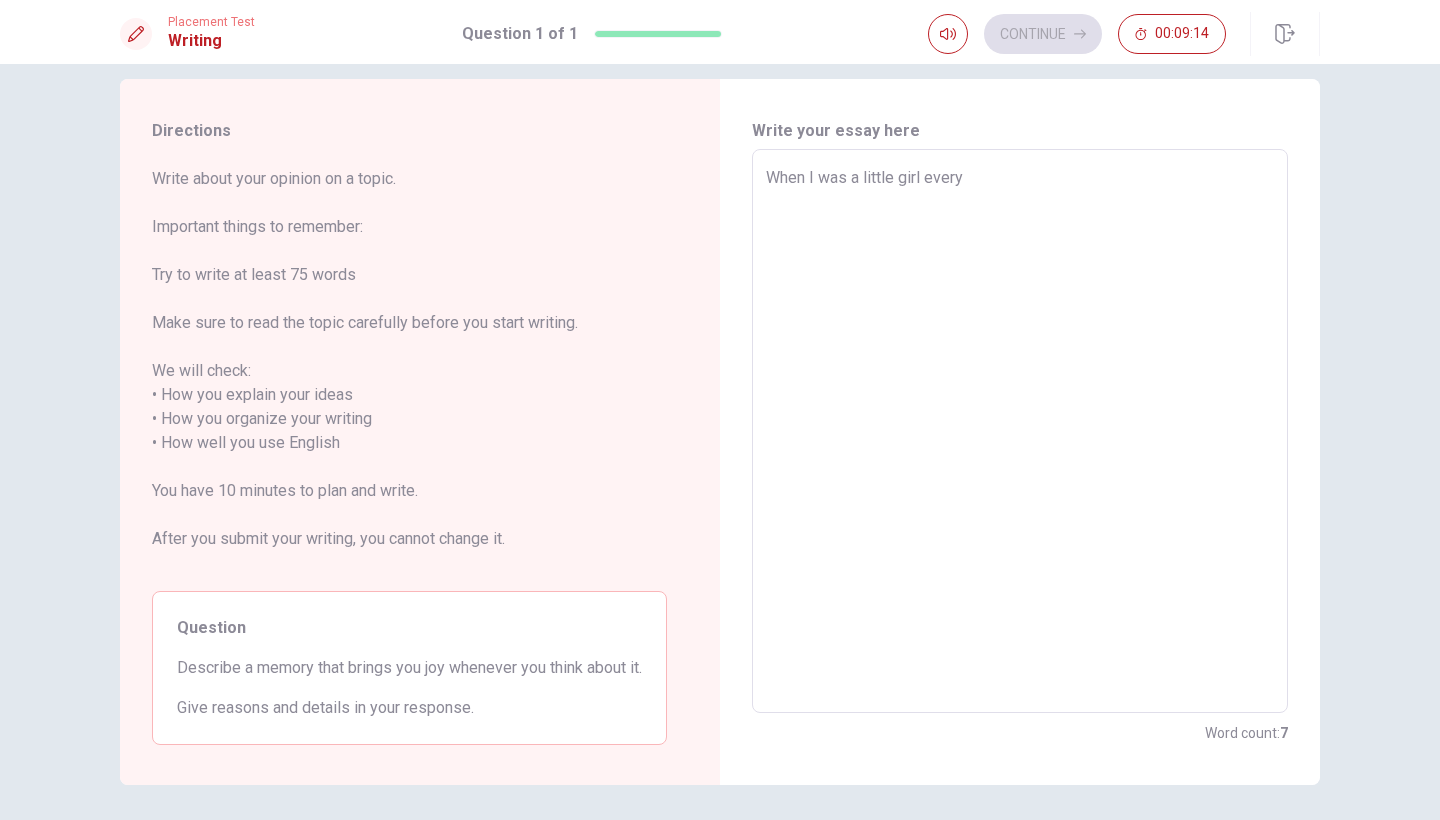 type on "When I was a little girl every w" 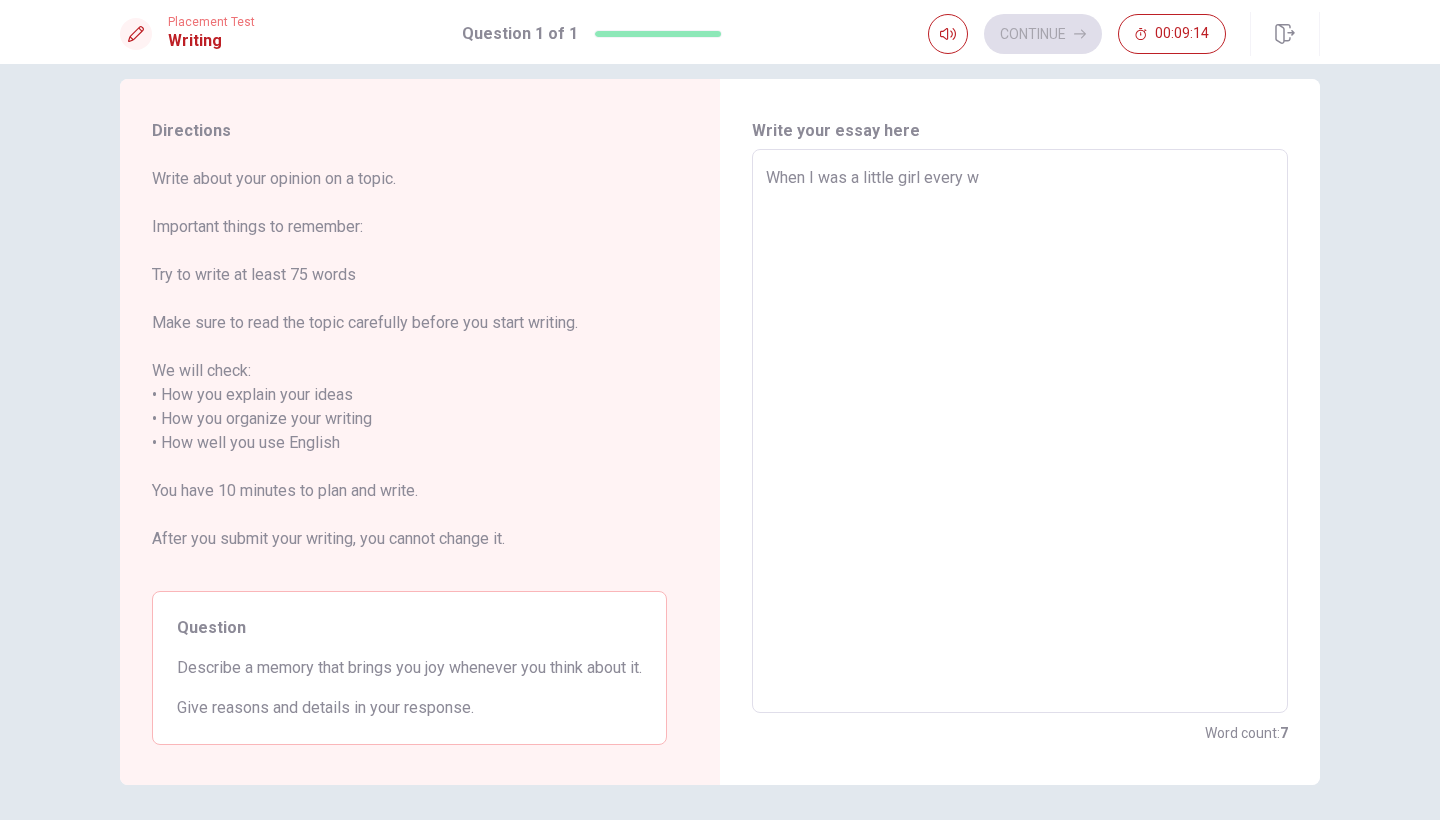 type on "x" 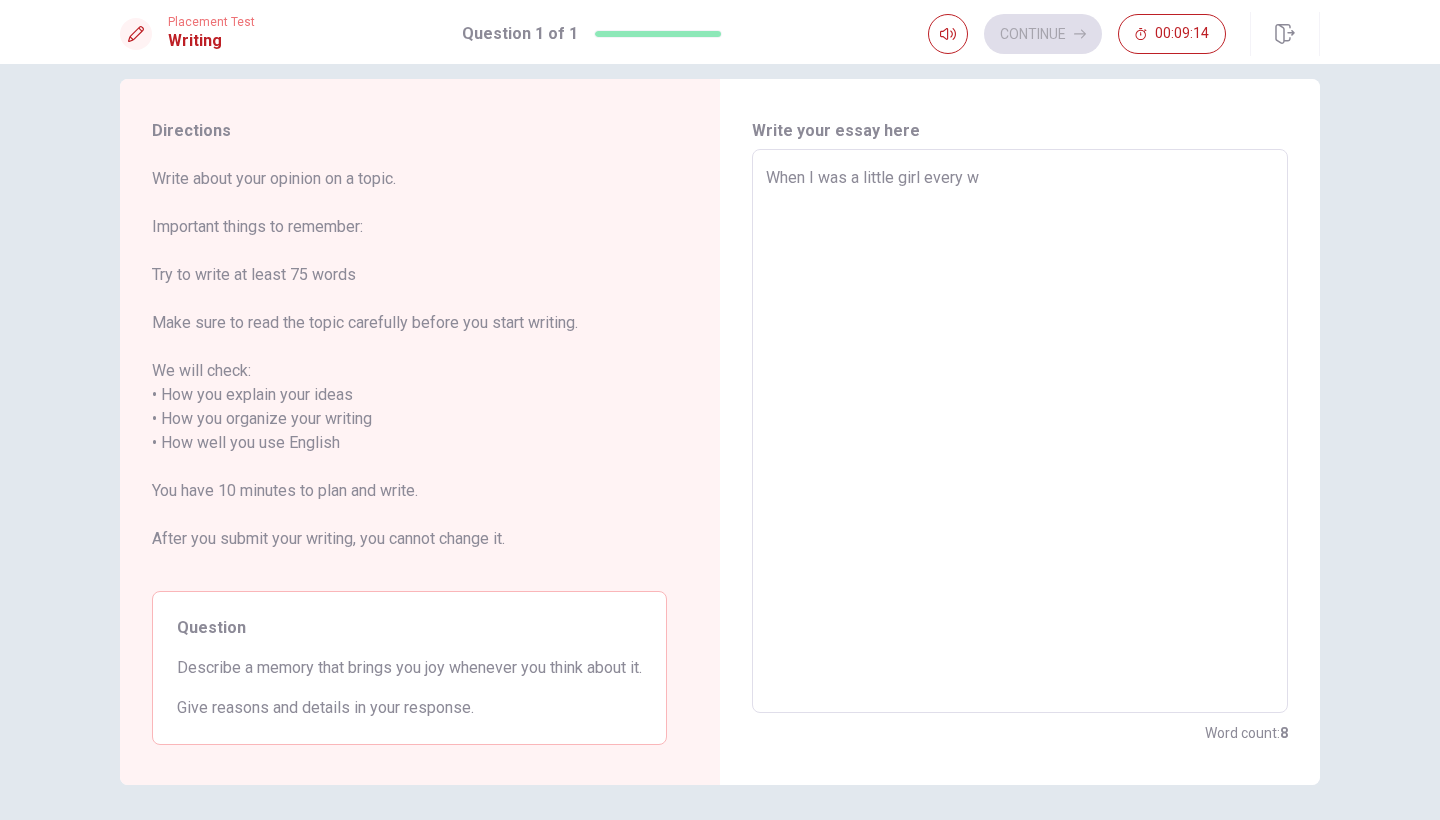 type on "When I was a little girl every wi" 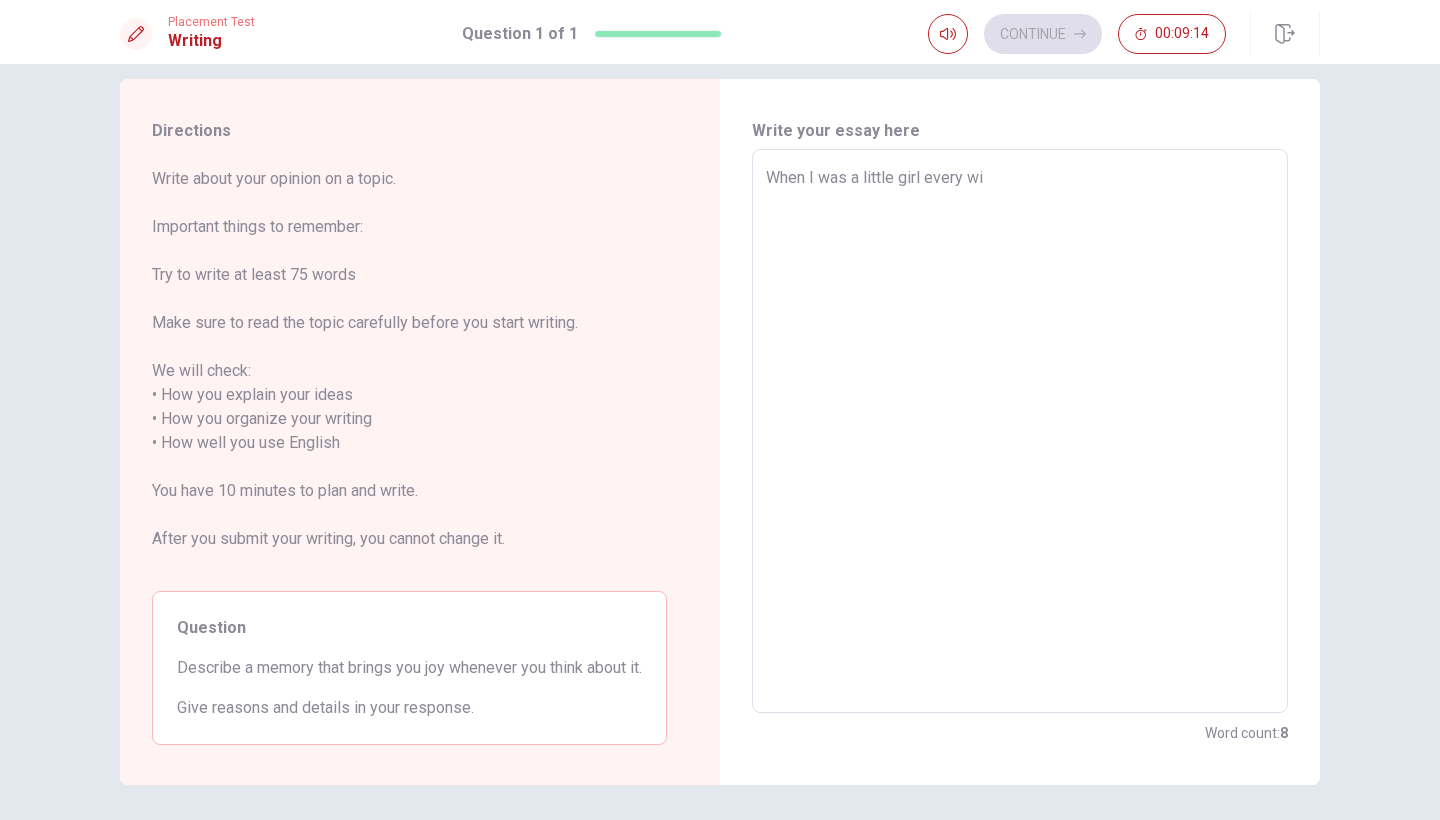 type on "x" 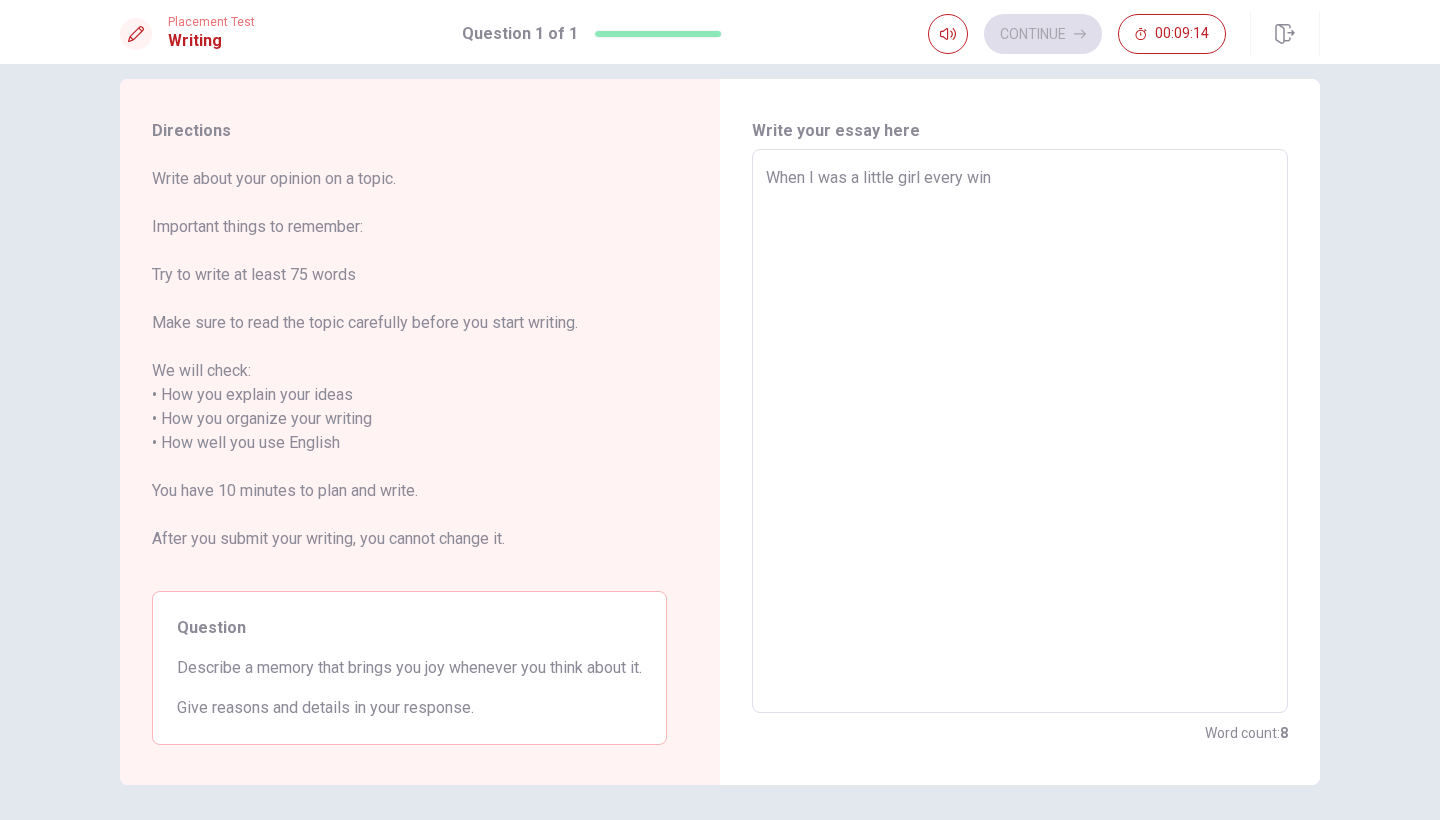 type on "x" 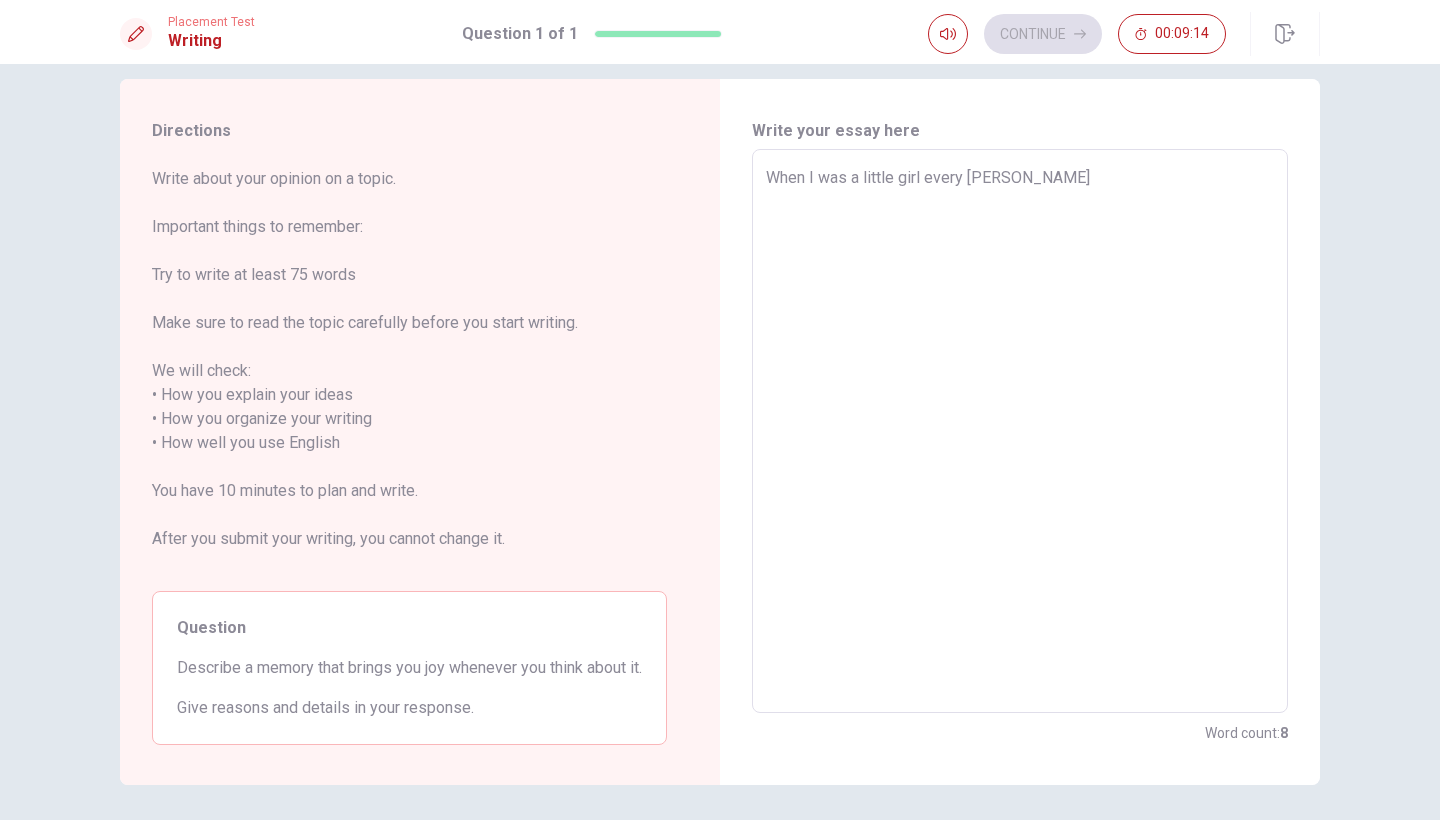 type on "x" 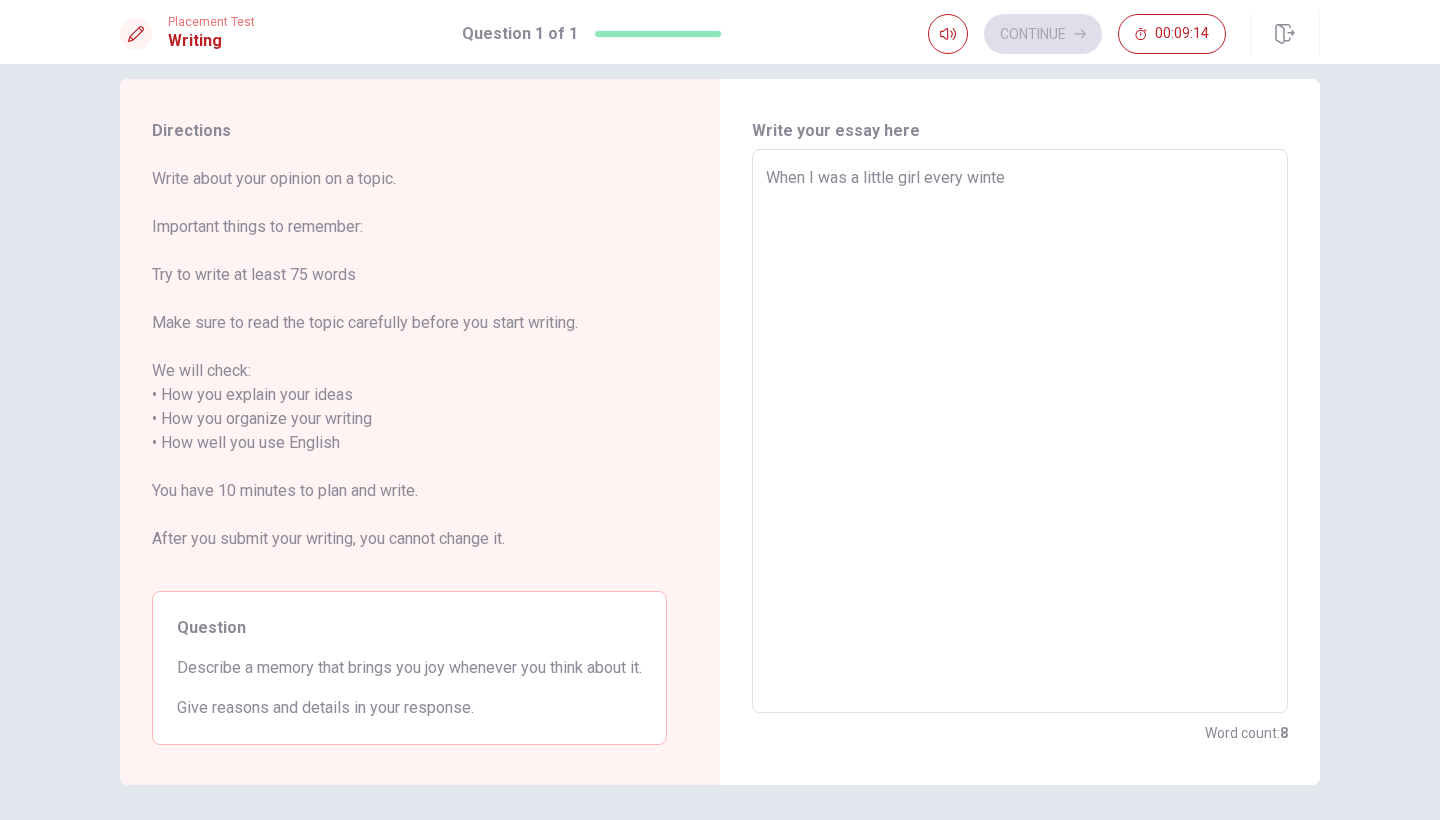 type on "x" 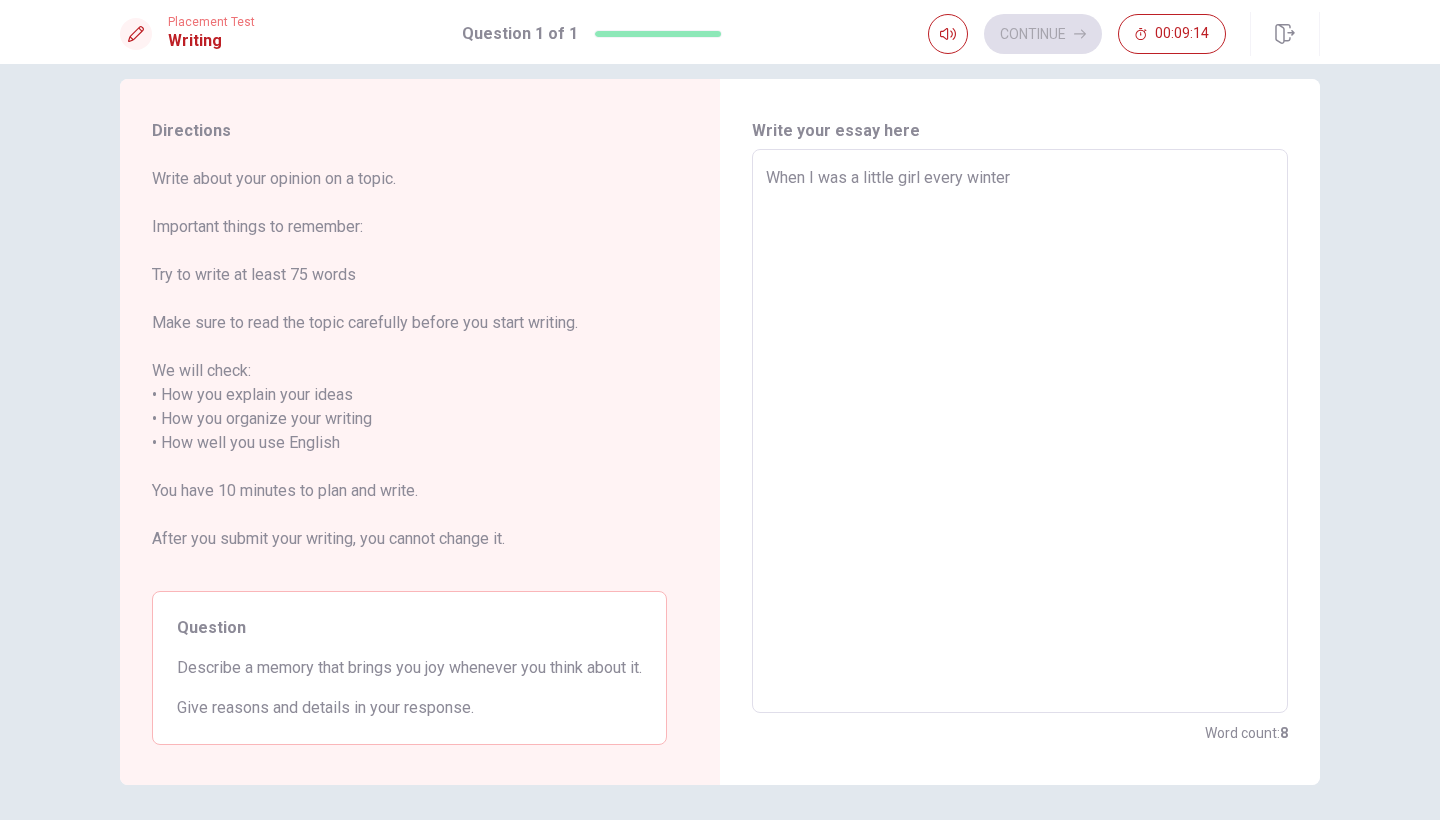 type on "x" 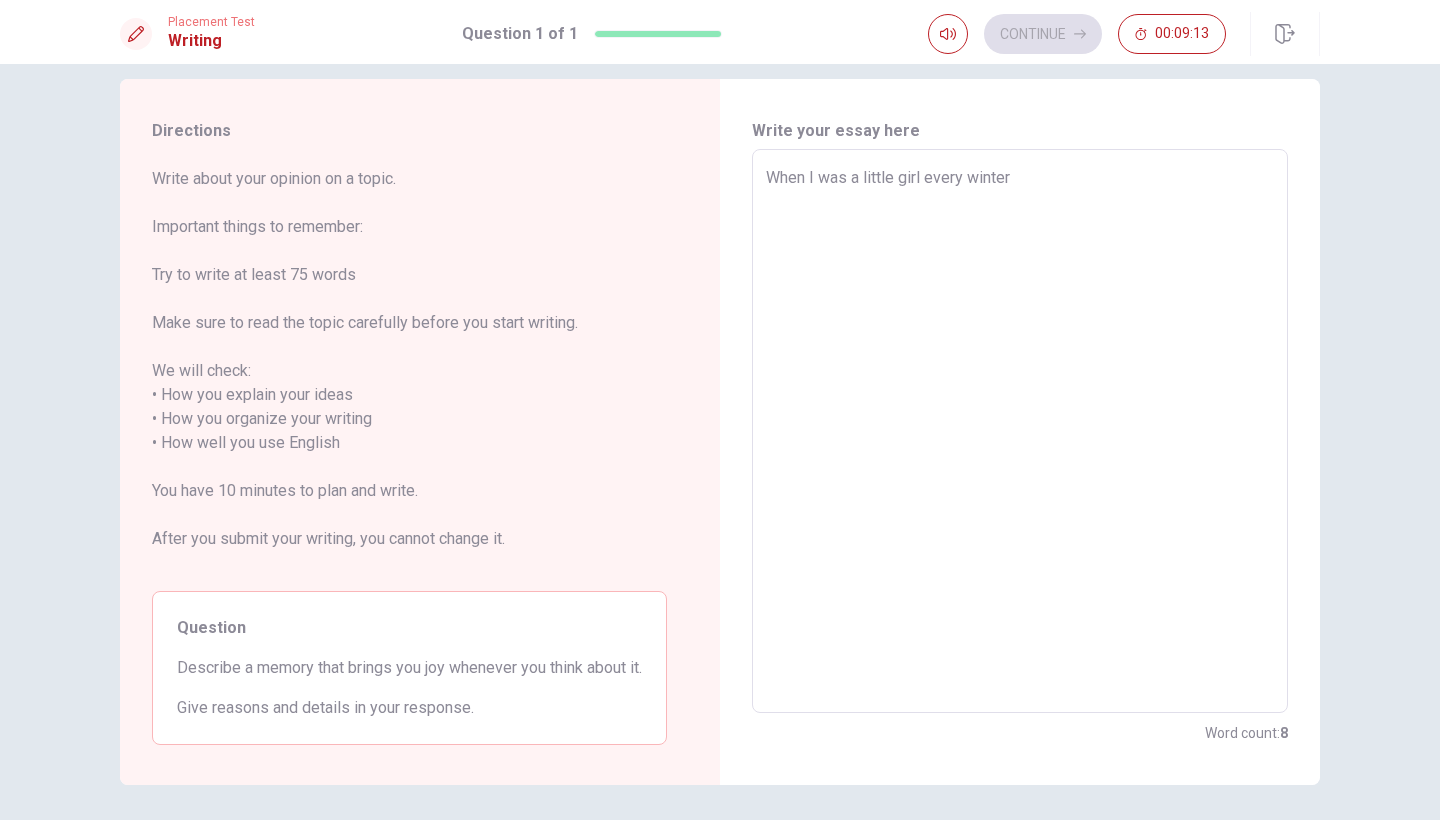 type on "When I was a little girl every winter" 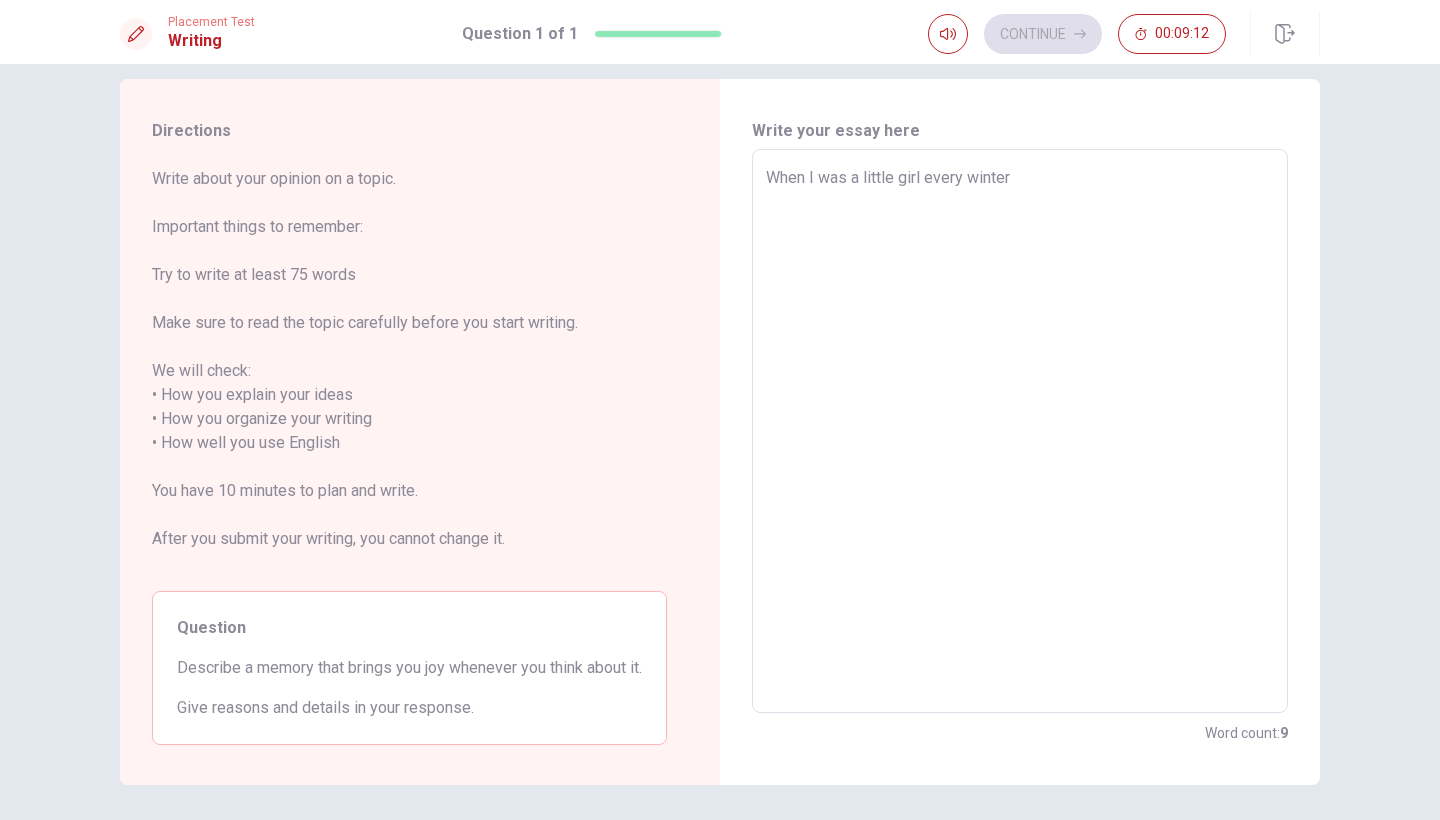 type on "When I was a little girl every winter w" 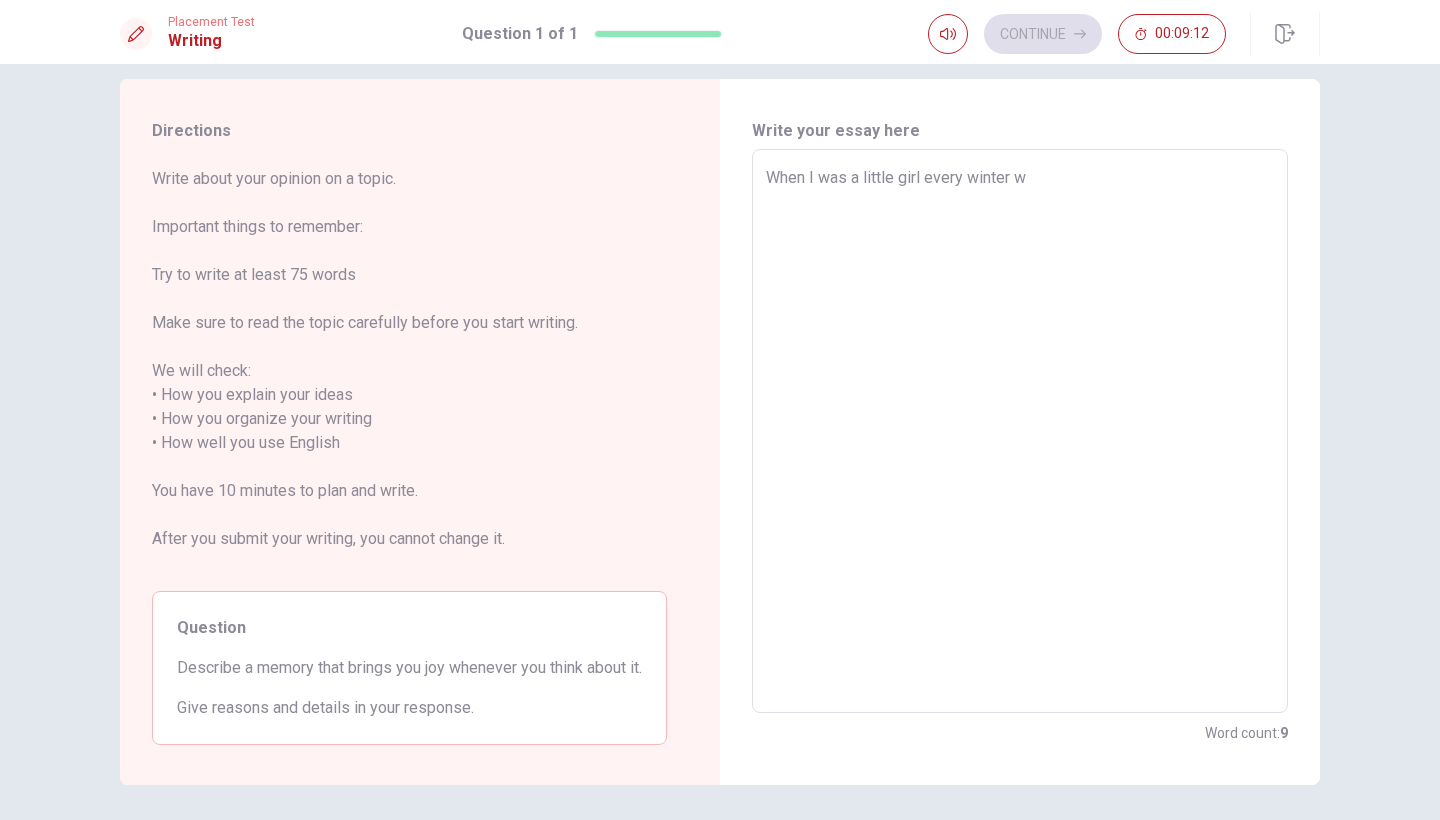 type on "x" 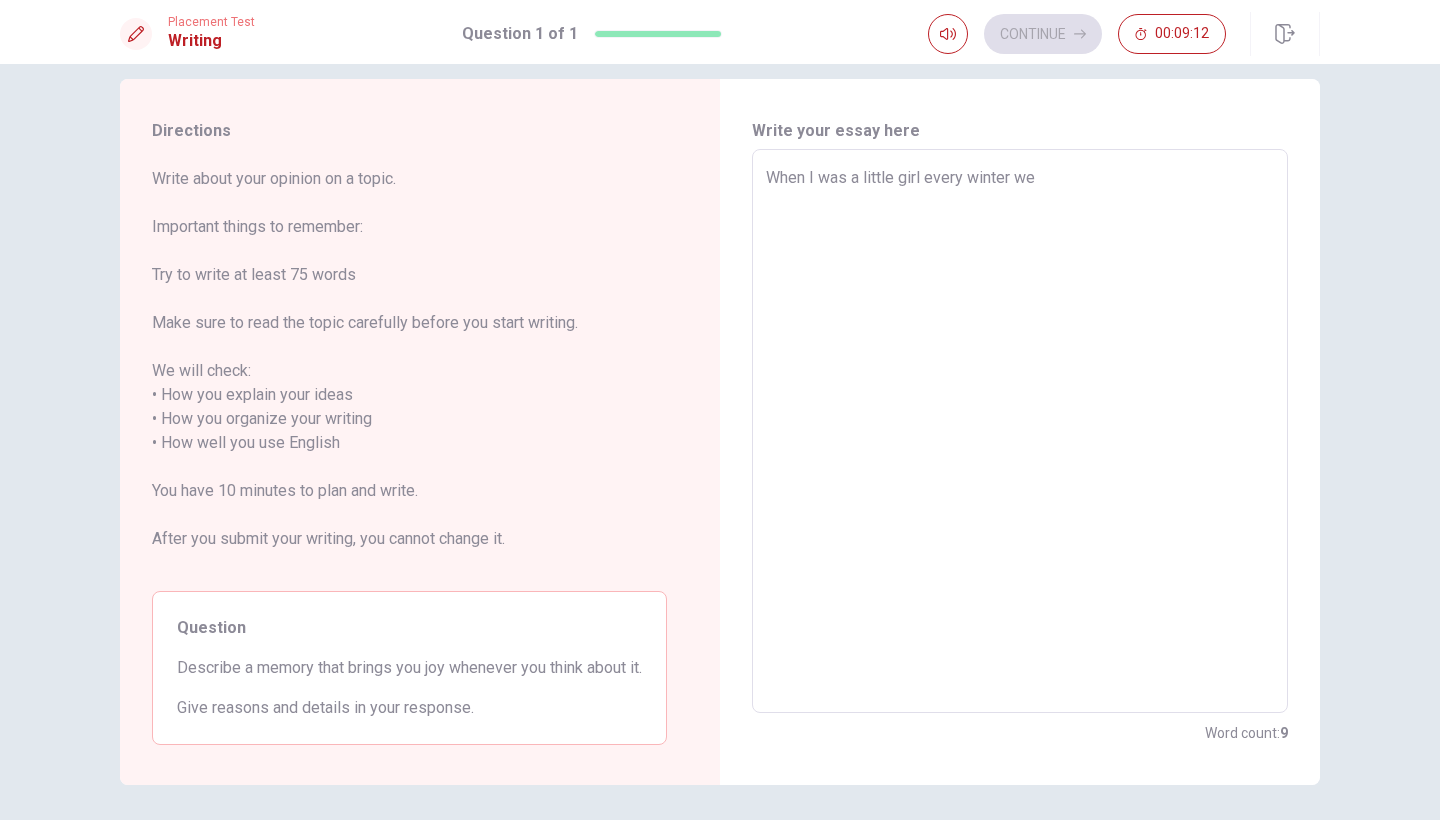 type on "x" 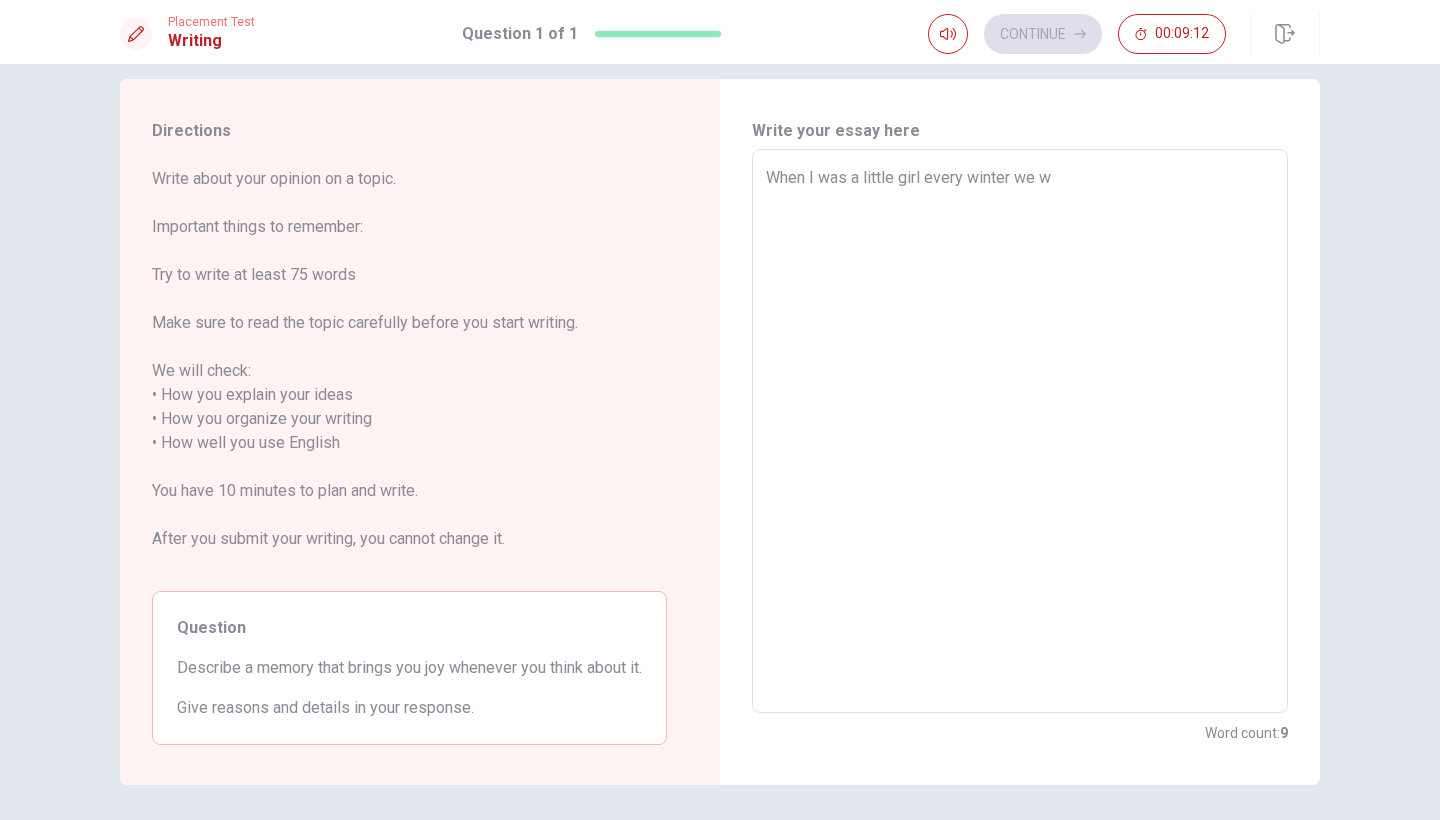 type on "x" 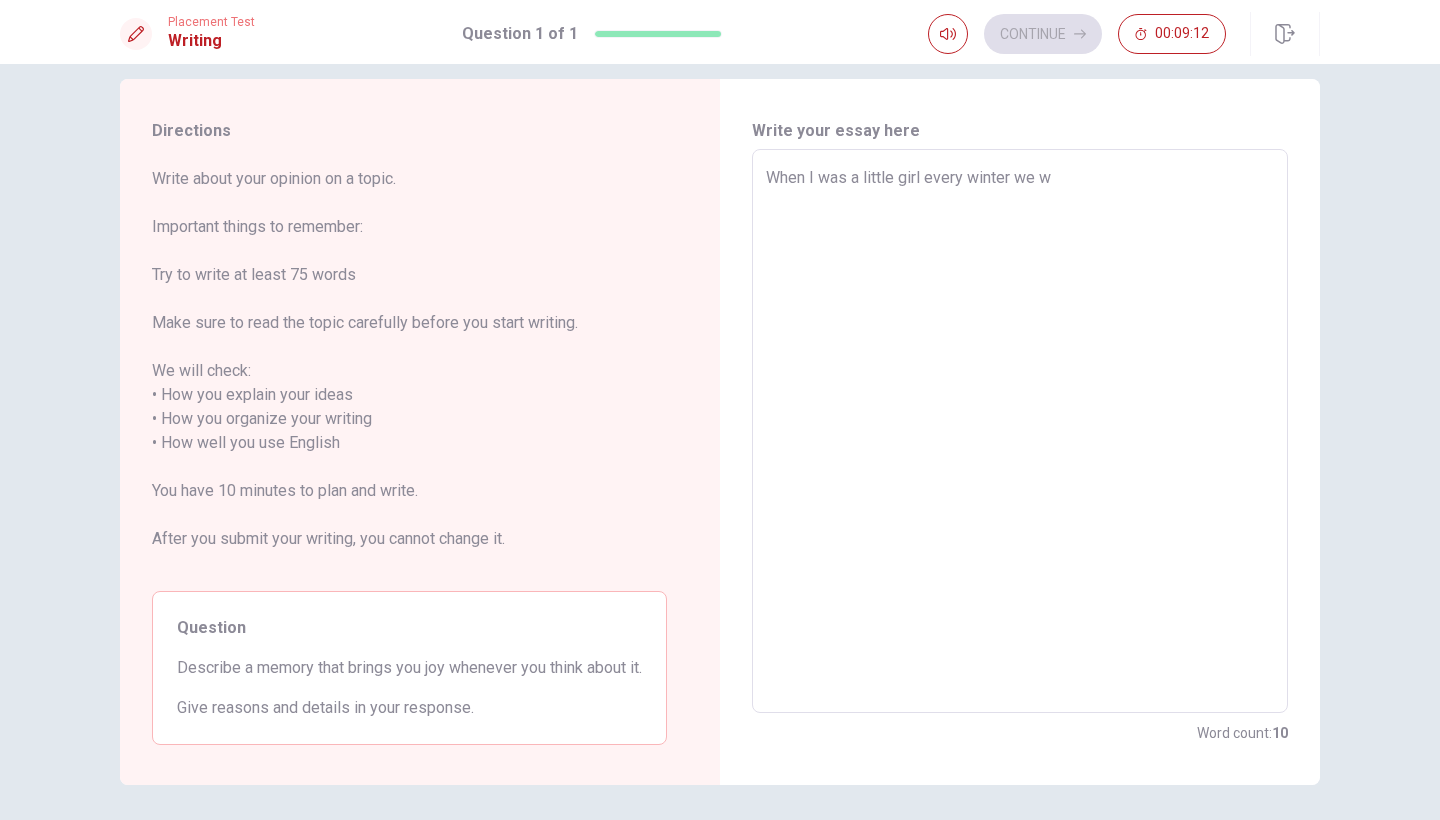 type on "When I was a little girl every winter we we" 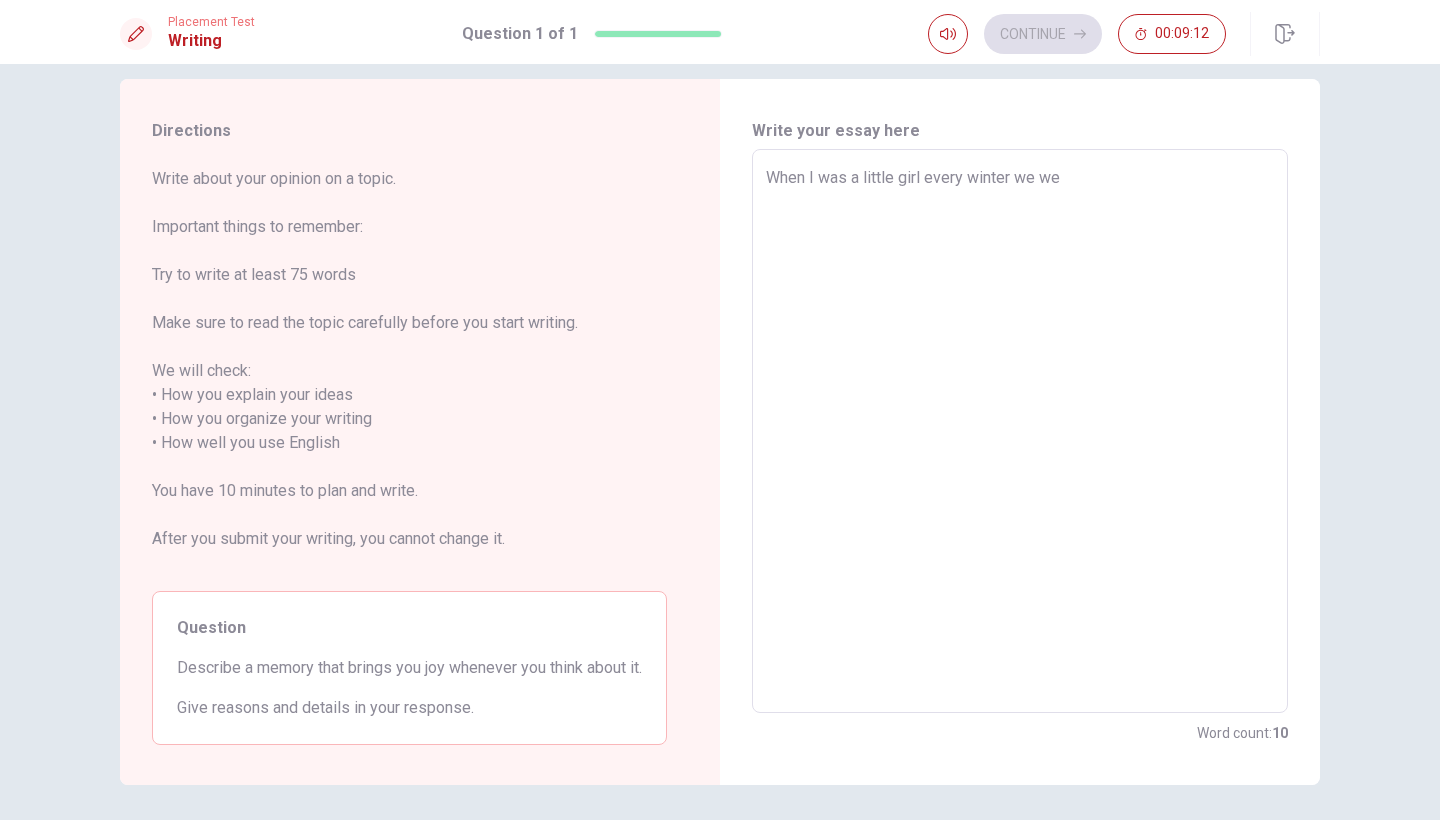 type on "x" 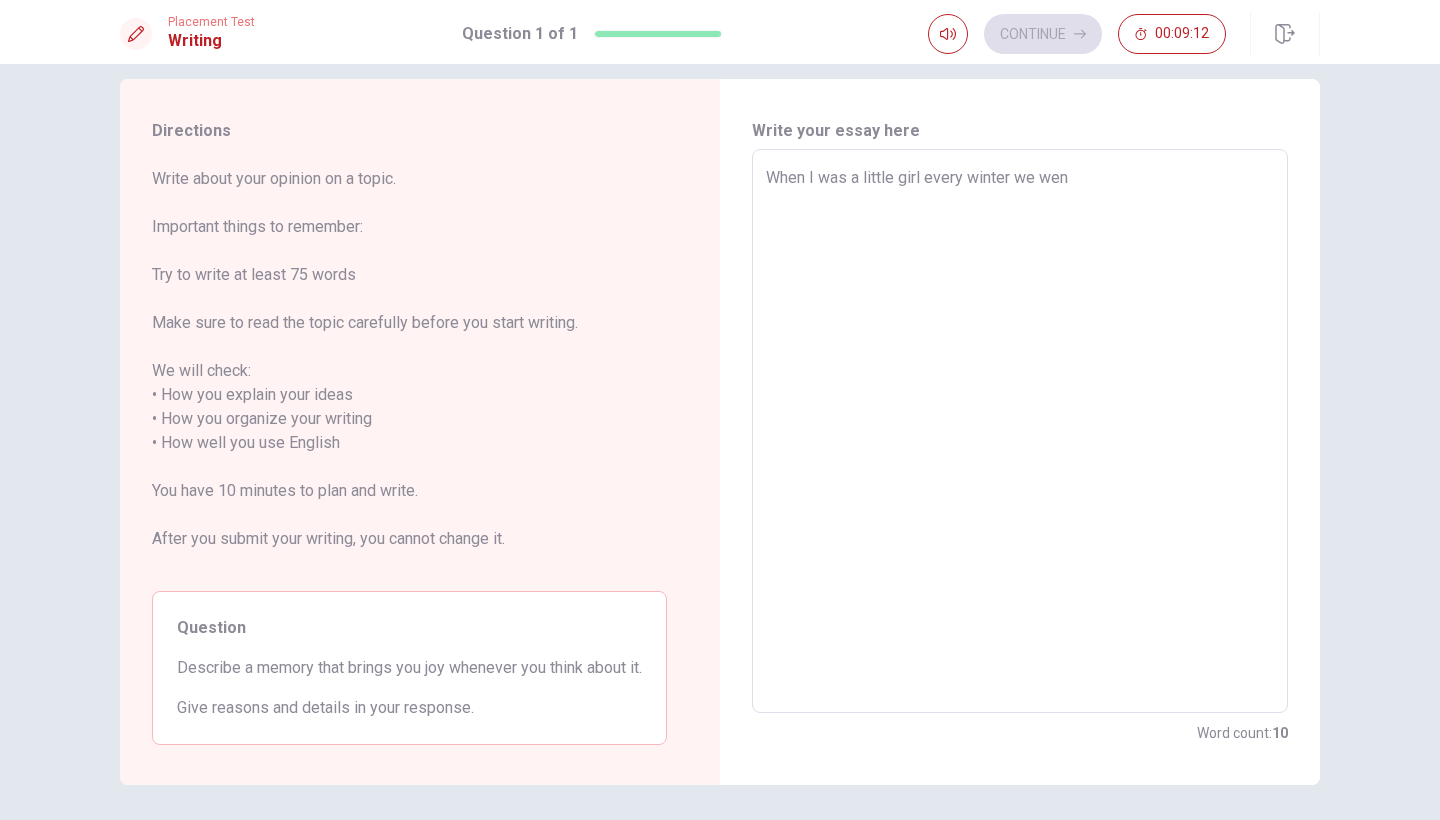 type on "x" 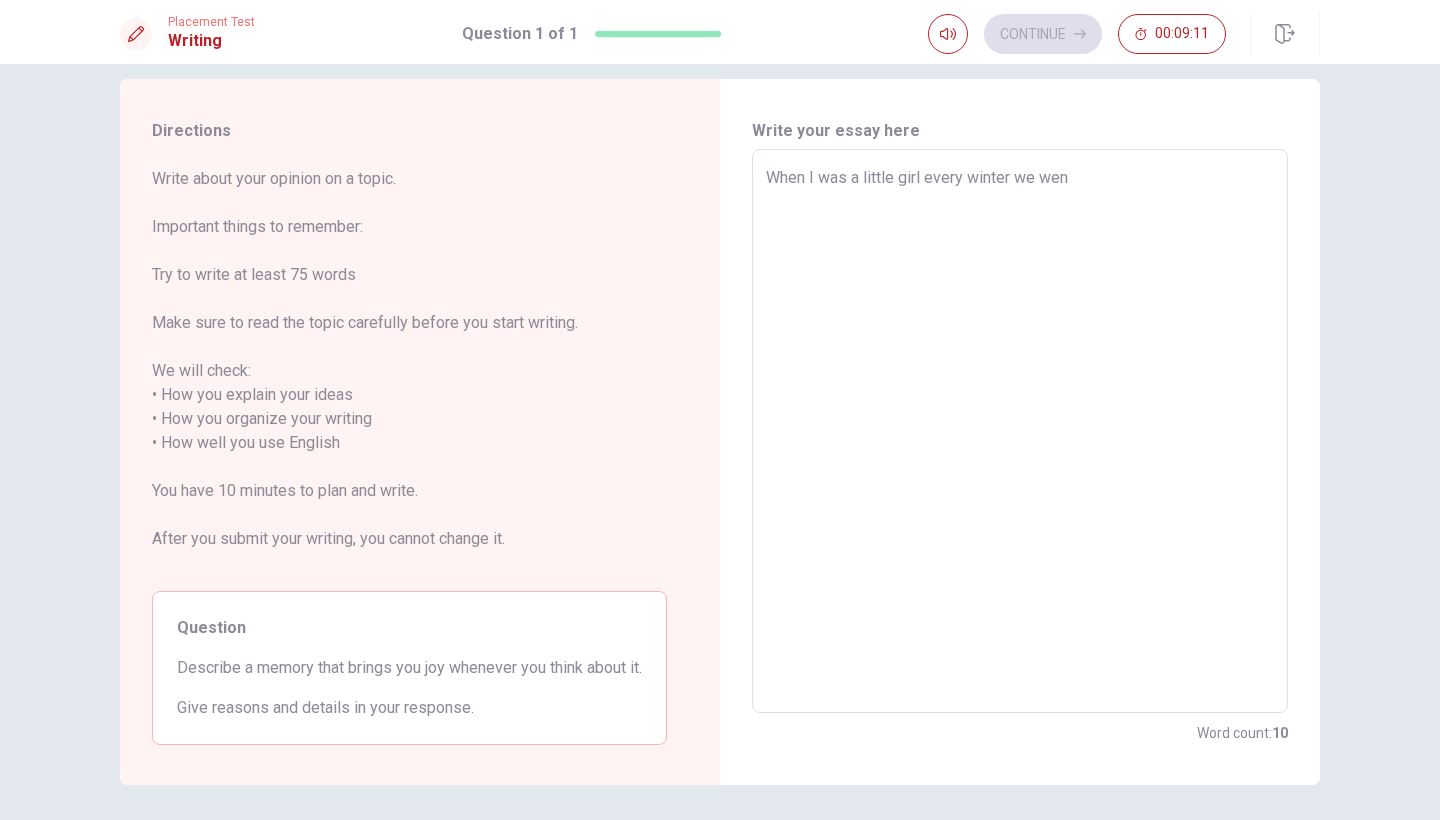 type on "When I was a little girl every winter we went" 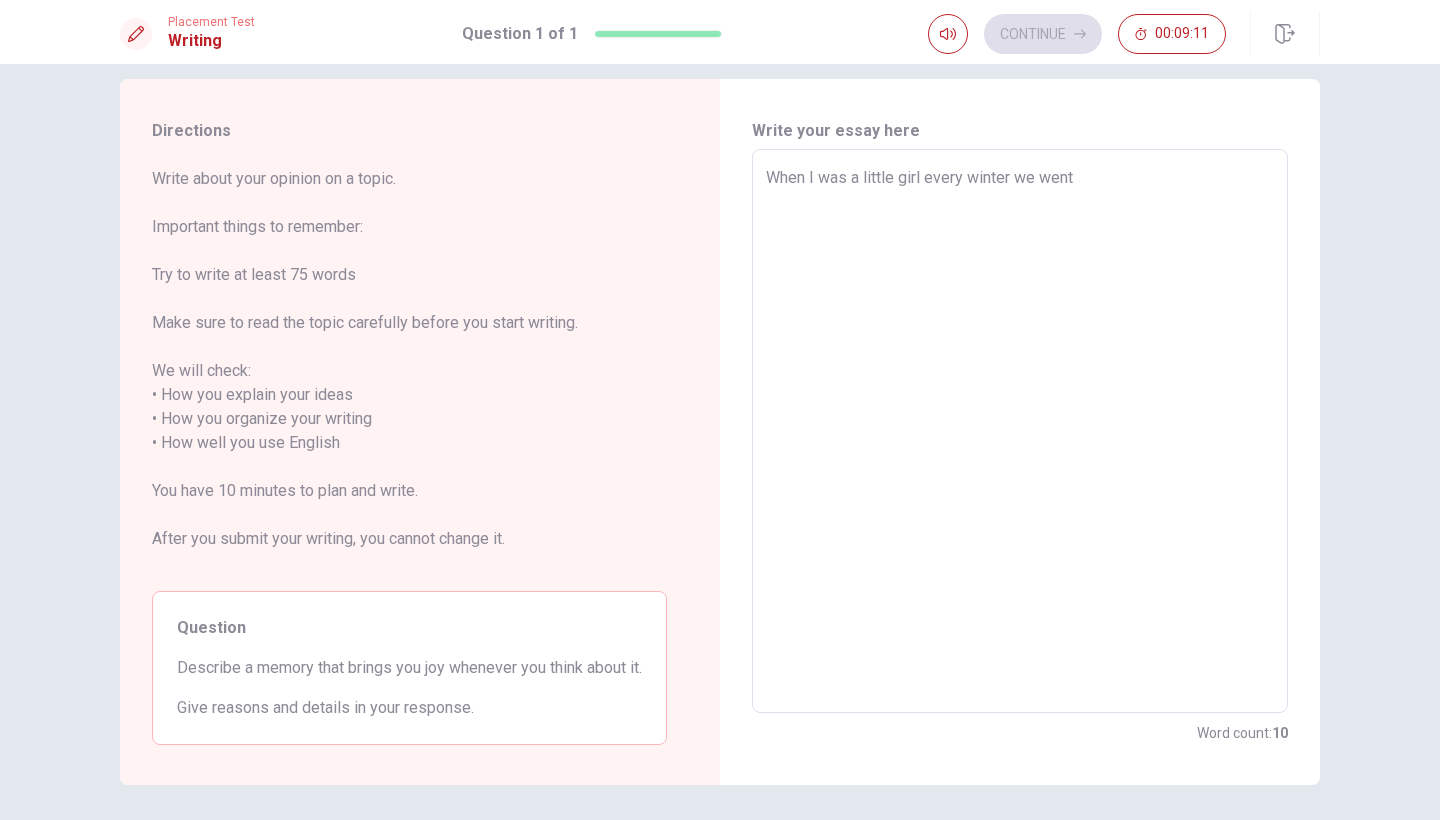 type on "x" 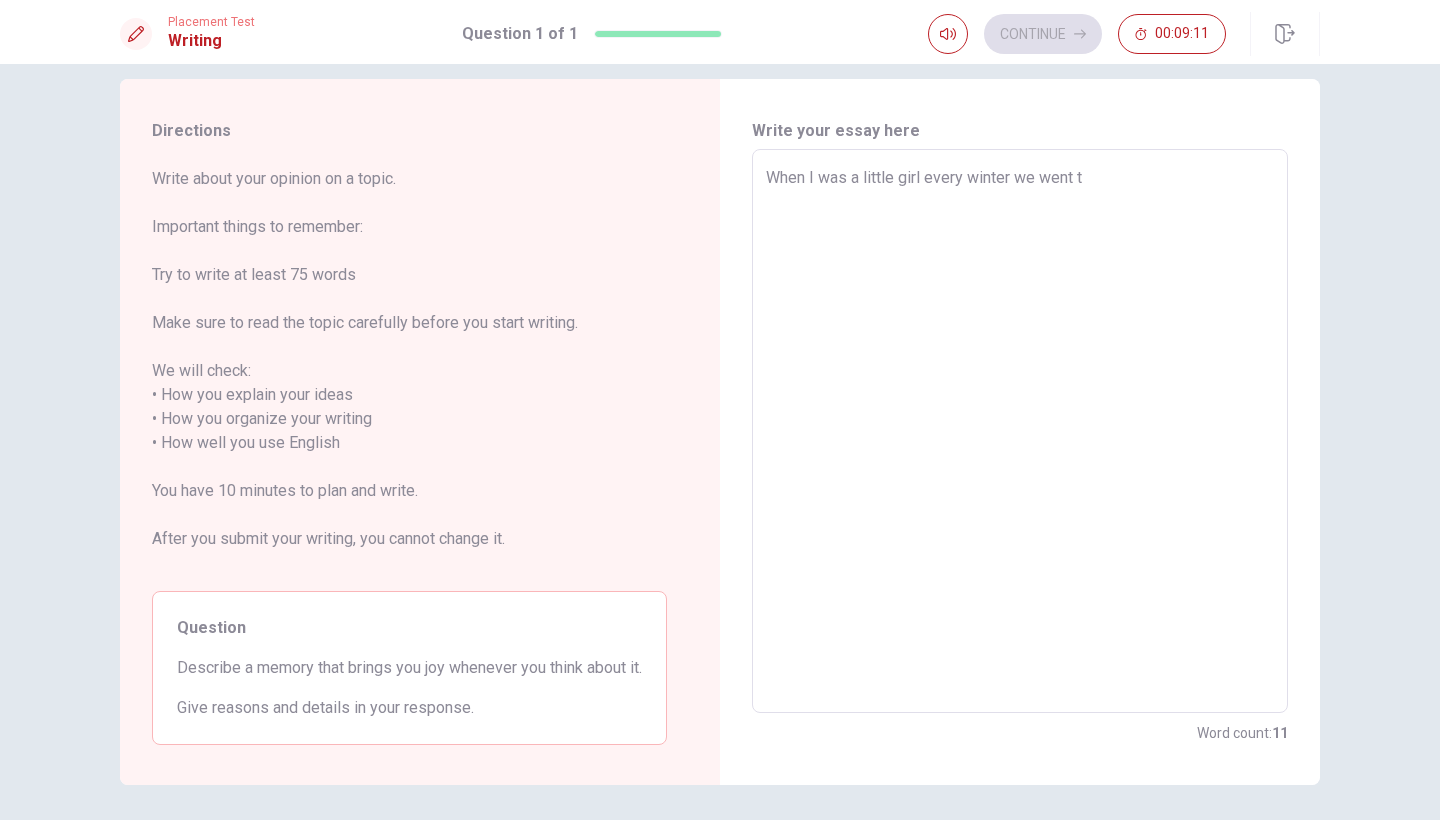 type on "x" 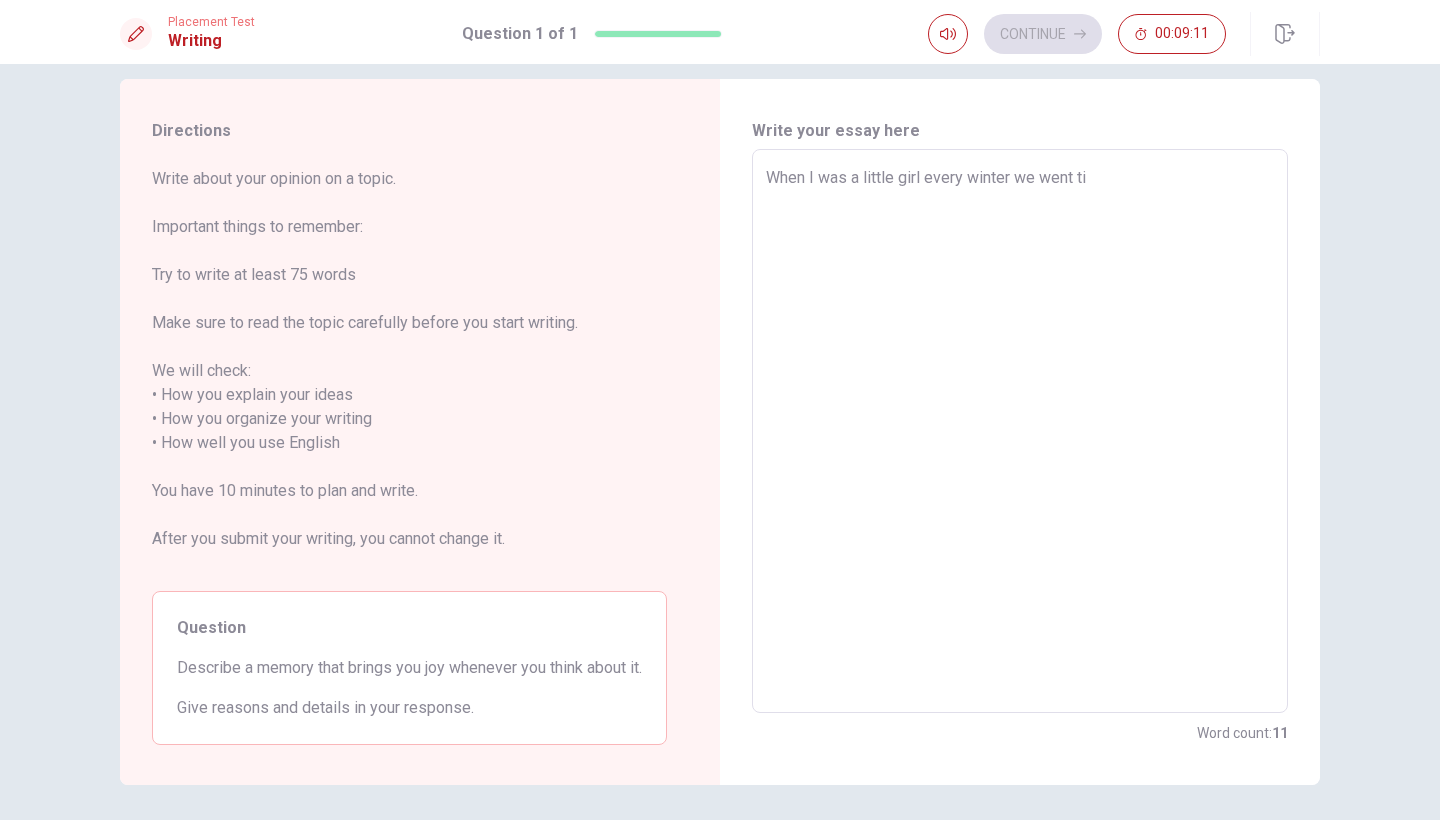 type on "x" 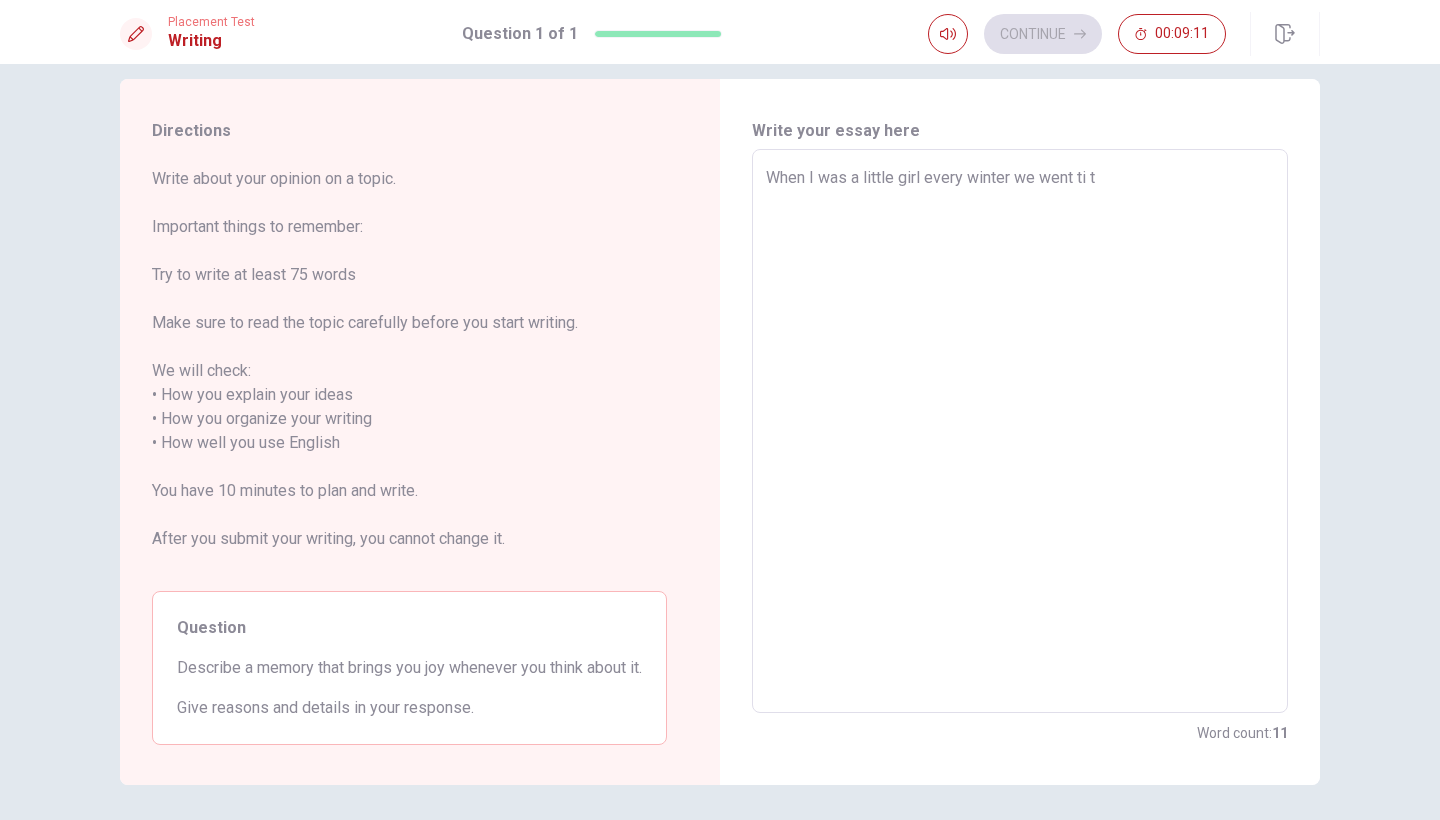 type on "x" 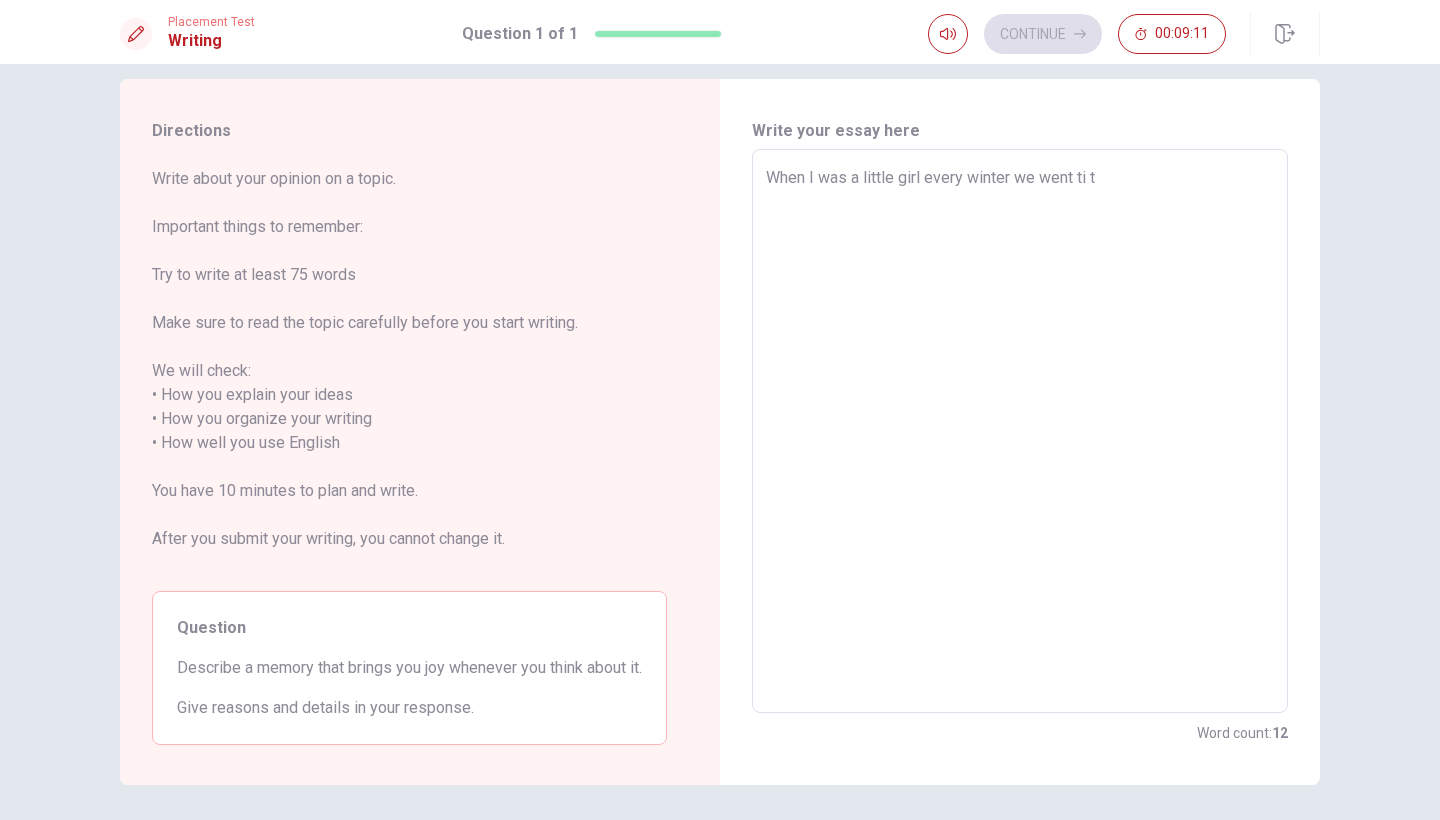 type on "When I was a little girl every winter we went ti th" 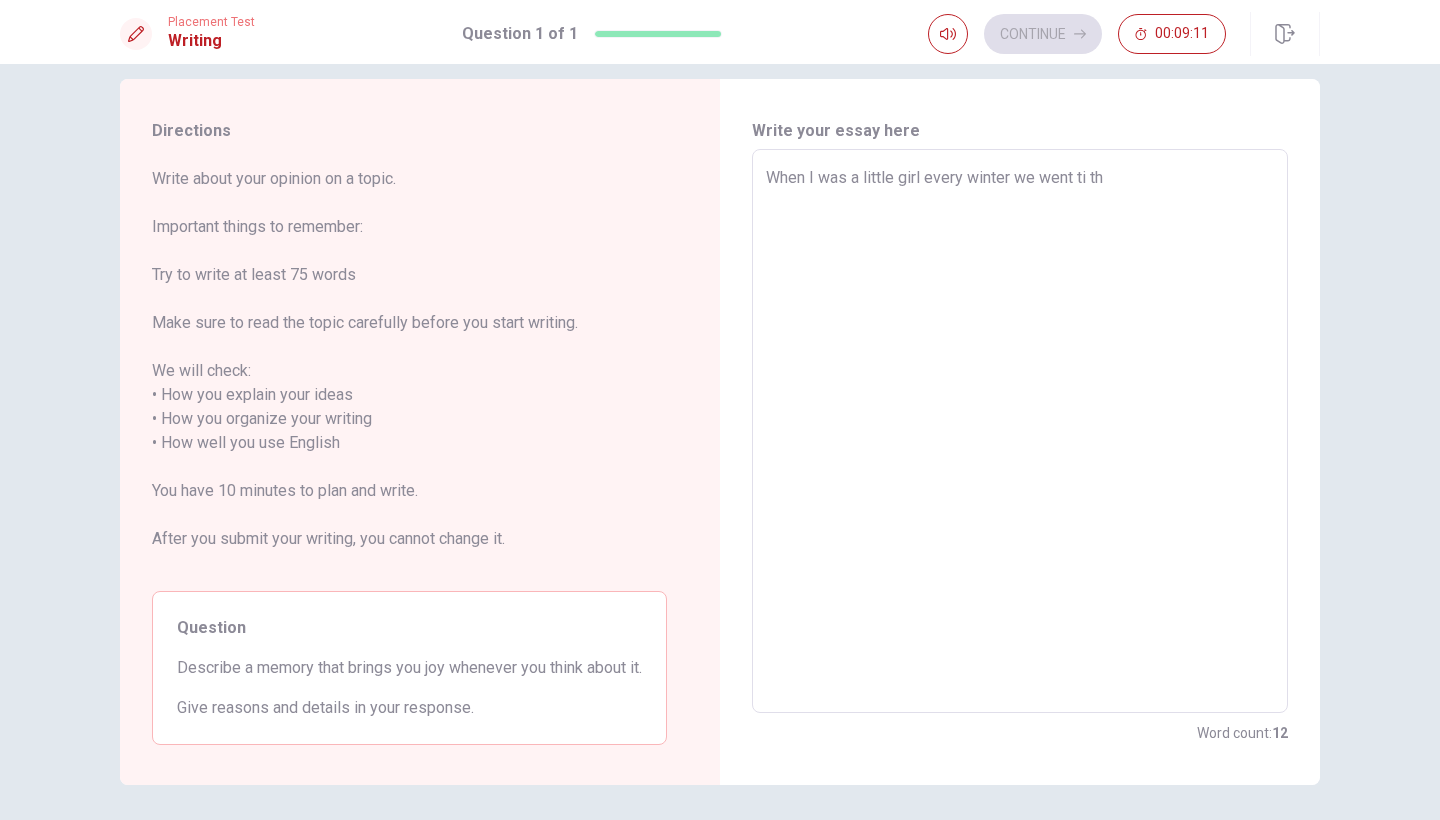 type on "x" 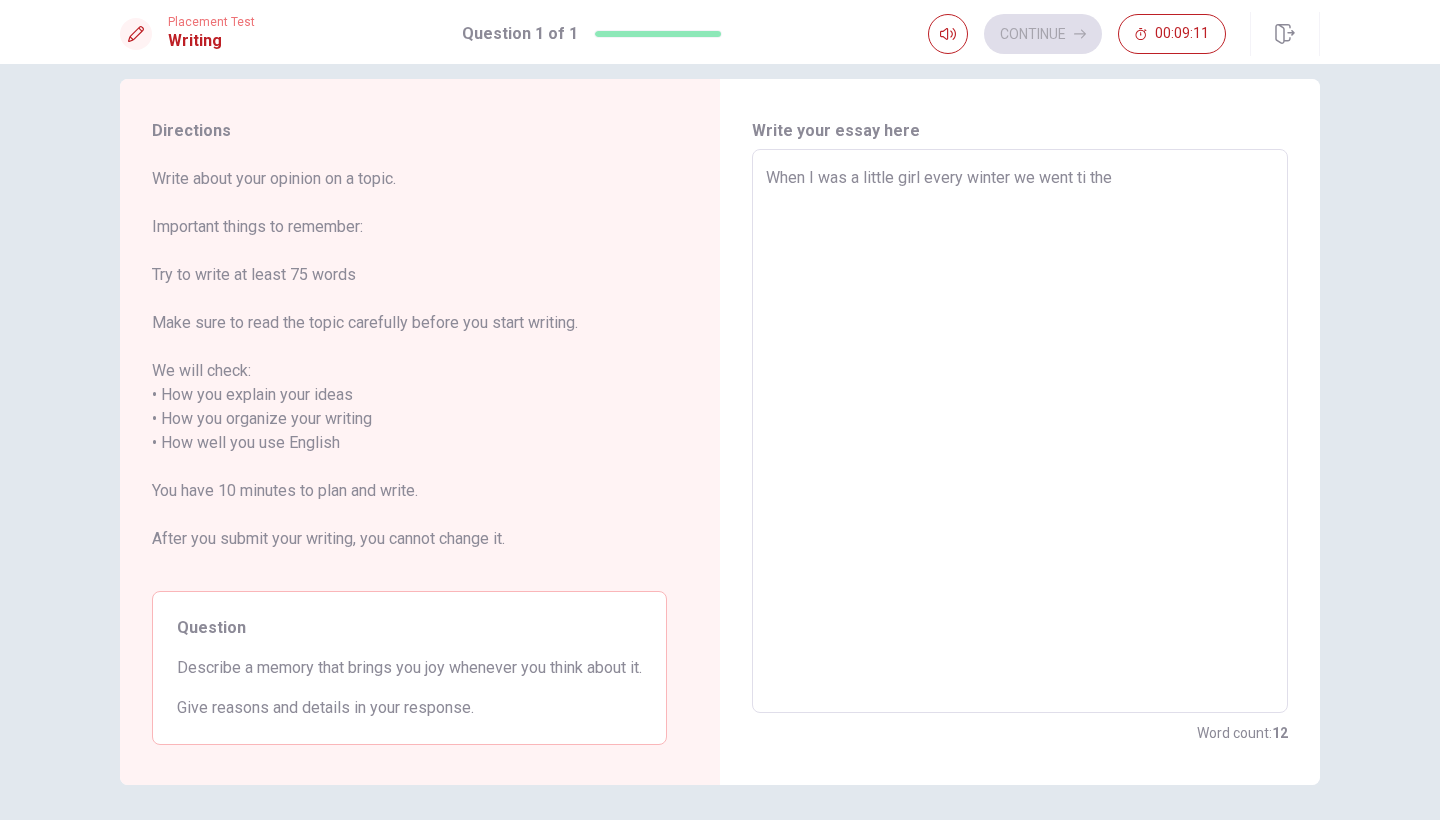 type on "x" 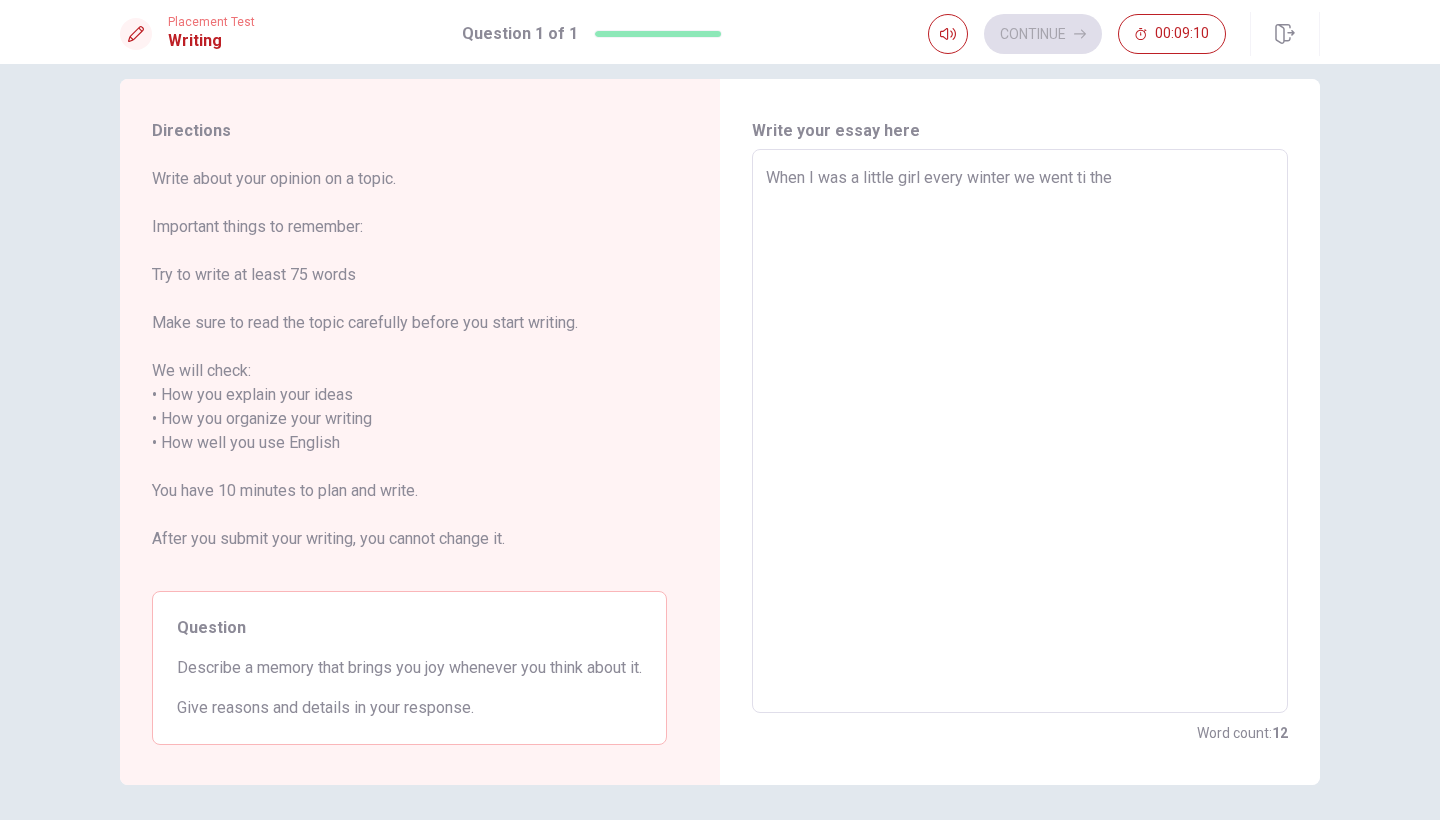 type on "When I was a little girl every winter we went ti the" 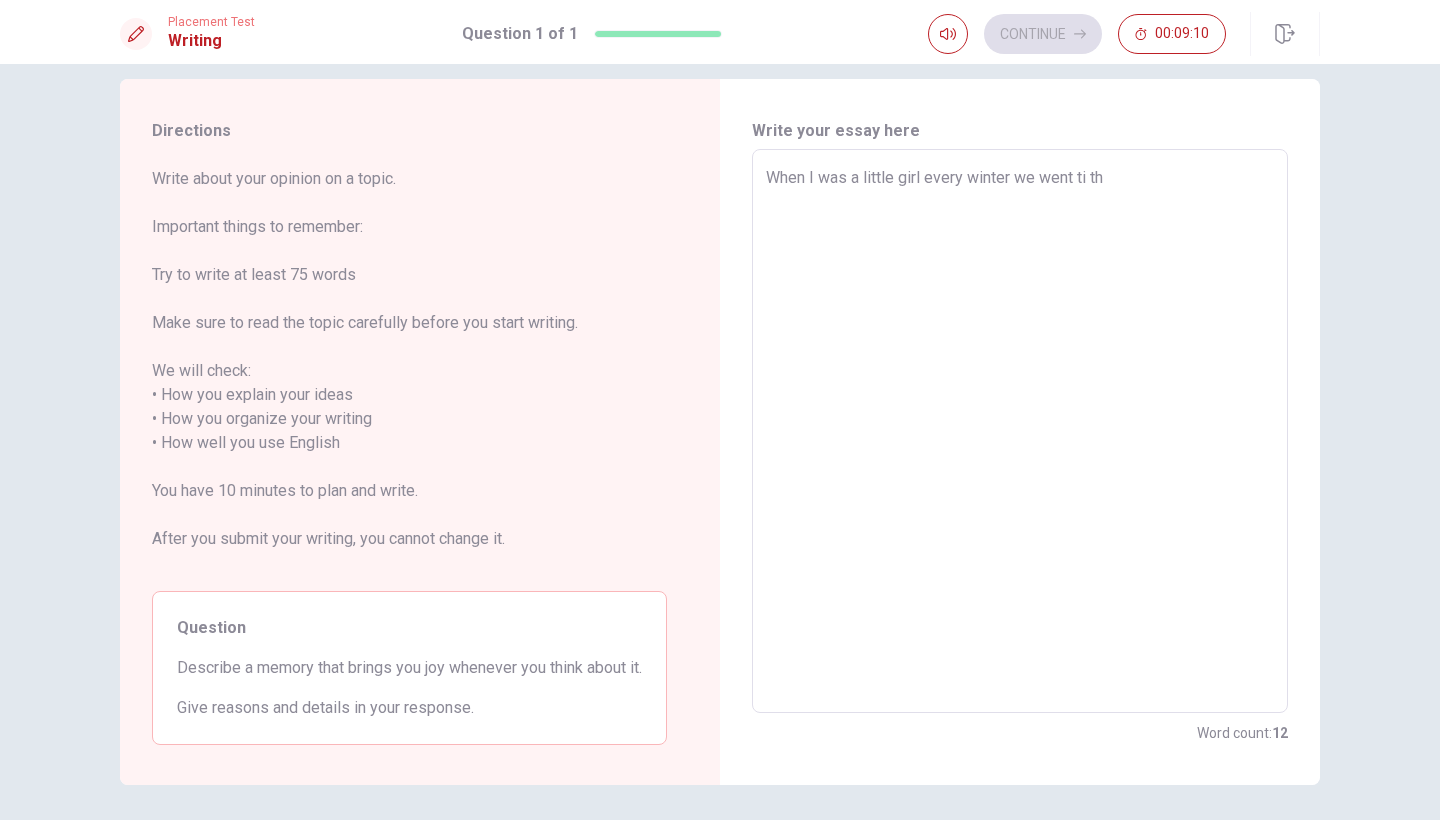 type on "x" 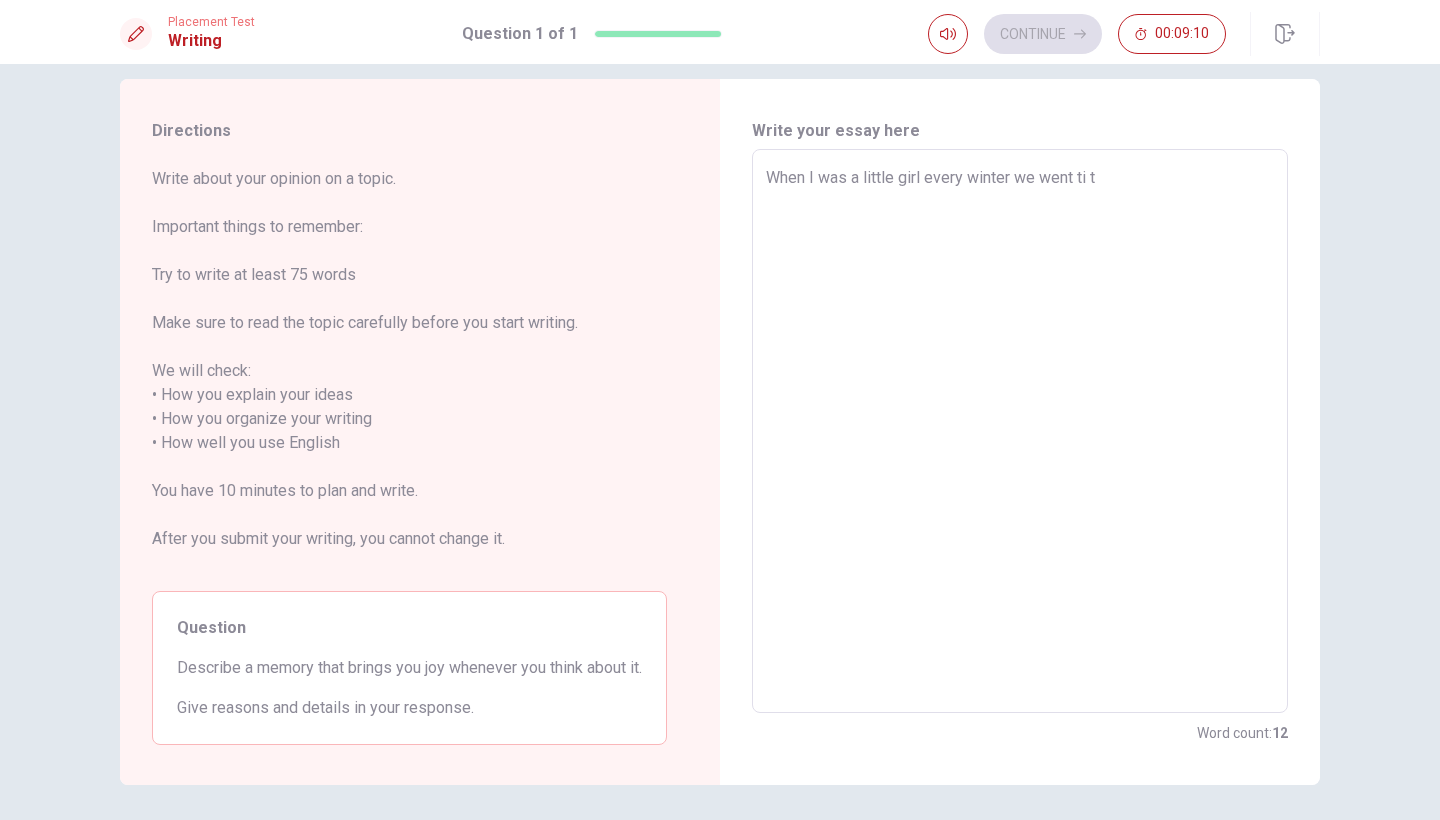 type on "x" 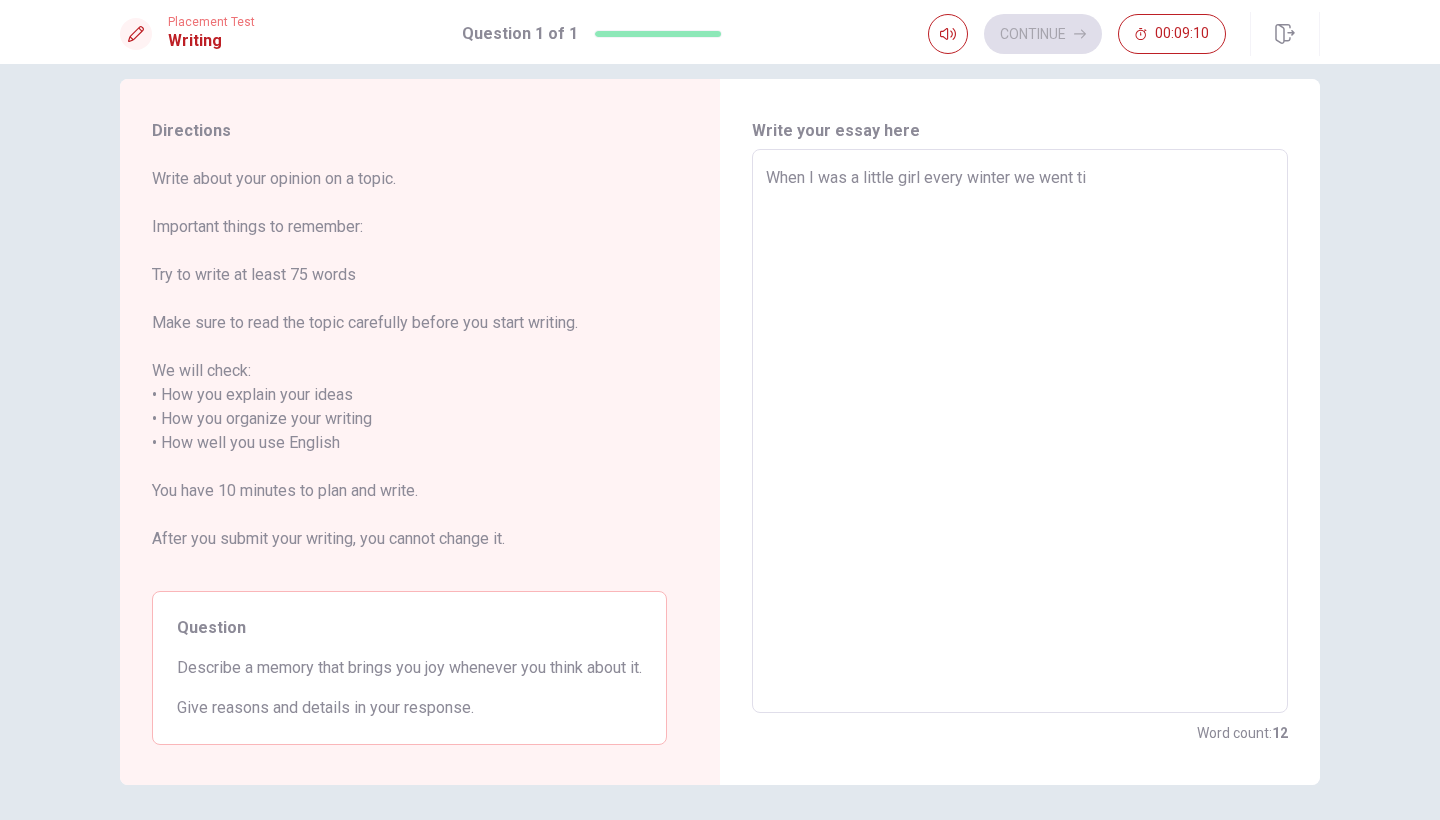 type on "x" 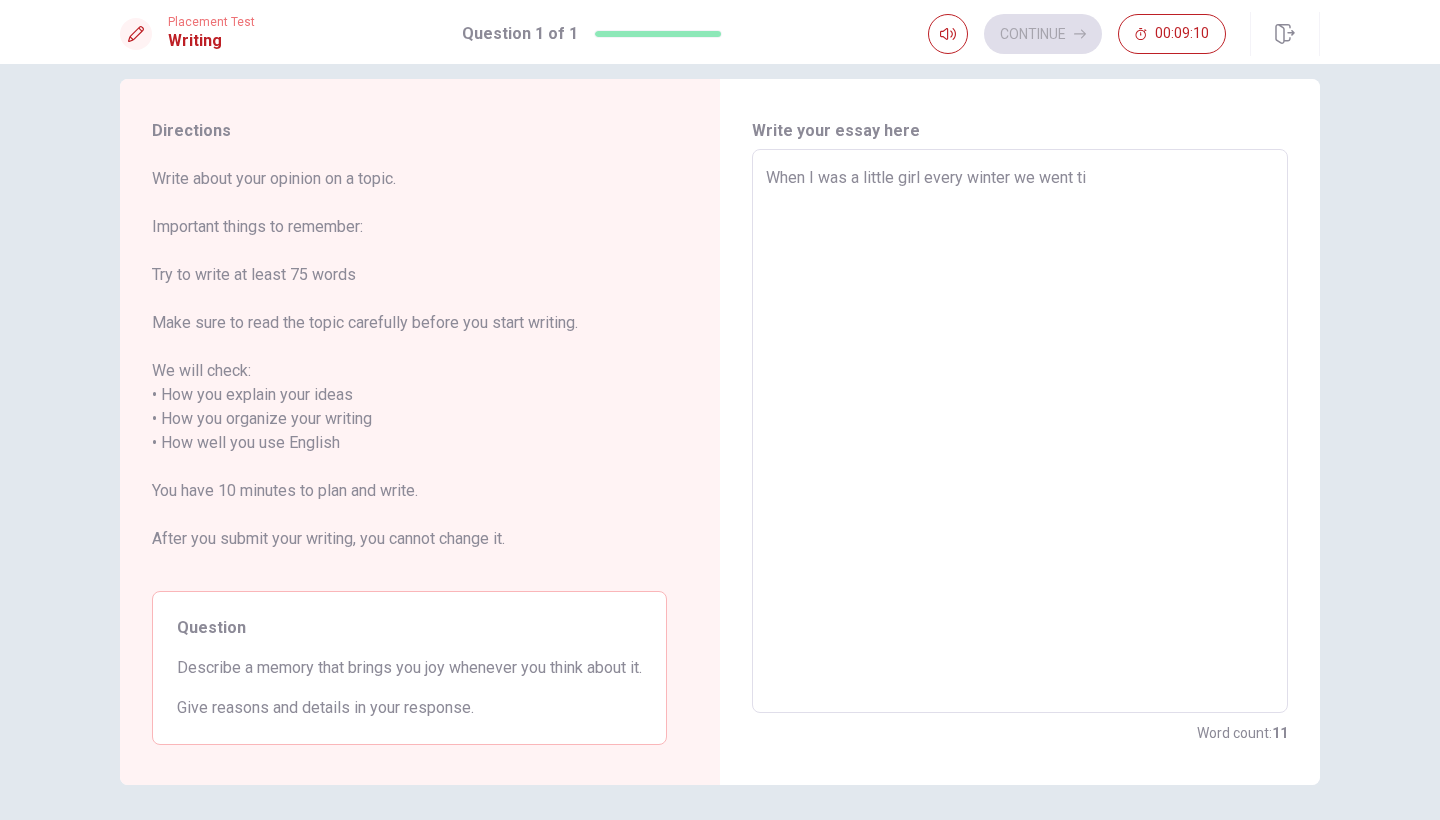 type on "When I was a little girl every winter we went t" 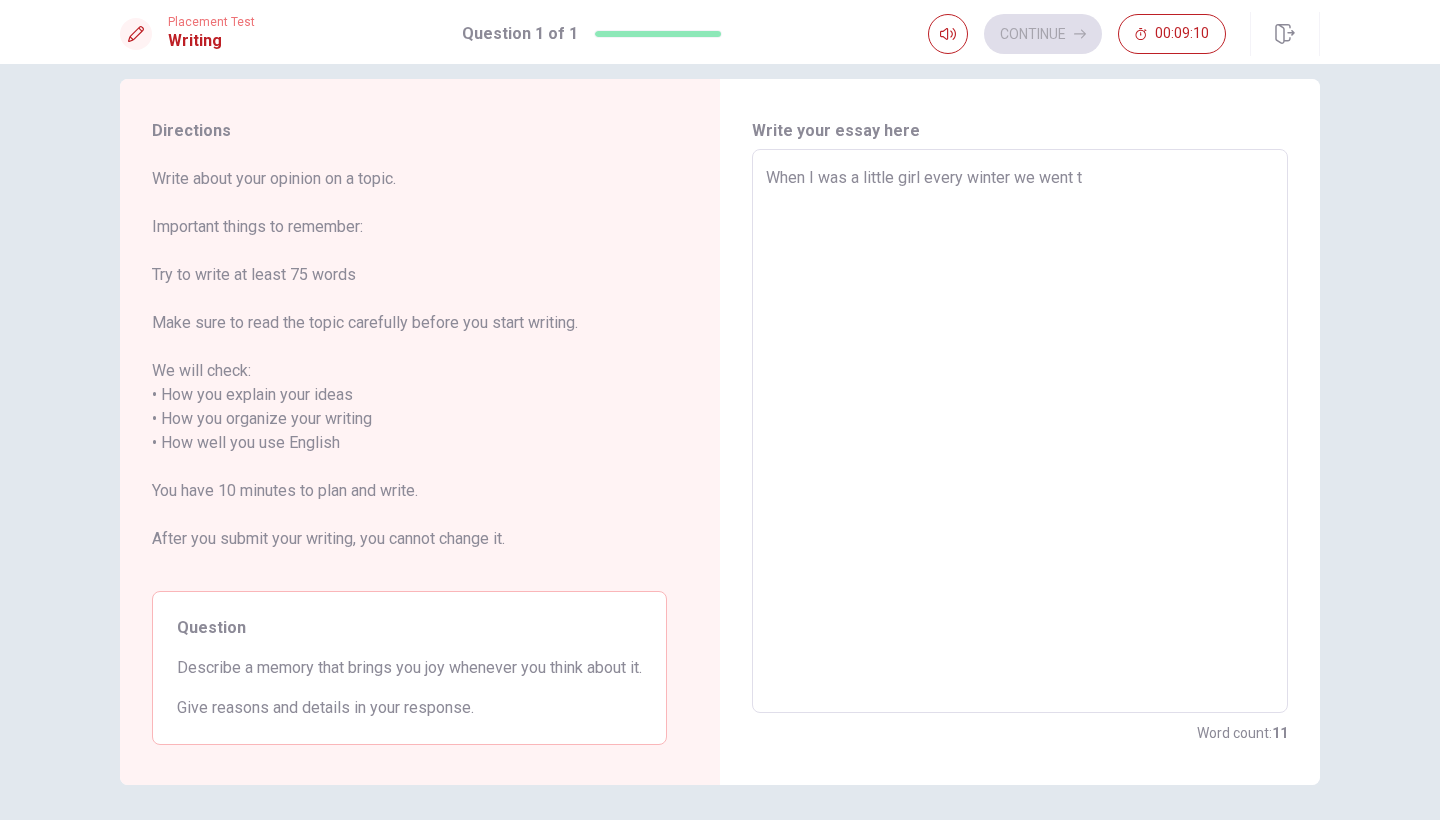 type on "x" 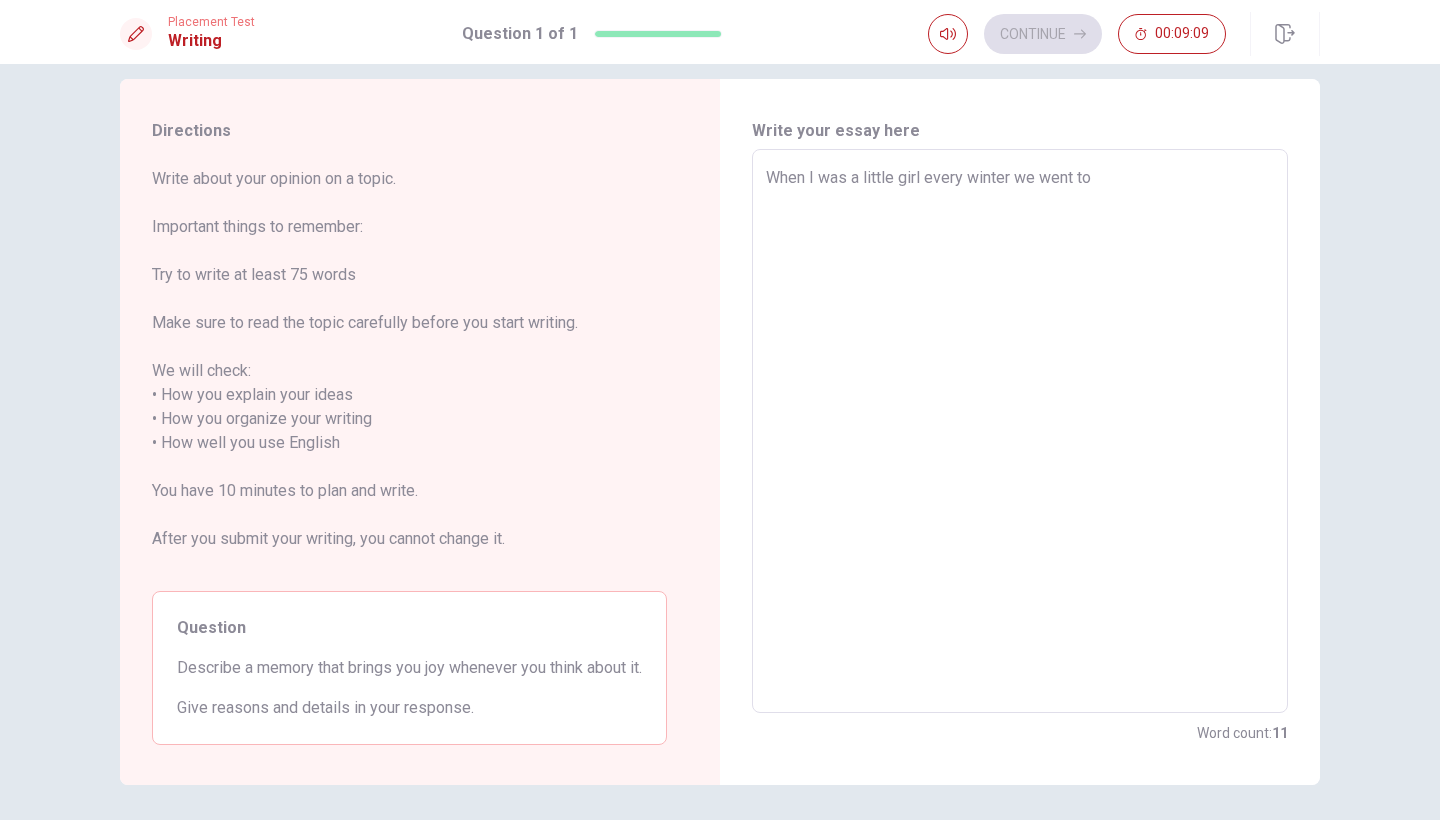 type on "x" 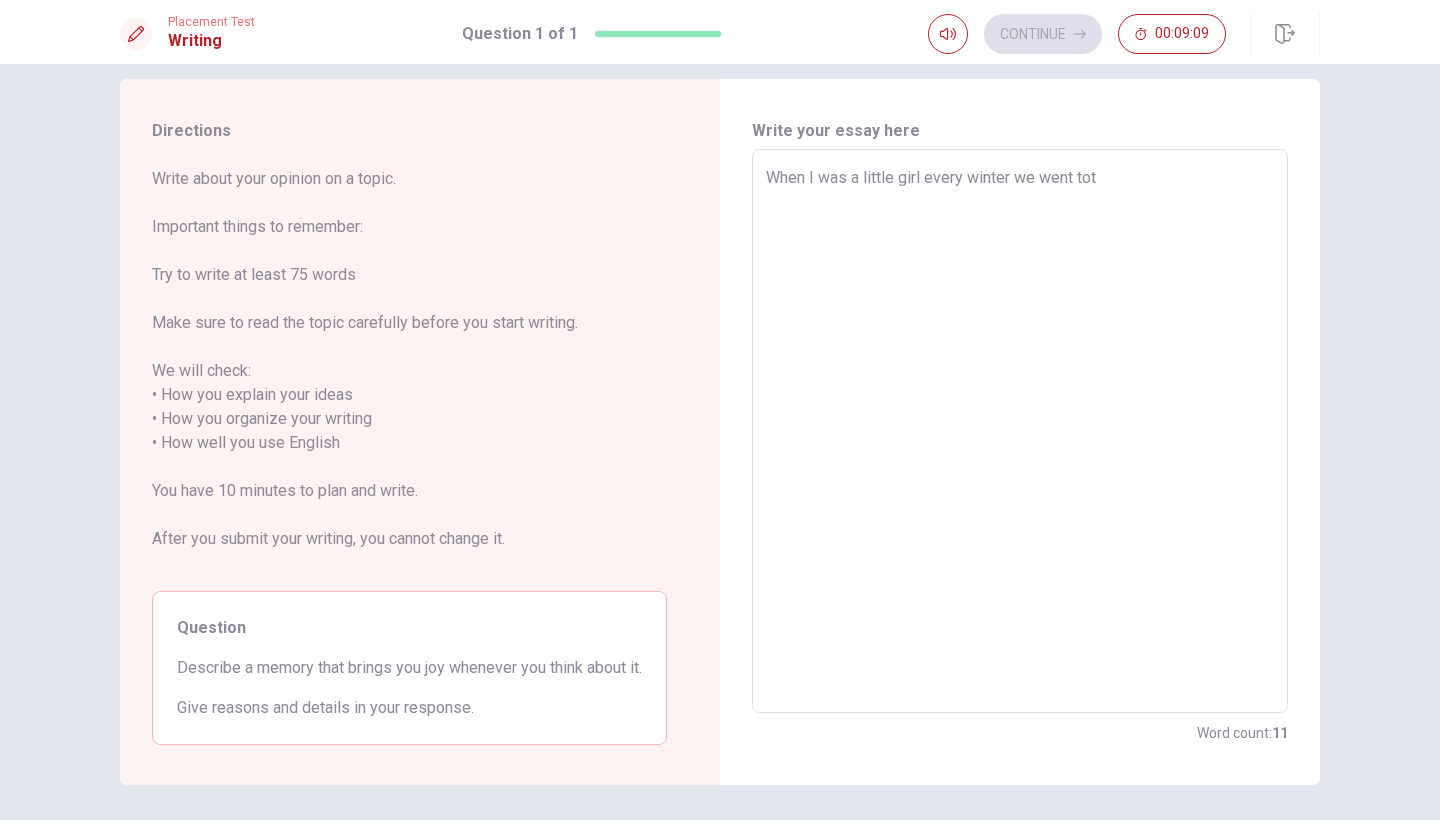 type on "x" 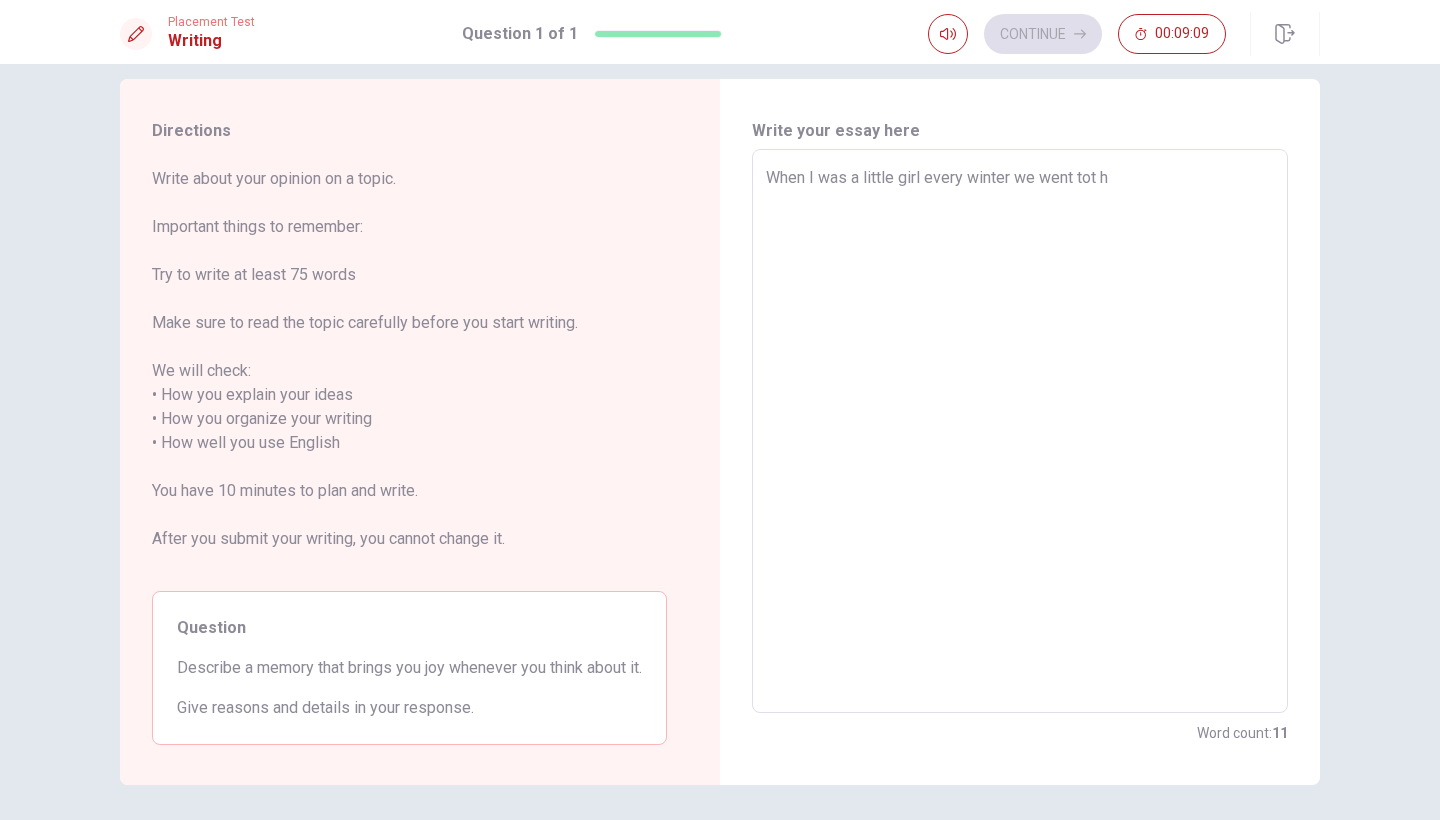 type on "x" 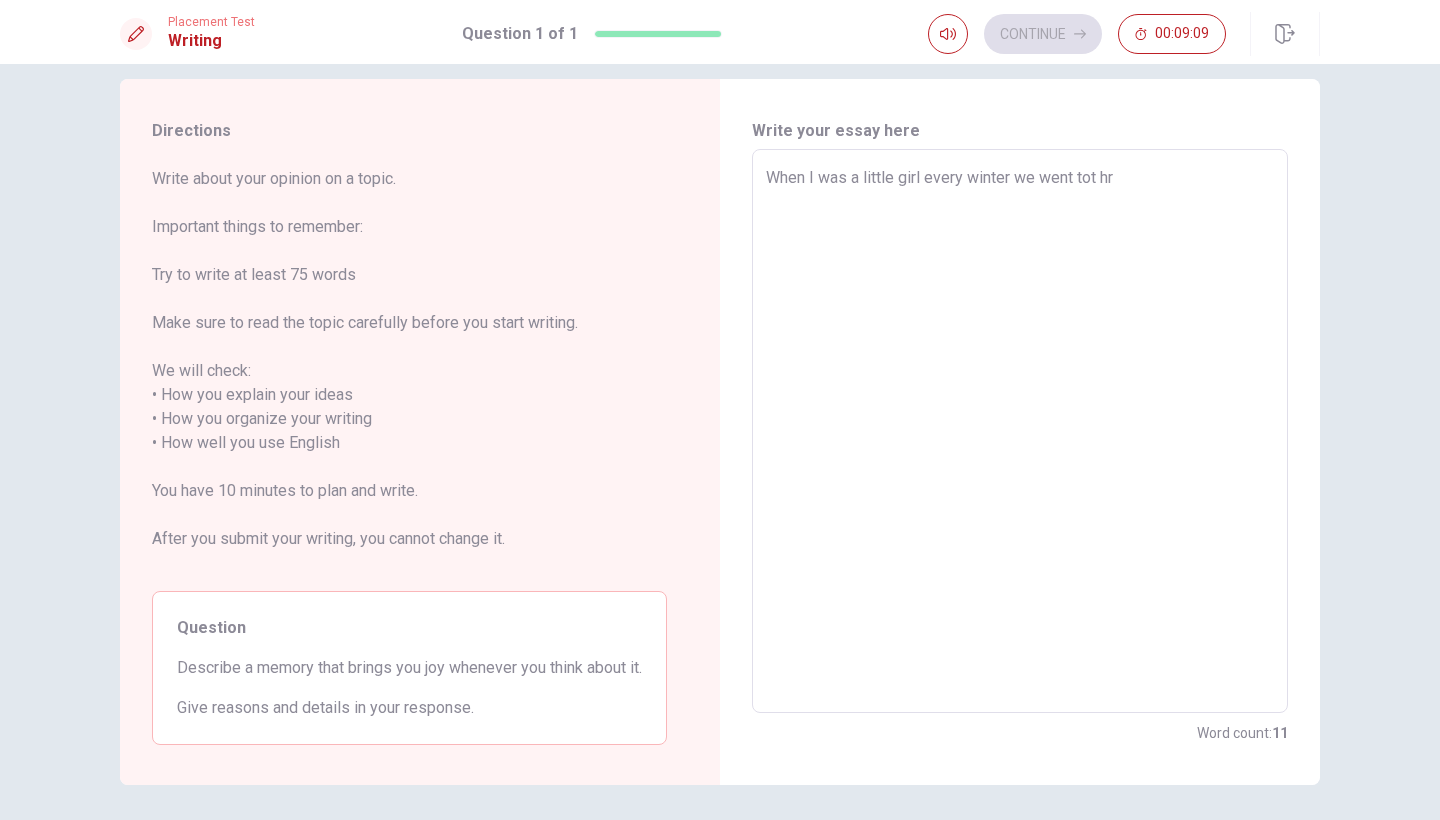 type on "x" 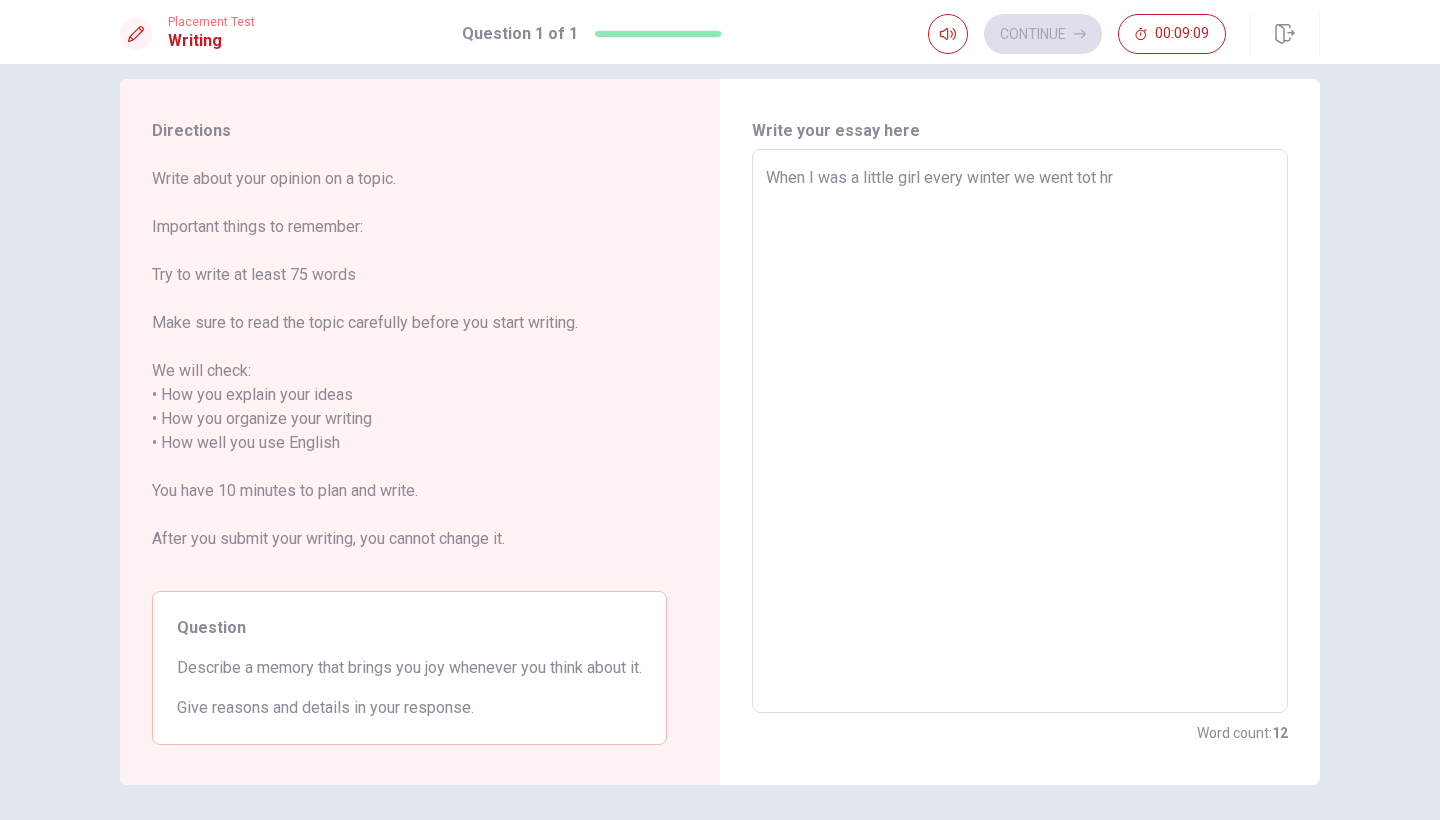 type on "When I was a little girl every winter we went tot h" 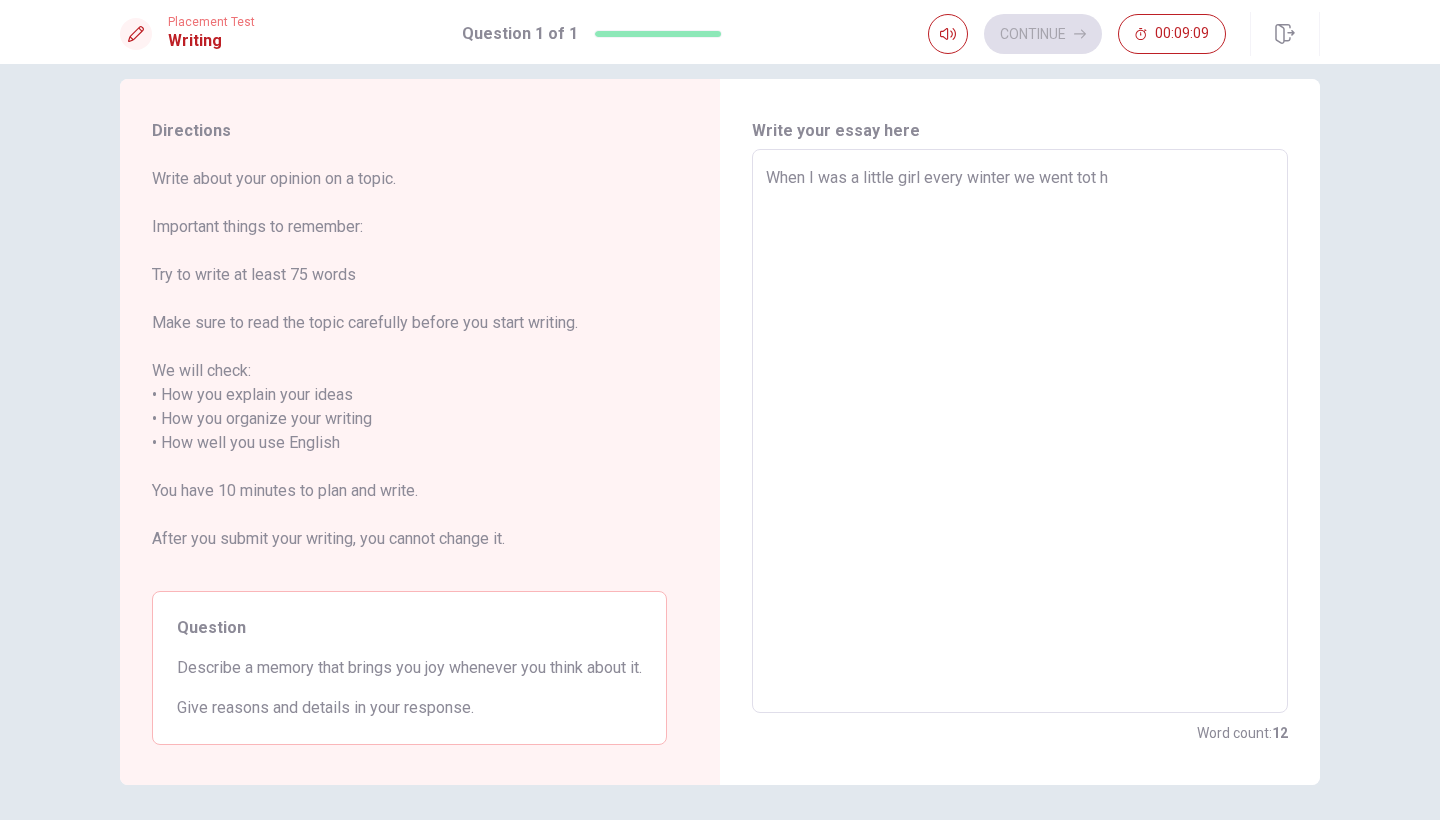 type on "x" 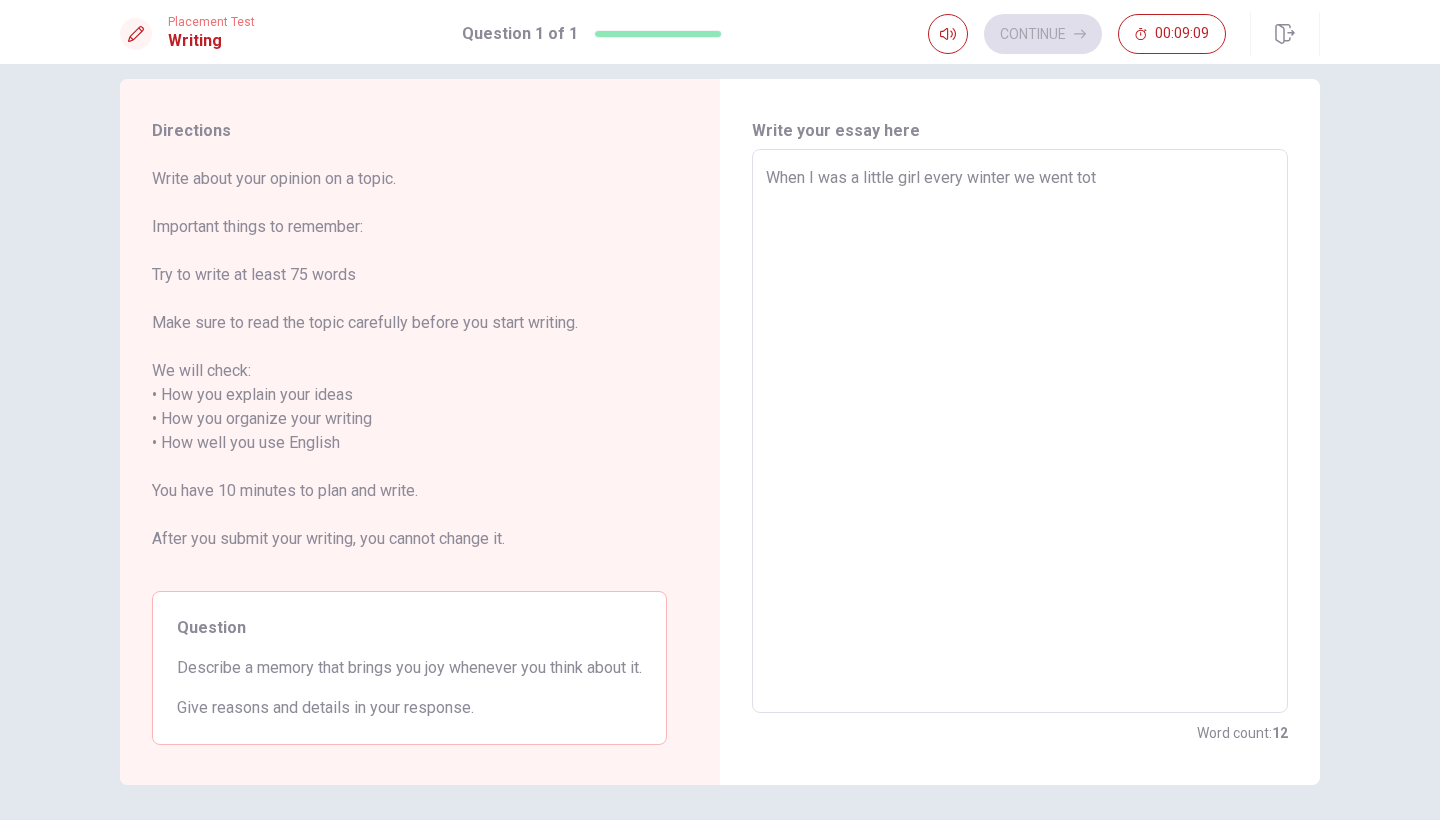 type on "x" 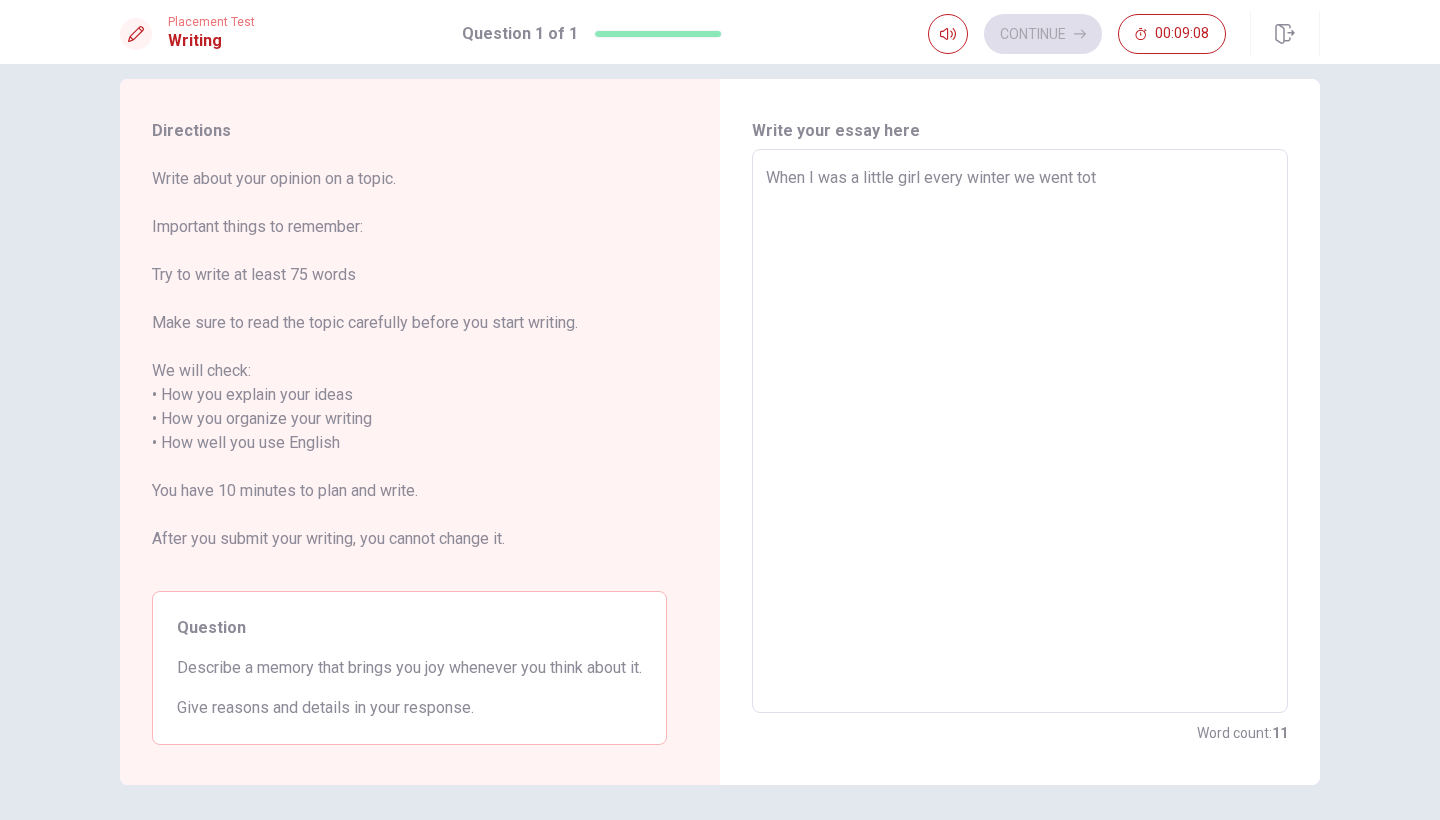 type on "When I was a little girl every winter we went to" 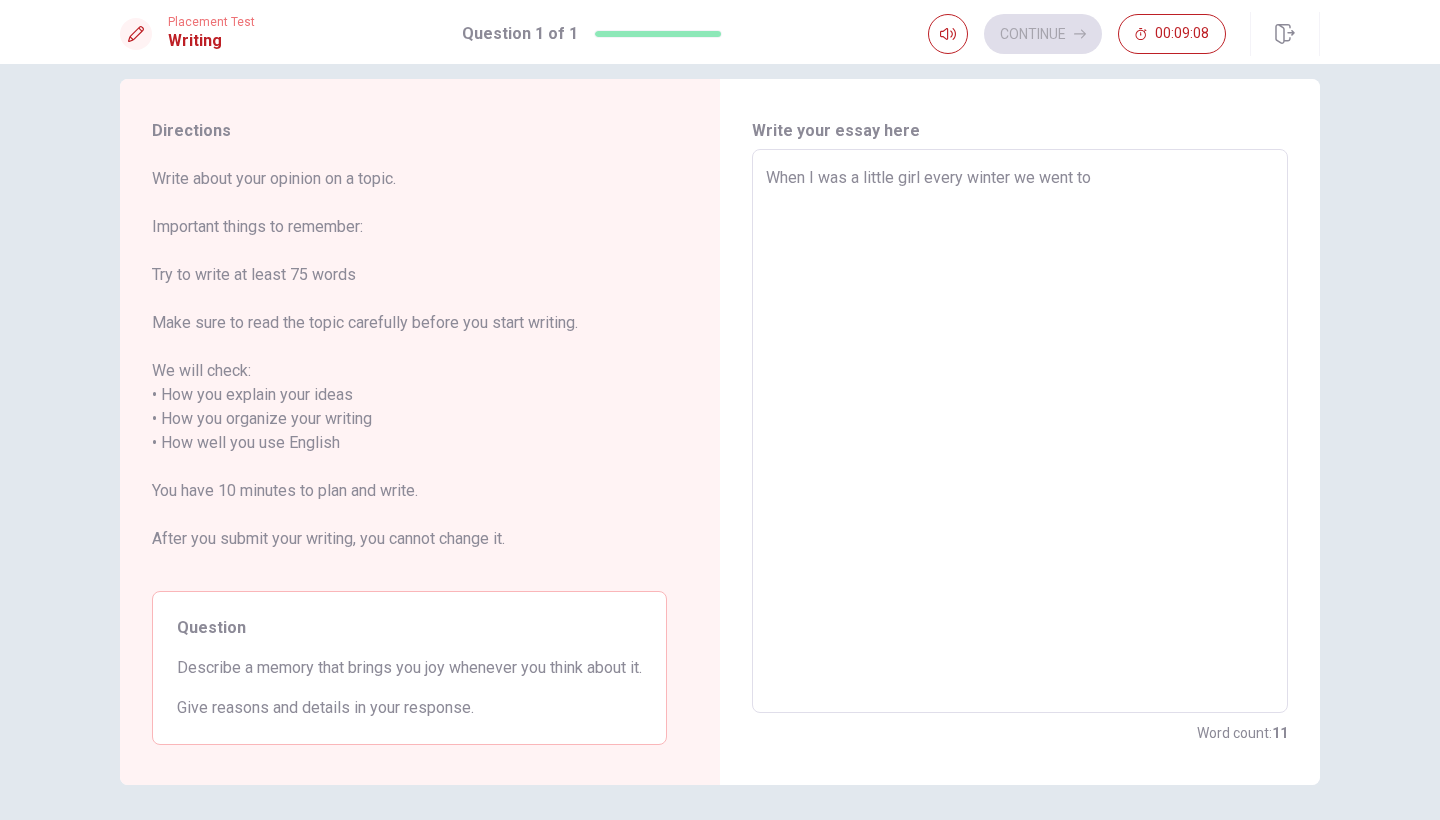 type on "x" 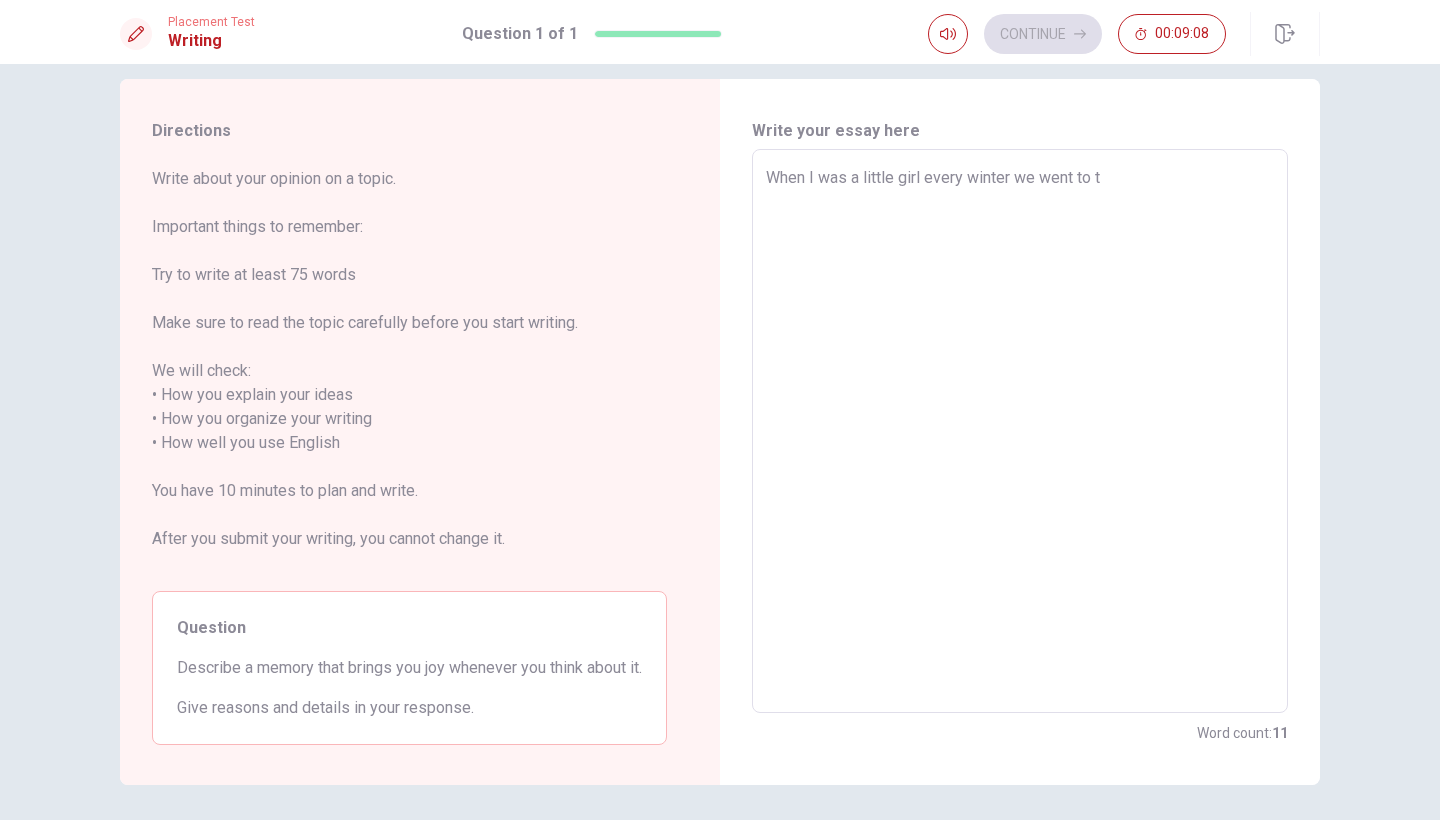 type on "x" 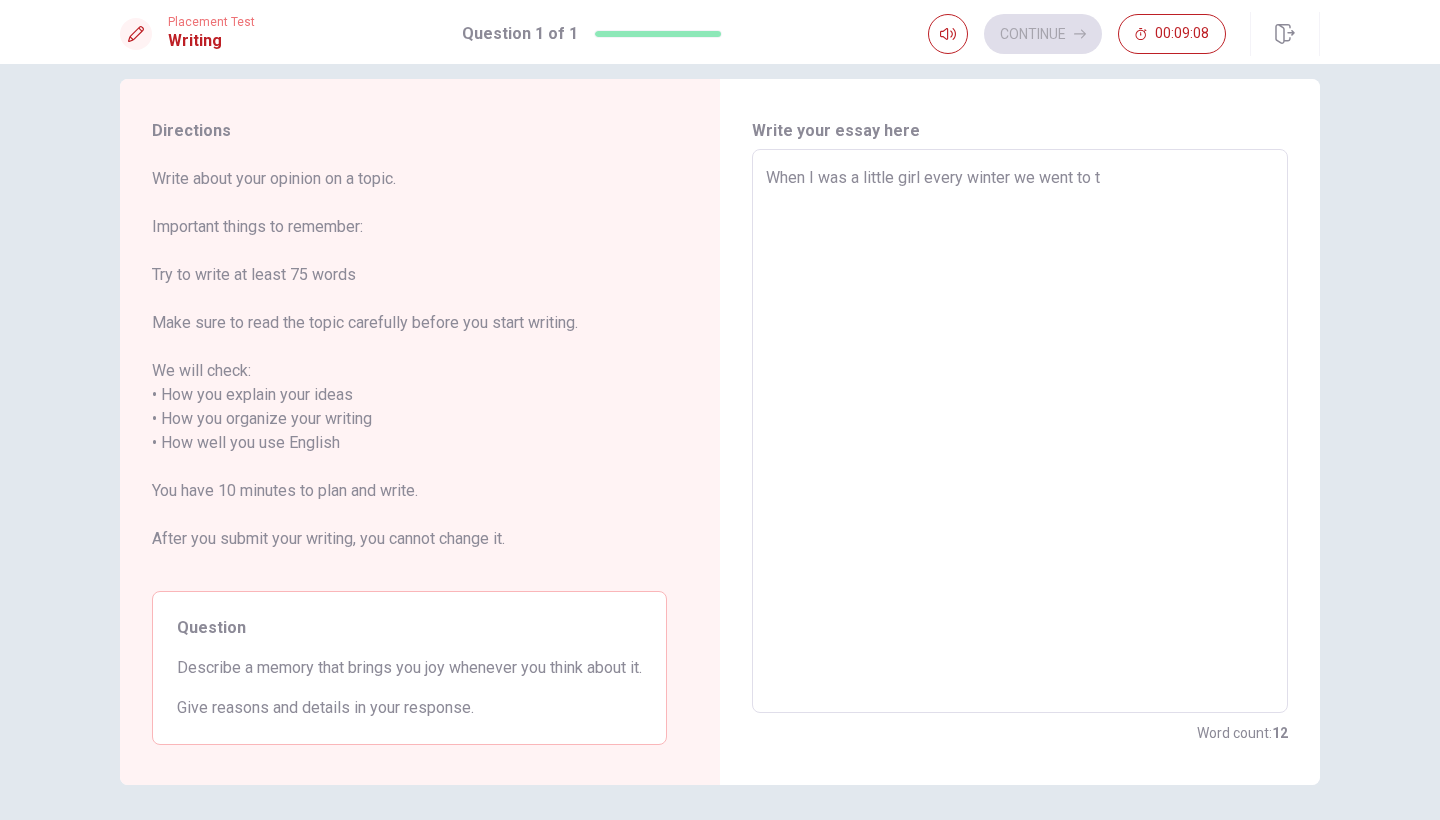 type on "When I was a little girl every winter we went to th" 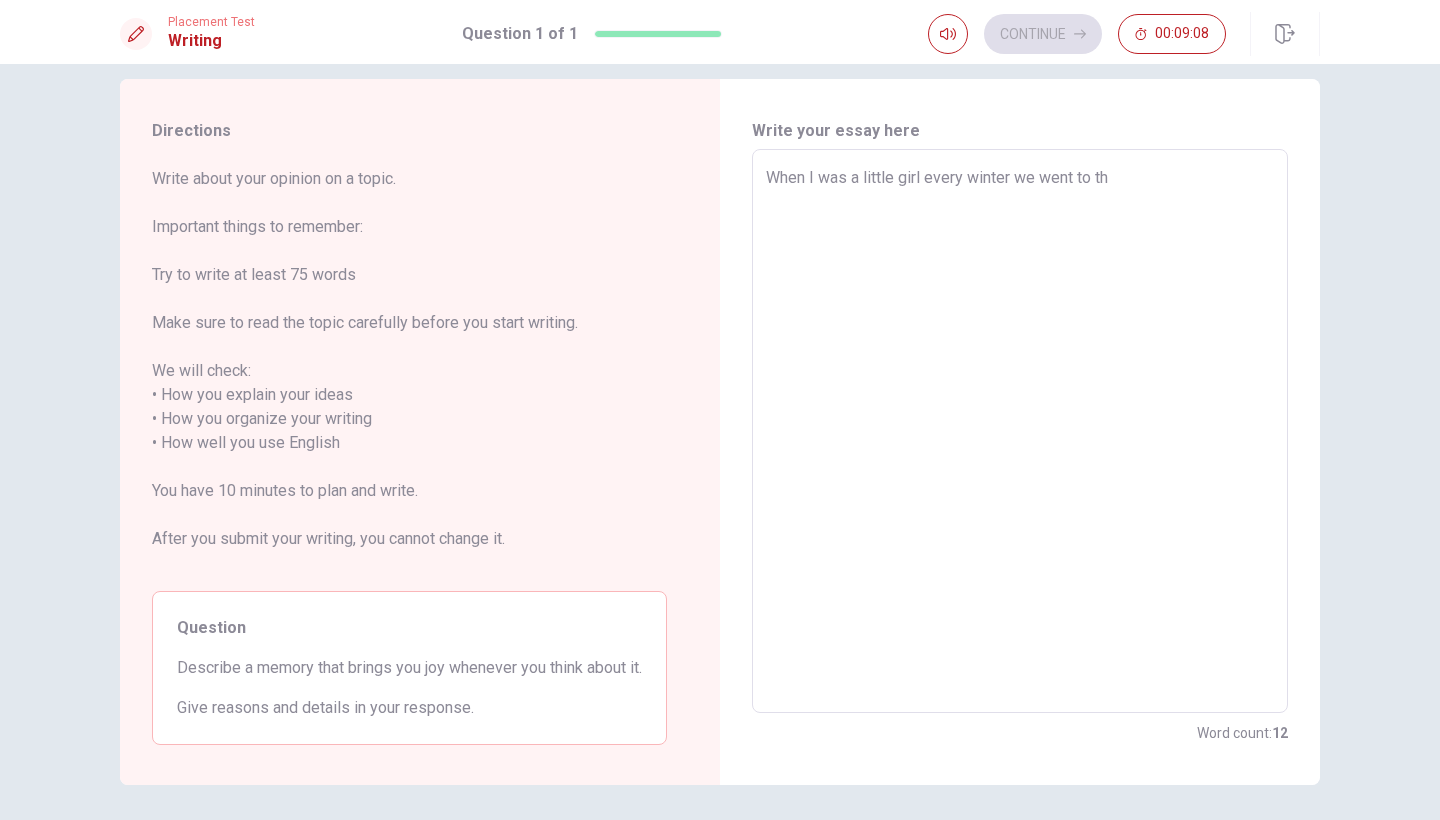 type on "x" 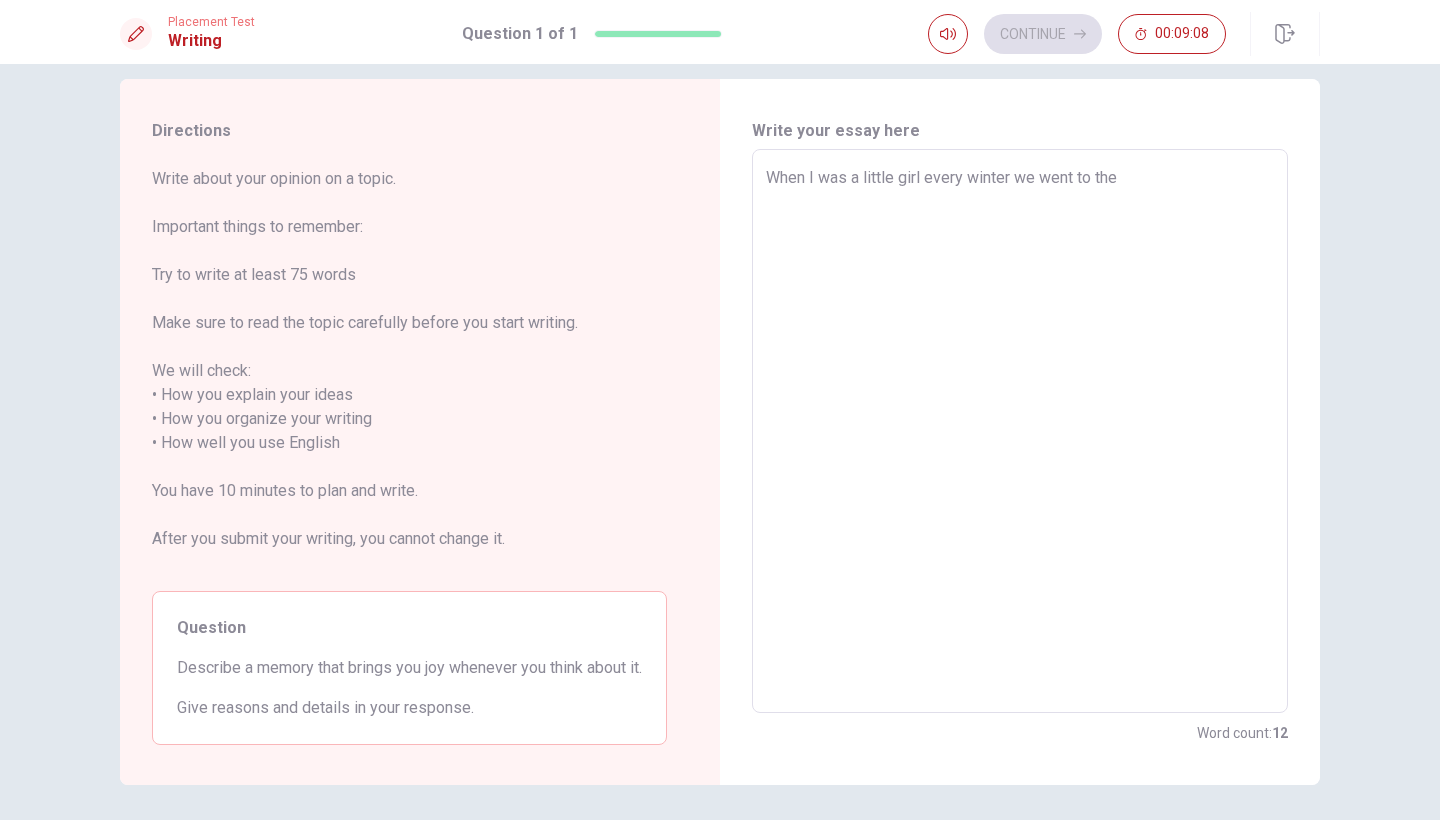 type on "x" 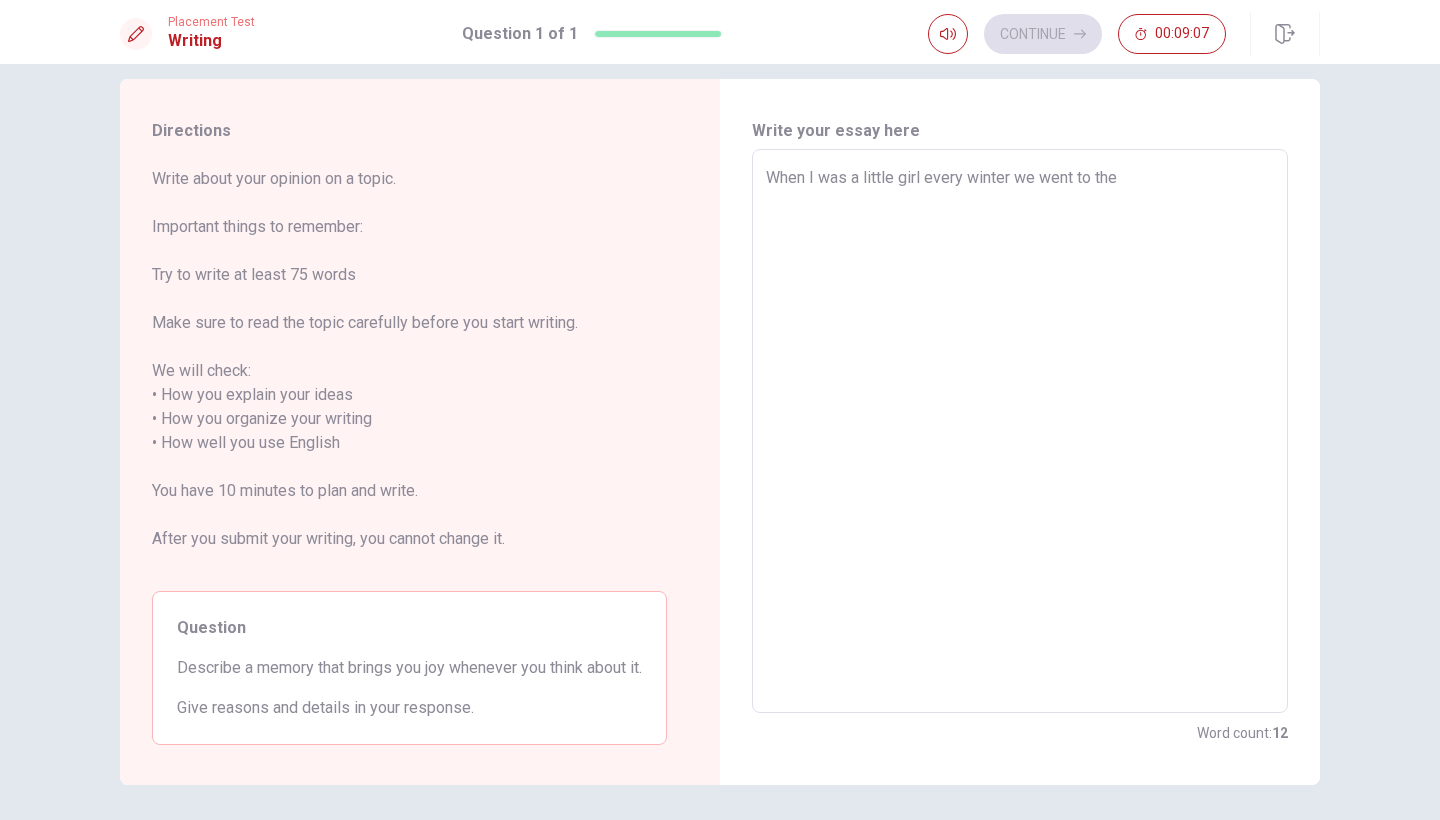 type on "When I was a little girl every winter we went to the m" 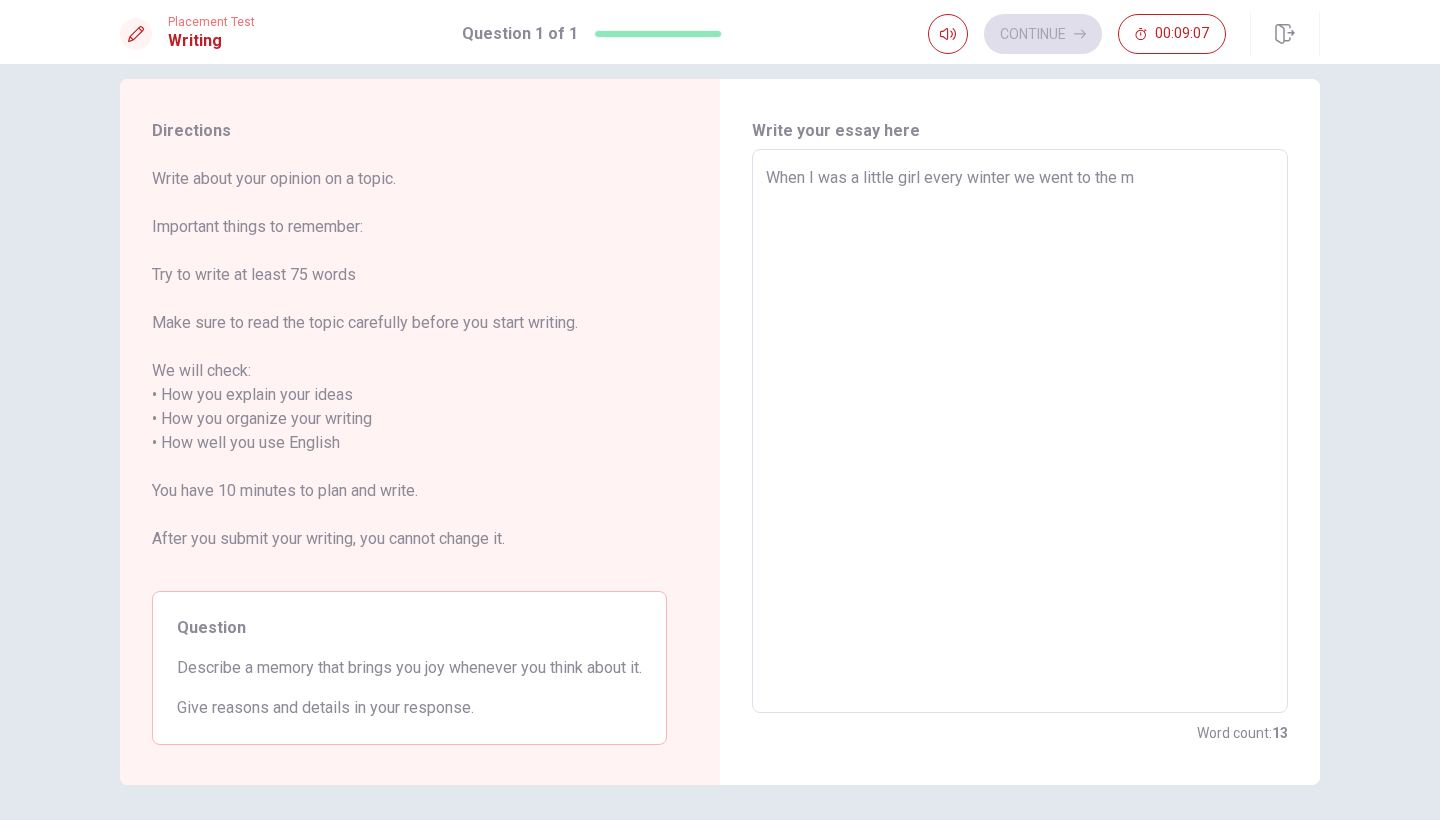 type on "x" 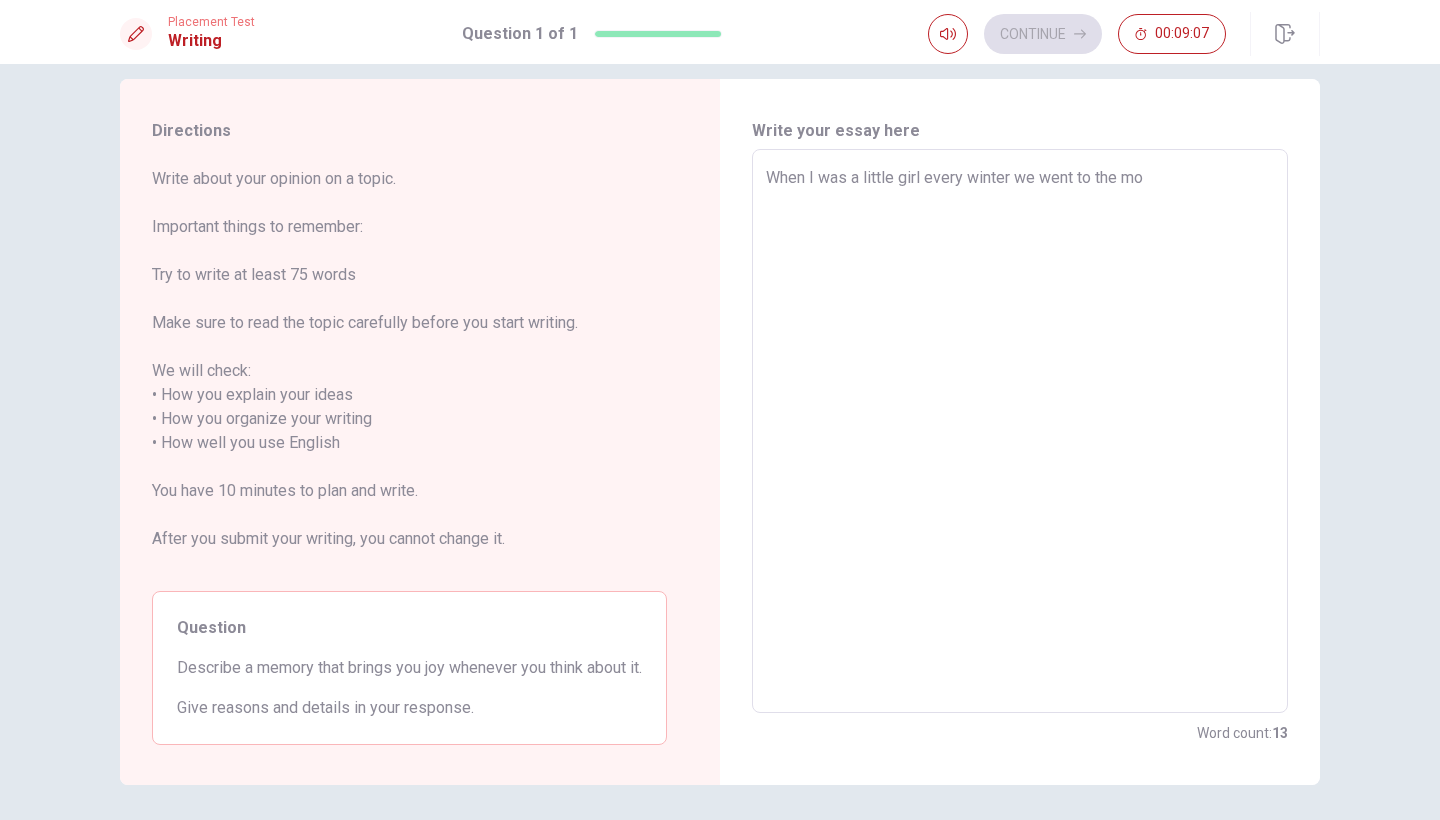 type on "x" 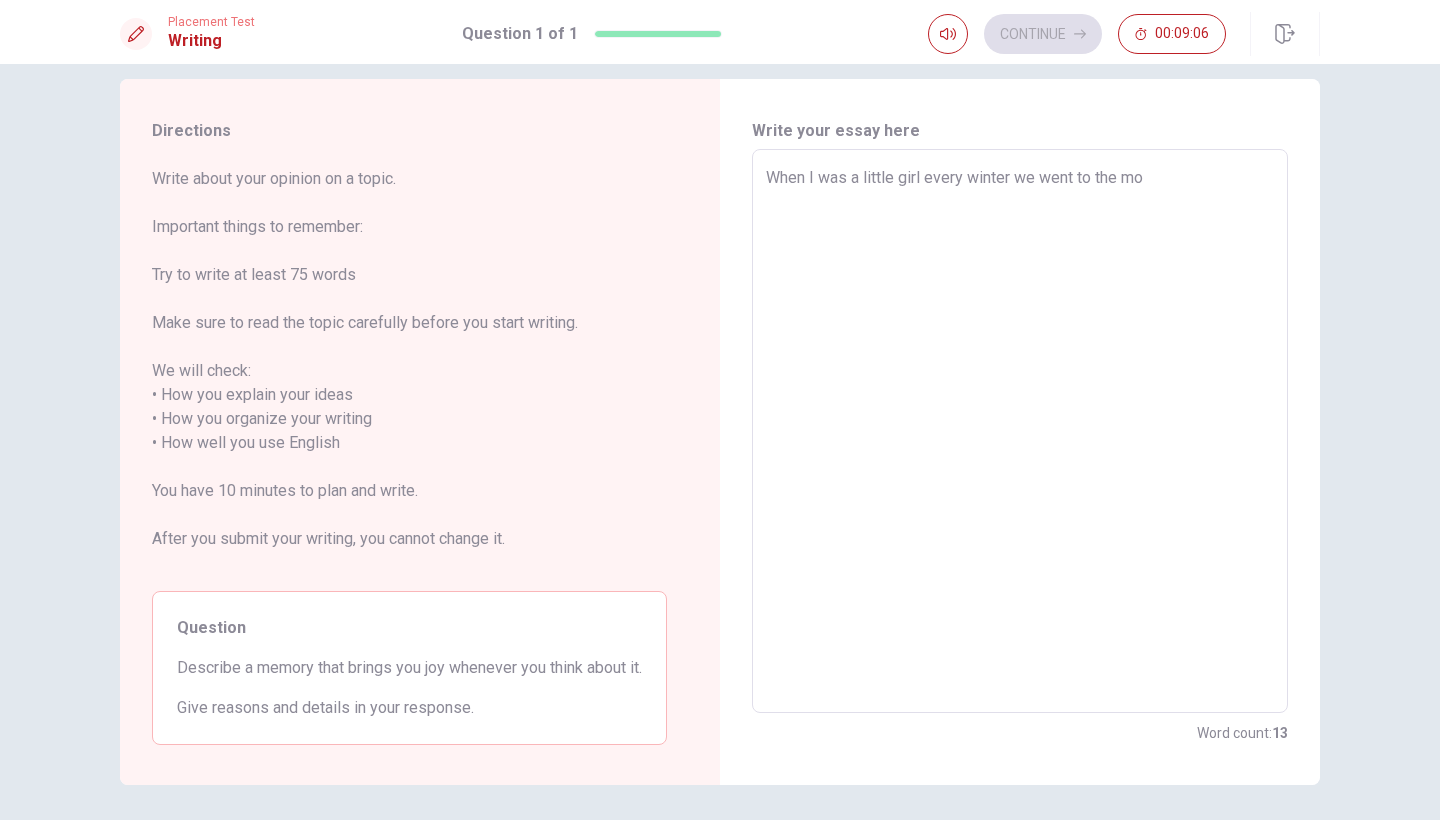 type on "When I was a little girl every winter we went to the mou" 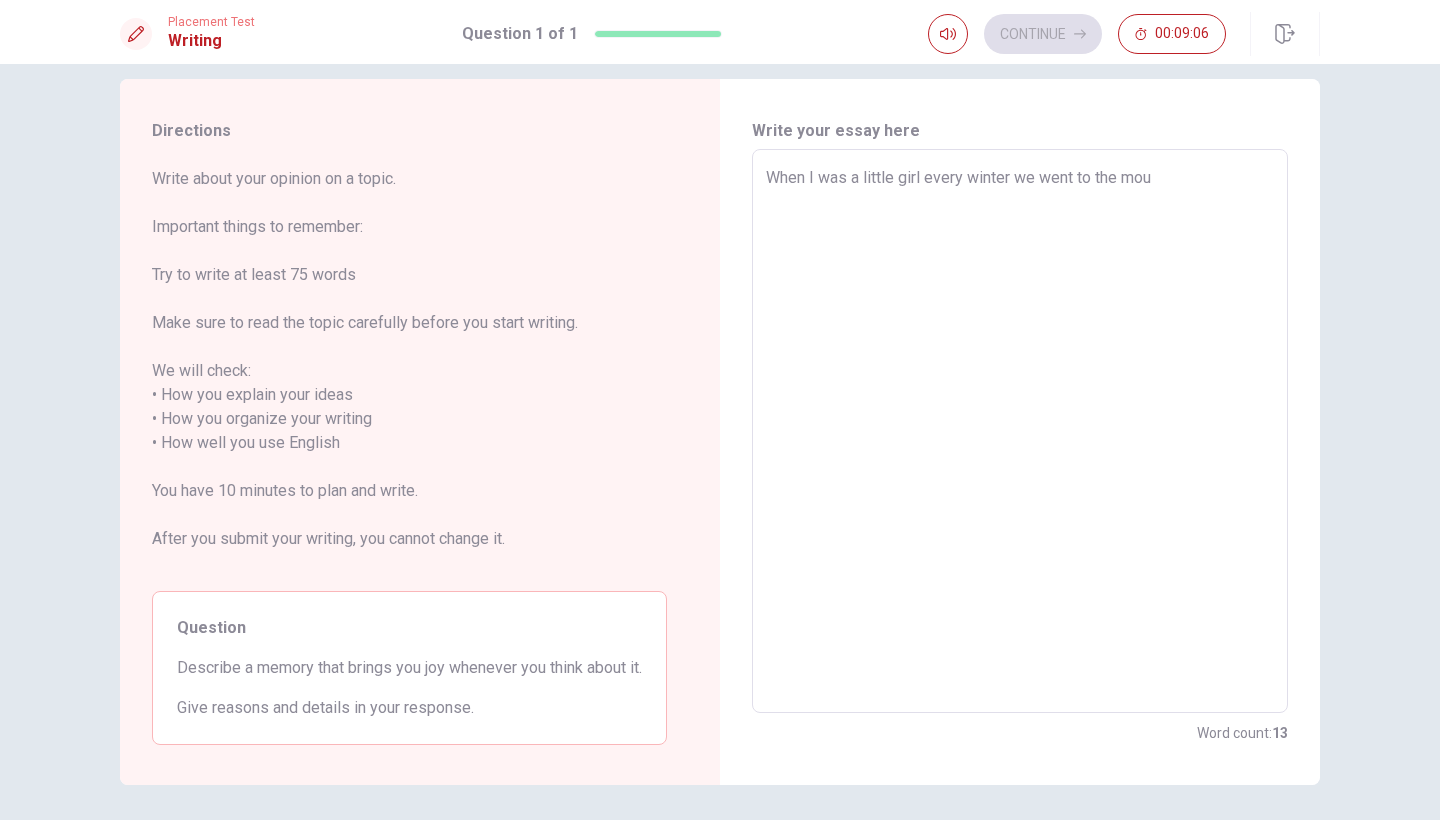 type on "x" 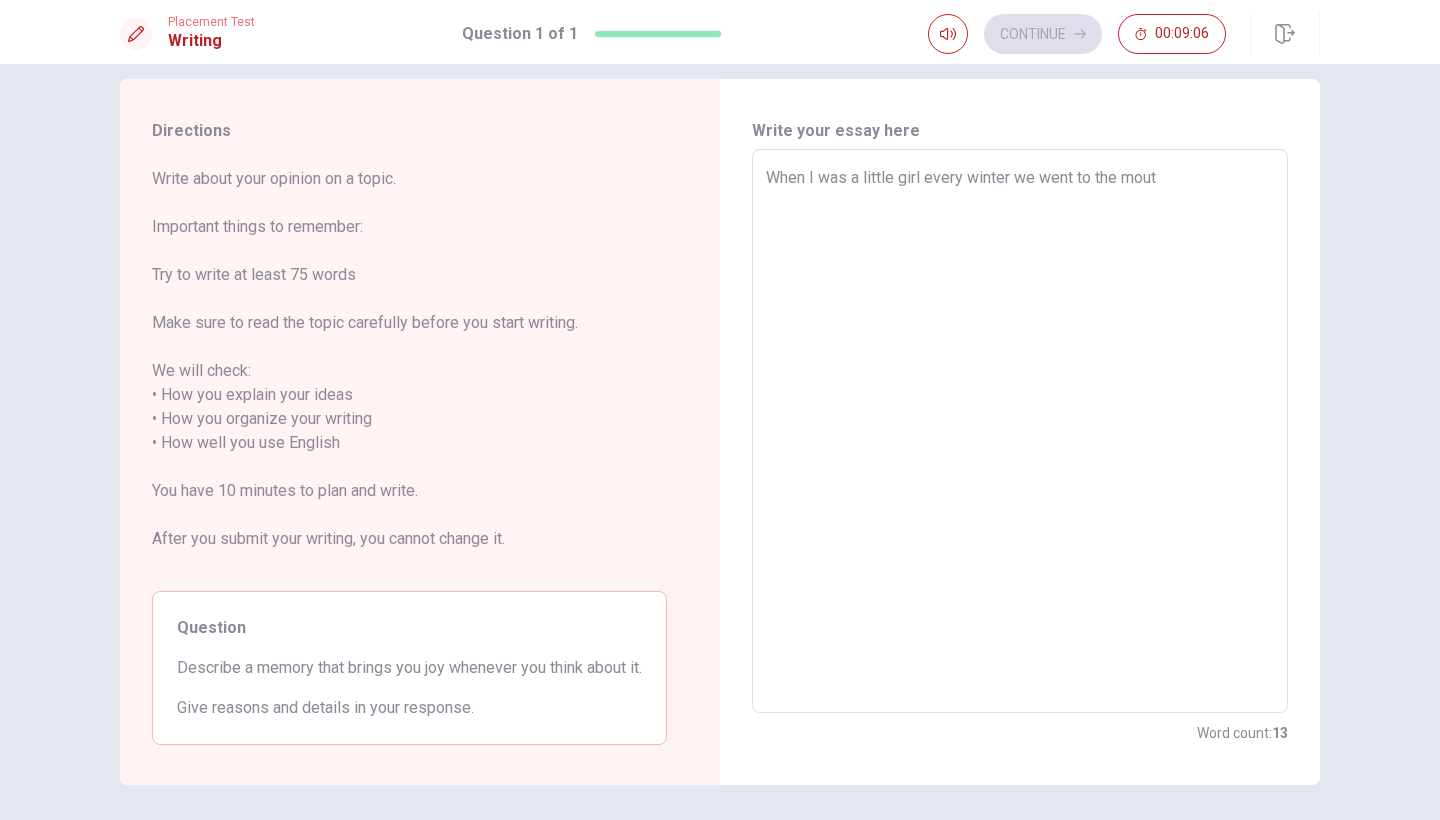 type on "x" 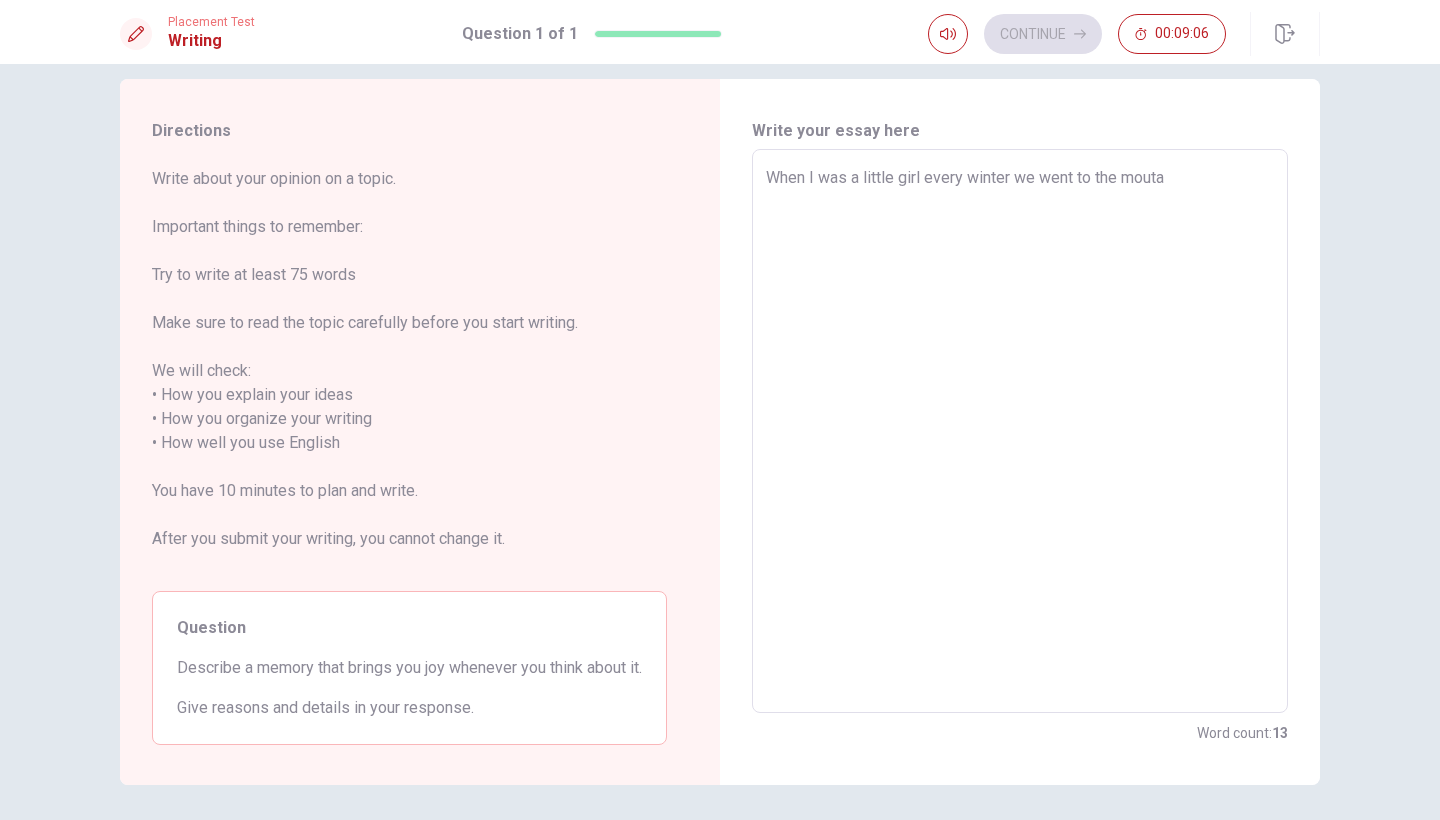 type on "x" 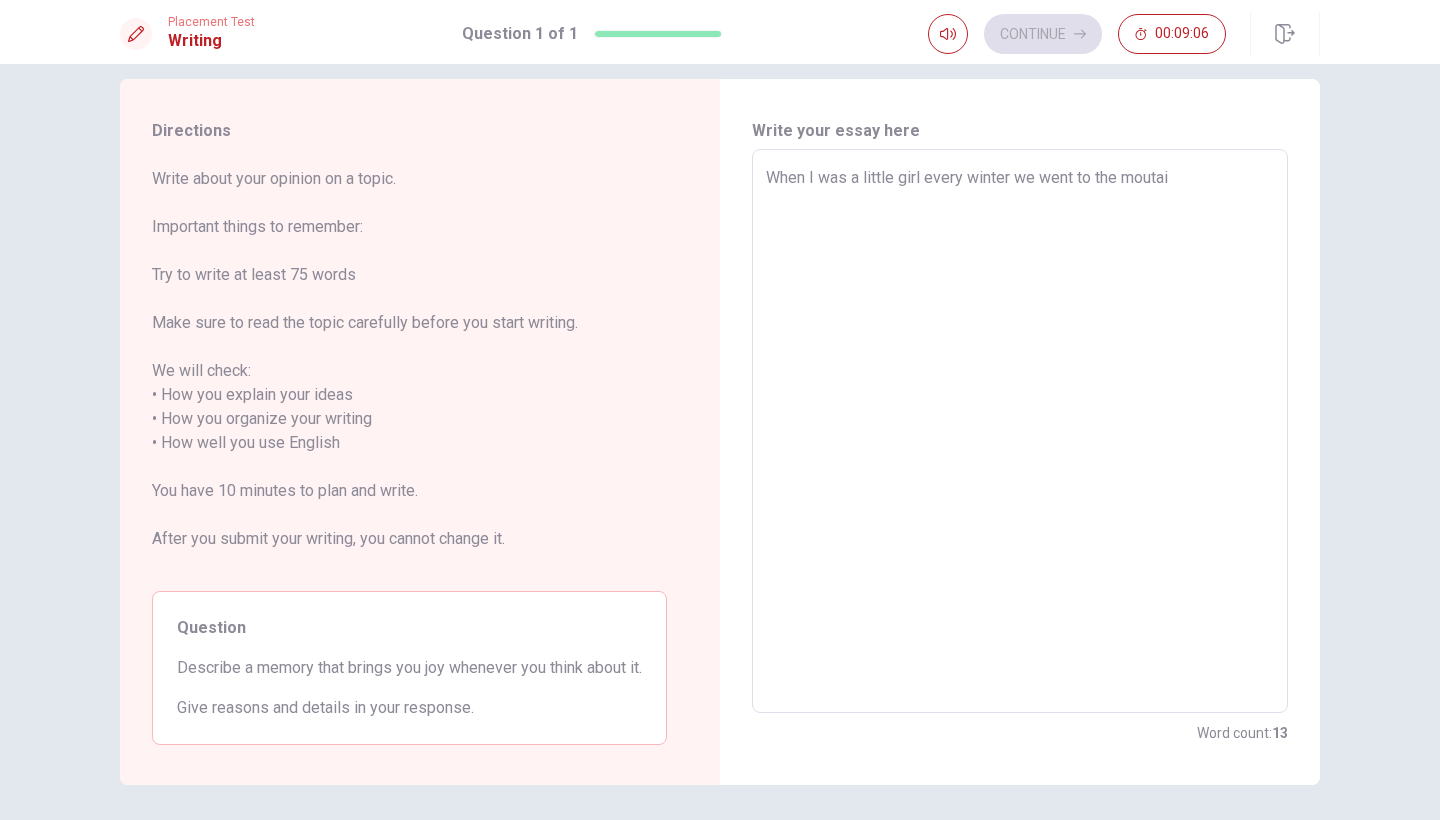 type on "x" 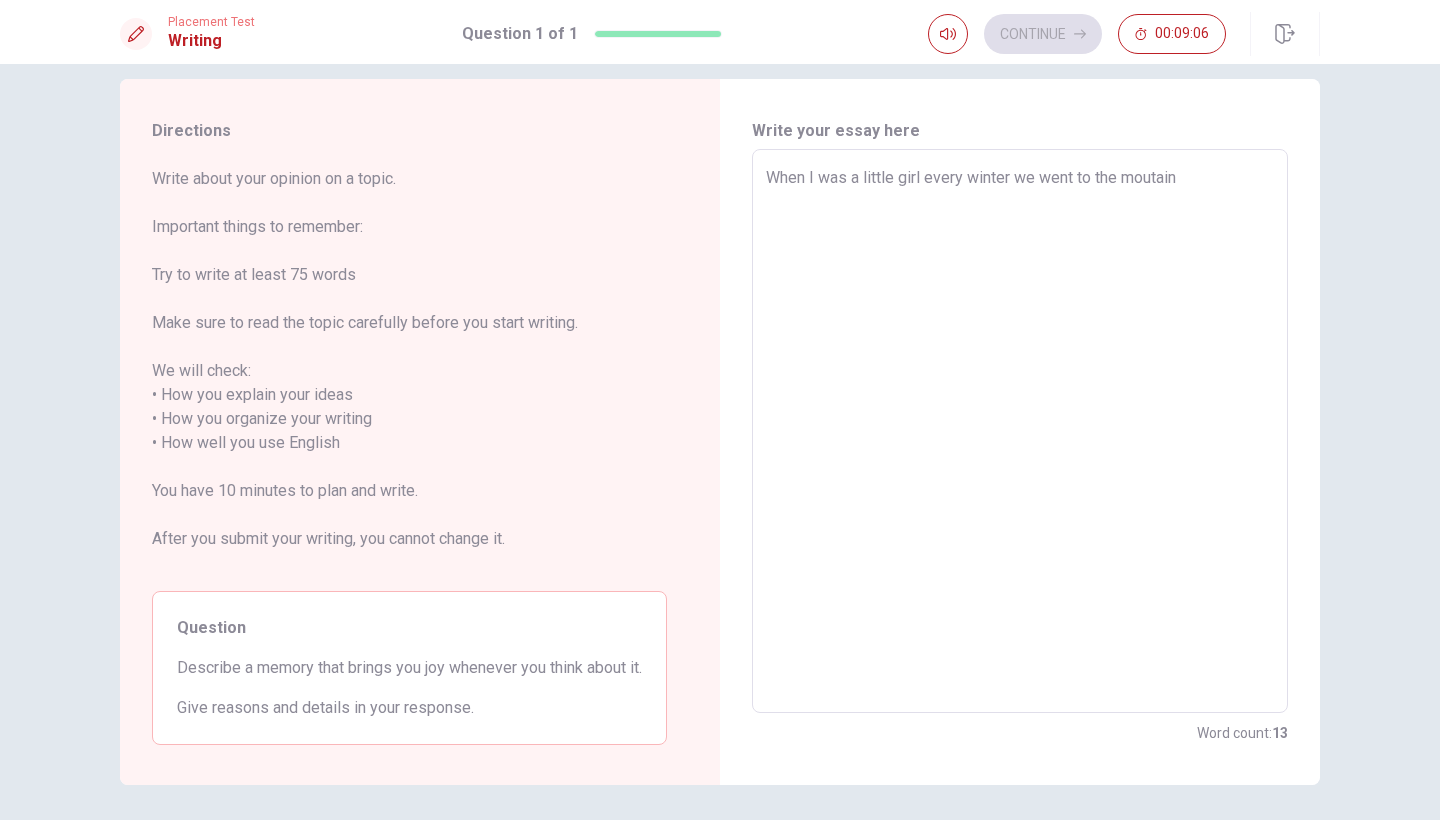 type on "x" 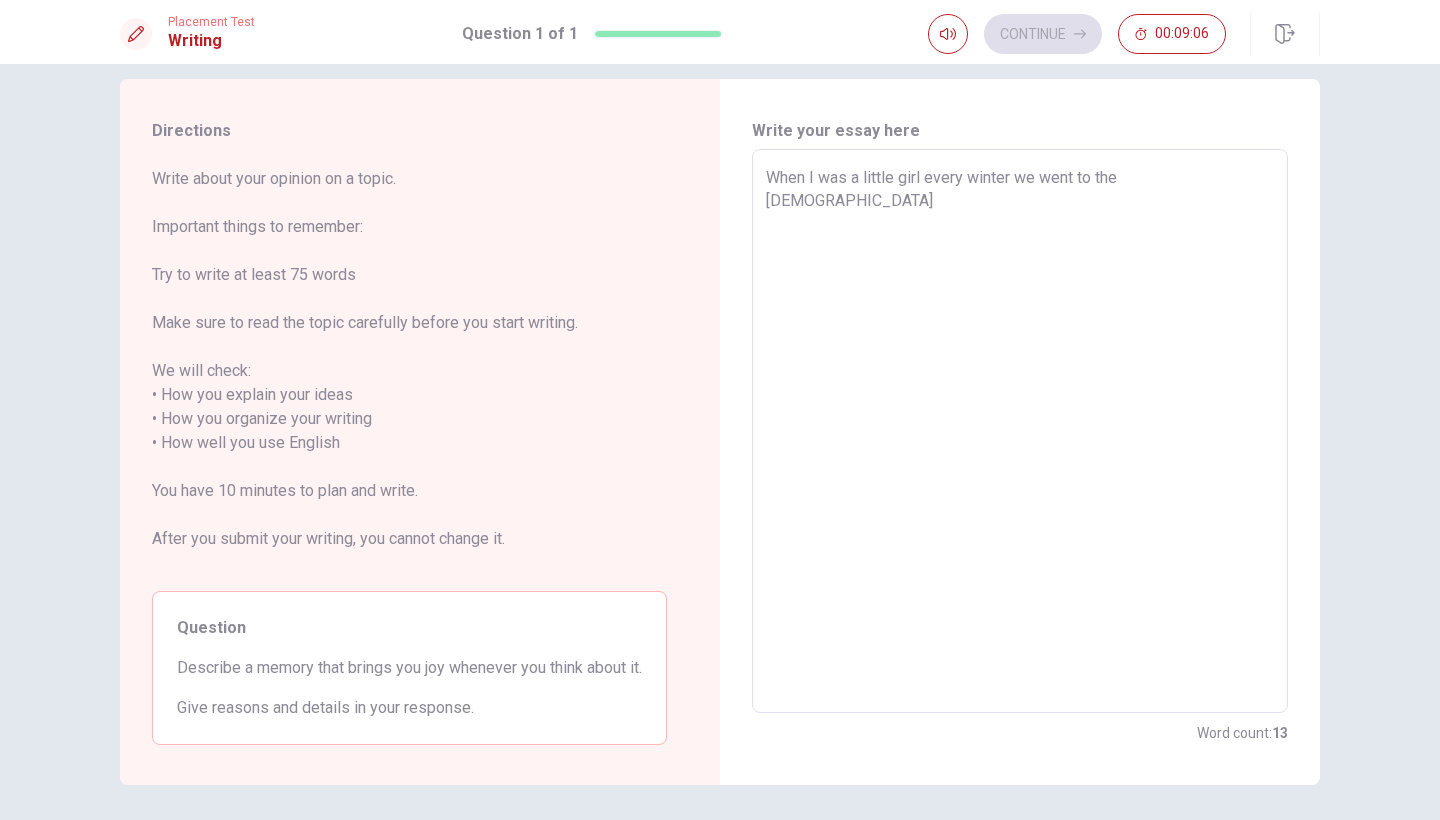 type on "x" 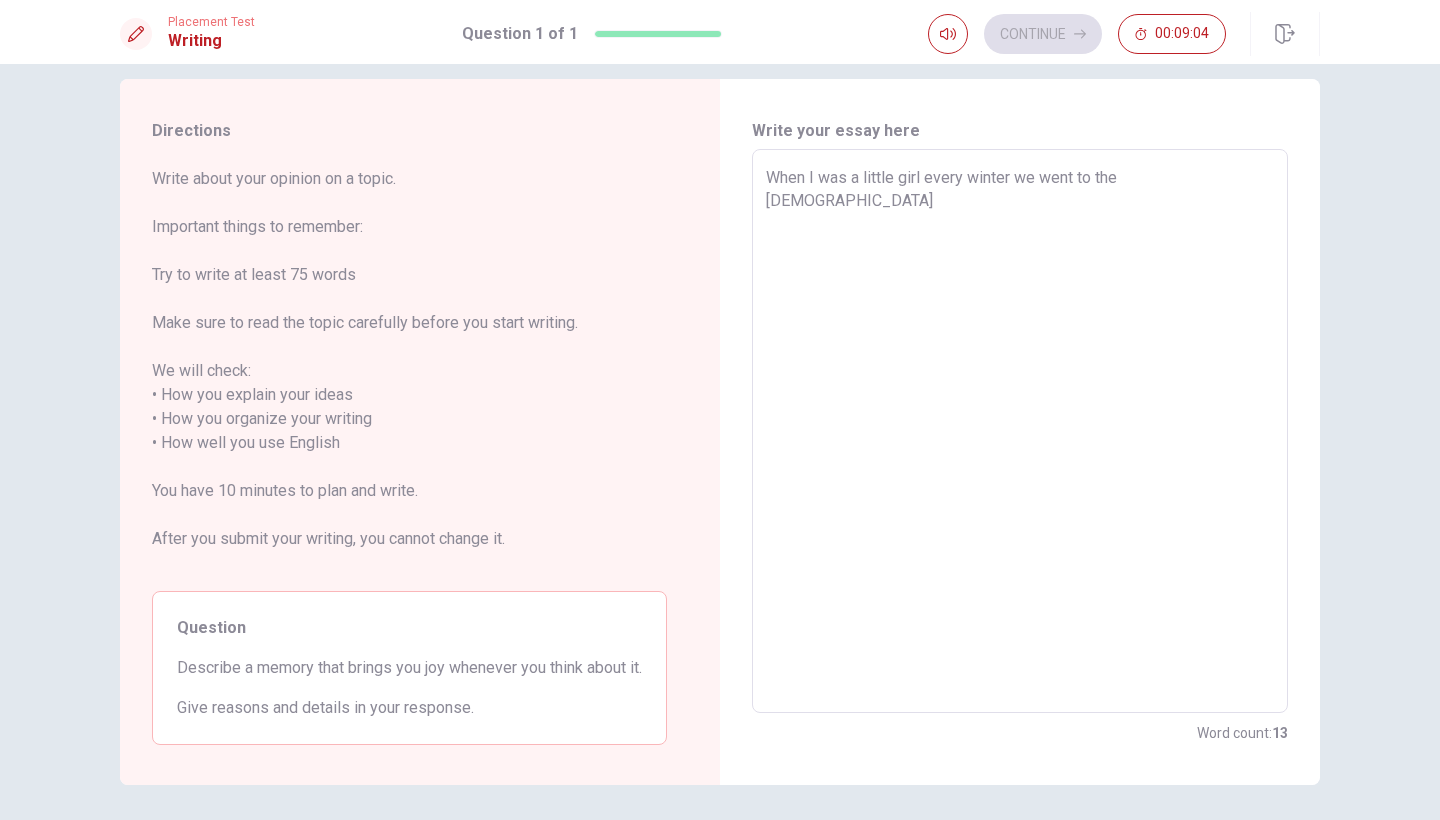 type on "When I was a little girl every winter we went to the [DEMOGRAPHIC_DATA] w" 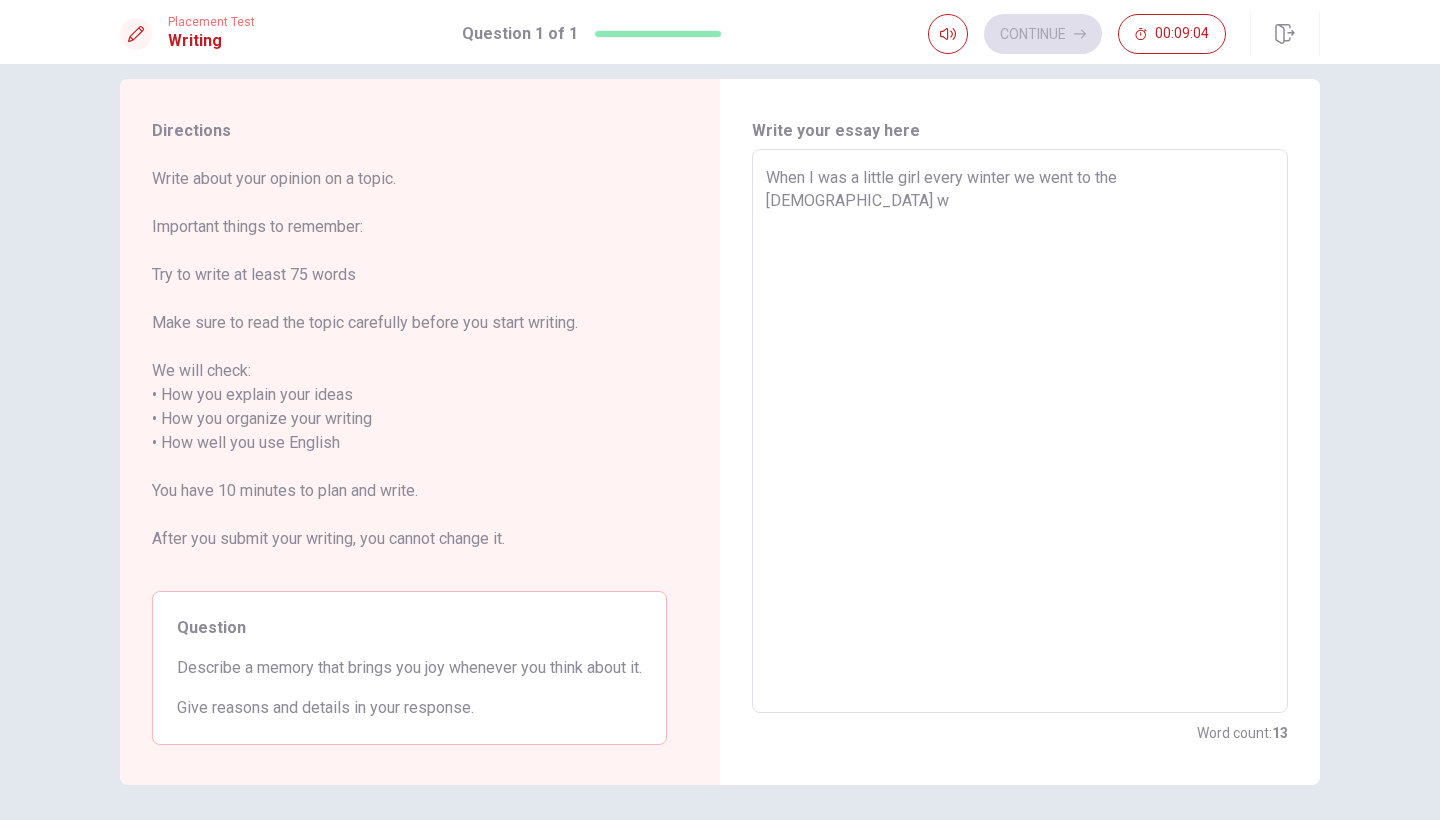type on "x" 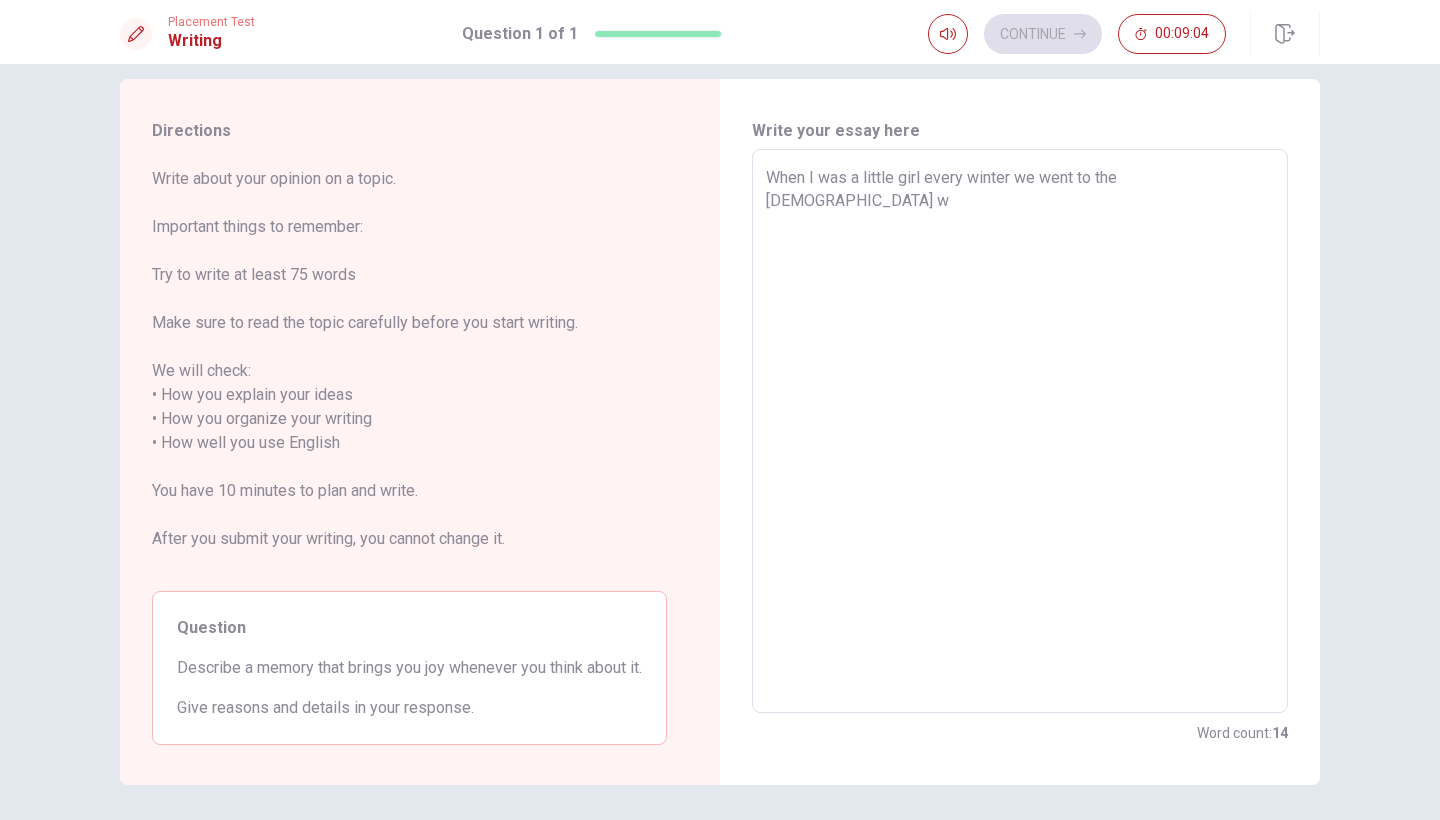type on "When I was a little girl every winter we went to the moutains wi" 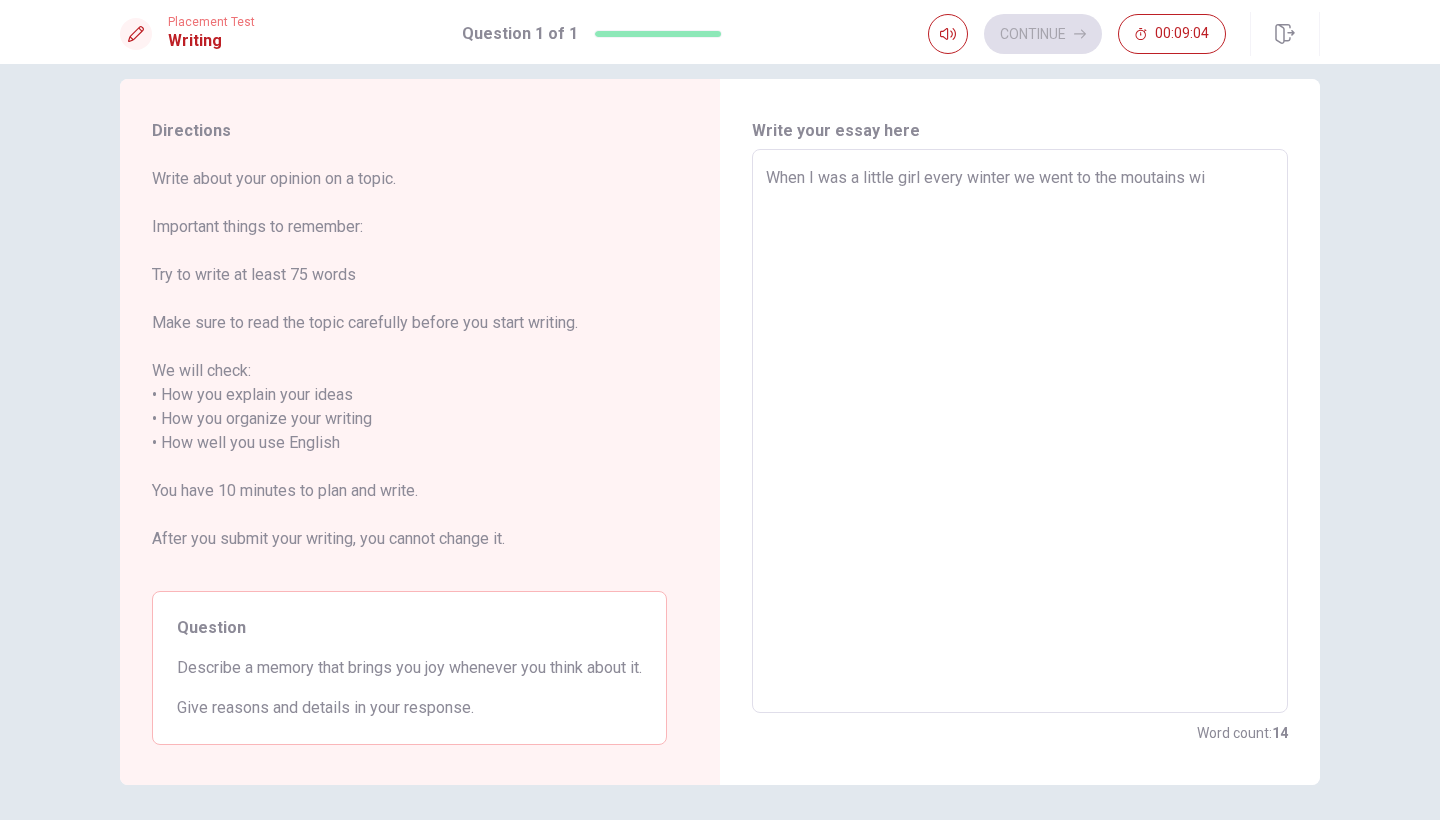 type on "x" 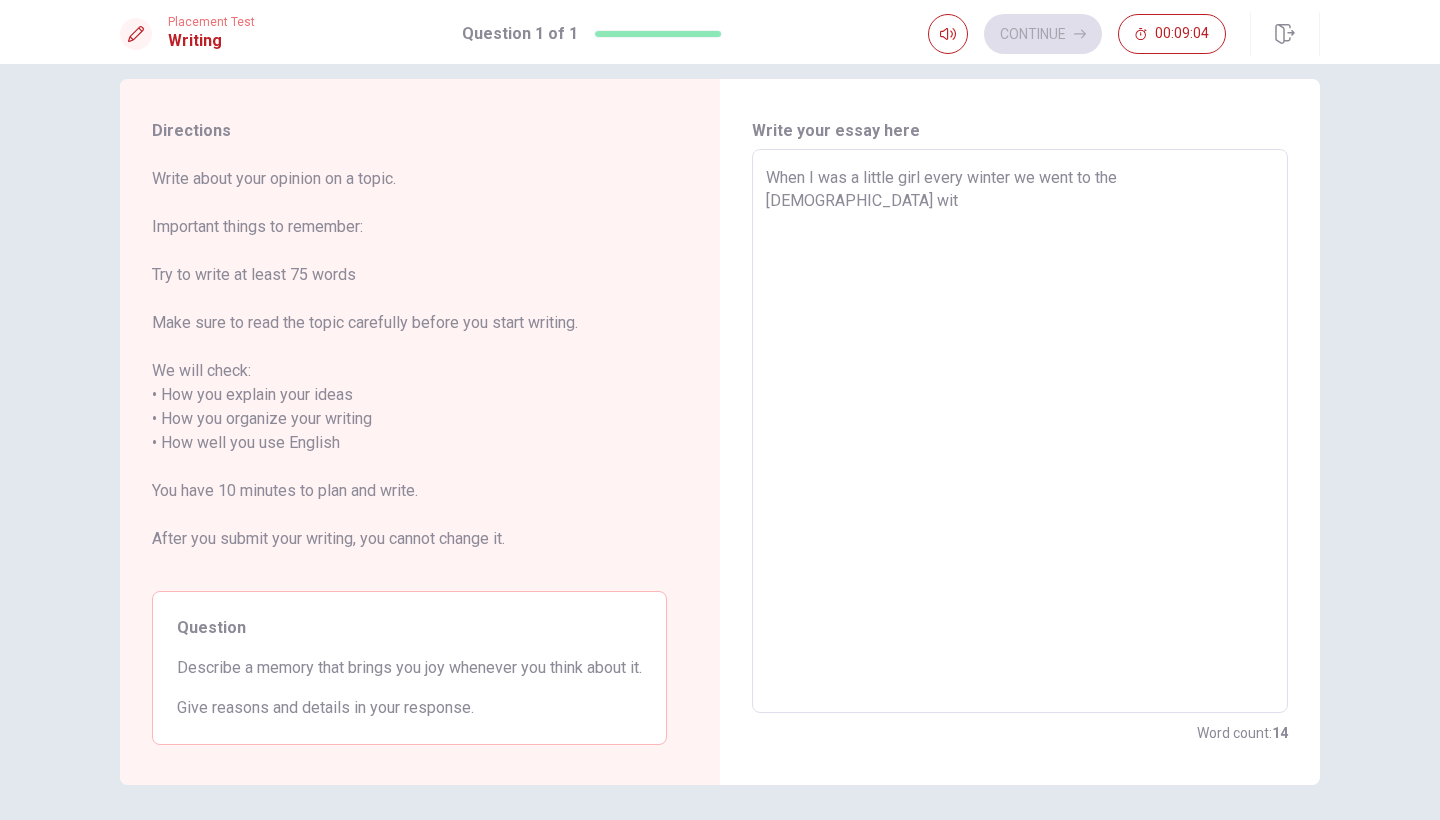 type on "x" 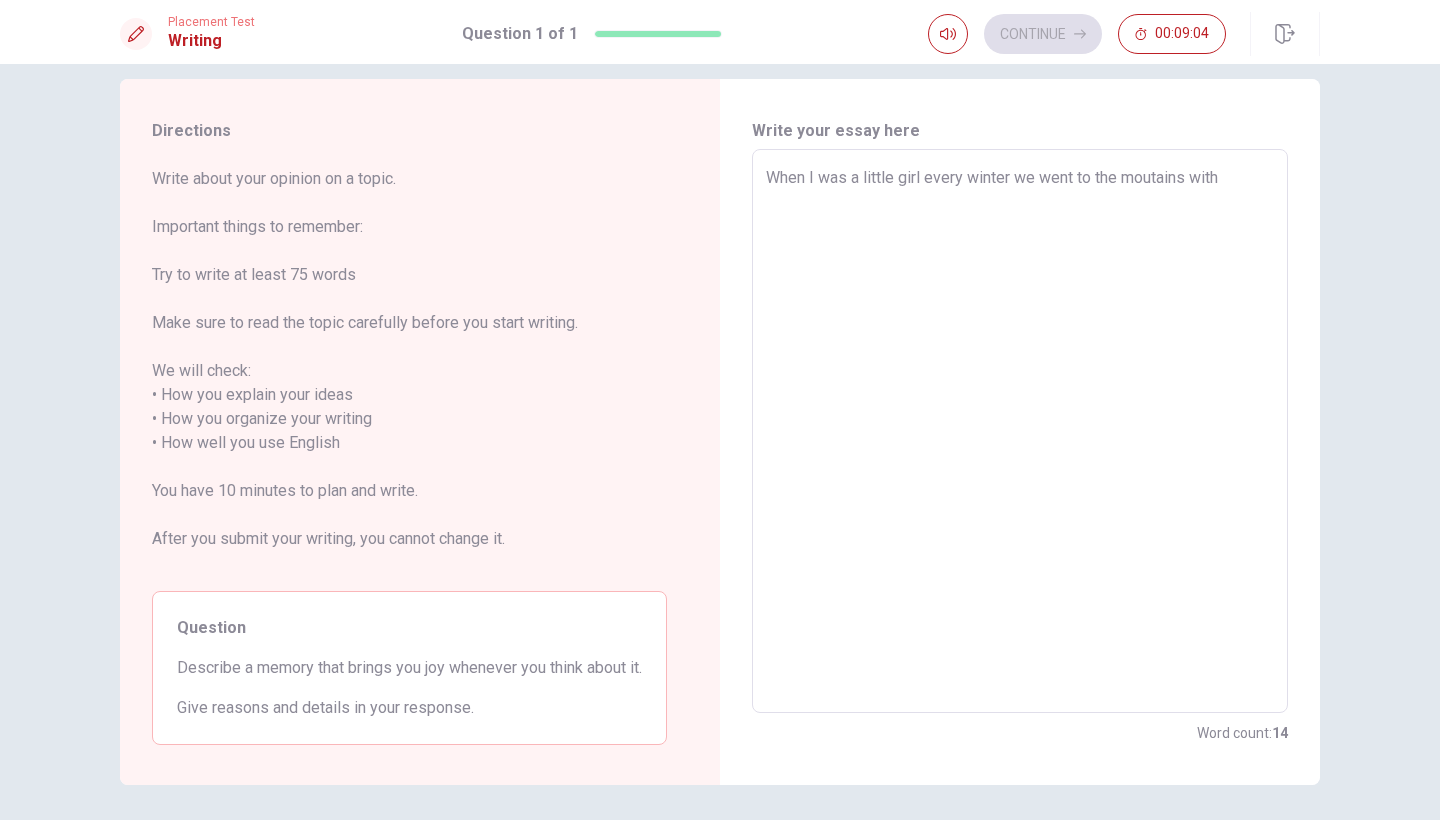 type on "x" 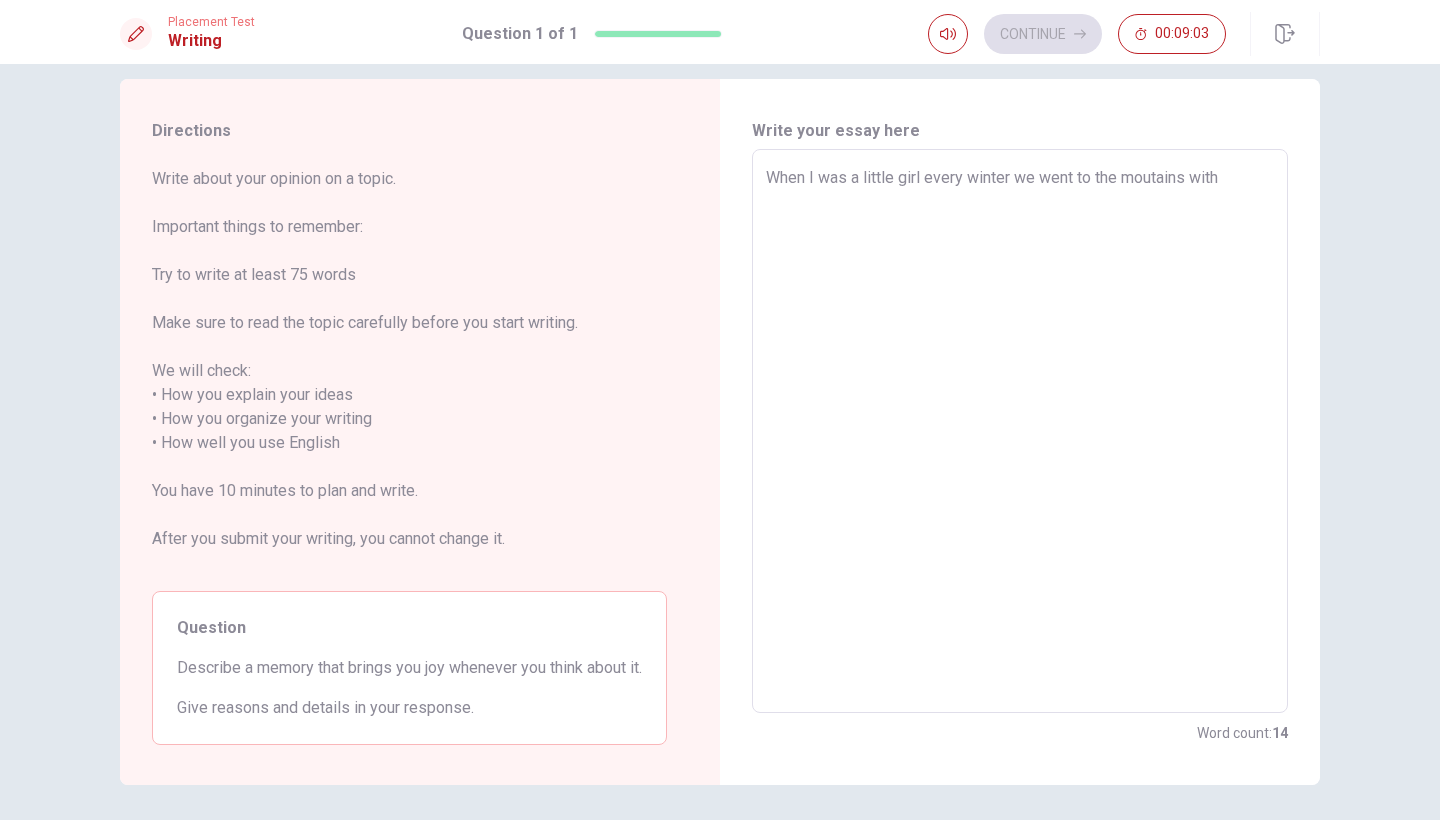 type on "When I was a little girl every winter we went to the moutains with m" 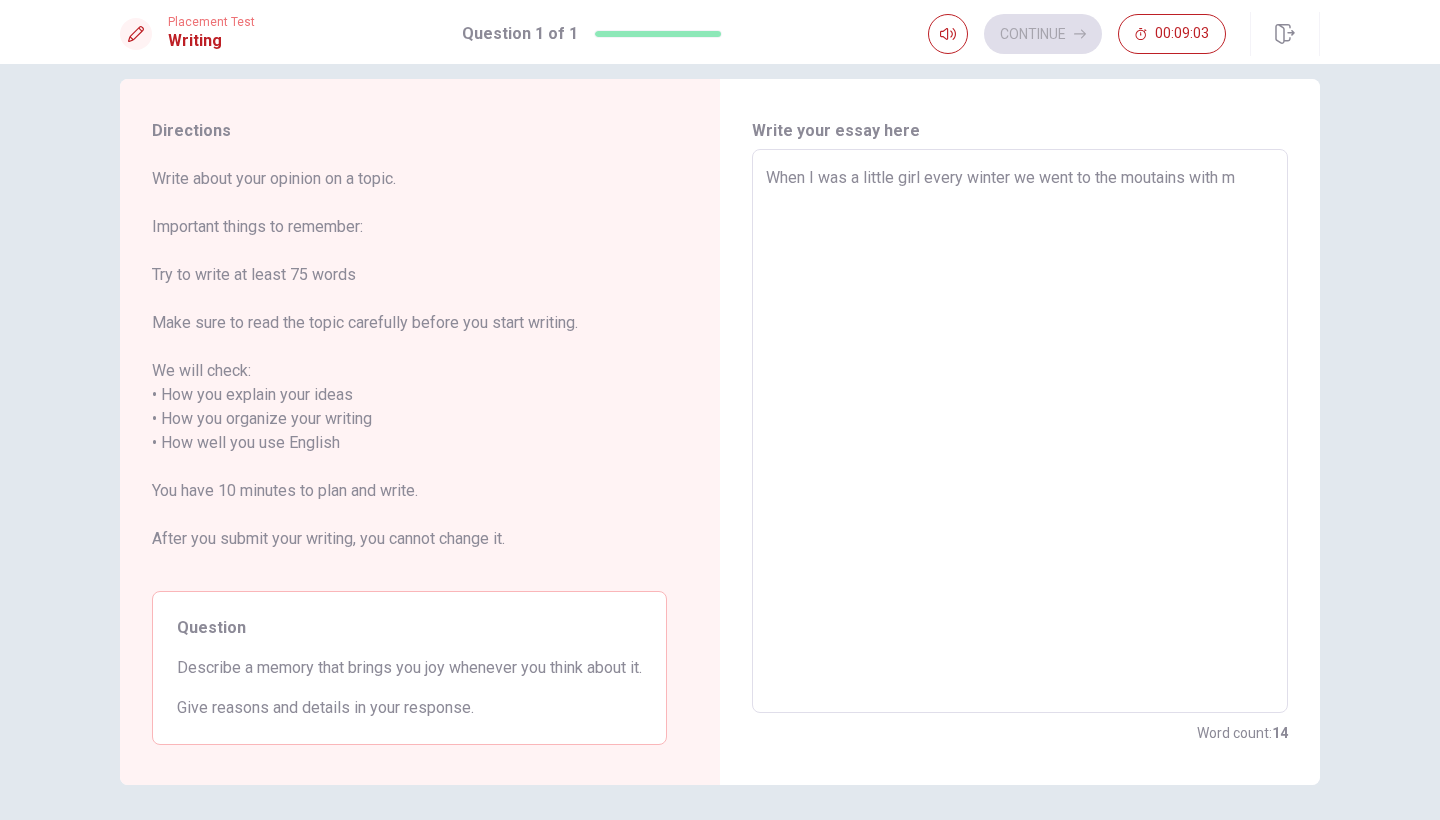 type on "x" 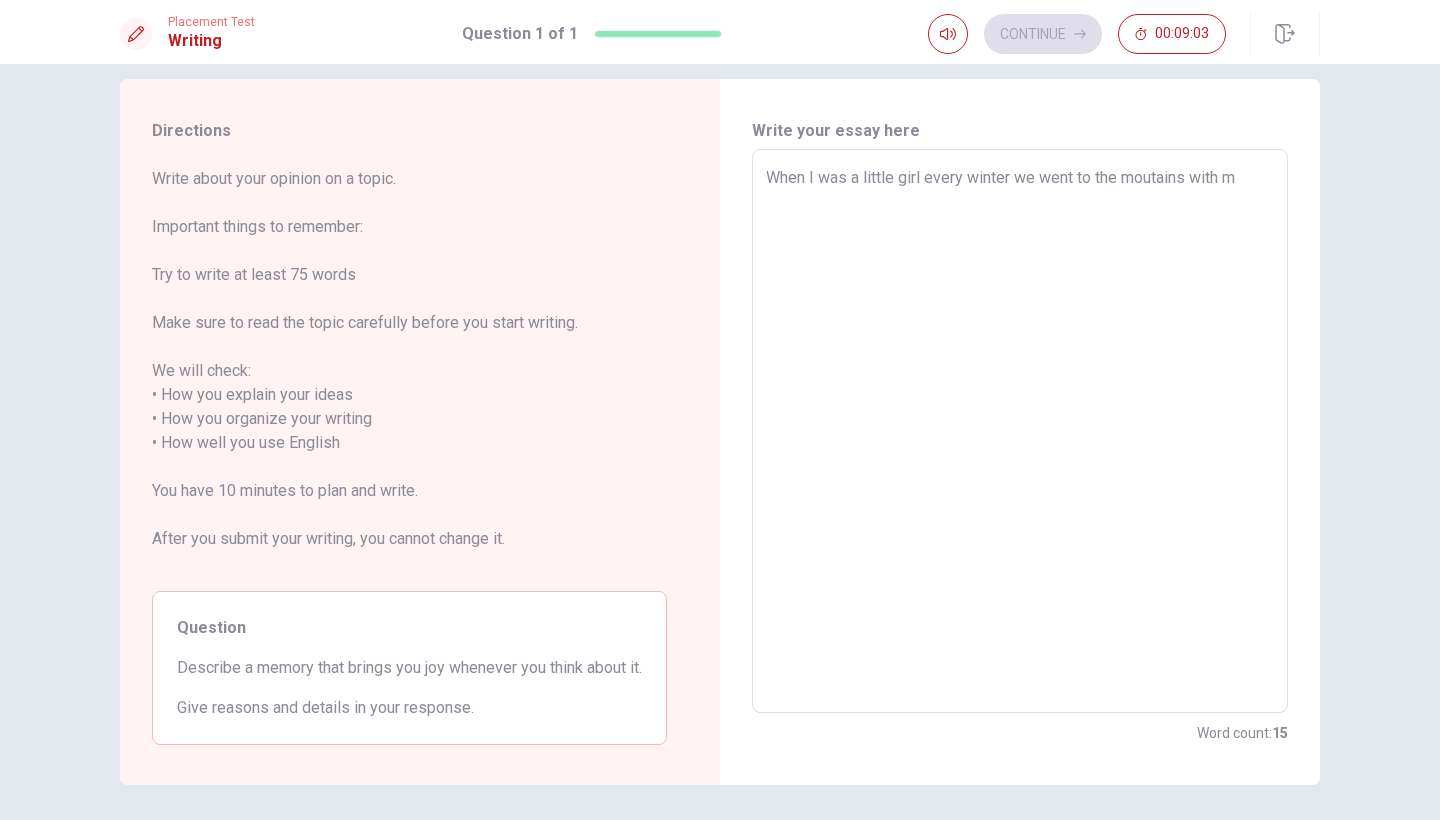 type on "When I was a little girl every winter we went to the moutains with my" 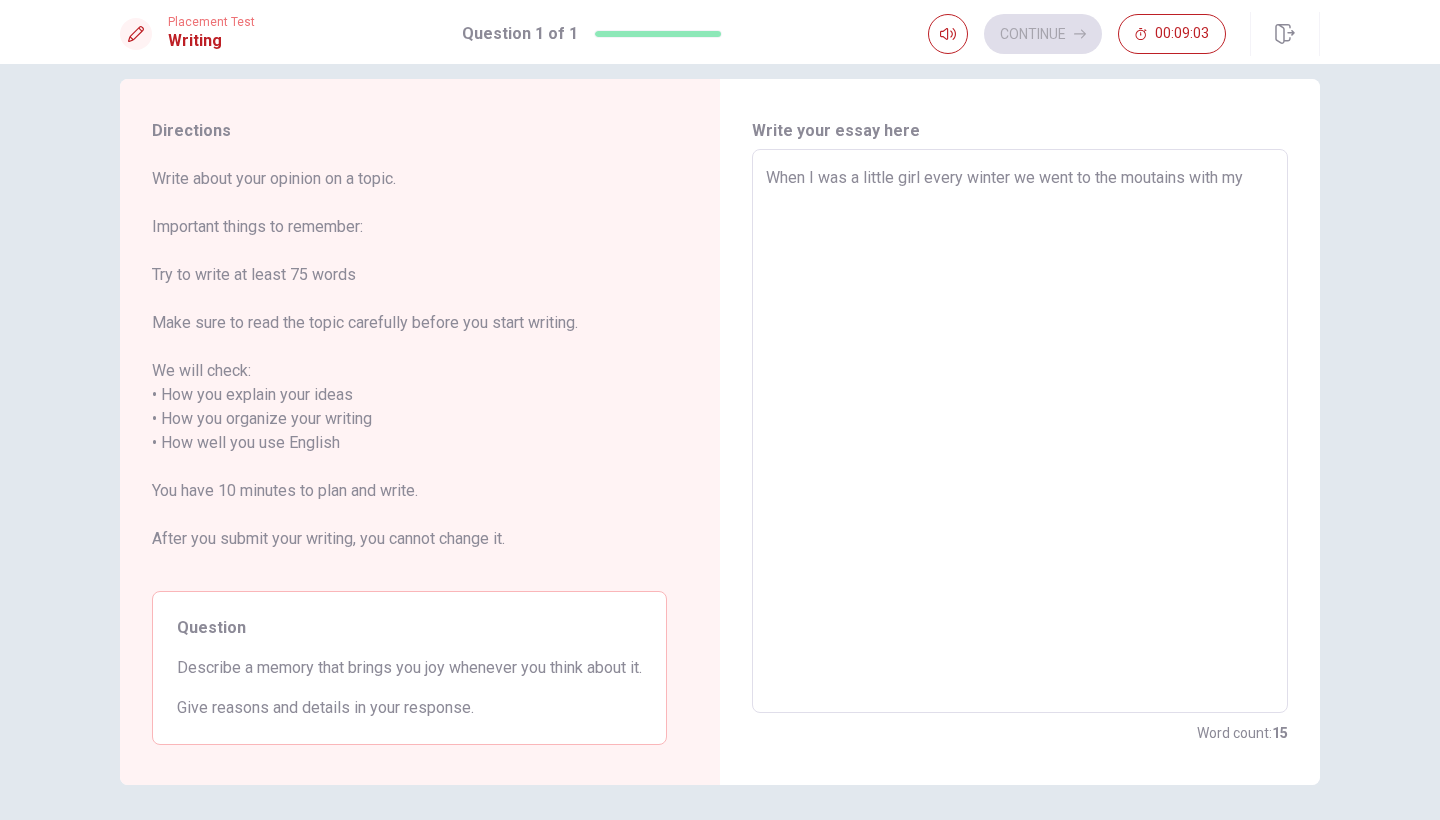 type 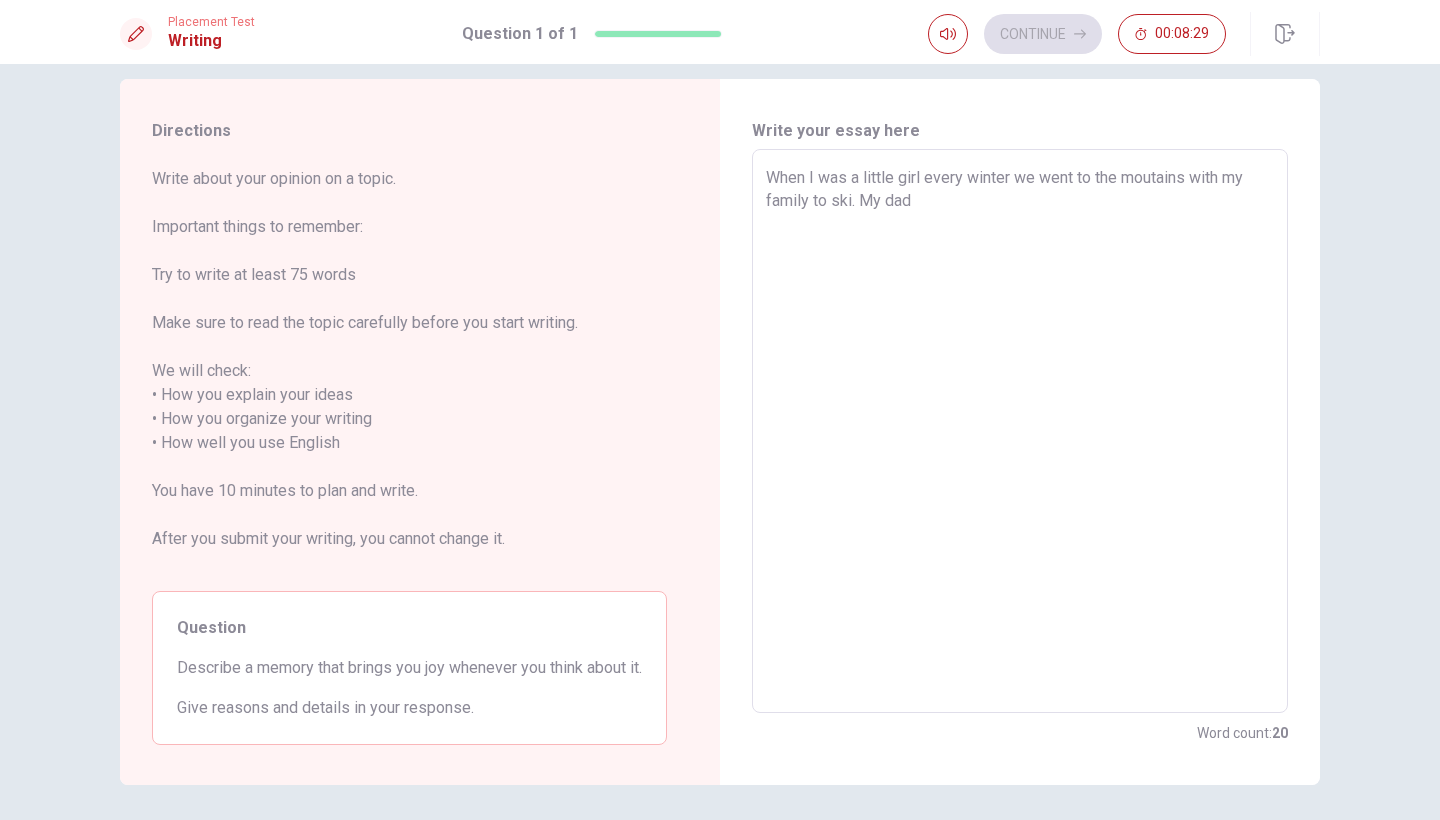 drag, startPoint x: 864, startPoint y: 195, endPoint x: 941, endPoint y: 195, distance: 77 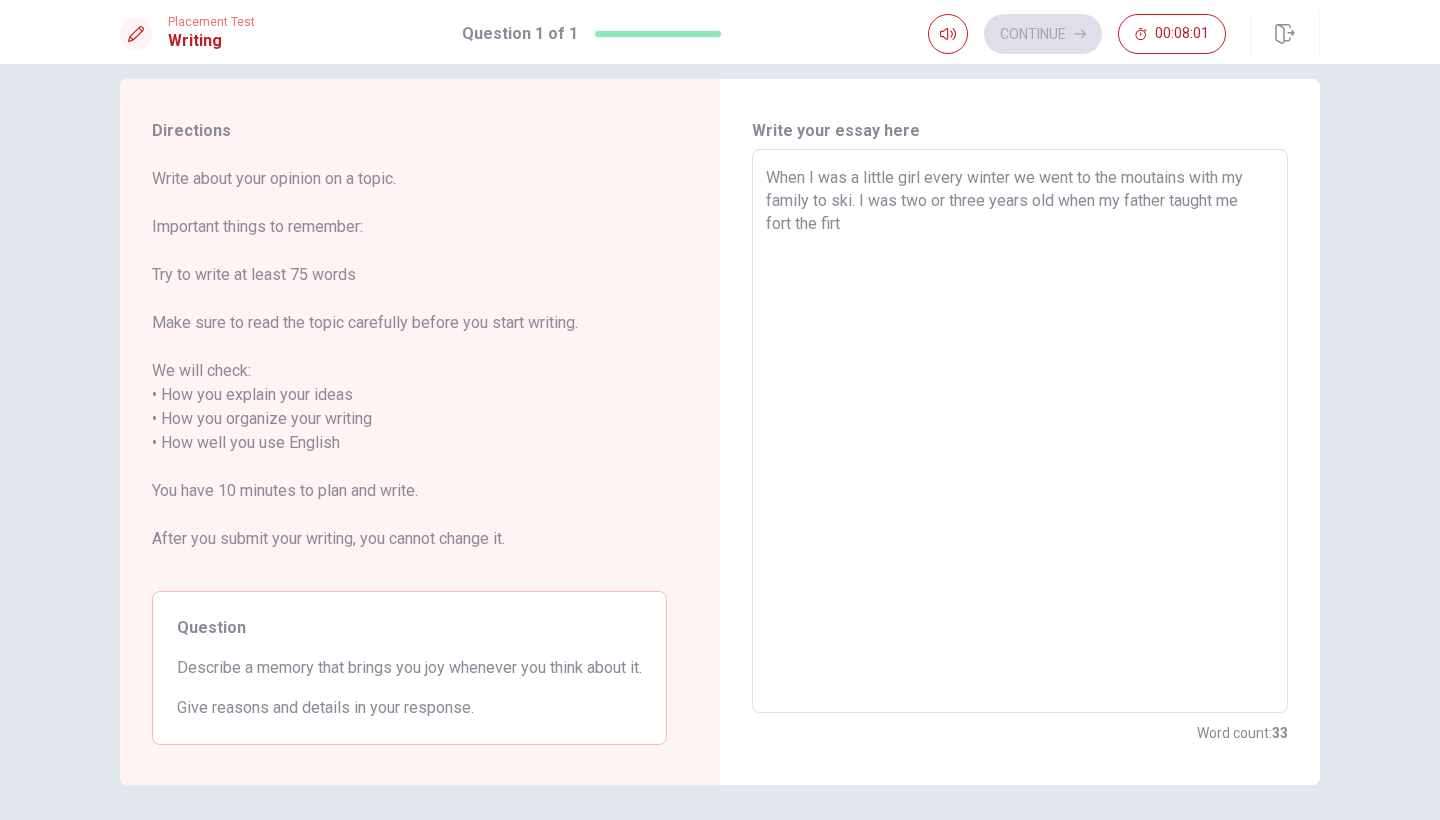 click on "When I was a little girl every winter we went to the moutains with my family to ski. I was two or three years old when my father taught me fort the firt" at bounding box center (1020, 431) 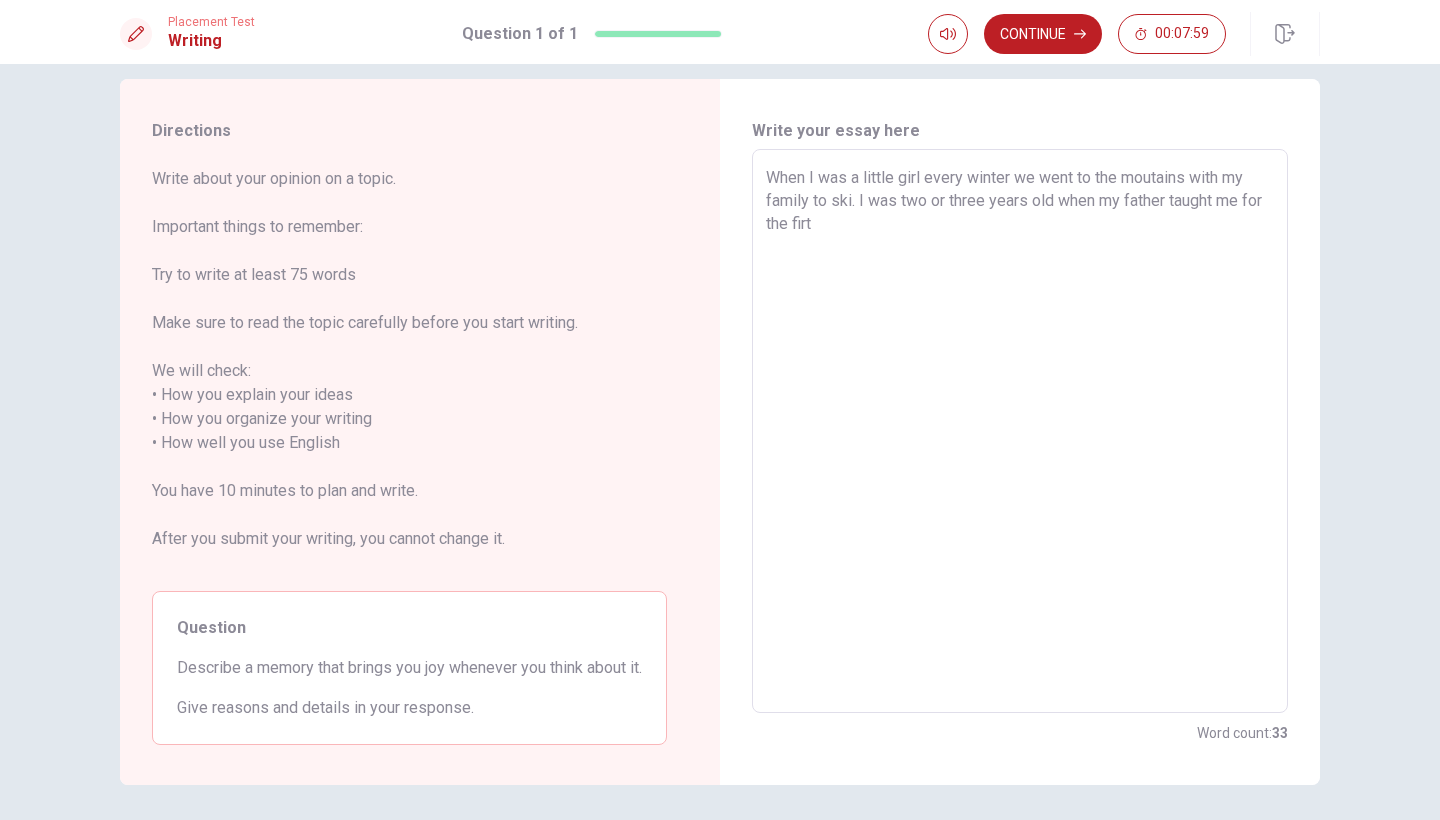 click on "When I was a little girl every winter we went to the moutains with my family to ski. I was two or three years old when my father taught me for the firt" at bounding box center [1020, 431] 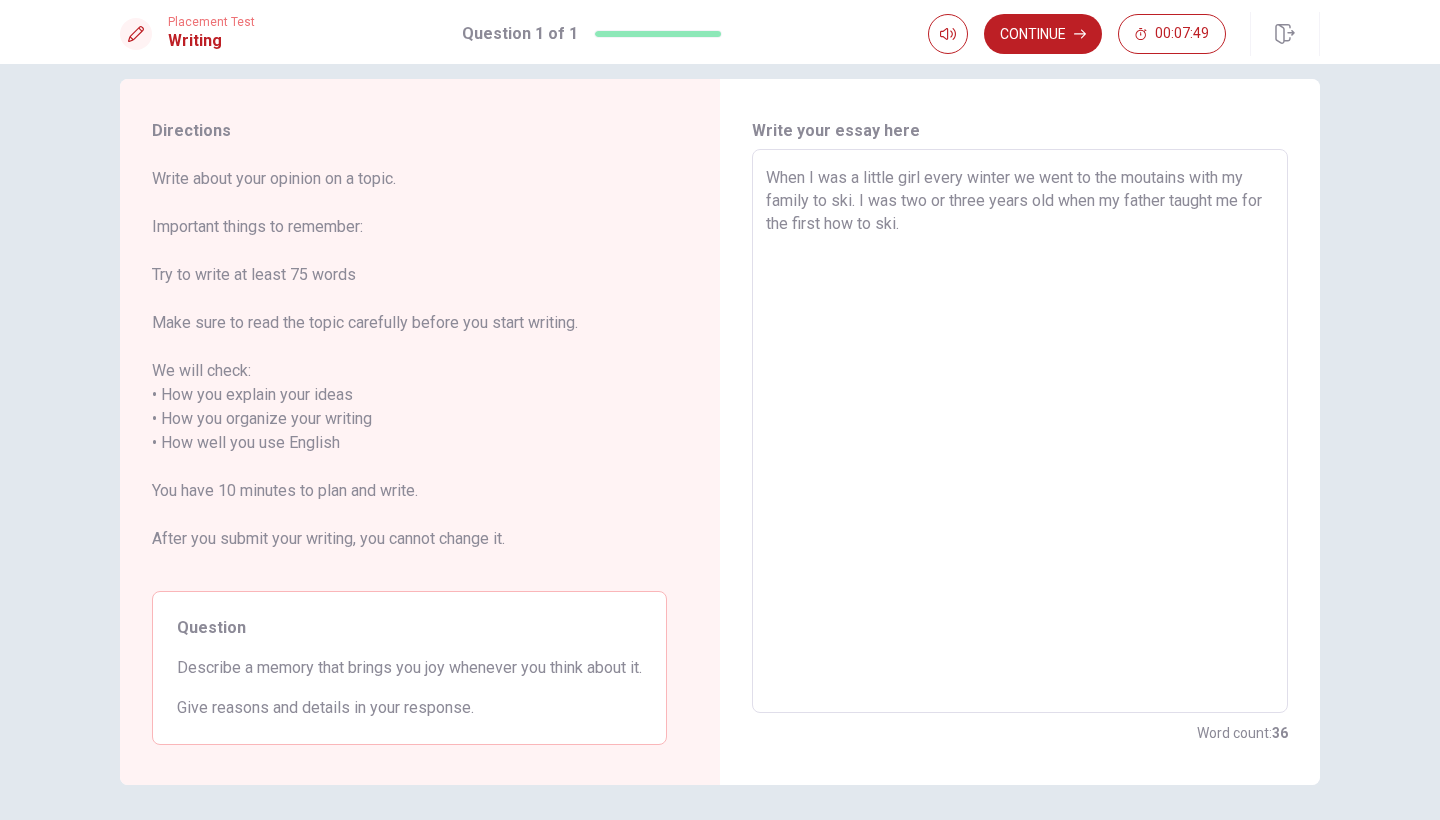 click on "When I was a little girl every winter we went to the moutains with my family to ski. I was two or three years old when my father taught me for the first how to ski." at bounding box center (1020, 431) 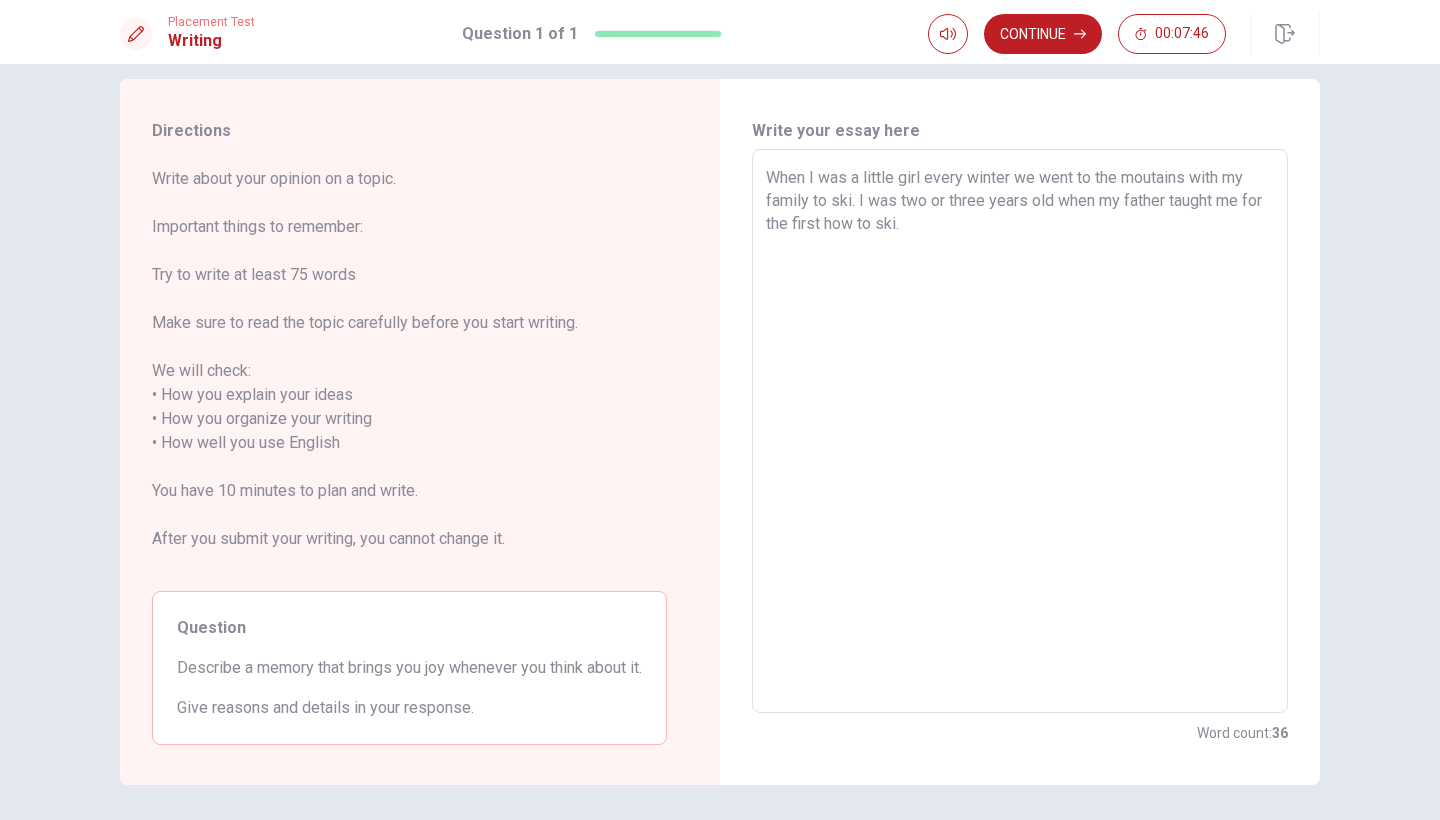 click on "When I was a little girl every winter we went to the moutains with my family to ski. I was two or three years old when my father taught me for the first how to ski." at bounding box center (1020, 431) 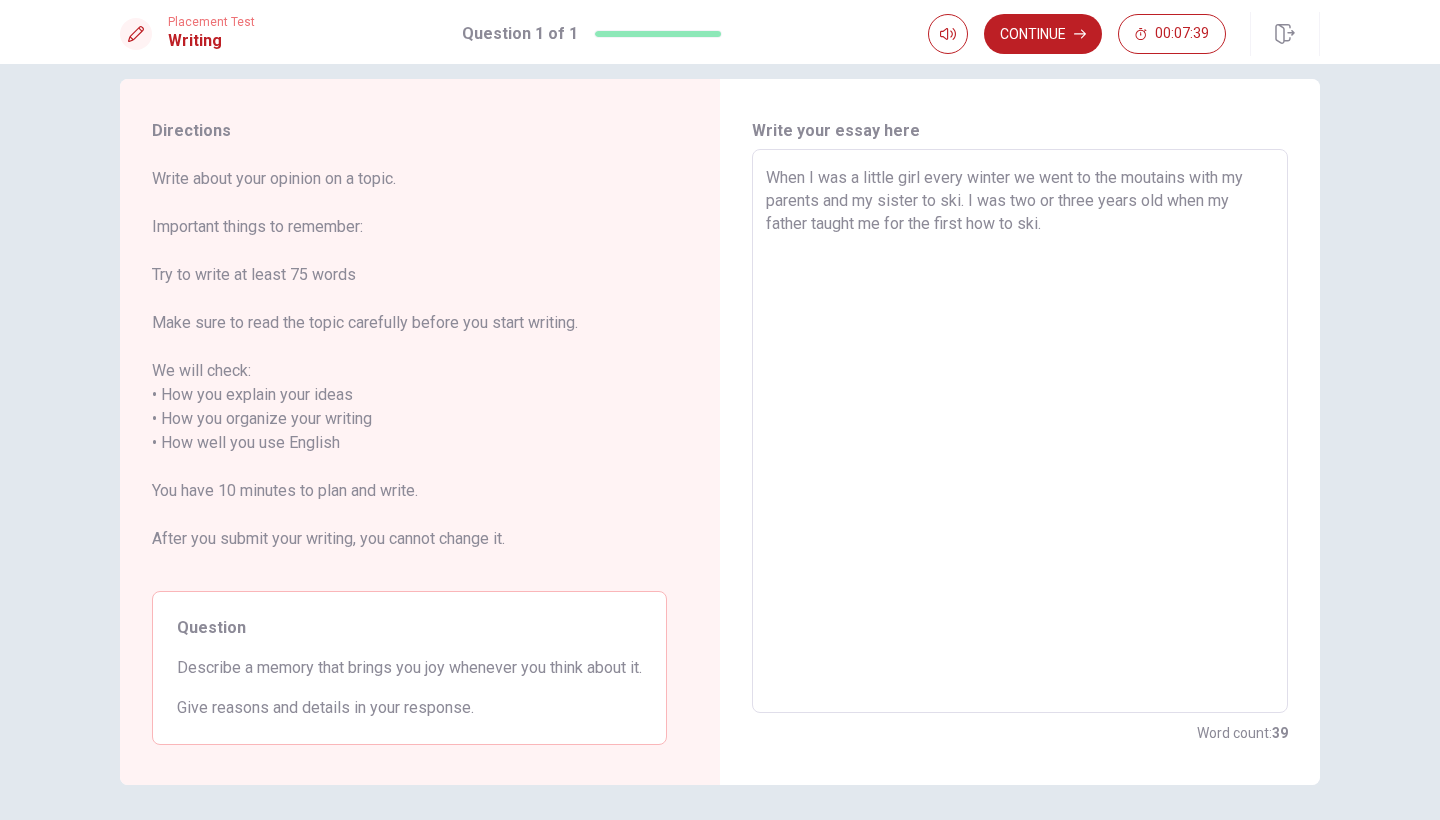 click on "When I was a little girl every winter we went to the moutains with my parents and my sister to ski. I was two or three years old when my father taught me for the first how to ski." at bounding box center [1020, 431] 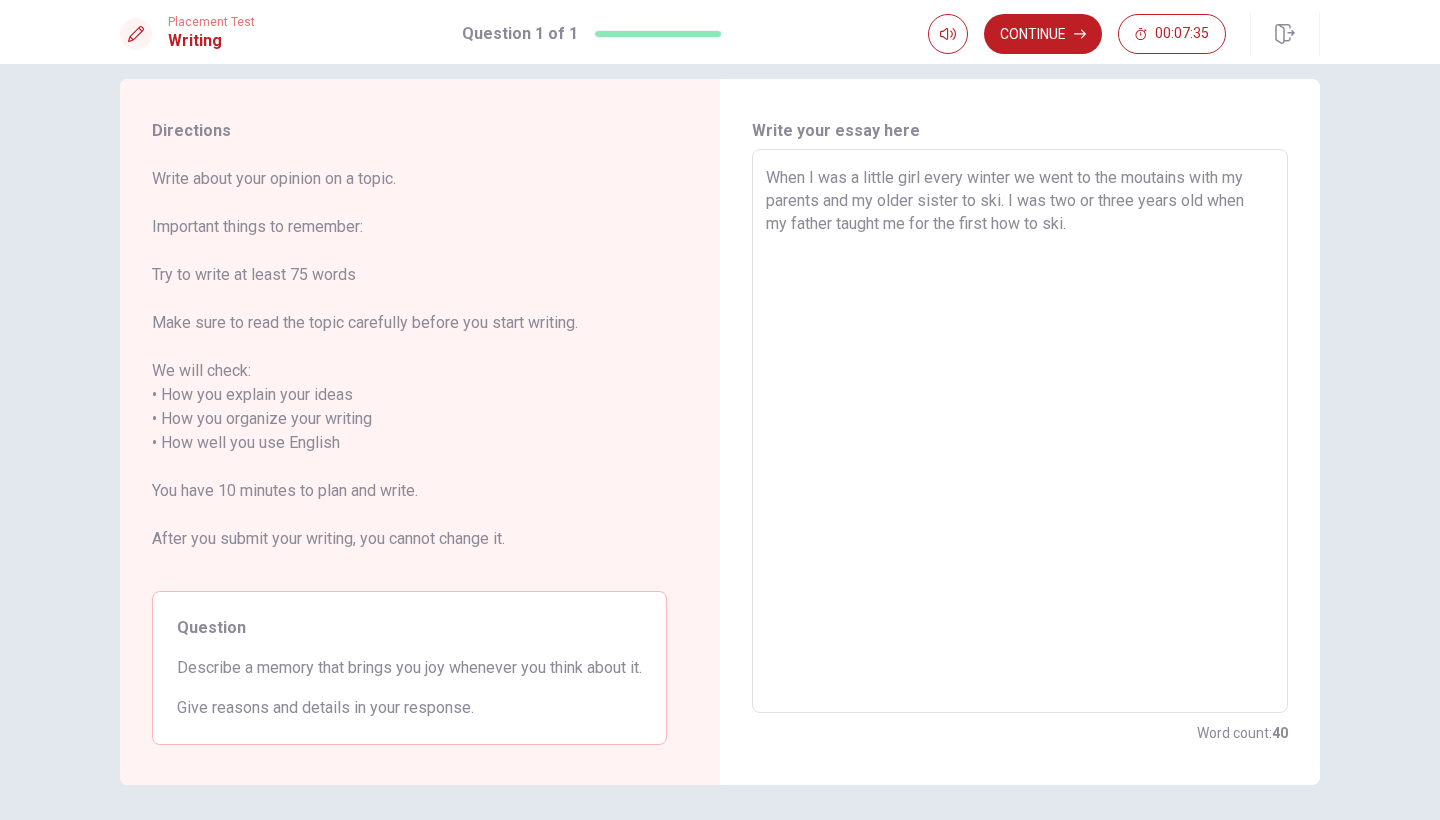 click on "When I was a little girl every winter we went to the moutains with my parents and my older sister to ski. I was two or three years old when my father taught me for the first how to ski." at bounding box center (1020, 431) 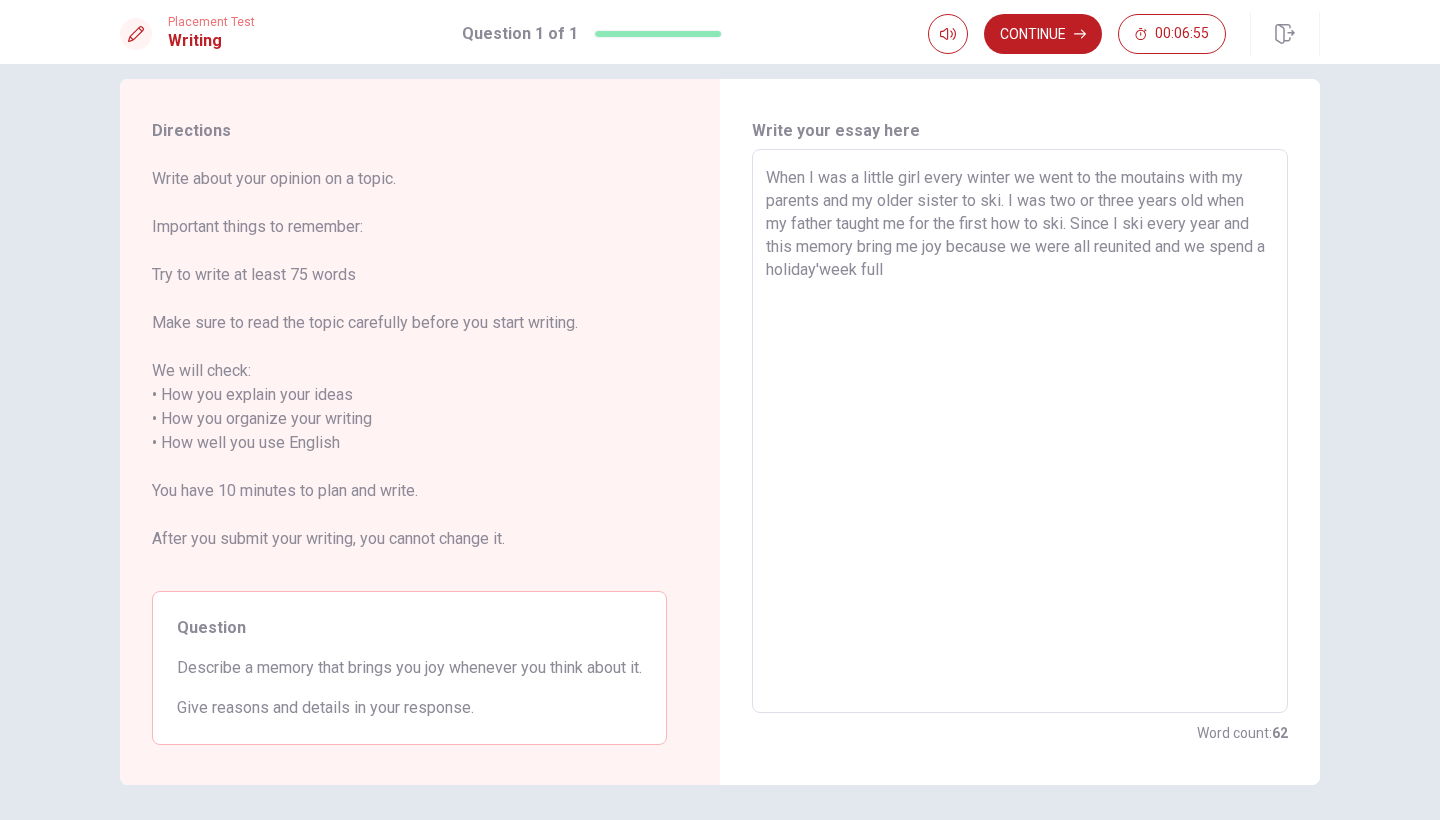 drag, startPoint x: 1081, startPoint y: 220, endPoint x: 1022, endPoint y: 255, distance: 68.60029 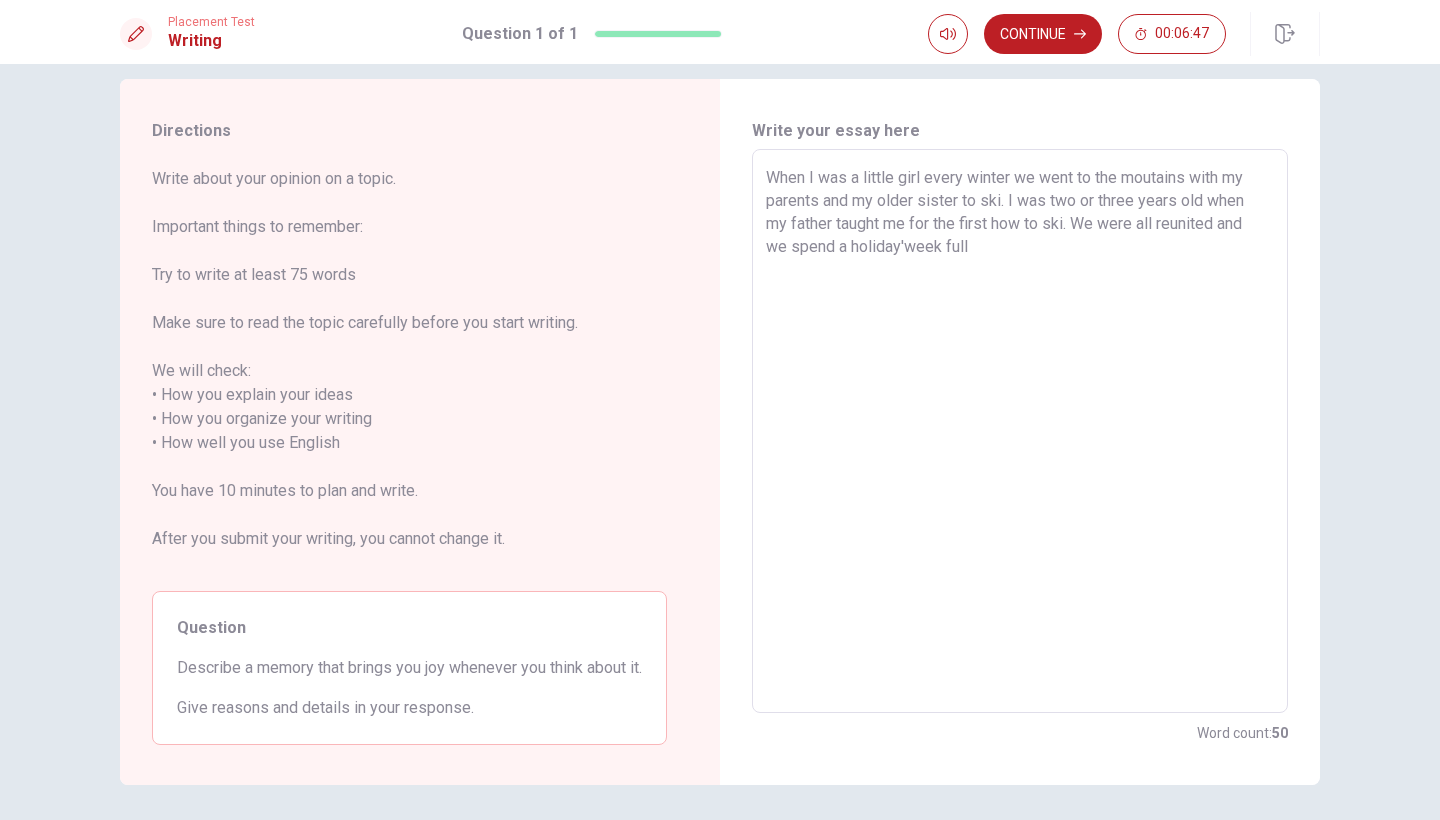 click on "When I was a little girl every winter we went to the moutains with my parents and my older sister to ski. I was two or three years old when my father taught me for the first how to ski. We were all reunited and we spend a holiday'week full" at bounding box center [1020, 431] 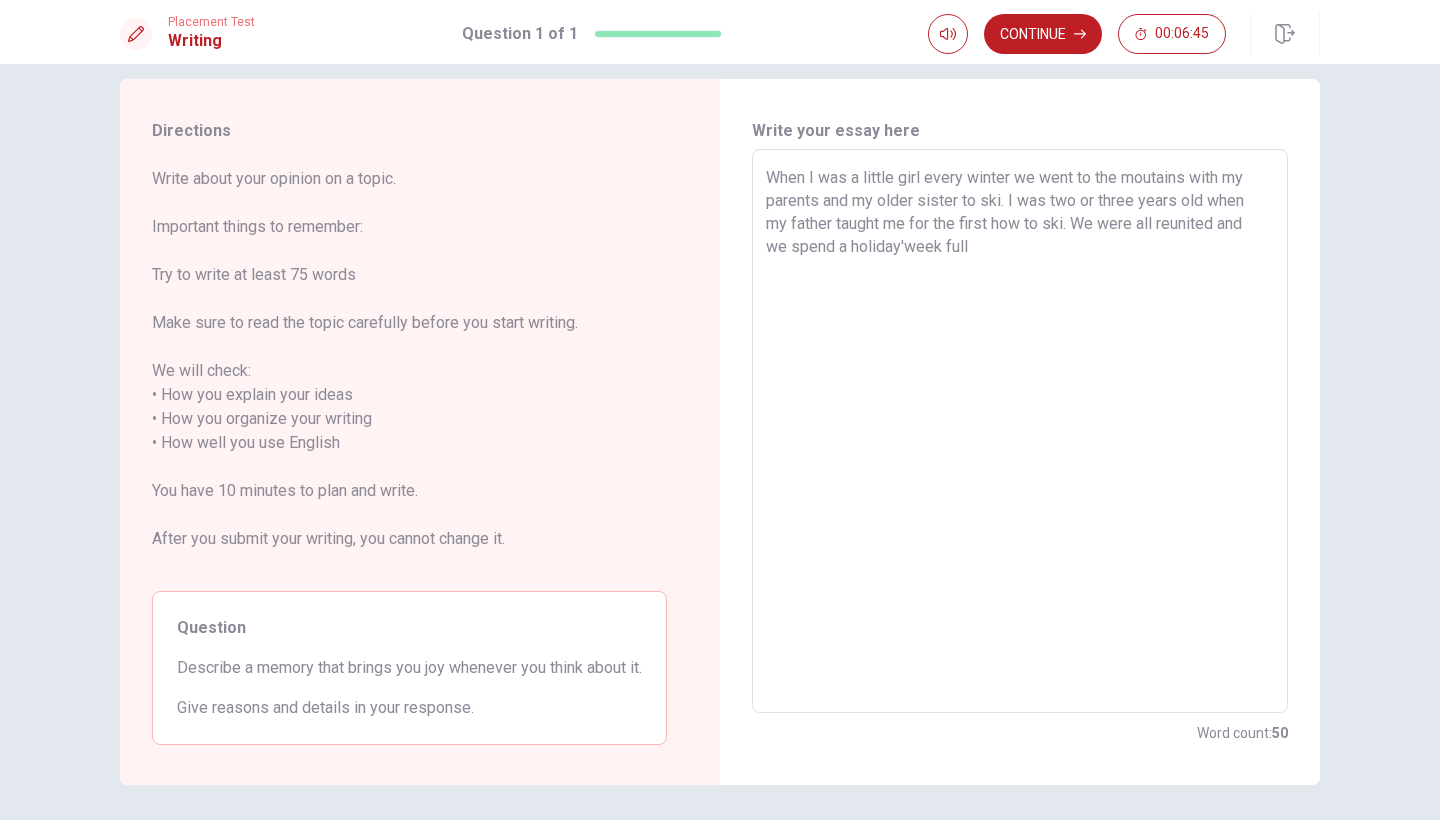 click on "When I was a little girl every winter we went to the moutains with my parents and my older sister to ski. I was two or three years old when my father taught me for the first how to ski. We were all reunited and we spend a holiday'week full" at bounding box center [1020, 431] 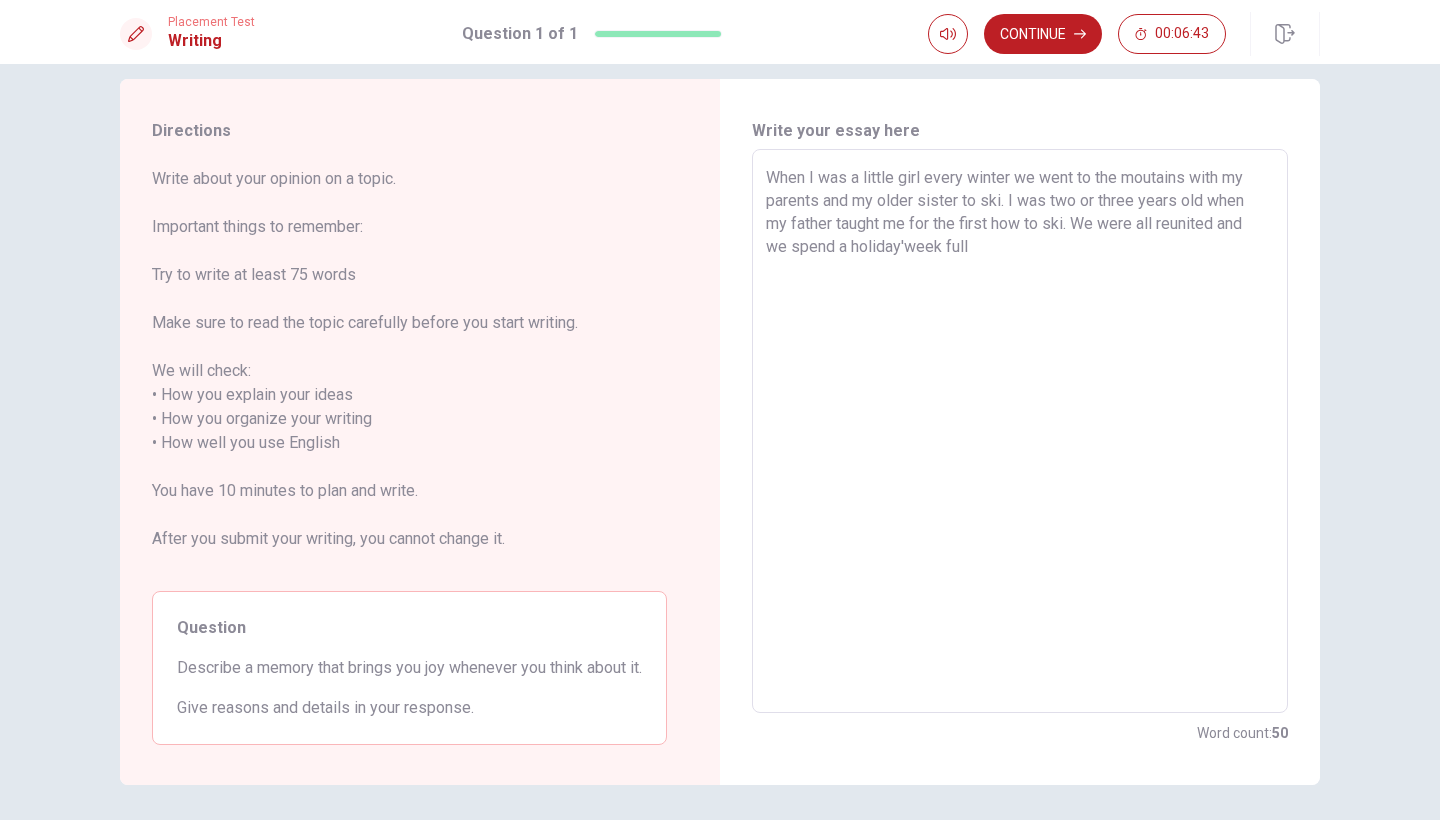 click on "When I was a little girl every winter we went to the moutains with my parents and my older sister to ski. I was two or three years old when my father taught me for the first how to ski. We were all reunited and we spend a holiday'week full" at bounding box center (1020, 431) 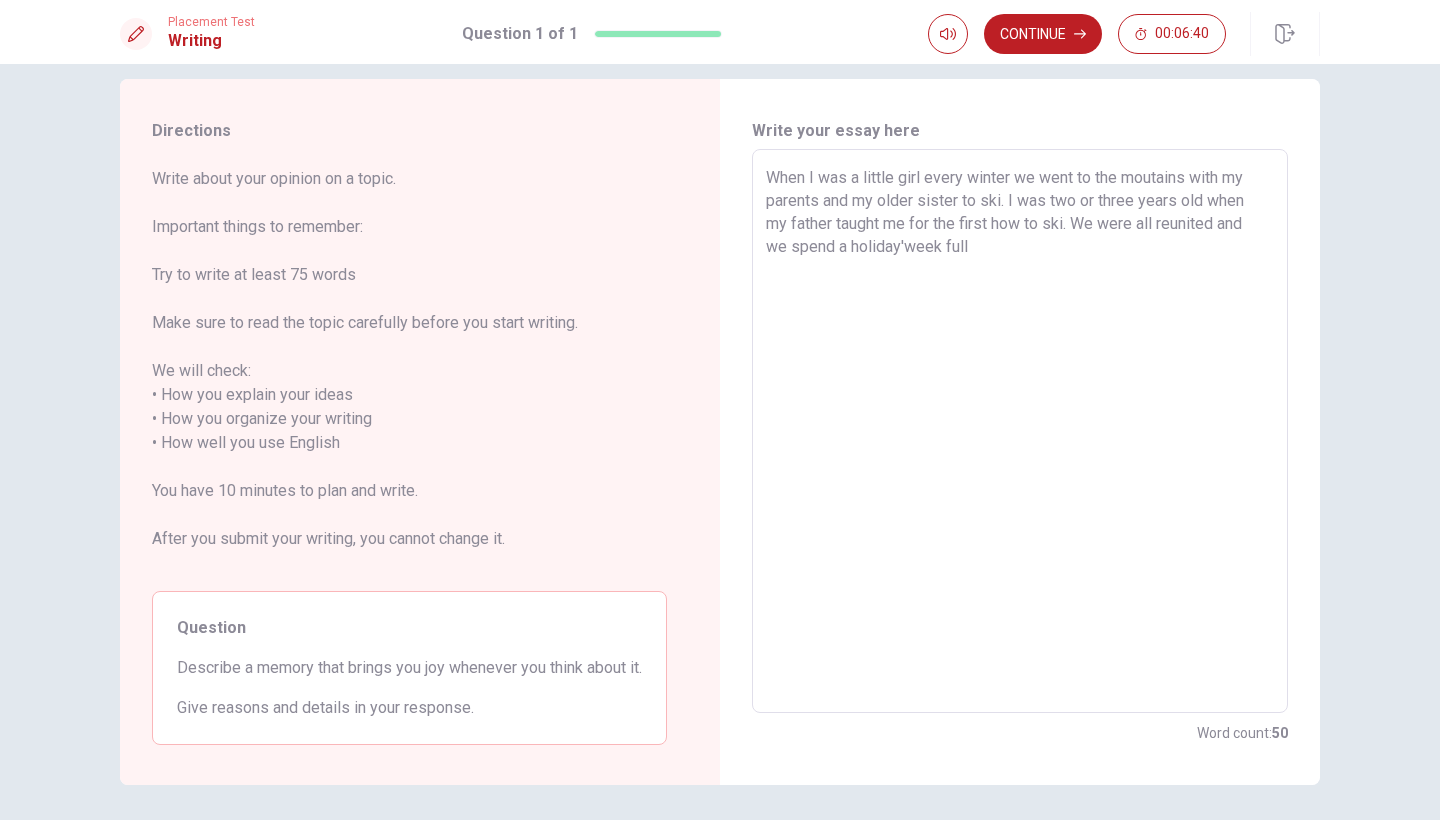 click on "When I was a little girl every winter we went to the moutains with my parents and my older sister to ski. I was two or three years old when my father taught me for the first how to ski. We were all reunited and we spend a holiday'week full" at bounding box center (1020, 431) 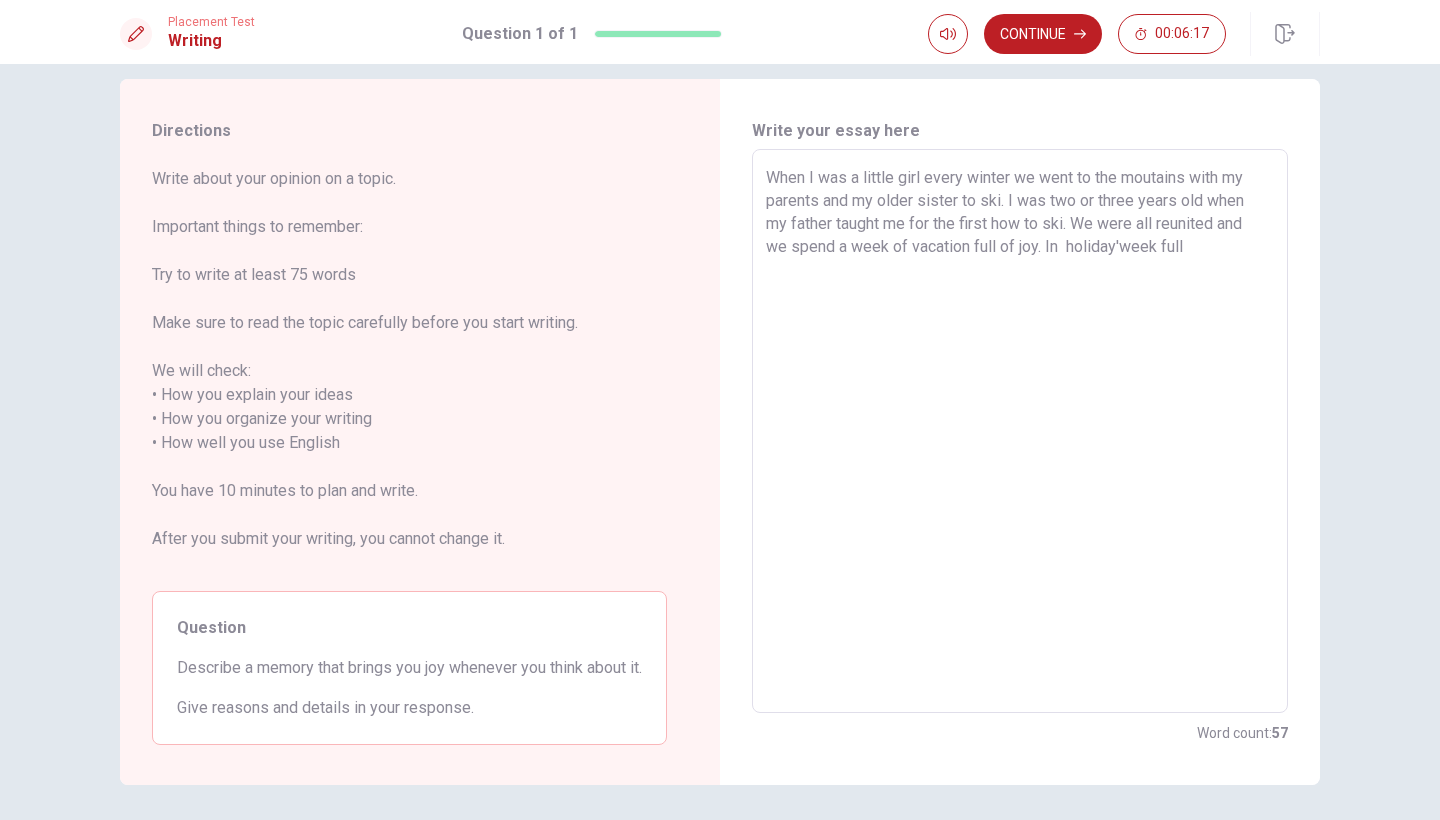 drag, startPoint x: 1055, startPoint y: 240, endPoint x: 1218, endPoint y: 245, distance: 163.07668 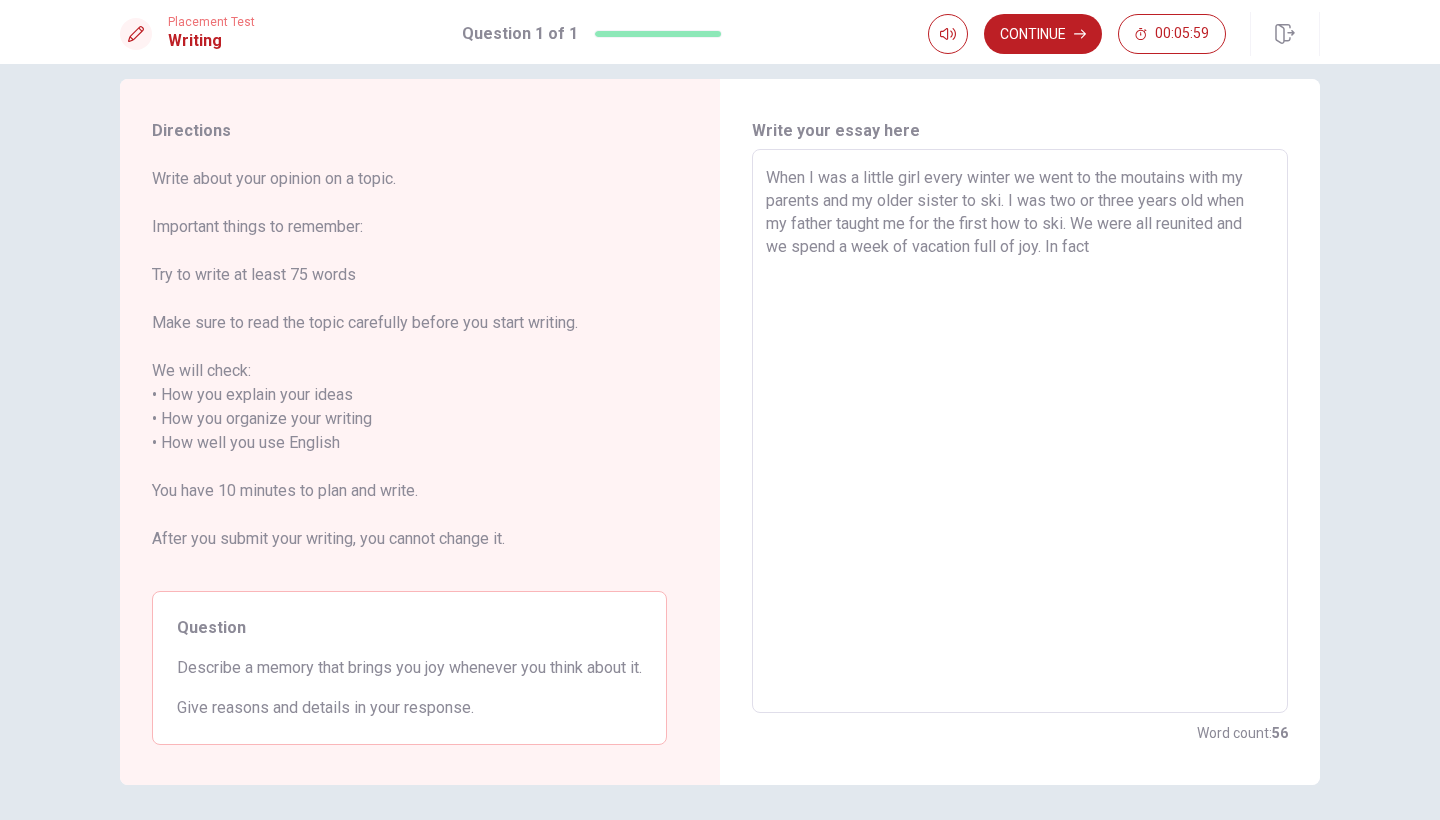 drag, startPoint x: 1061, startPoint y: 243, endPoint x: 1179, endPoint y: 243, distance: 118 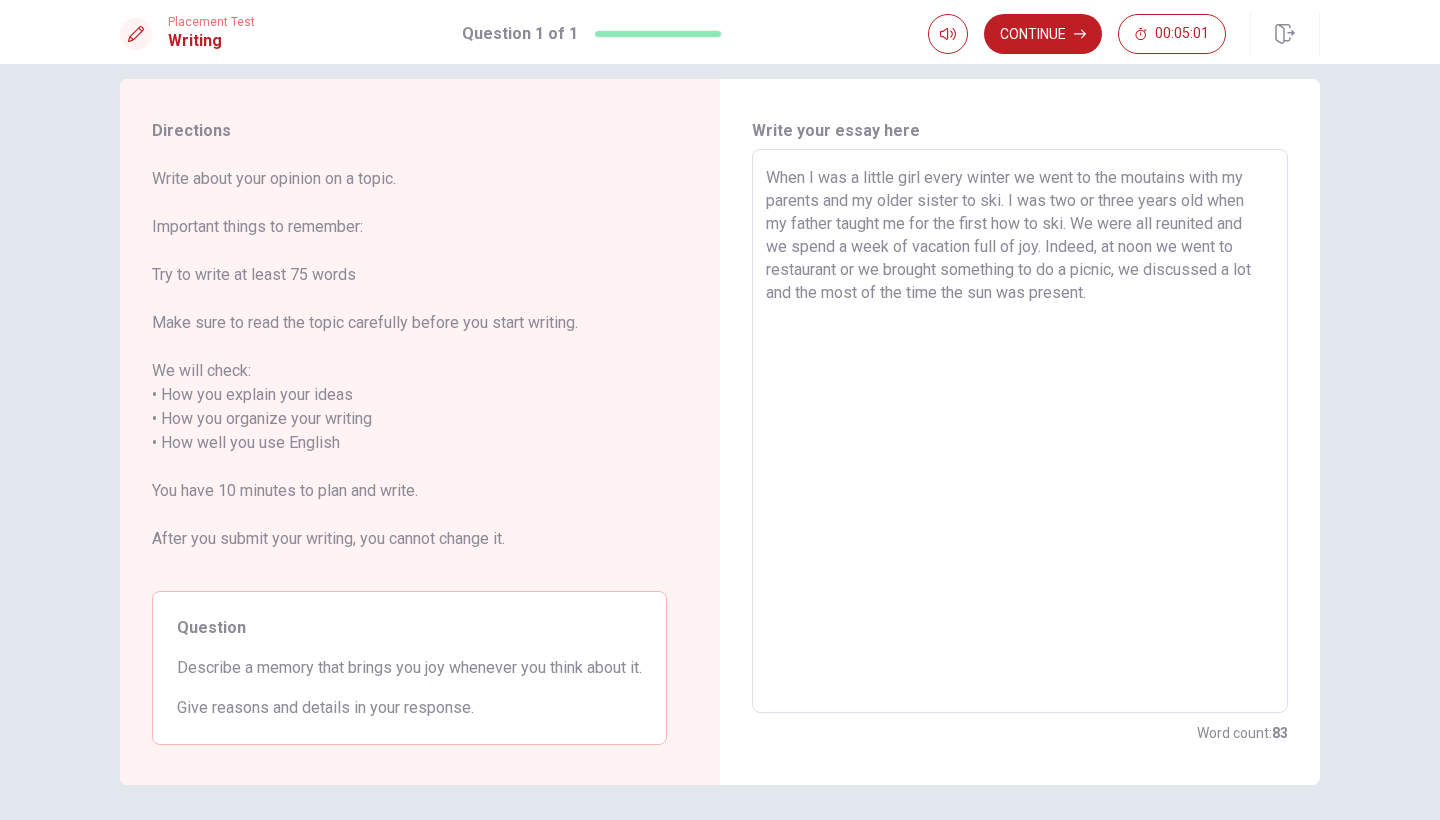 click on "When I was a little girl every winter we went to the moutains with my parents and my older sister to ski. I was two or three years old when my father taught me for the first how to ski. We were all reunited and we spend a week of vacation full of joy. Indeed, at noon we went to restaurant or we brought something to do a picnic, we discussed a lot and the most of the time the sun was present." at bounding box center (1020, 431) 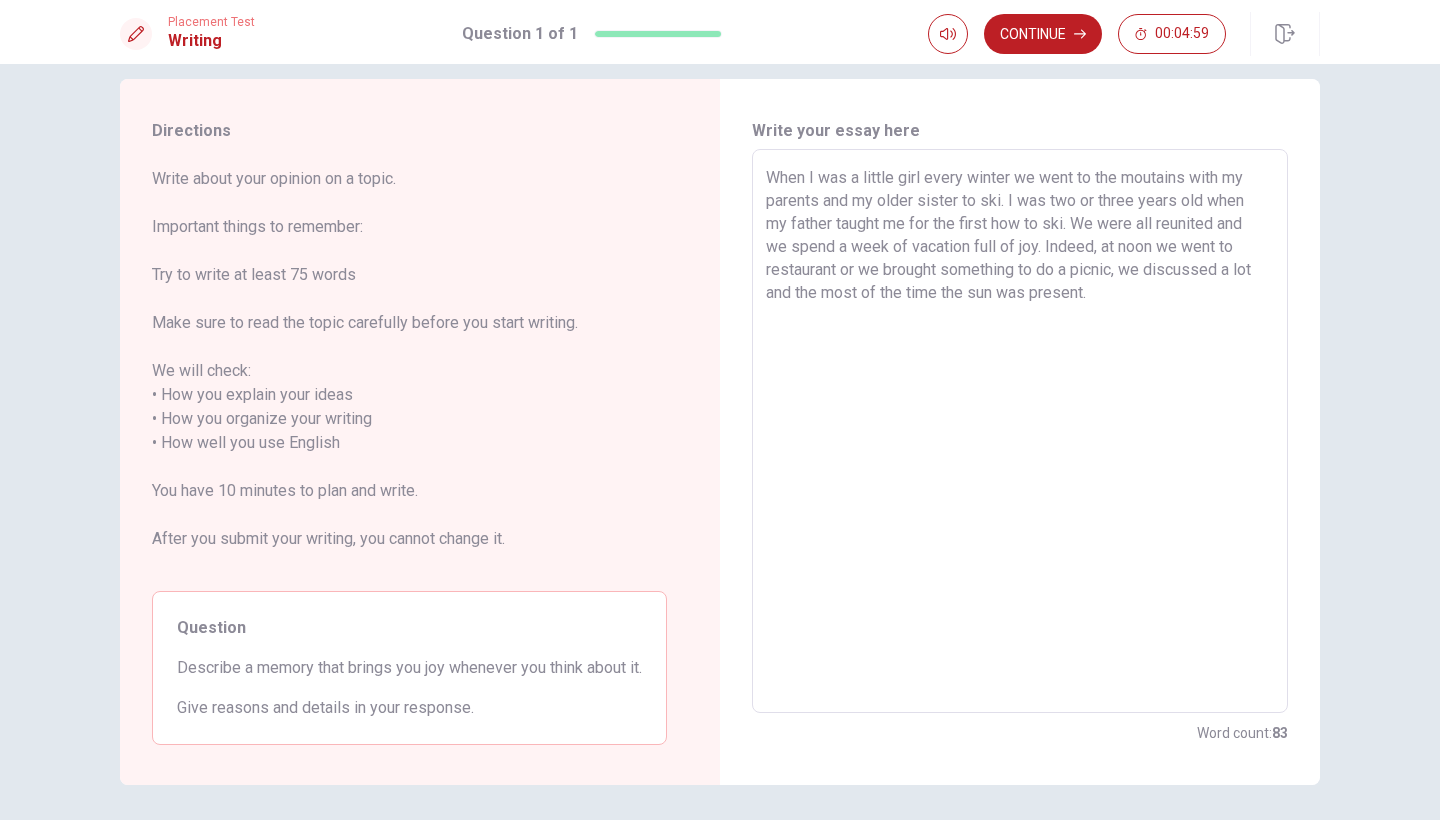 click on "When I was a little girl every winter we went to the moutains with my parents and my older sister to ski. I was two or three years old when my father taught me for the first how to ski. We were all reunited and we spend a week of vacation full of joy. Indeed, at noon we went to restaurant or we brought something to do a picnic, we discussed a lot and the most of the time the sun was present." at bounding box center (1020, 431) 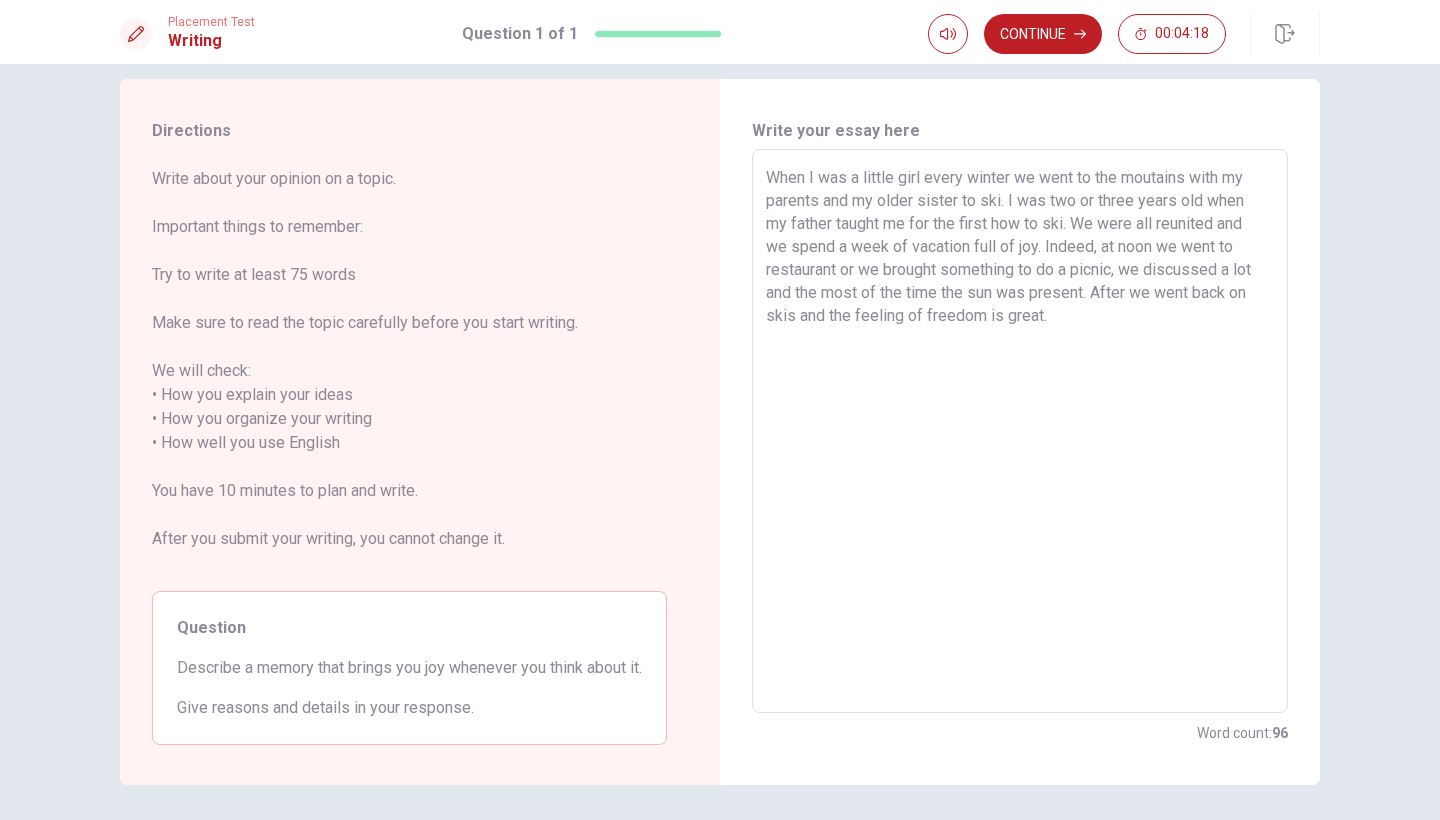 click on "When I was a little girl every winter we went to the moutains with my parents and my older sister to ski. I was two or three years old when my father taught me for the first how to ski. We were all reunited and we spend a week of vacation full of joy. Indeed, at noon we went to restaurant or we brought something to do a picnic, we discussed a lot and the most of the time the sun was present. After we went back on skis and the feeling of freedom is great." at bounding box center (1020, 431) 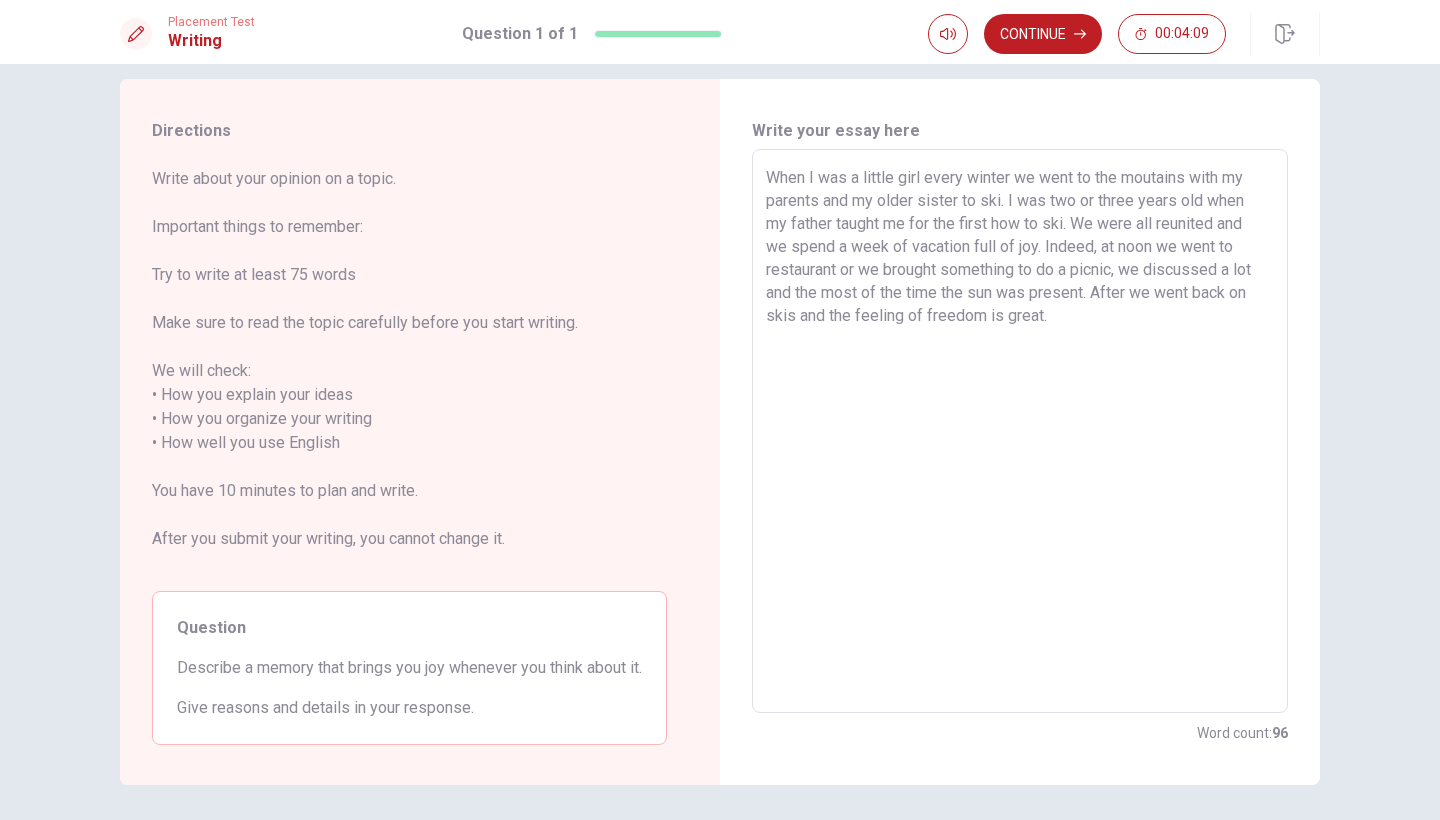 click on "When I was a little girl every winter we went to the moutains with my parents and my older sister to ski. I was two or three years old when my father taught me for the first how to ski. We were all reunited and we spend a week of vacation full of joy. Indeed, at noon we went to restaurant or we brought something to do a picnic, we discussed a lot and the most of the time the sun was present. After we went back on skis and the feeling of freedom is great." at bounding box center [1020, 431] 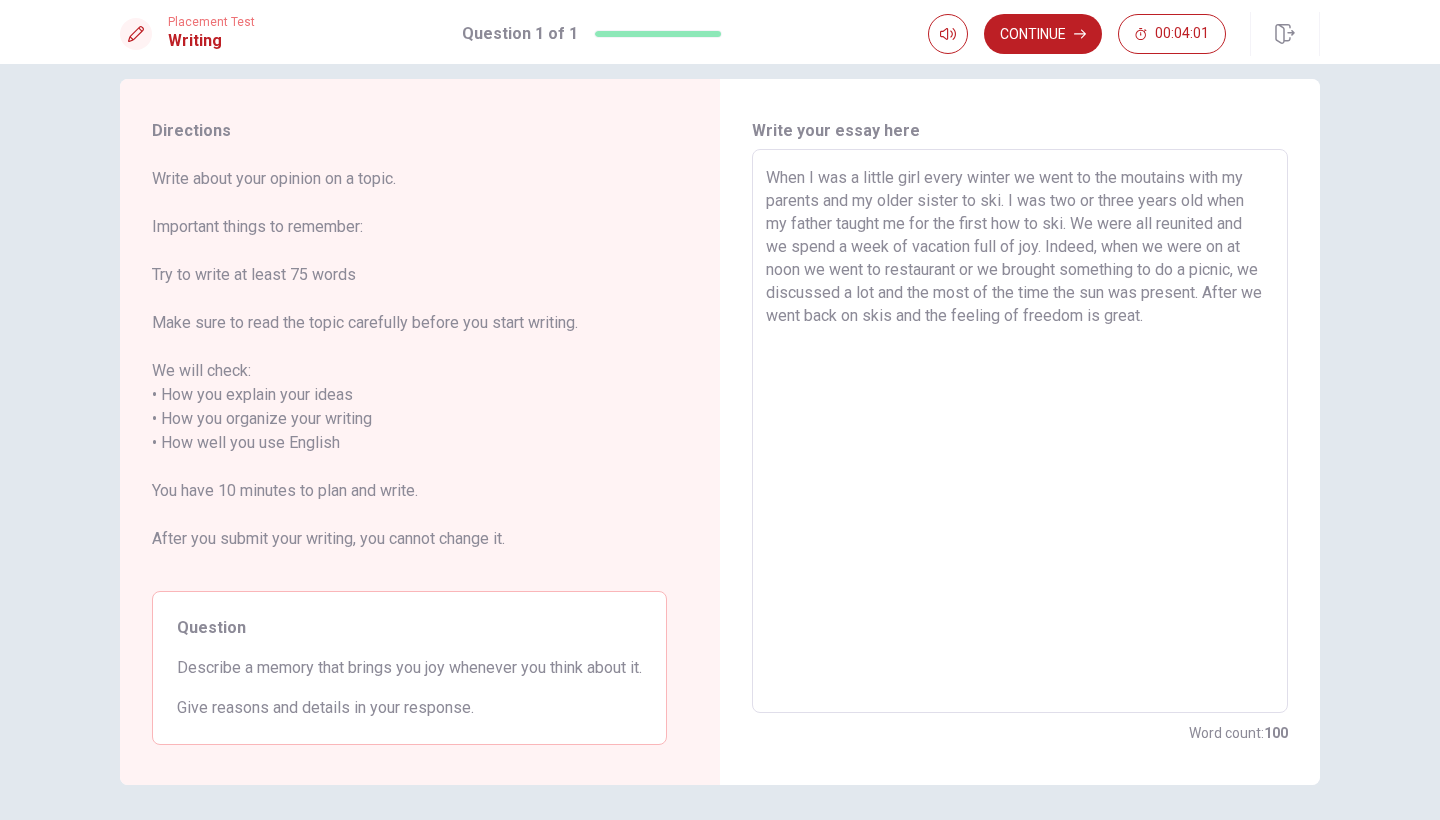 drag, startPoint x: 918, startPoint y: 318, endPoint x: 1339, endPoint y: 318, distance: 421 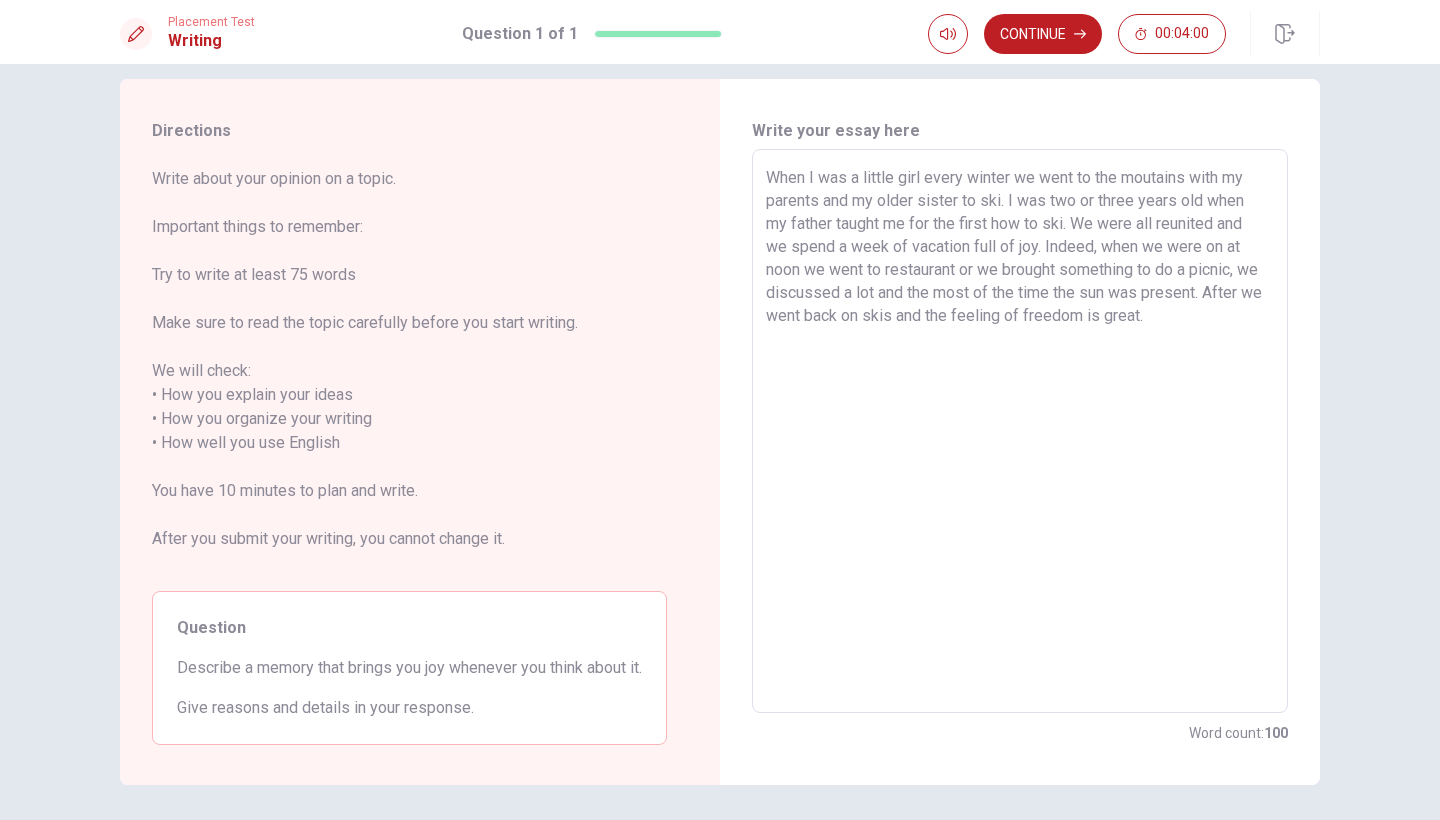 click on "When I was a little girl every winter we went to the moutains with my parents and my older sister to ski. I was two or three years old when my father taught me for the first how to ski. We were all reunited and we spend a week of vacation full of joy. Indeed, when we were on at noon we went to restaurant or we brought something to do a picnic, we discussed a lot and the most of the time the sun was present. After we went back on skis and the feeling of freedom is great." at bounding box center (1020, 431) 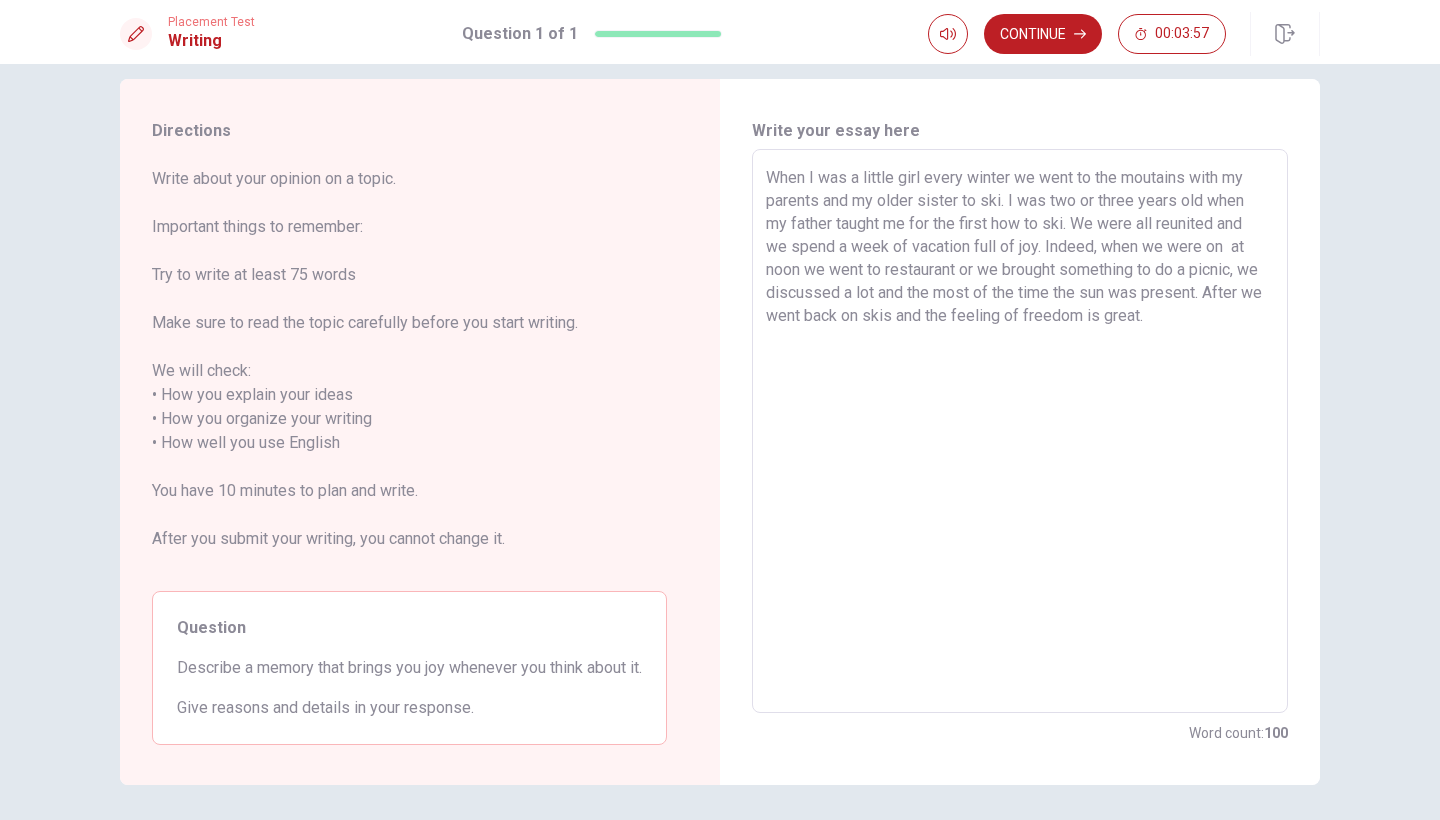 paste on "s" 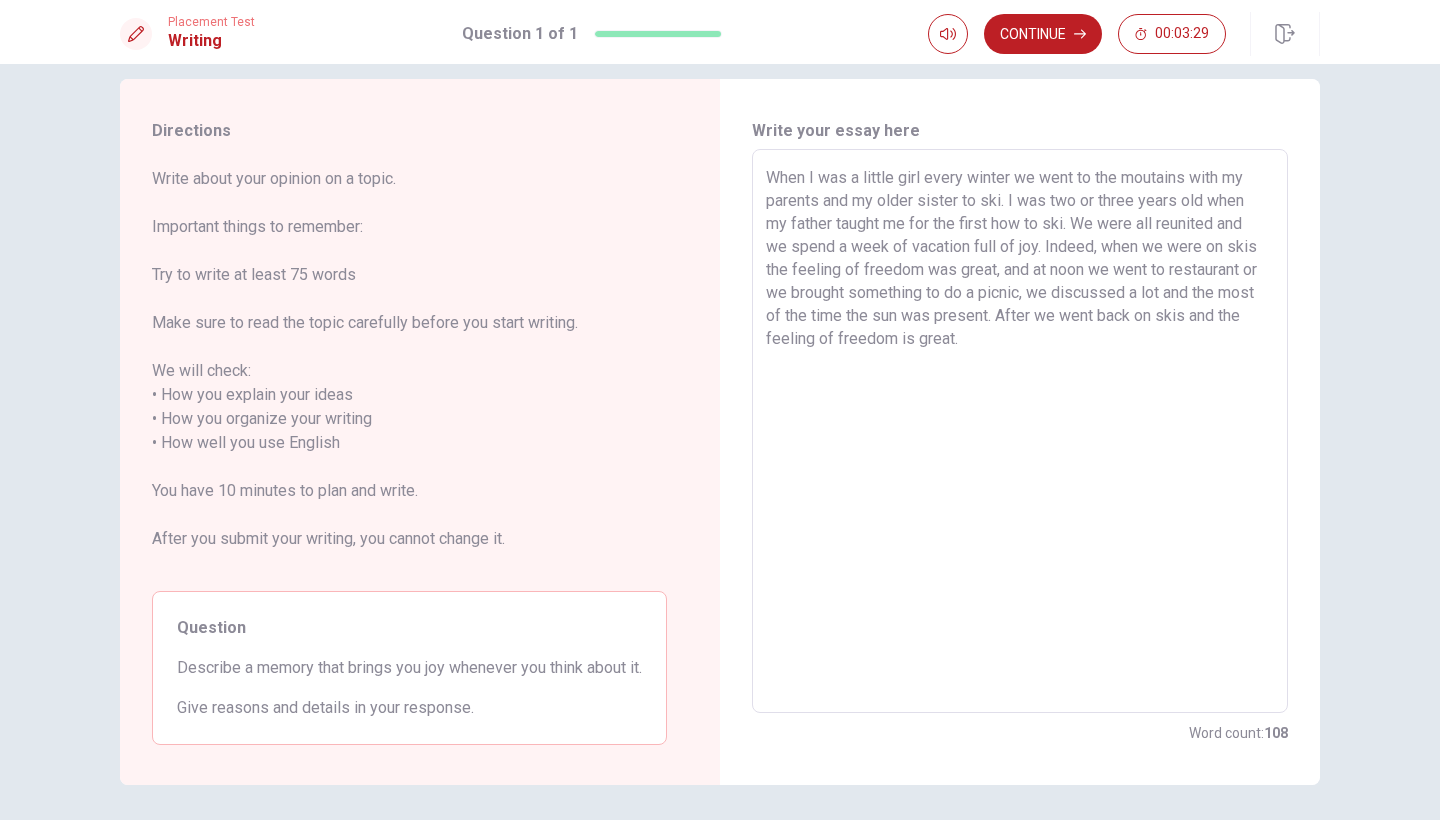 click on "When I was a little girl every winter we went to the moutains with my parents and my older sister to ski. I was two or three years old when my father taught me for the first how to ski. We were all reunited and we spend a week of vacation full of joy. Indeed, when we were on skis the feeling of freedom was great, and at noon we went to restaurant or we brought something to do a picnic, we discussed a lot and the most of the time the sun was present. After we went back on skis and the feeling of freedom is great." at bounding box center [1020, 431] 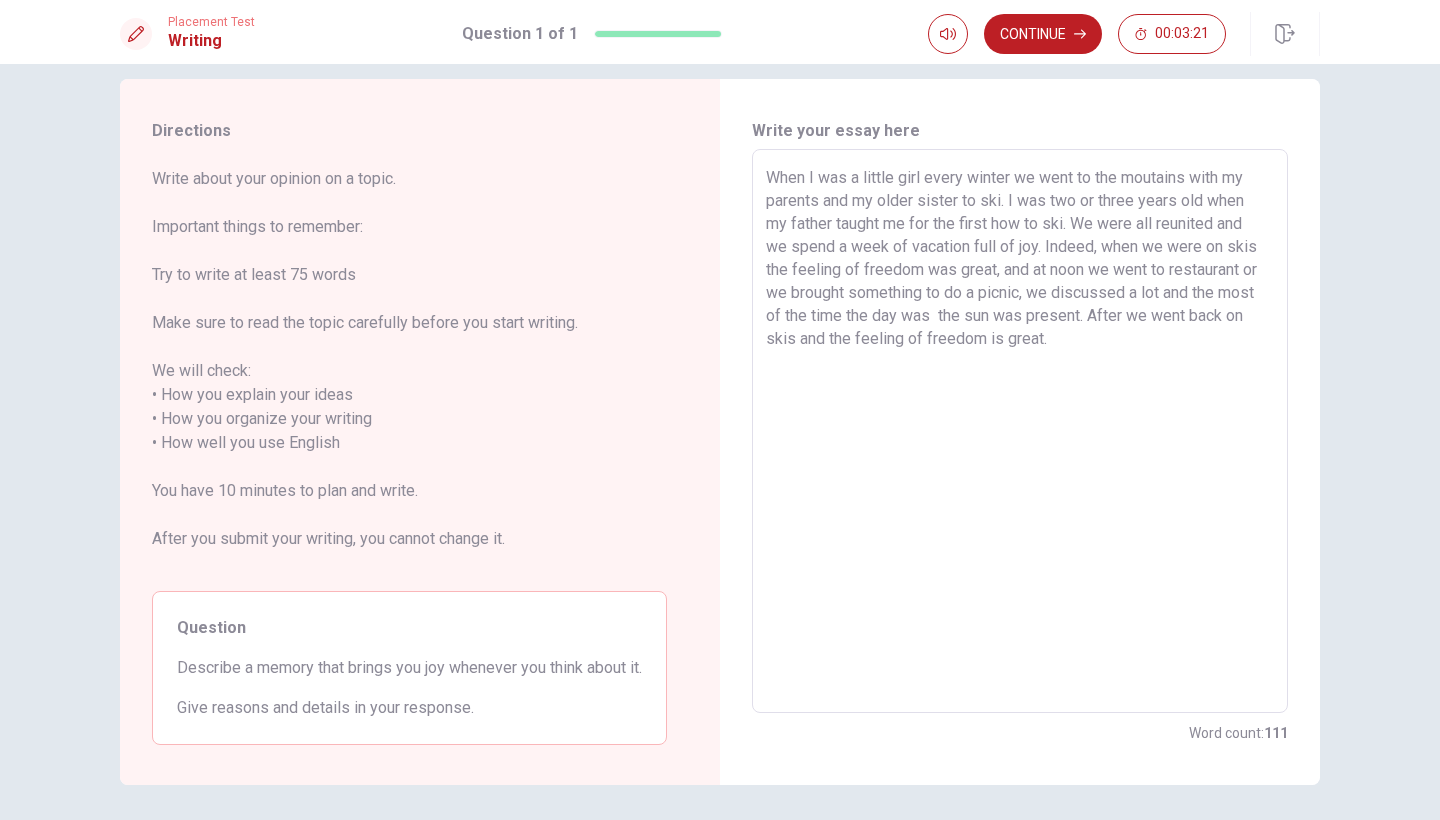drag, startPoint x: 841, startPoint y: 318, endPoint x: 929, endPoint y: 320, distance: 88.02273 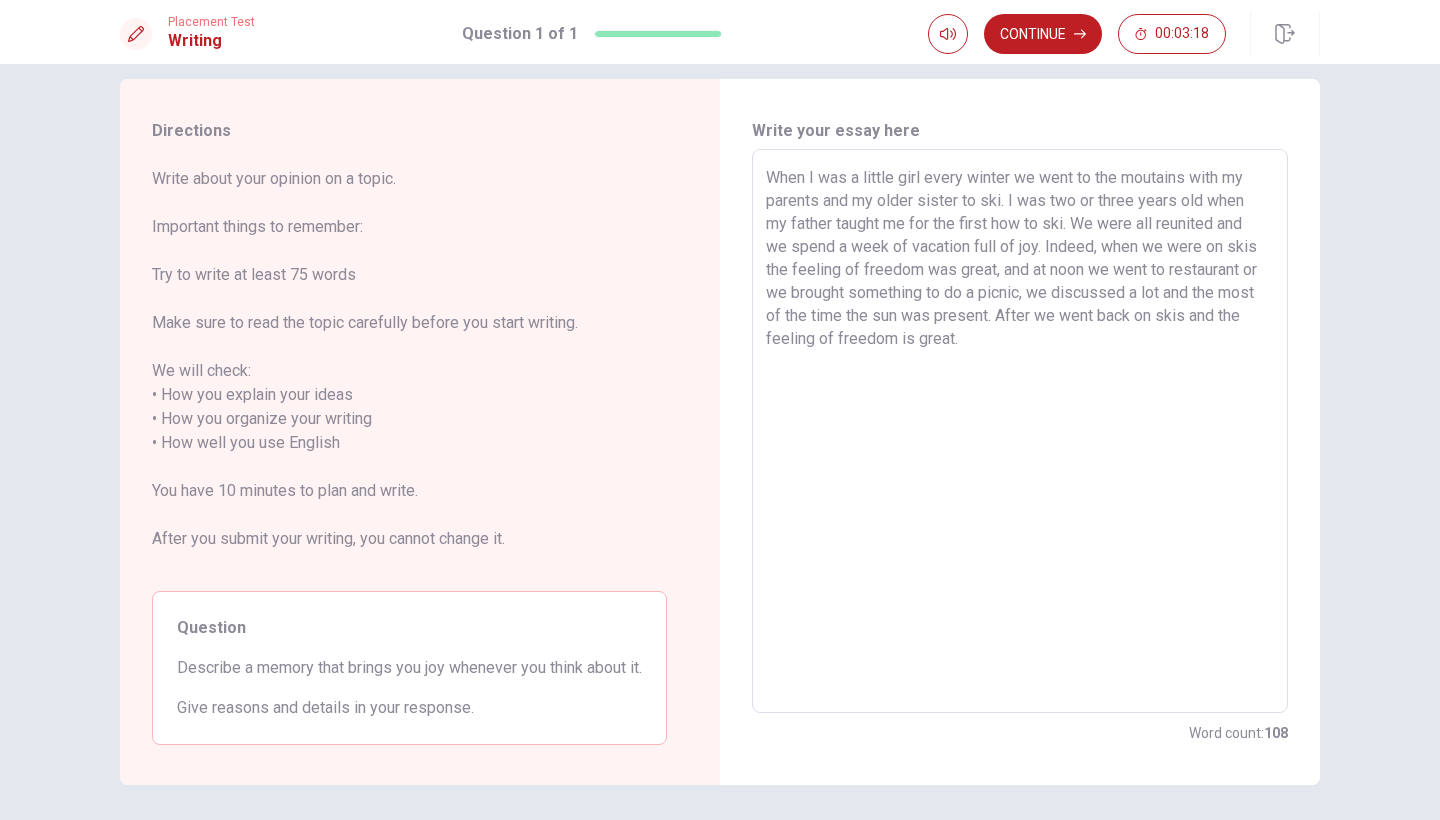 drag, startPoint x: 1007, startPoint y: 346, endPoint x: 998, endPoint y: 322, distance: 25.632011 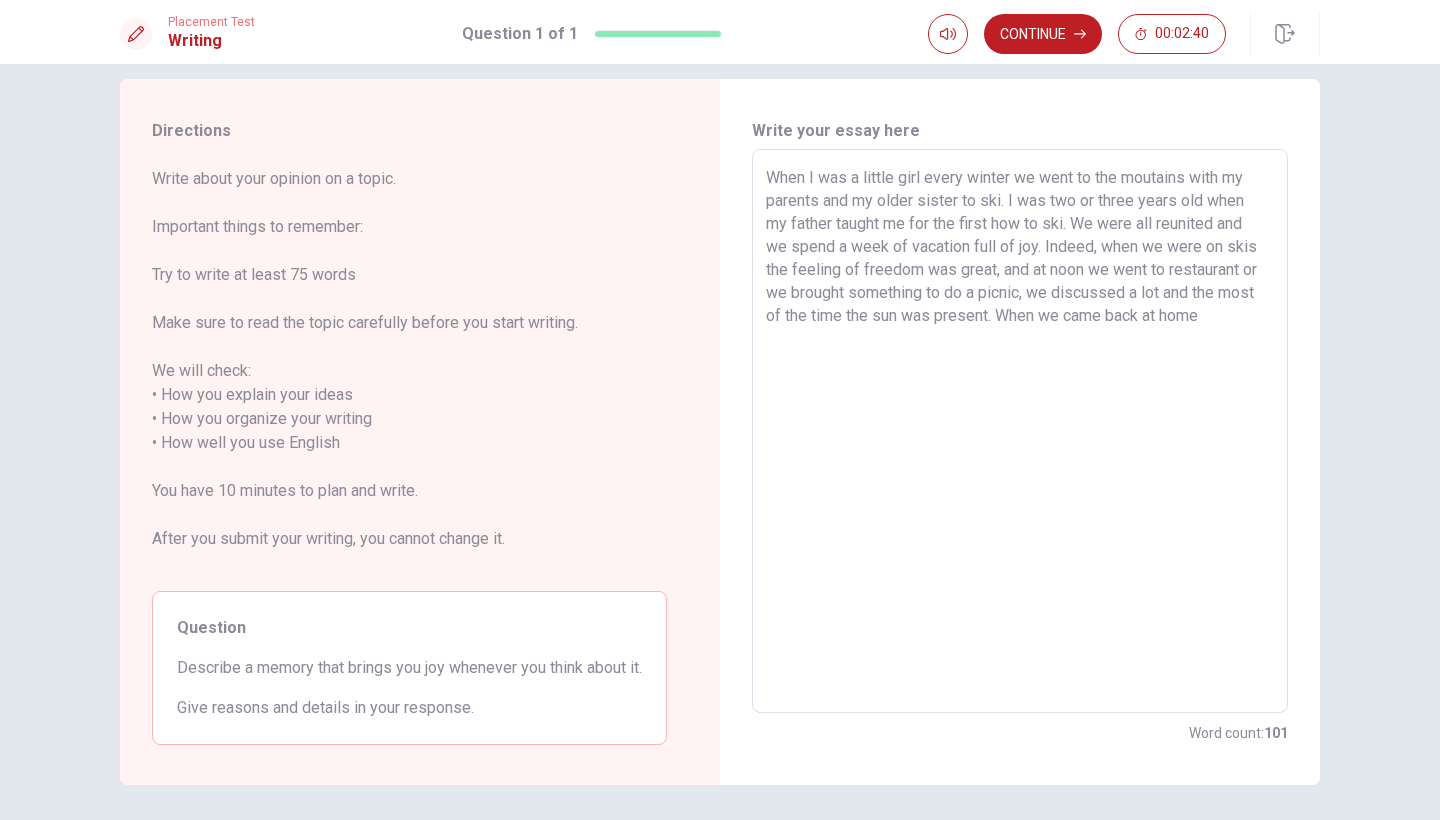 drag, startPoint x: 1142, startPoint y: 320, endPoint x: 1334, endPoint y: 327, distance: 192.12756 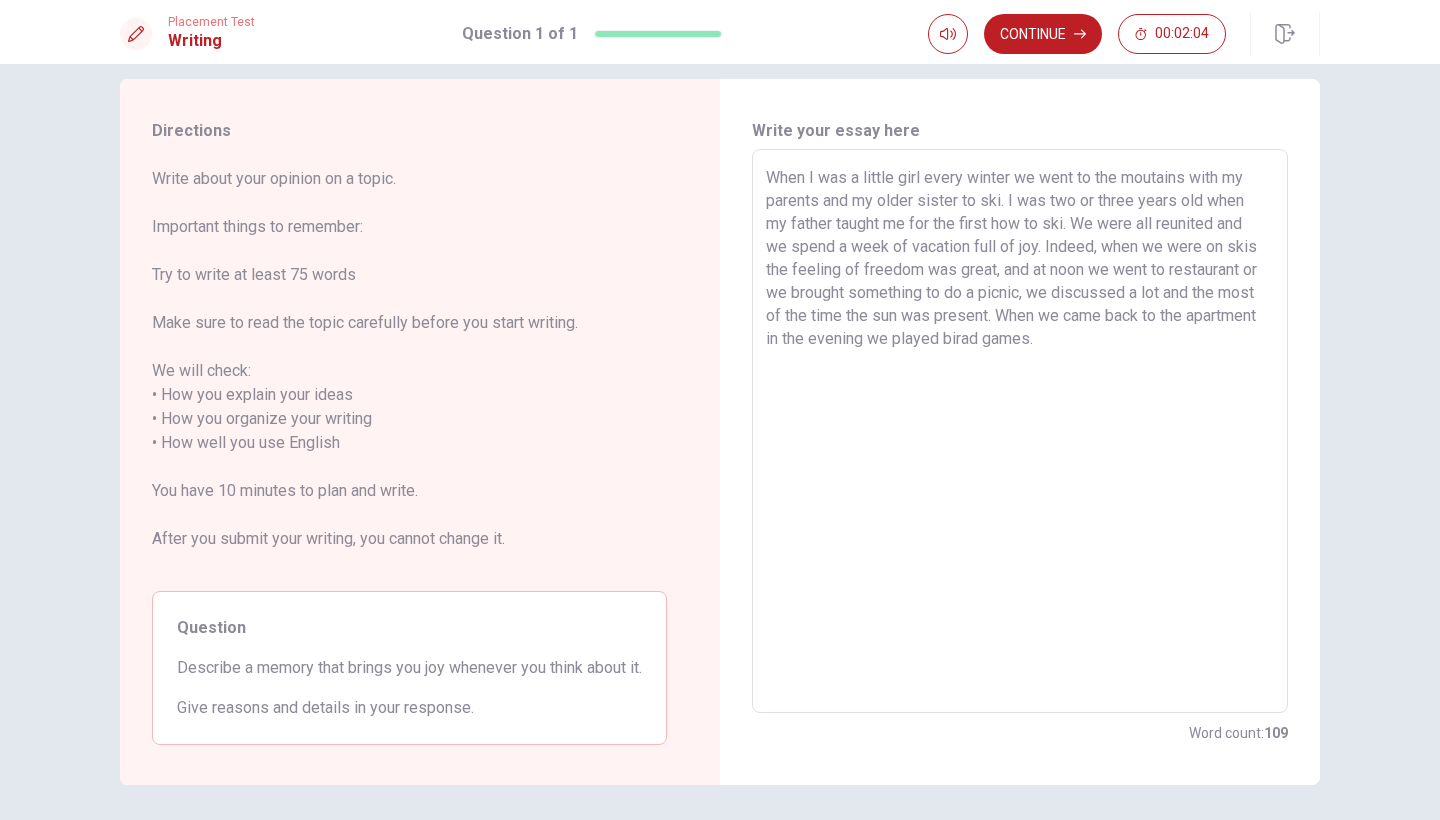 click on "When I was a little girl every winter we went to the moutains with my parents and my older sister to ski. I was two or three years old when my father taught me for the first how to ski. We were all reunited and we spend a week of vacation full of joy. Indeed, when we were on skis the feeling of freedom was great, and at noon we went to restaurant or we brought something to do a picnic, we discussed a lot and the most of the time the sun was present. When we came back to the apartment in the evening we played birad games." at bounding box center [1020, 431] 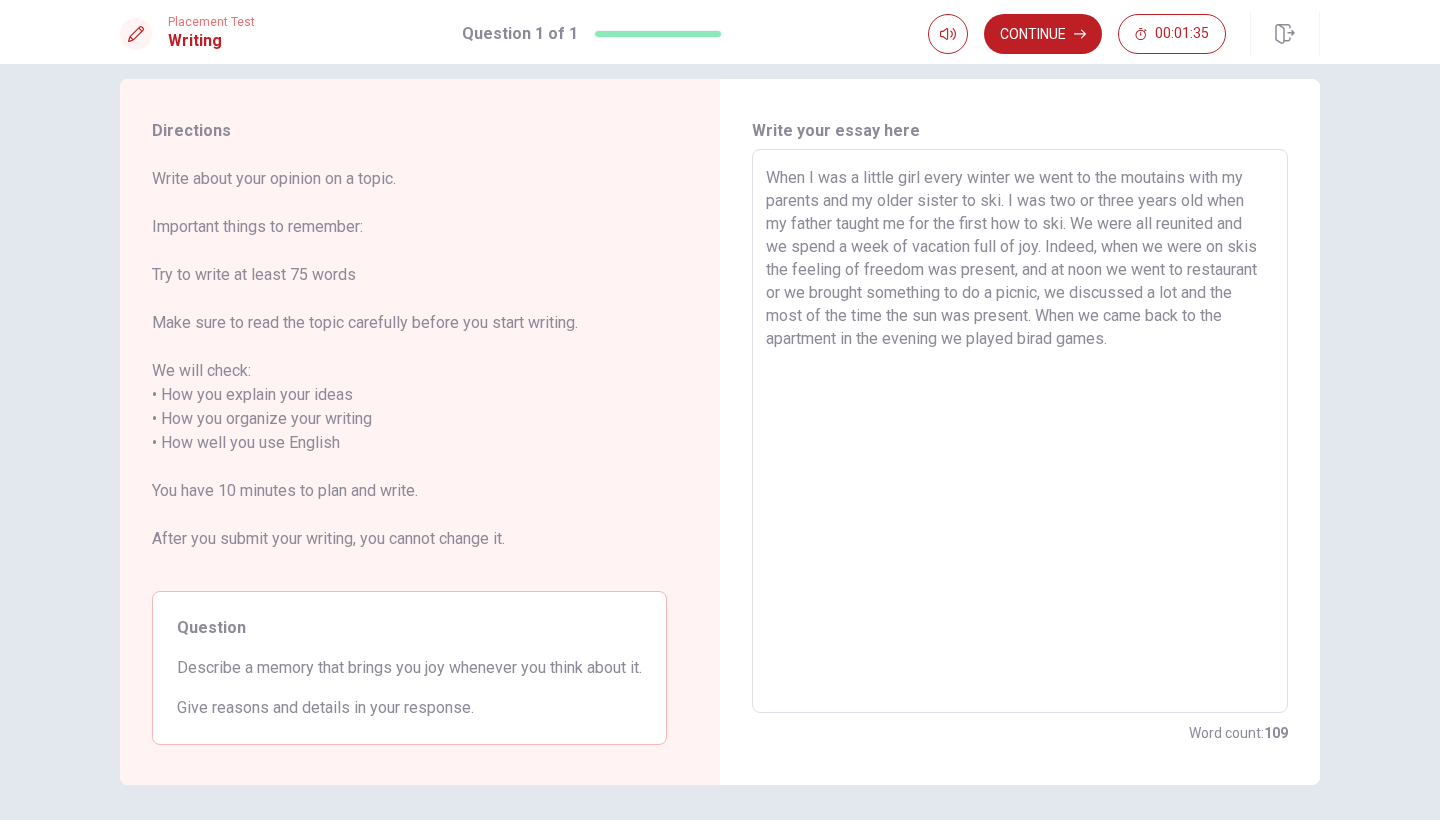 click on "When I was a little girl every winter we went to the moutains with my parents and my older sister to ski. I was two or three years old when my father taught me for the first how to ski. We were all reunited and we spend a week of vacation full of joy. Indeed, when we were on skis the feeling of freedom was present, and at noon we went to restaurant or we brought something to do a picnic, we discussed a lot and the most of the time the sun was present. When we came back to the apartment in the evening we played birad games." at bounding box center [1020, 431] 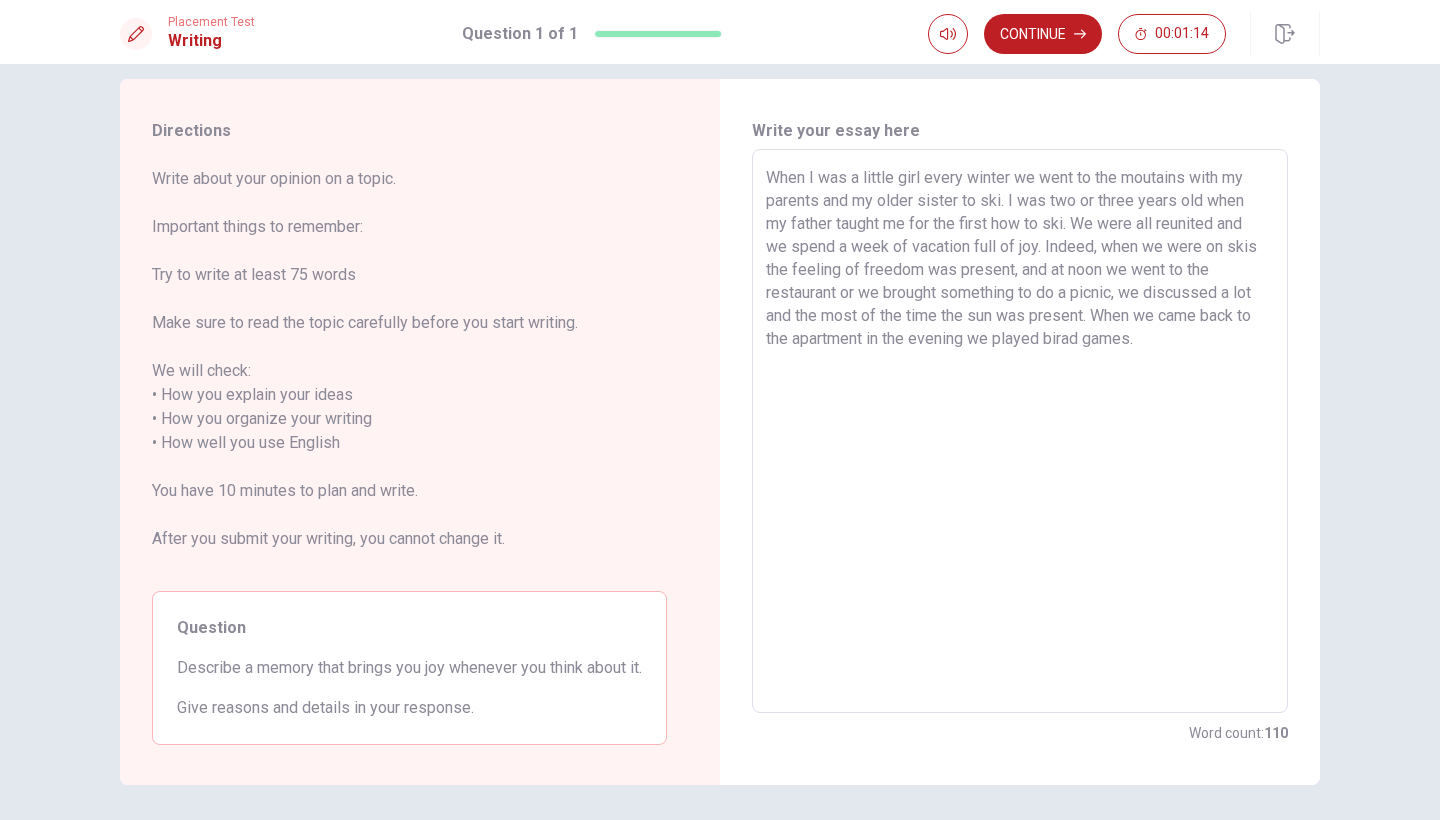 click on "When I was a little girl every winter we went to the moutains with my parents and my older sister to ski. I was two or three years old when my father taught me for the first how to ski. We were all reunited and we spend a week of vacation full of joy. Indeed, when we were on skis the feeling of freedom was present, and at noon we went to the restaurant or we brought something to do a picnic, we discussed a lot and the most of the time the sun was present. When we came back to the apartment in the evening we played birad games." at bounding box center [1020, 431] 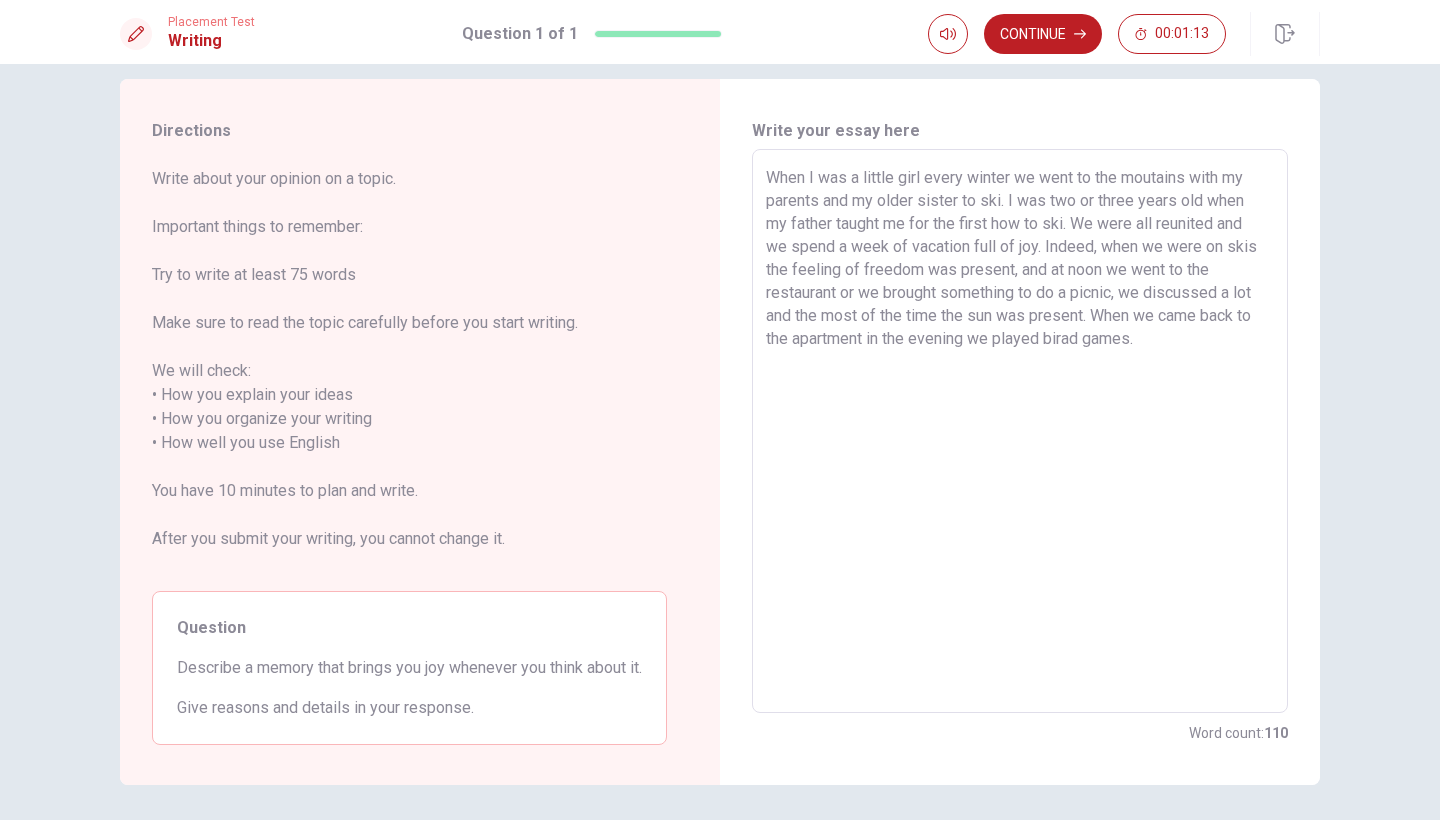 click on "When I was a little girl every winter we went to the moutains with my parents and my older sister to ski. I was two or three years old when my father taught me for the first how to ski. We were all reunited and we spend a week of vacation full of joy. Indeed, when we were on skis the feeling of freedom was present, and at noon we went to the restaurant or we brought something to do a picnic, we discussed a lot and the most of the time the sun was present. When we came back to the apartment in the evening we played birad games." at bounding box center [1020, 431] 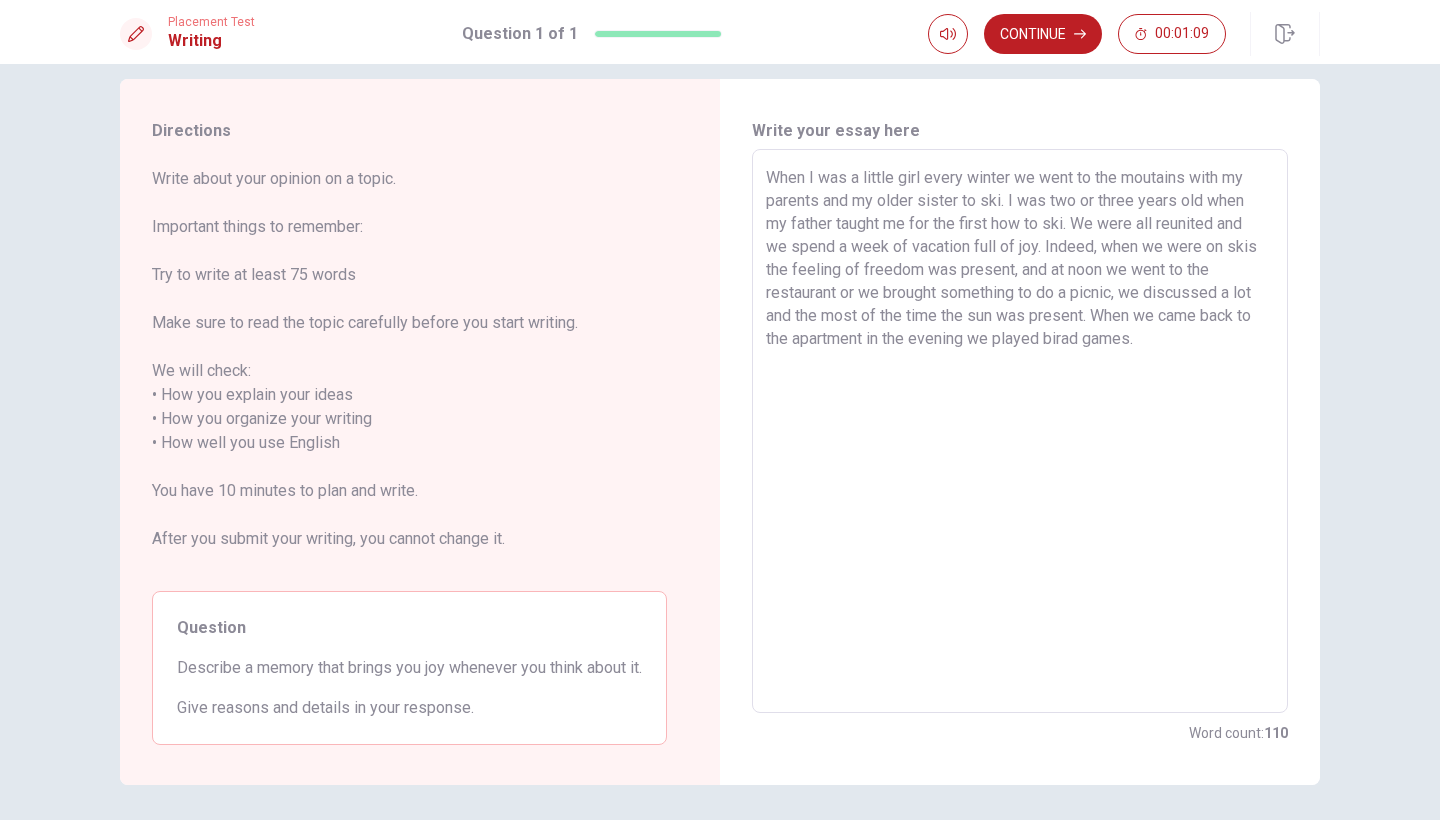 click on "When I was a little girl every winter we went to the moutains with my parents and my older sister to ski. I was two or three years old when my father taught me for the first how to ski. We were all reunited and we spend a week of vacation full of joy. Indeed, when we were on skis the feeling of freedom was present, and at noon we went to the restaurant or we brought something to do a picnic, we discussed a lot and the most of the time the sun was present. When we came back to the apartment in the evening we played birad games." at bounding box center [1020, 431] 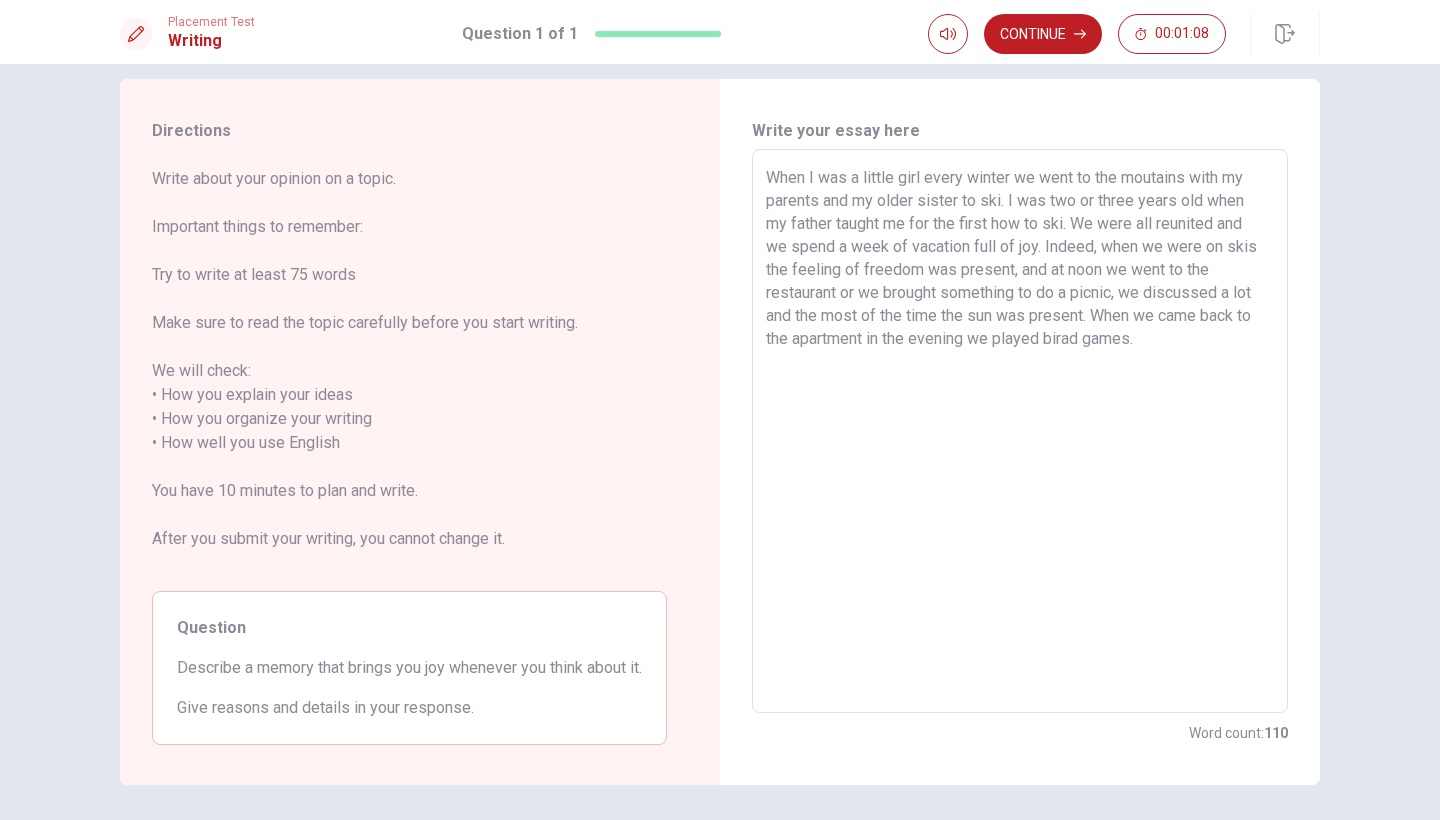 click on "When I was a little girl every winter we went to the moutains with my parents and my older sister to ski. I was two or three years old when my father taught me for the first how to ski. We were all reunited and we spend a week of vacation full of joy. Indeed, when we were on skis the feeling of freedom was present, and at noon we went to the restaurant or we brought something to do a picnic, we discussed a lot and the most of the time the sun was present. When we came back to the apartment in the evening we played birad games." at bounding box center (1020, 431) 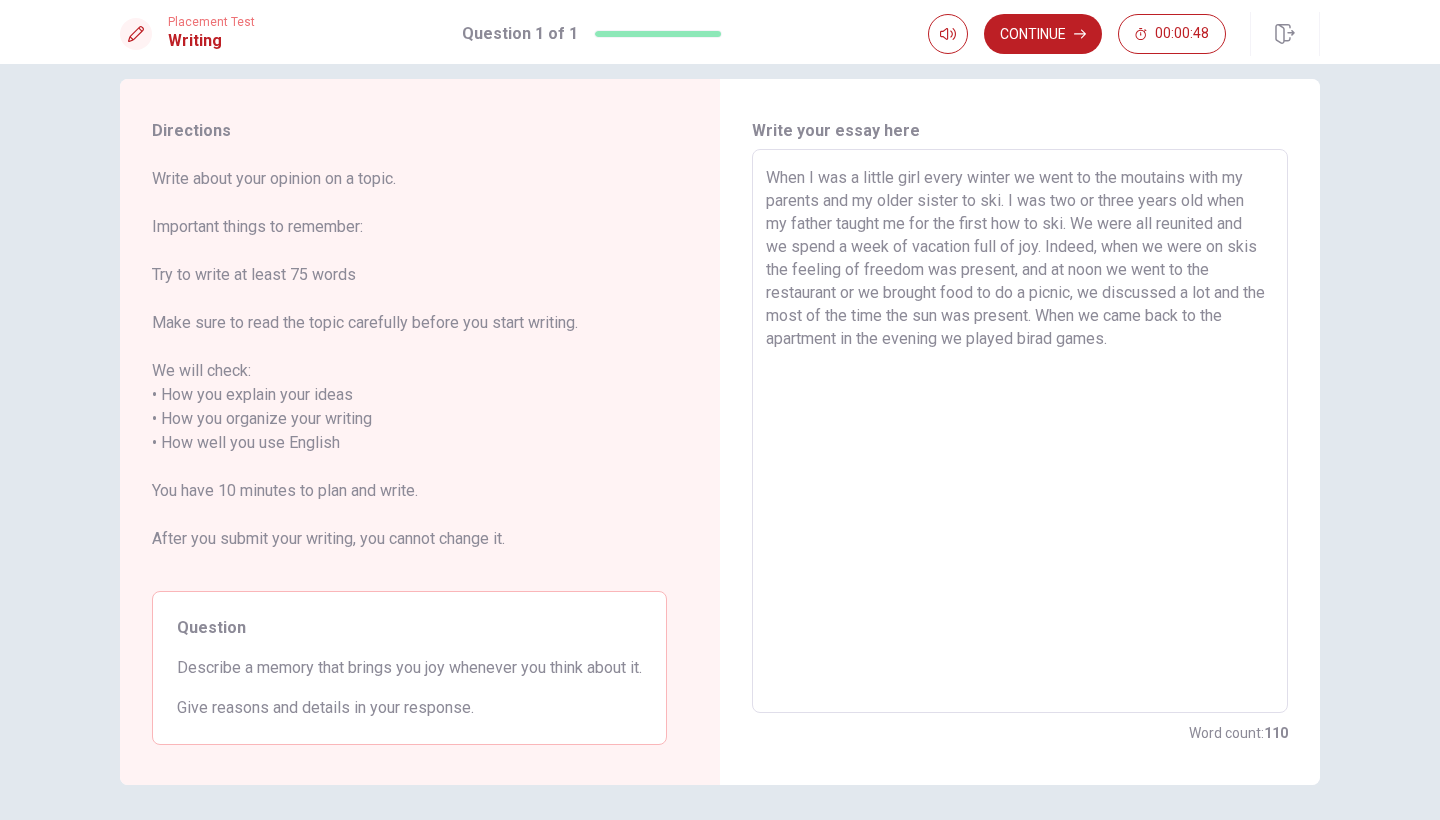 click on "When I was a little girl every winter we went to the moutains with my parents and my older sister to ski. I was two or three years old when my father taught me for the first how to ski. We were all reunited and we spend a week of vacation full of joy. Indeed, when we were on skis the feeling of freedom was present, and at noon we went to the restaurant or we brought food to do a picnic, we discussed a lot and the most of the time the sun was present. When we came back to the apartment in the evening we played birad games." at bounding box center (1020, 431) 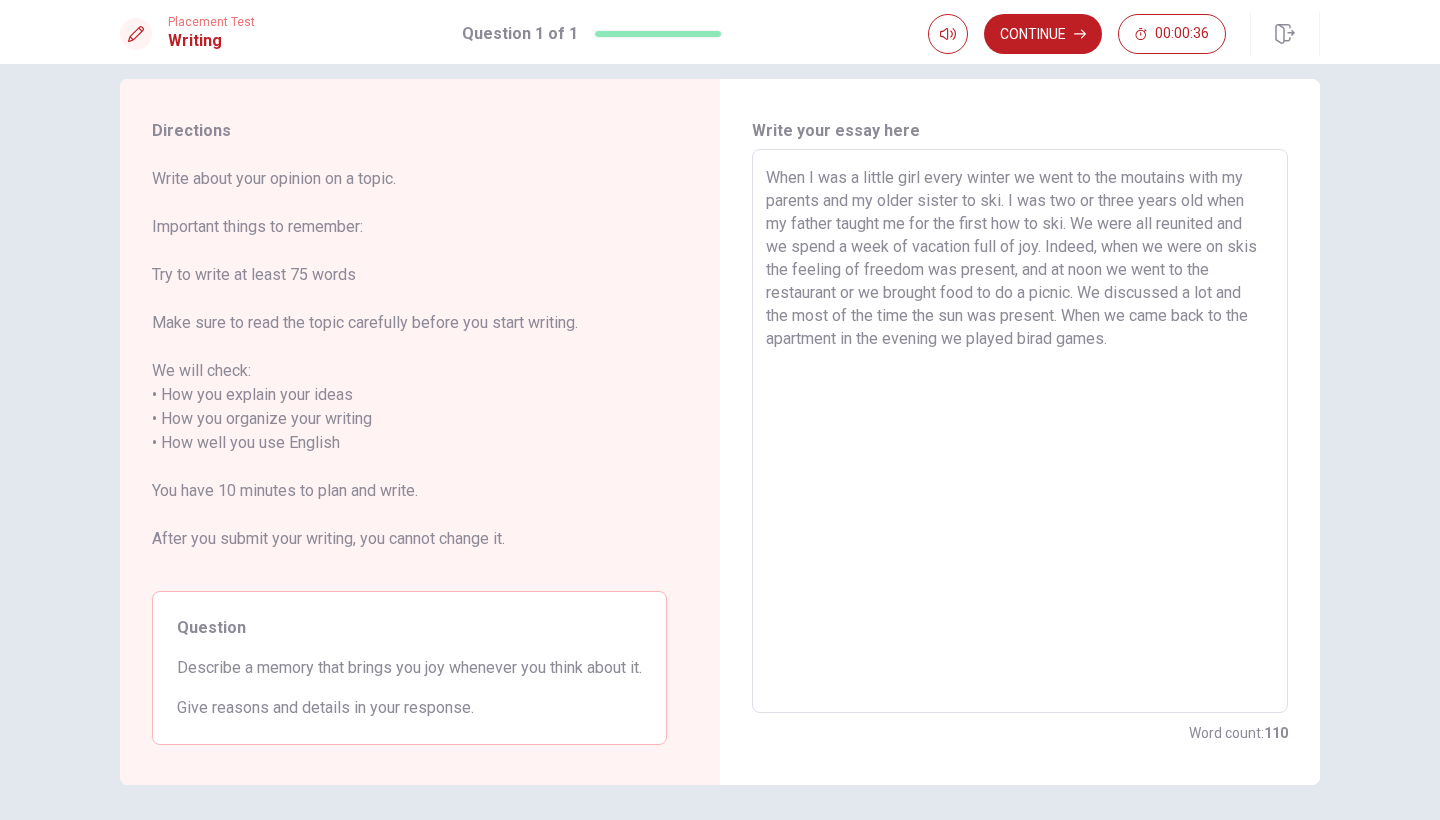 drag, startPoint x: 1054, startPoint y: 321, endPoint x: 1000, endPoint y: 323, distance: 54.037025 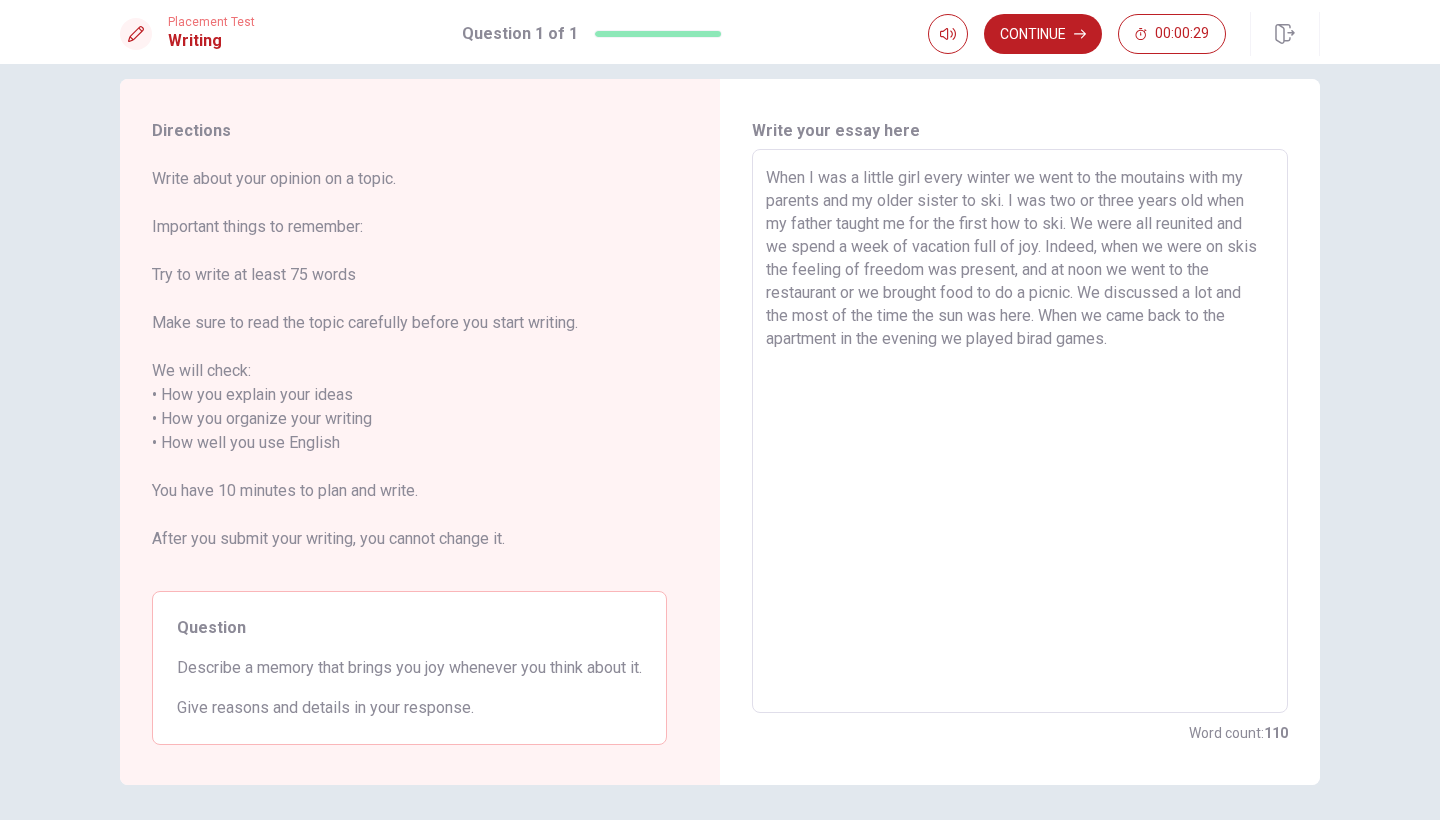 click on "When I was a little girl every winter we went to the moutains with my parents and my older sister to ski. I was two or three years old when my father taught me for the first how to ski. We were all reunited and we spend a week of vacation full of joy. Indeed, when we were on skis the feeling of freedom was present, and at noon we went to the restaurant or we brought food to do a picnic. We discussed a lot and the most of the time the sun was here. When we came back to the apartment in the evening we played birad games." at bounding box center (1020, 431) 